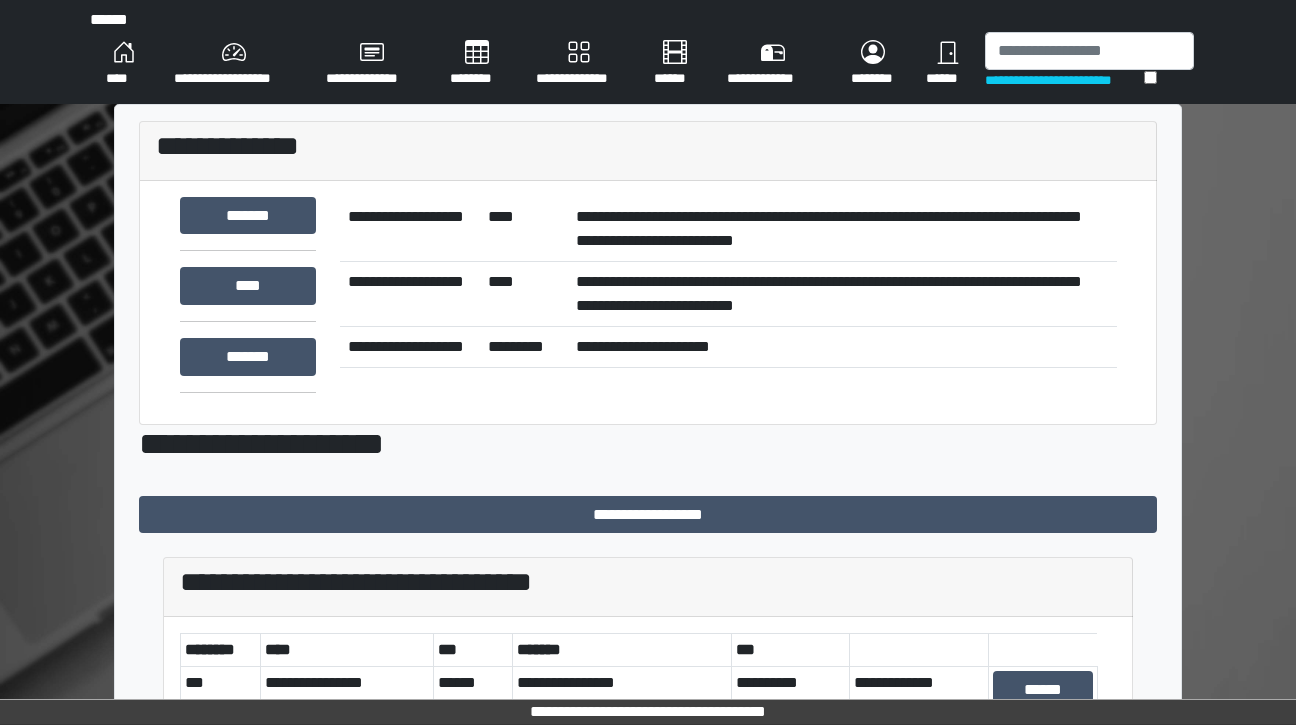 scroll, scrollTop: 0, scrollLeft: 0, axis: both 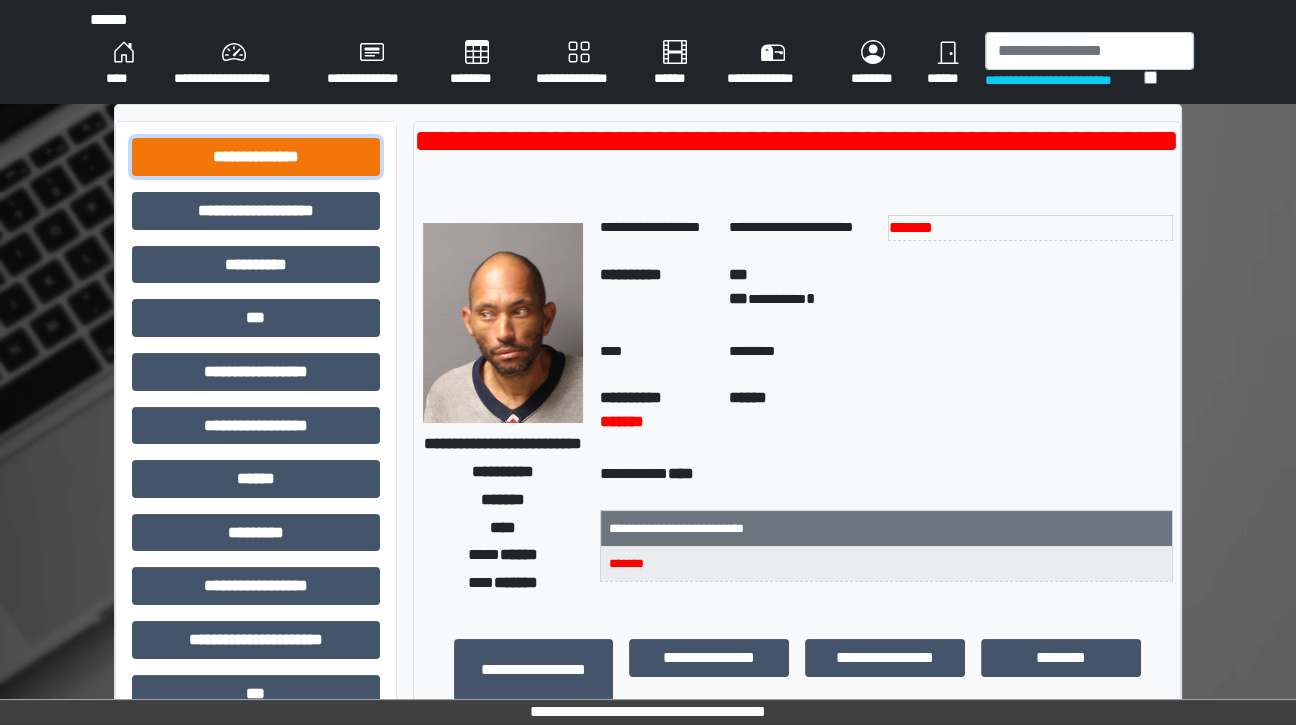 click on "**********" at bounding box center [256, 157] 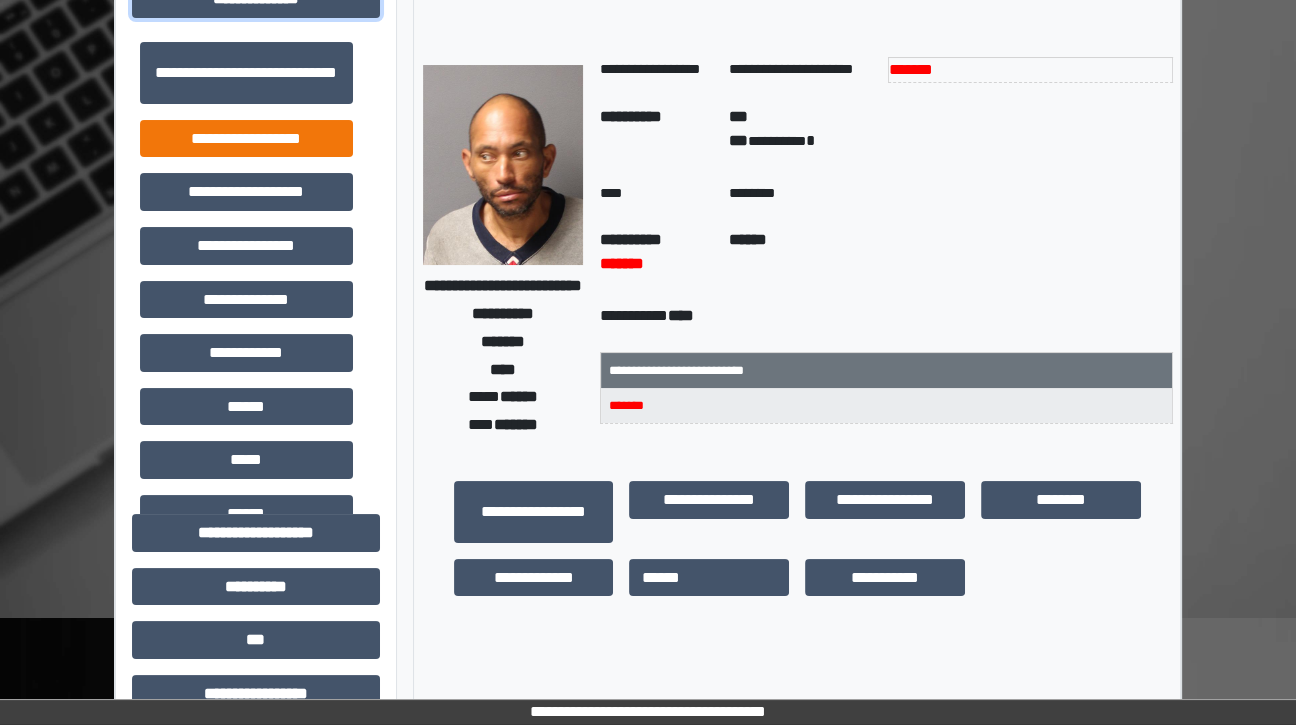 scroll, scrollTop: 124, scrollLeft: 0, axis: vertical 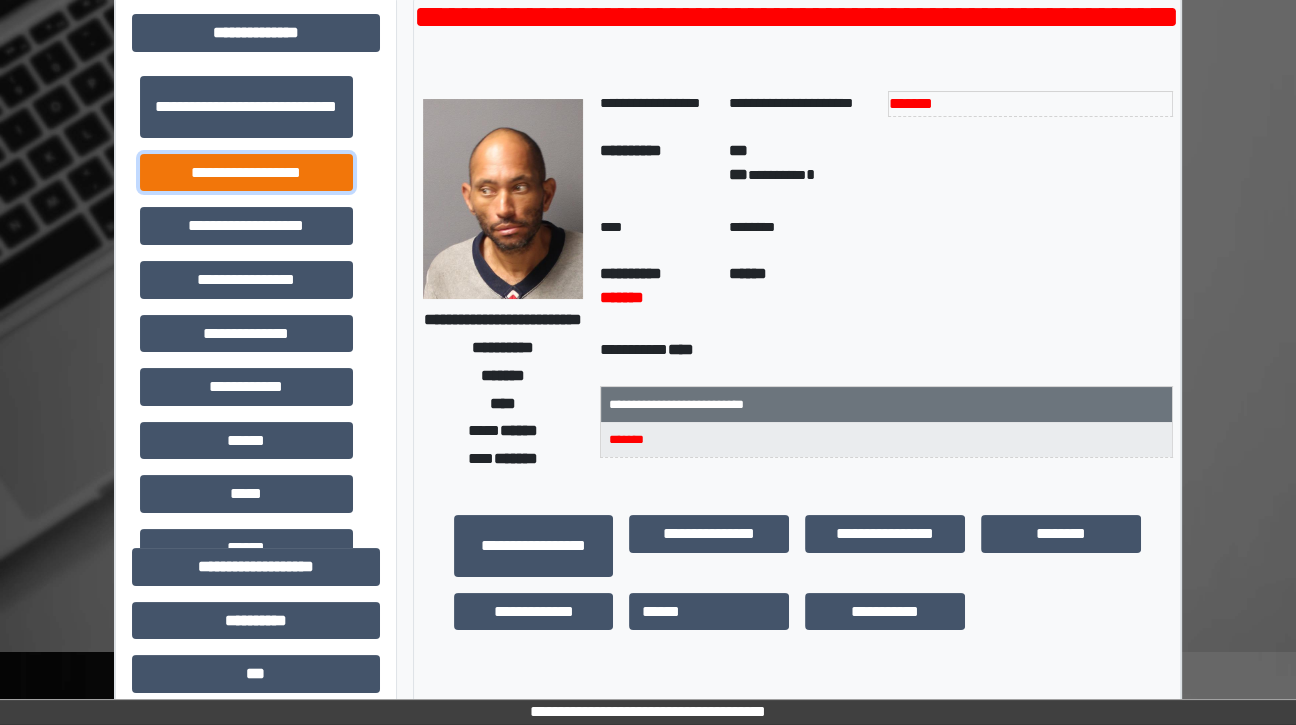 click on "**********" at bounding box center [246, 173] 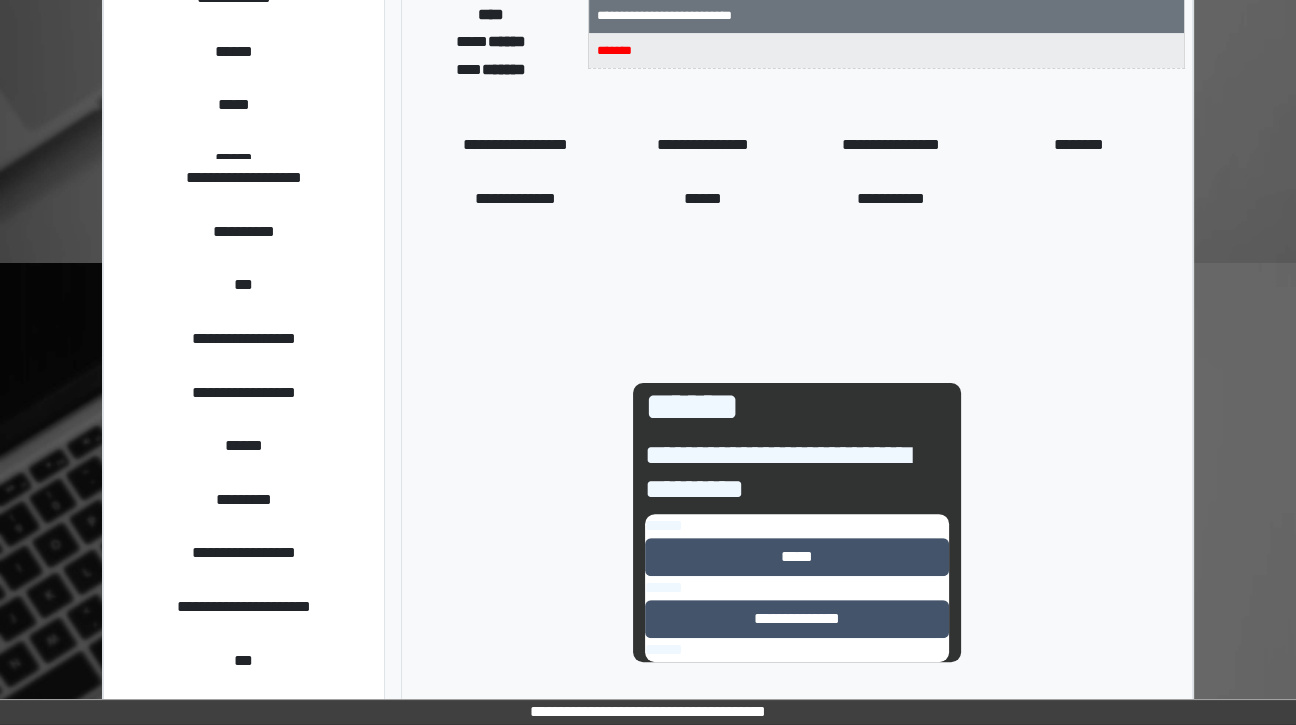 scroll, scrollTop: 625, scrollLeft: 0, axis: vertical 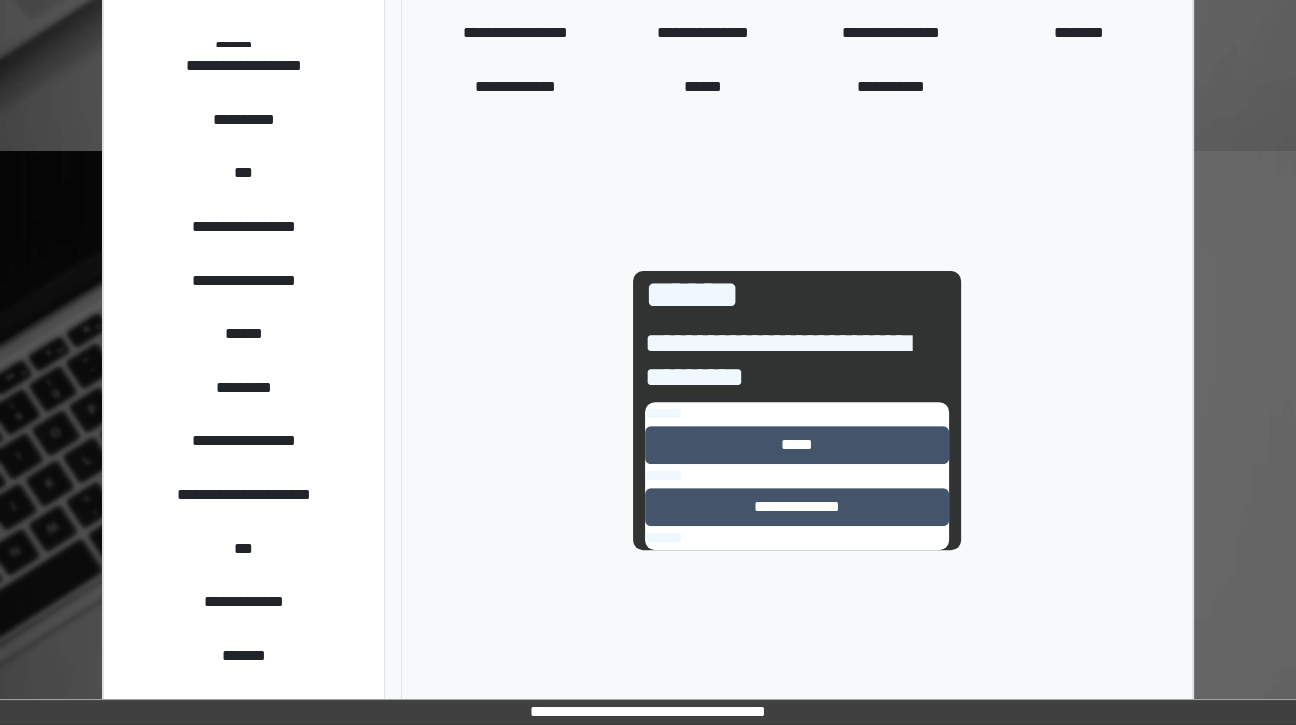 click on "******" at bounding box center [796, 476] 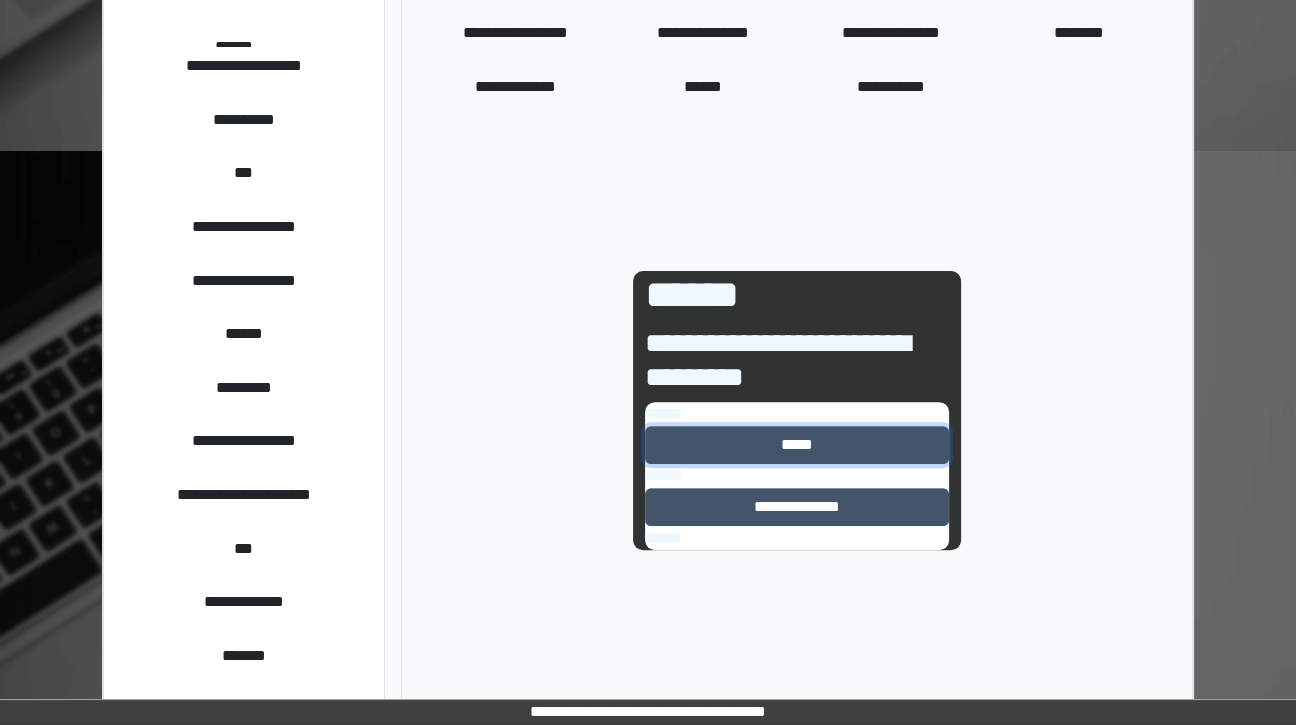 click on "*****" at bounding box center [796, 445] 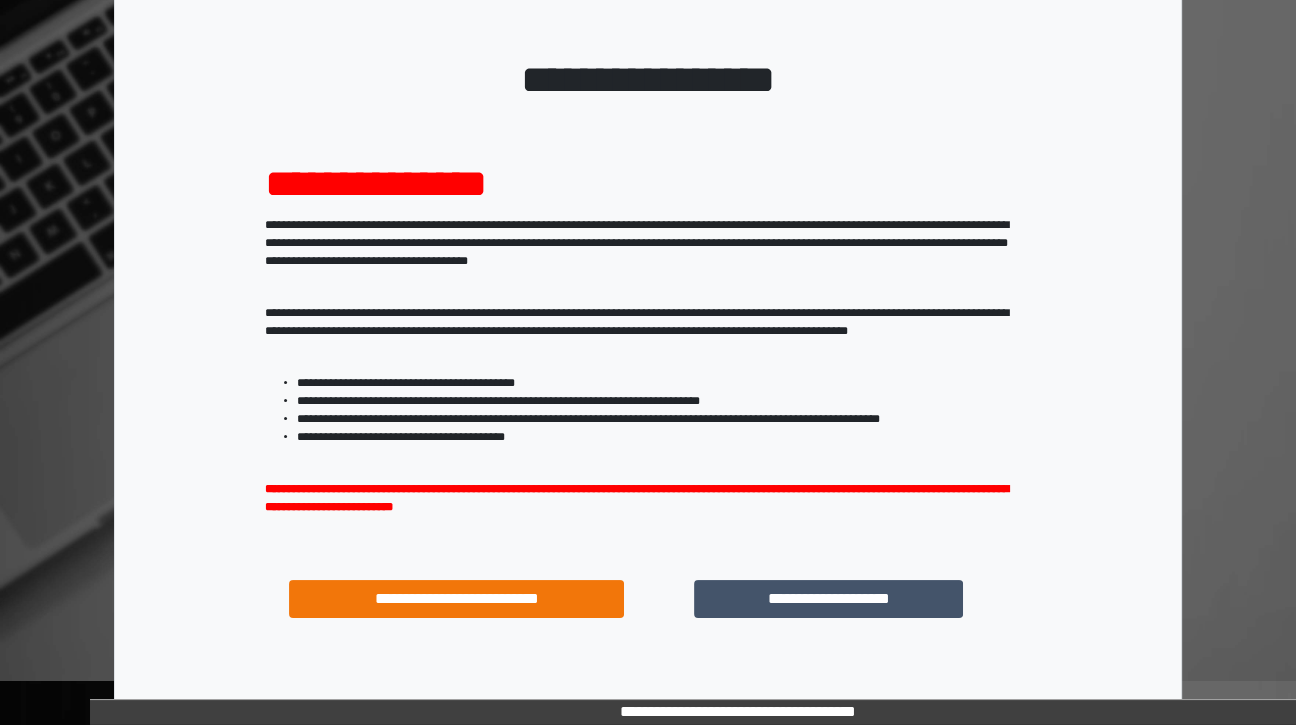 scroll, scrollTop: 202, scrollLeft: 0, axis: vertical 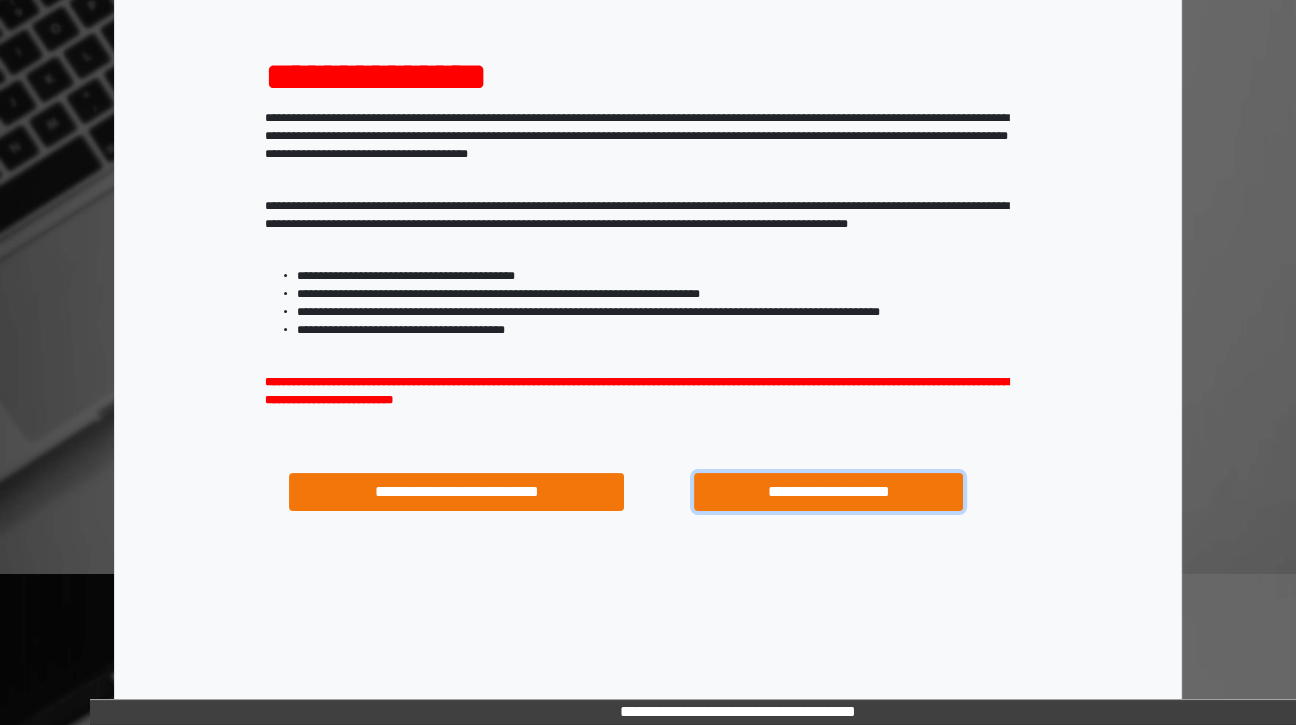click on "**********" at bounding box center (828, 492) 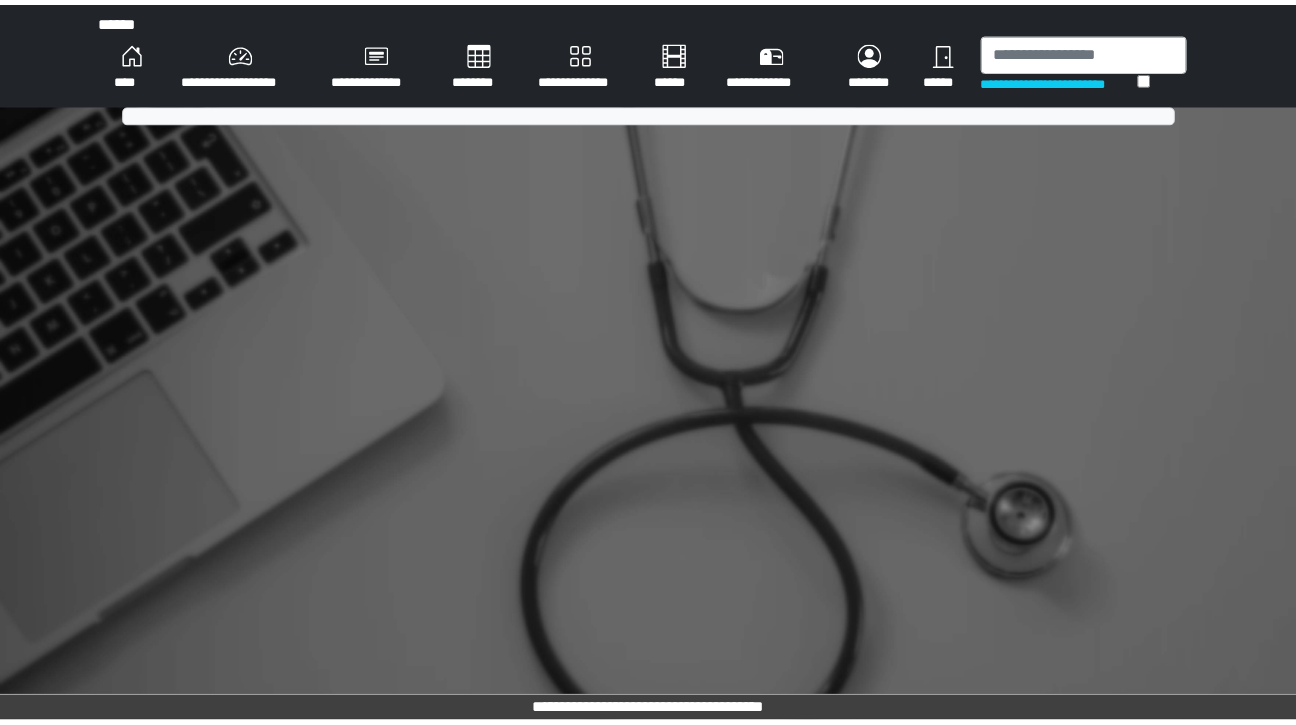 scroll, scrollTop: 0, scrollLeft: 0, axis: both 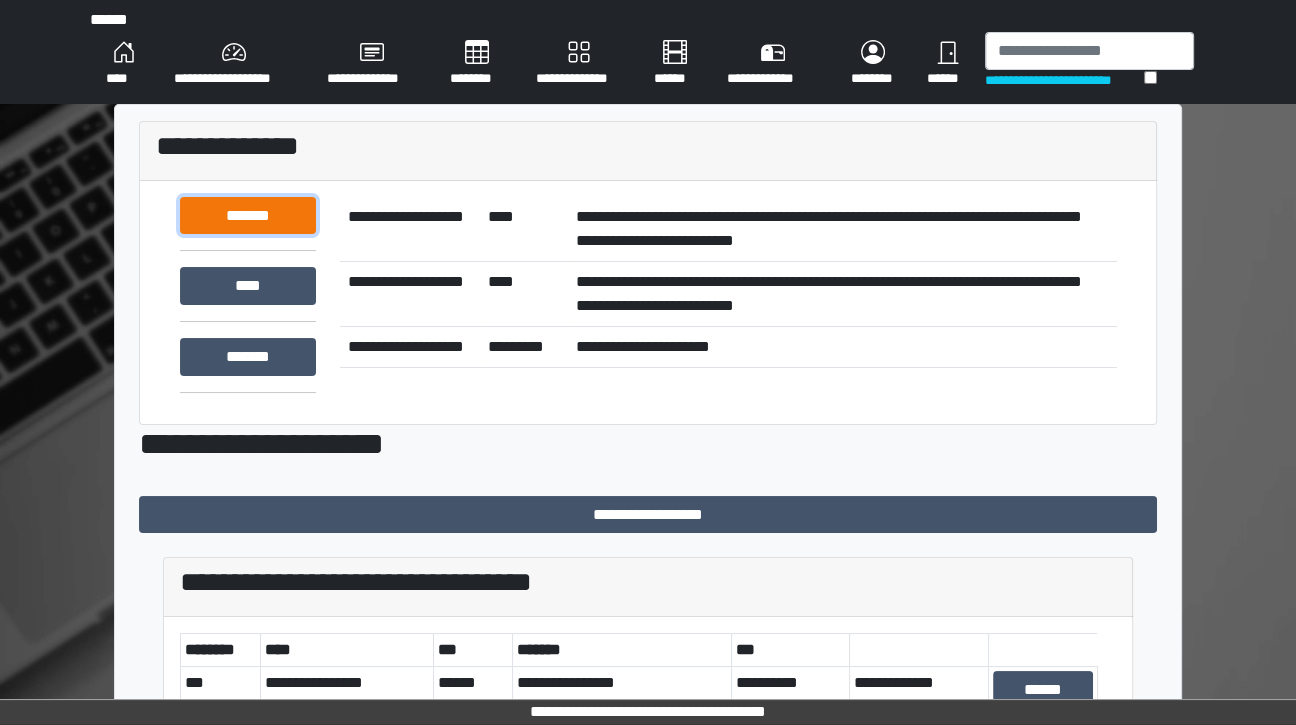 click on "*******" at bounding box center [248, 216] 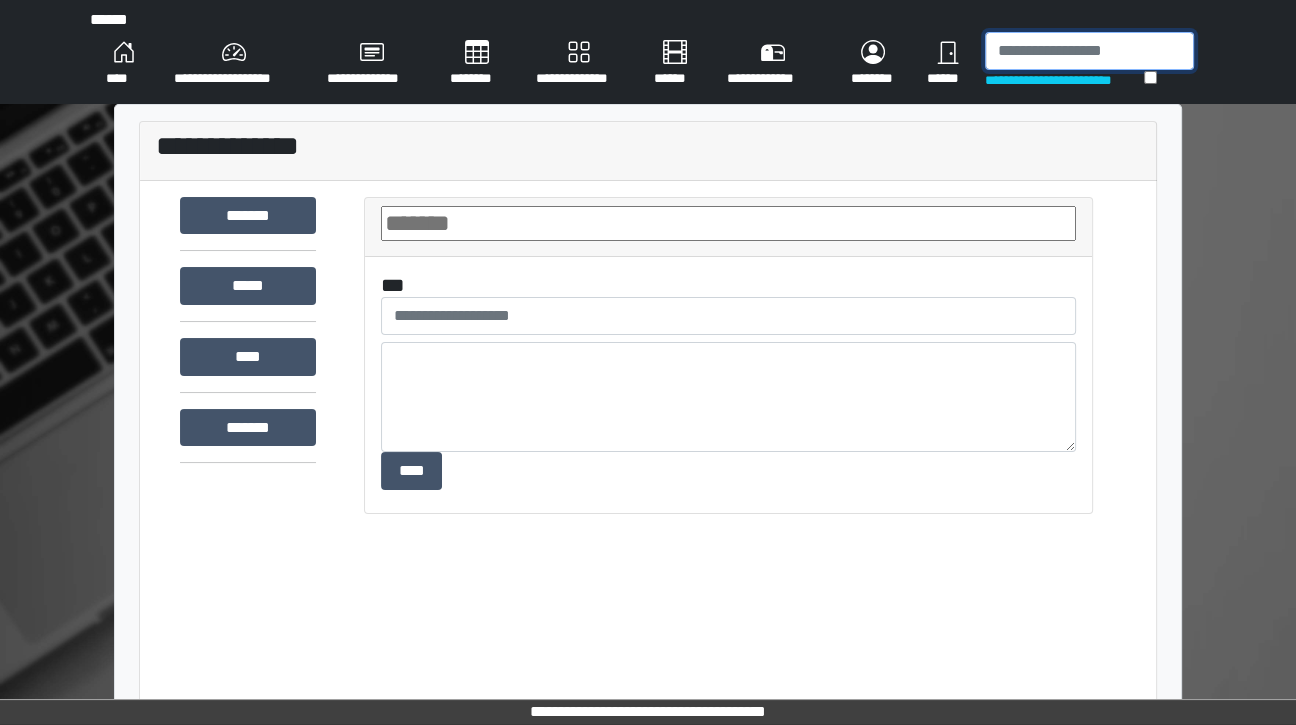 click at bounding box center (1089, 51) 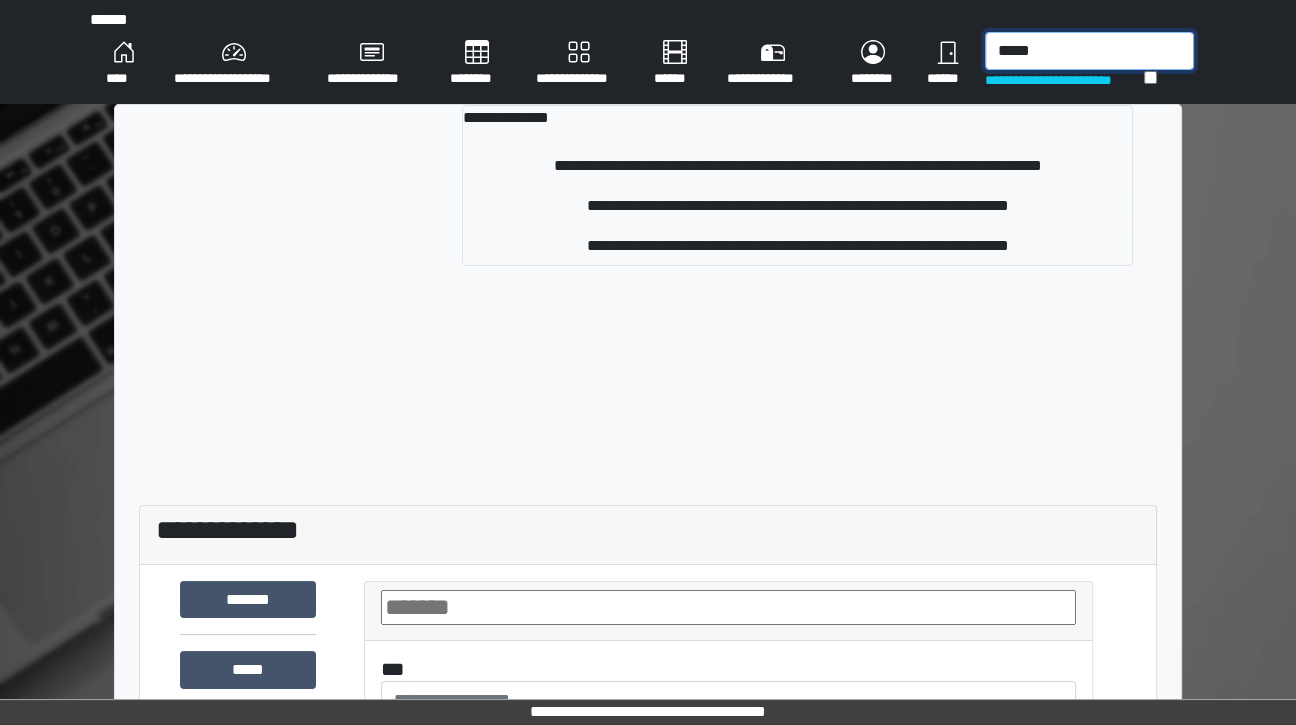 type on "*****" 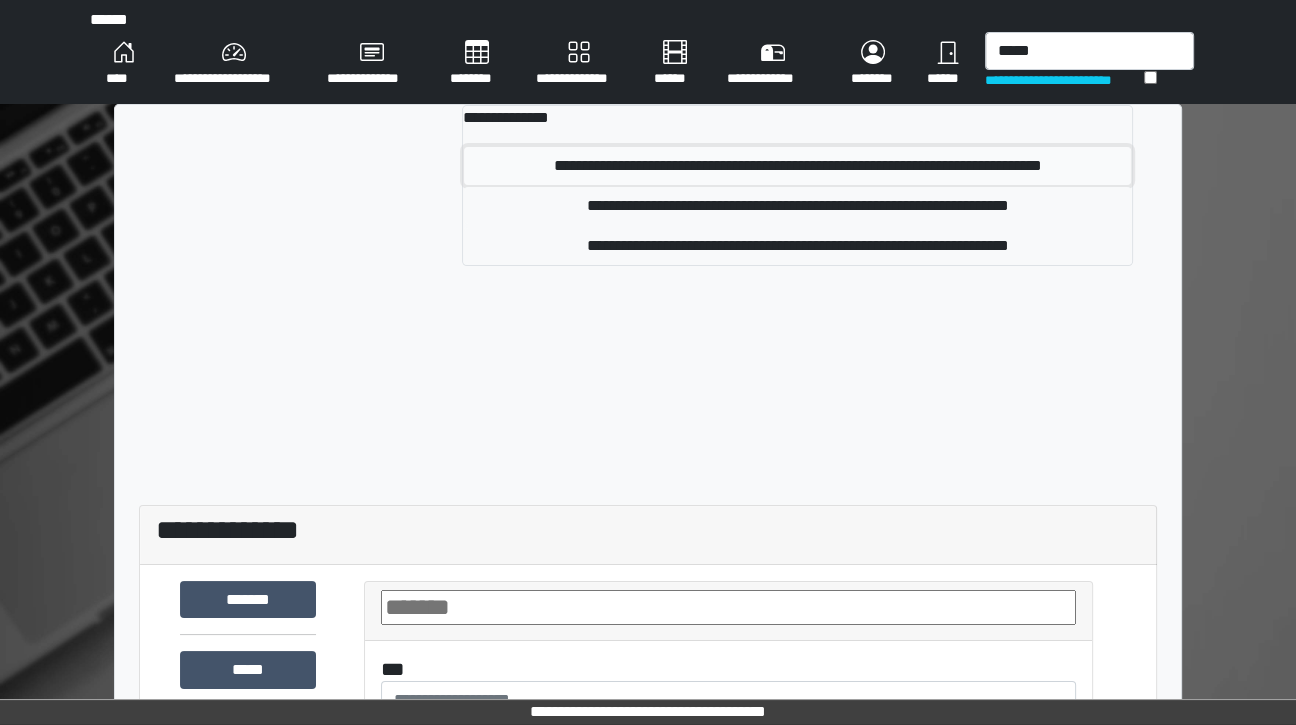 click on "**********" at bounding box center (797, 166) 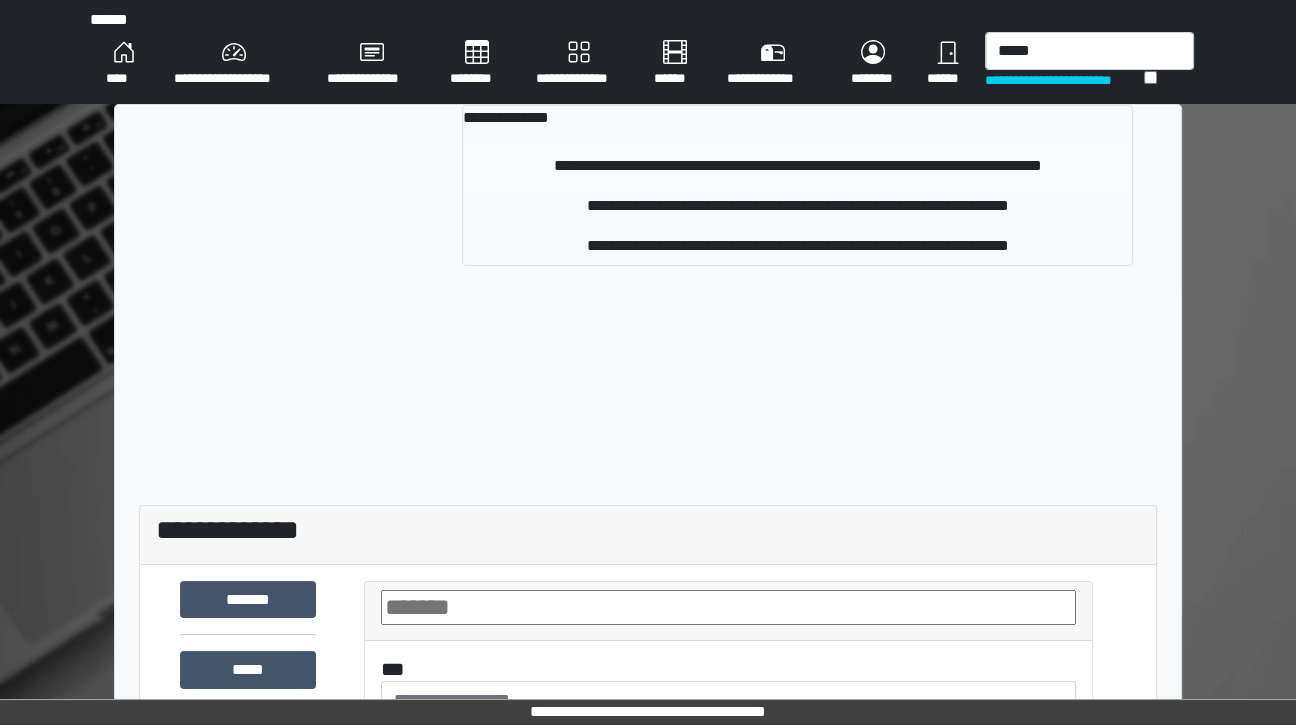 type 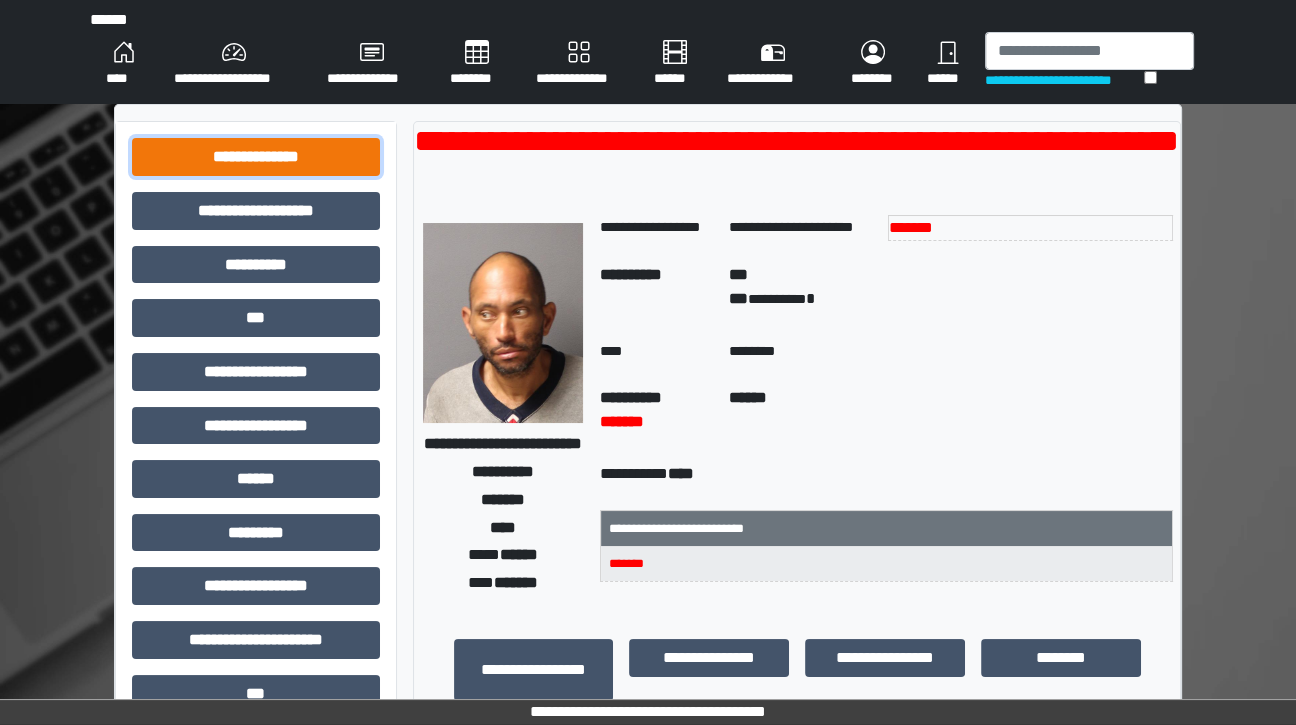 click on "**********" at bounding box center [256, 157] 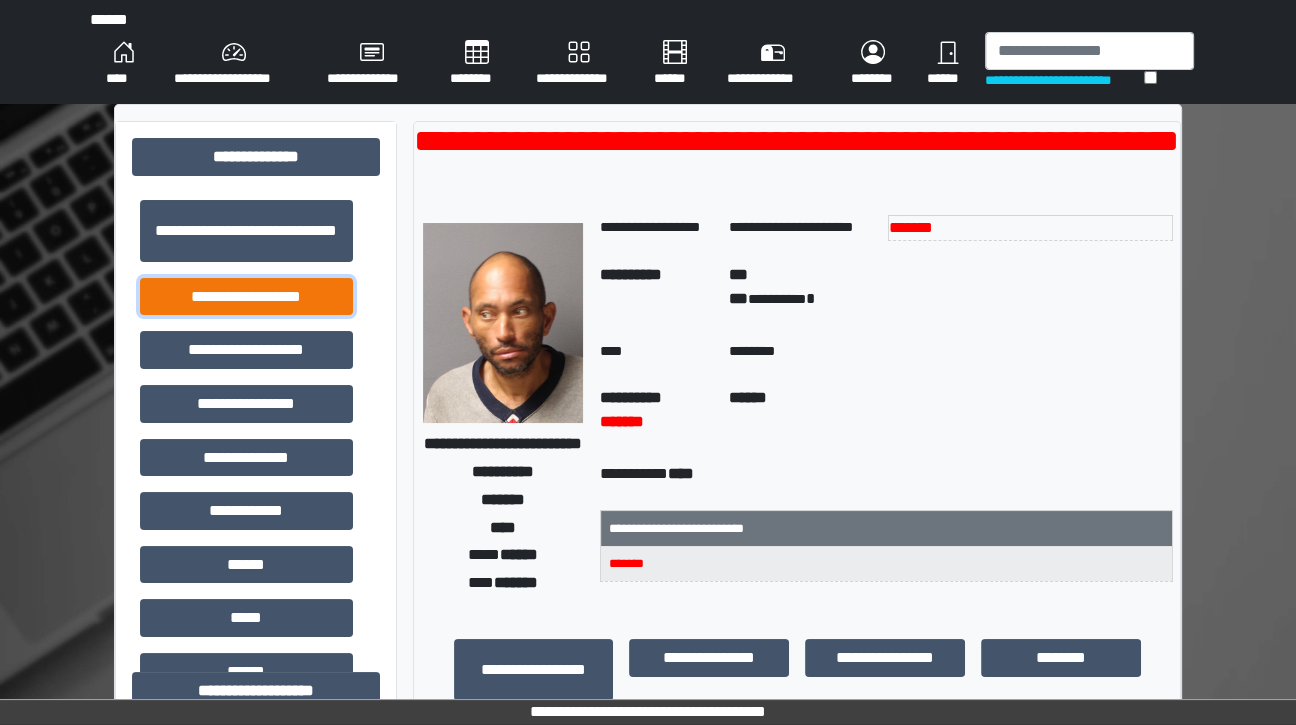 click on "**********" at bounding box center (246, 297) 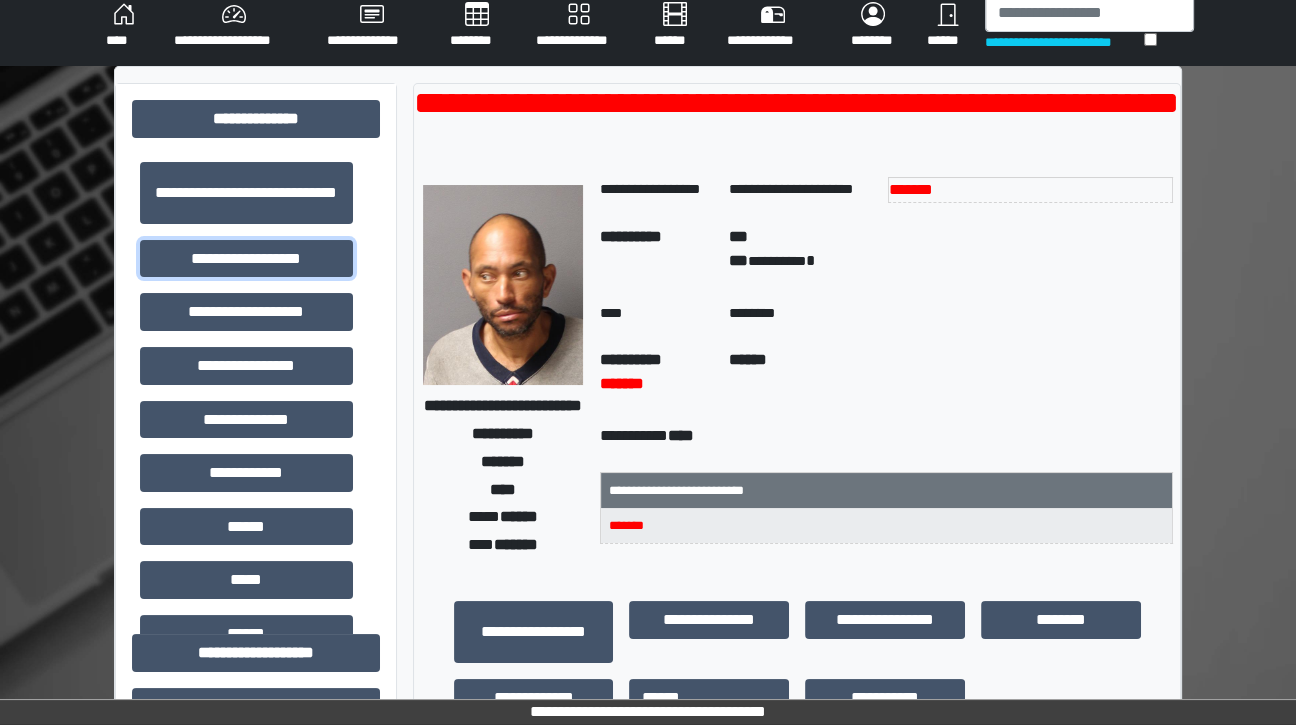 scroll, scrollTop: 0, scrollLeft: 0, axis: both 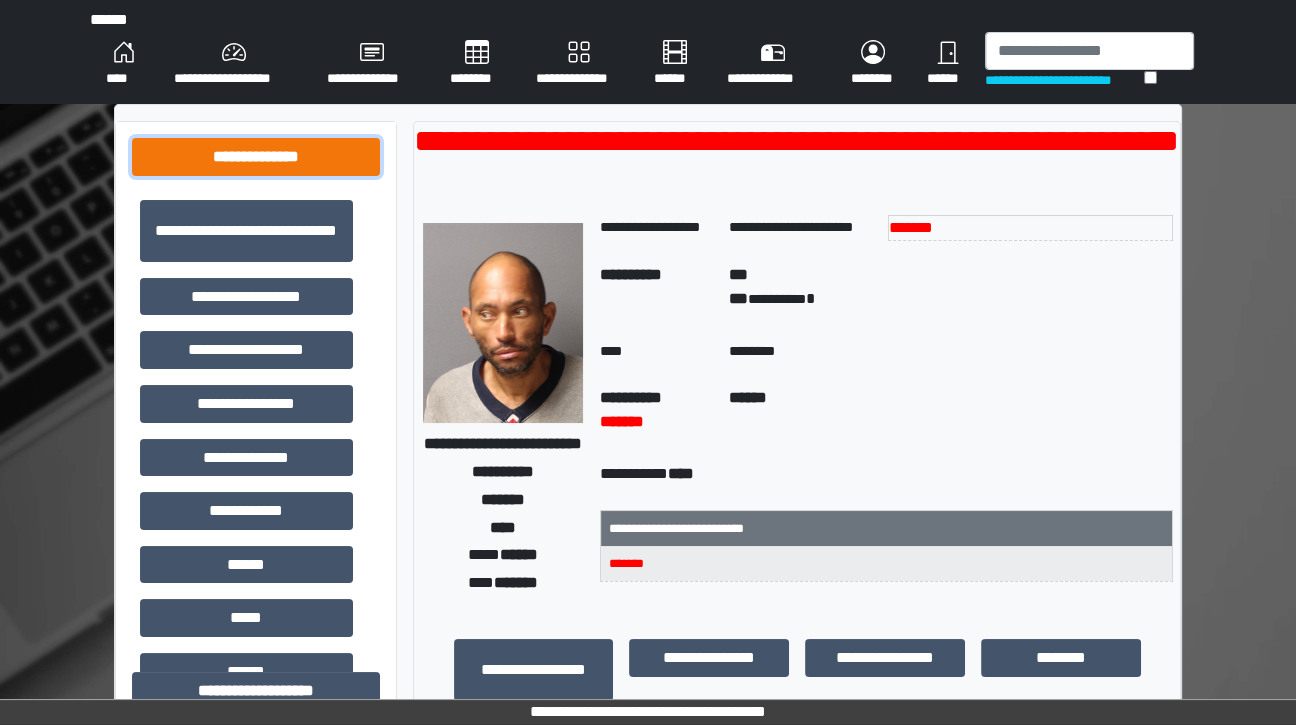 click on "**********" at bounding box center [256, 157] 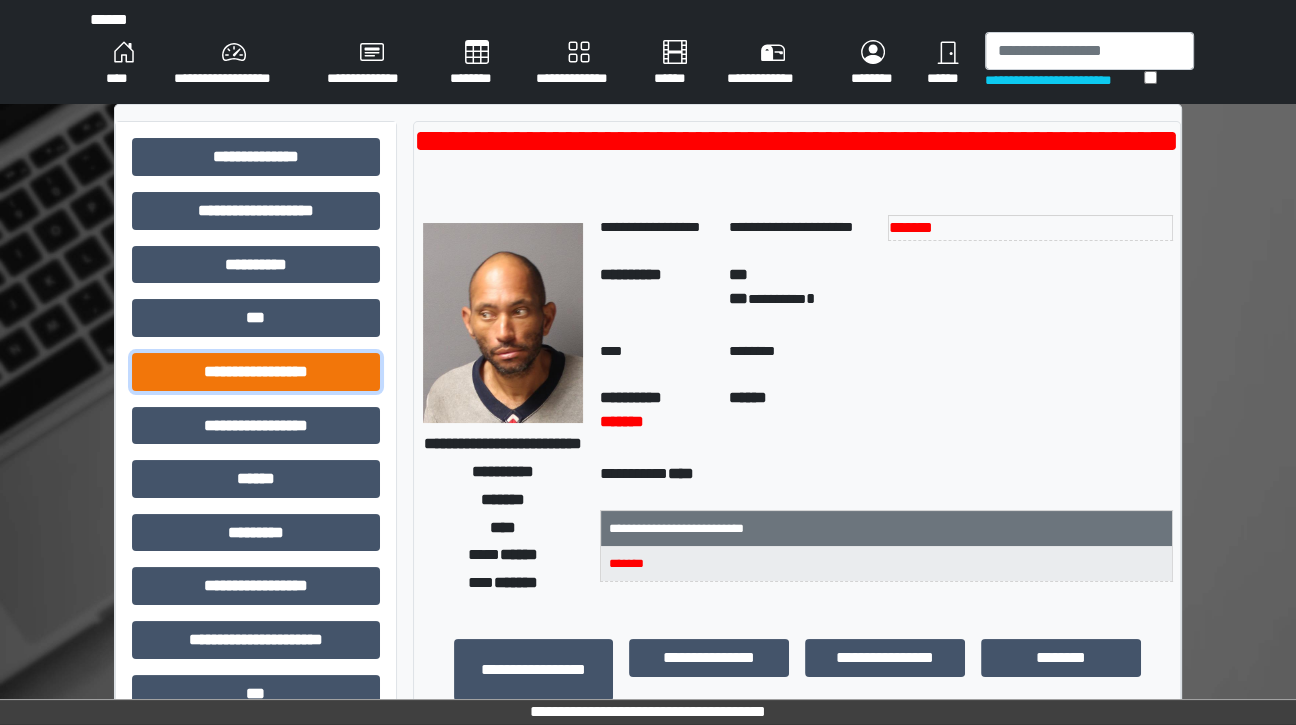 click on "**********" at bounding box center (256, 372) 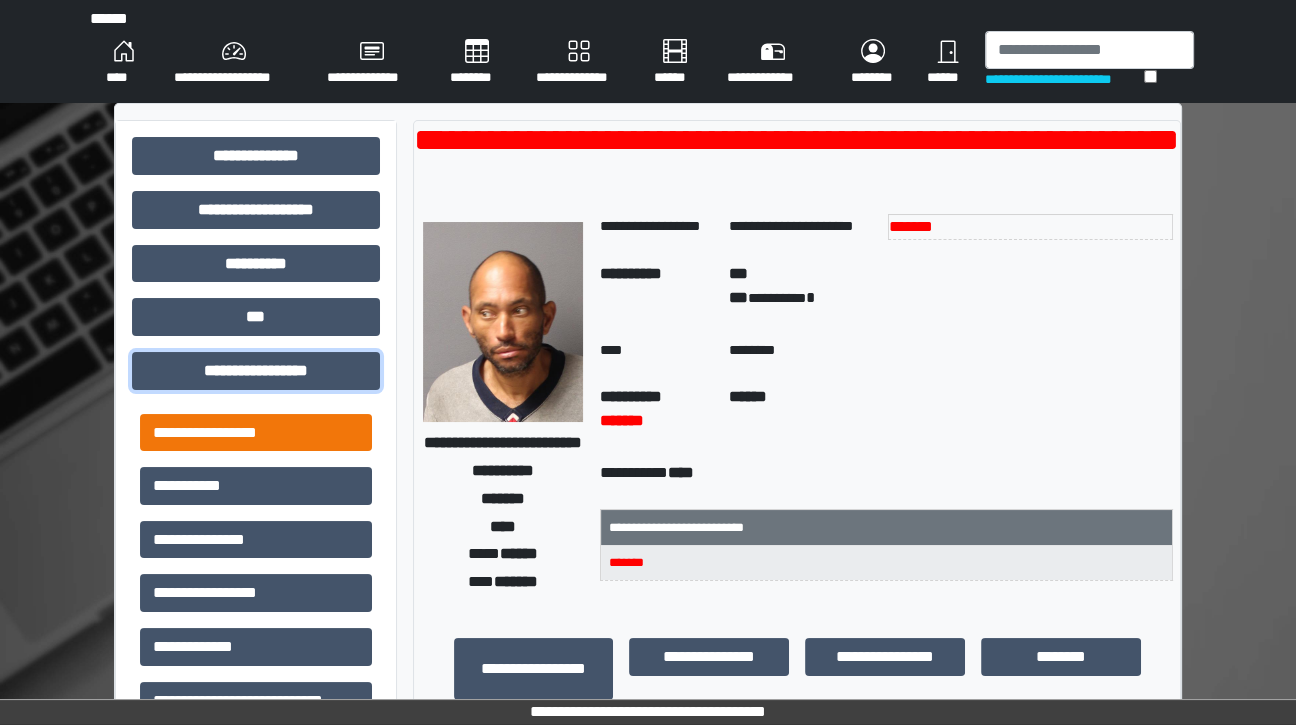scroll, scrollTop: 0, scrollLeft: 0, axis: both 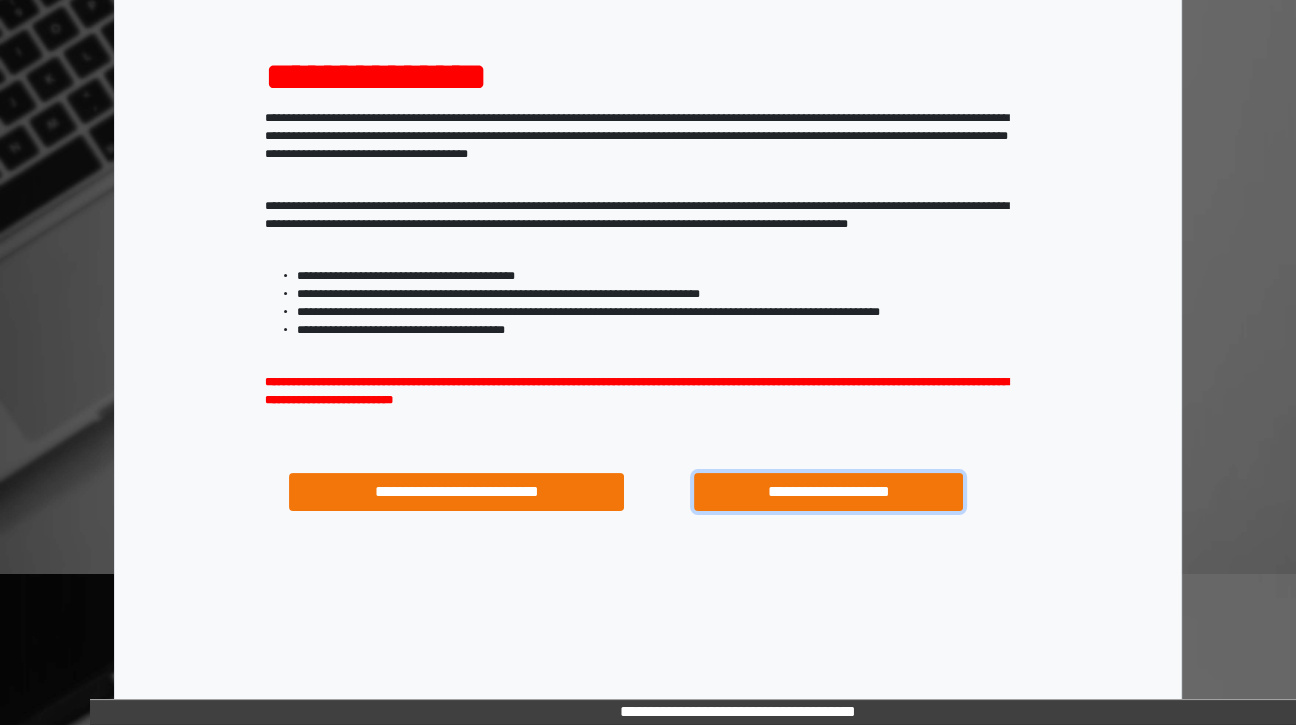 click on "**********" at bounding box center [828, 492] 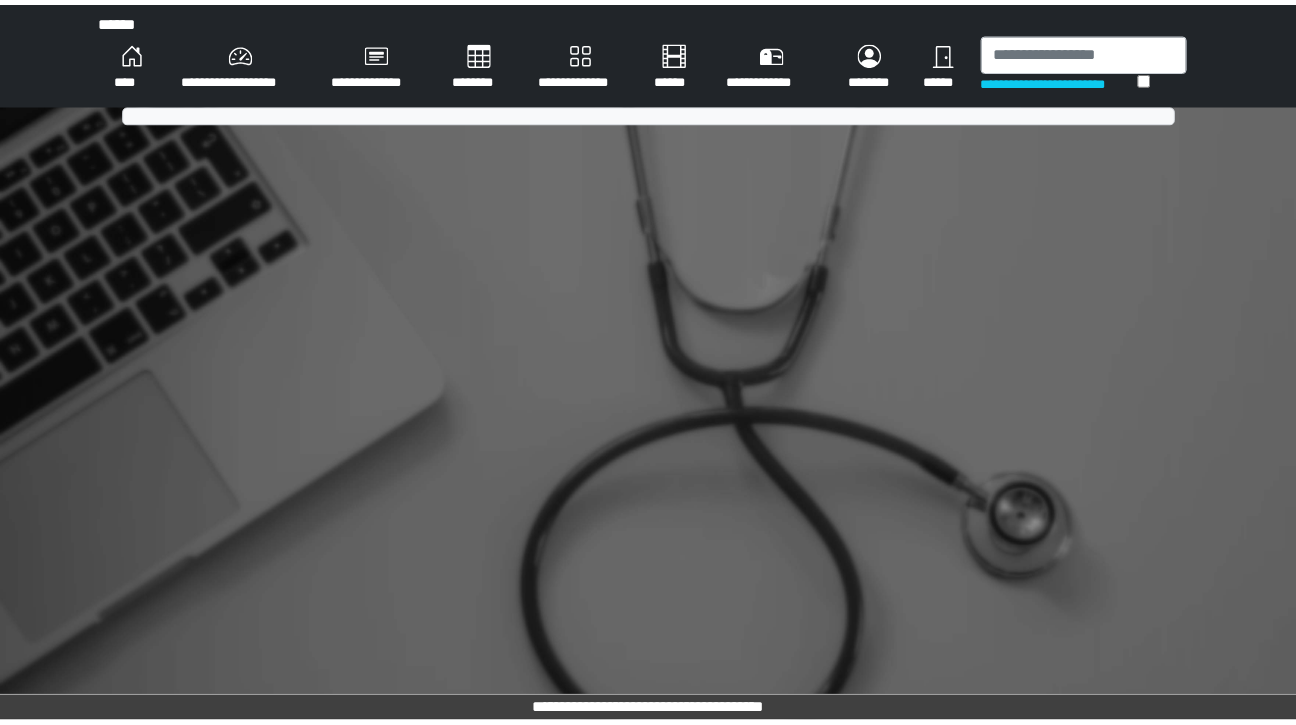 scroll, scrollTop: 0, scrollLeft: 0, axis: both 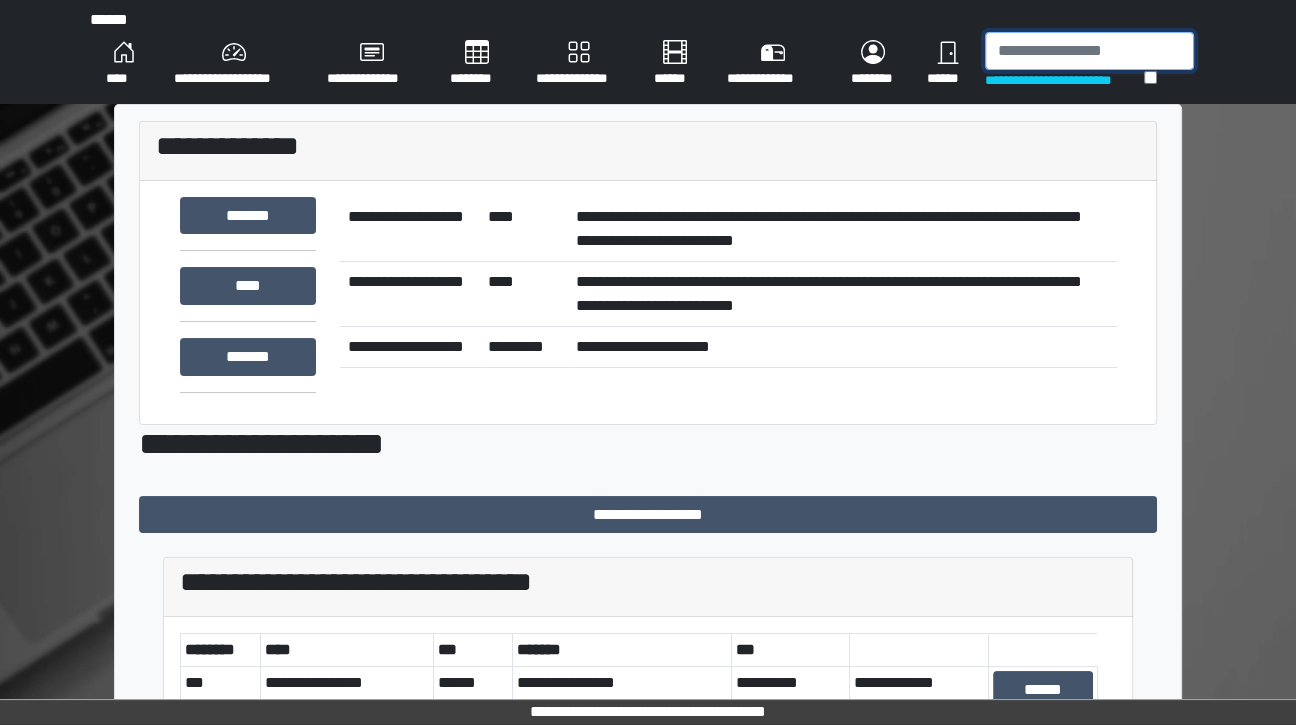 click at bounding box center (1089, 51) 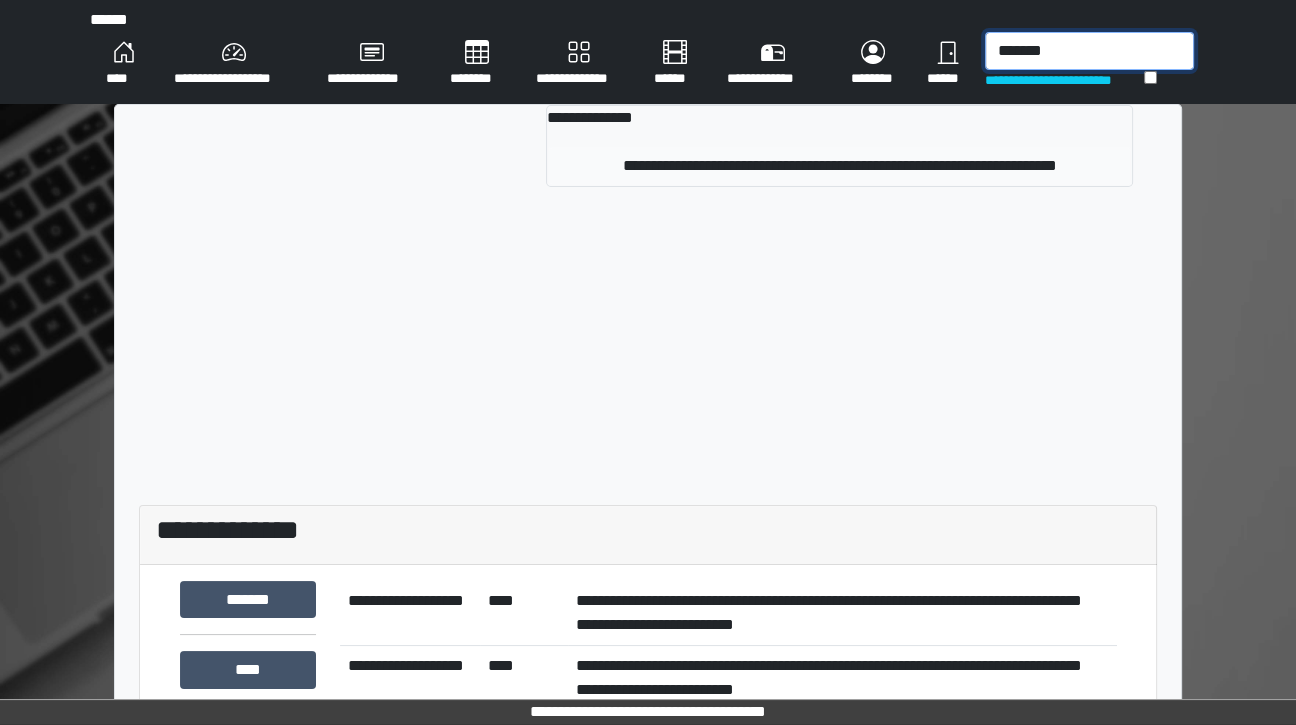 type on "*******" 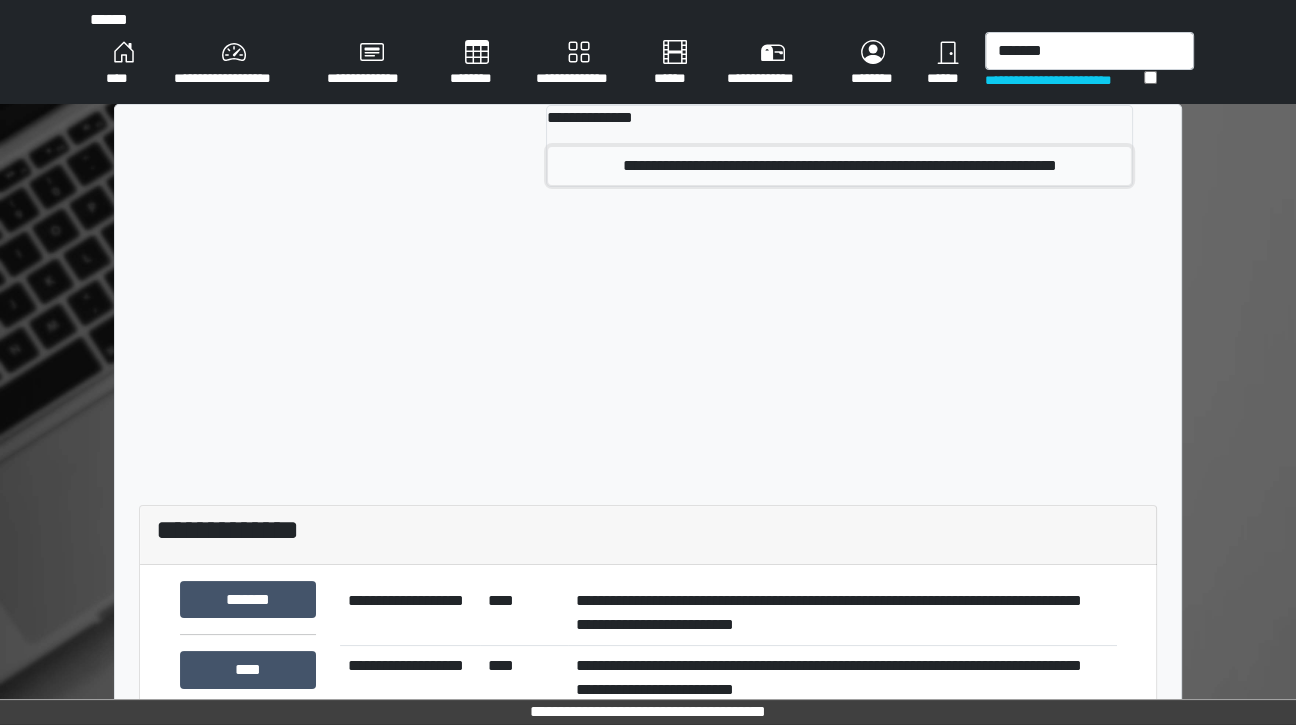 click on "**********" at bounding box center (840, 166) 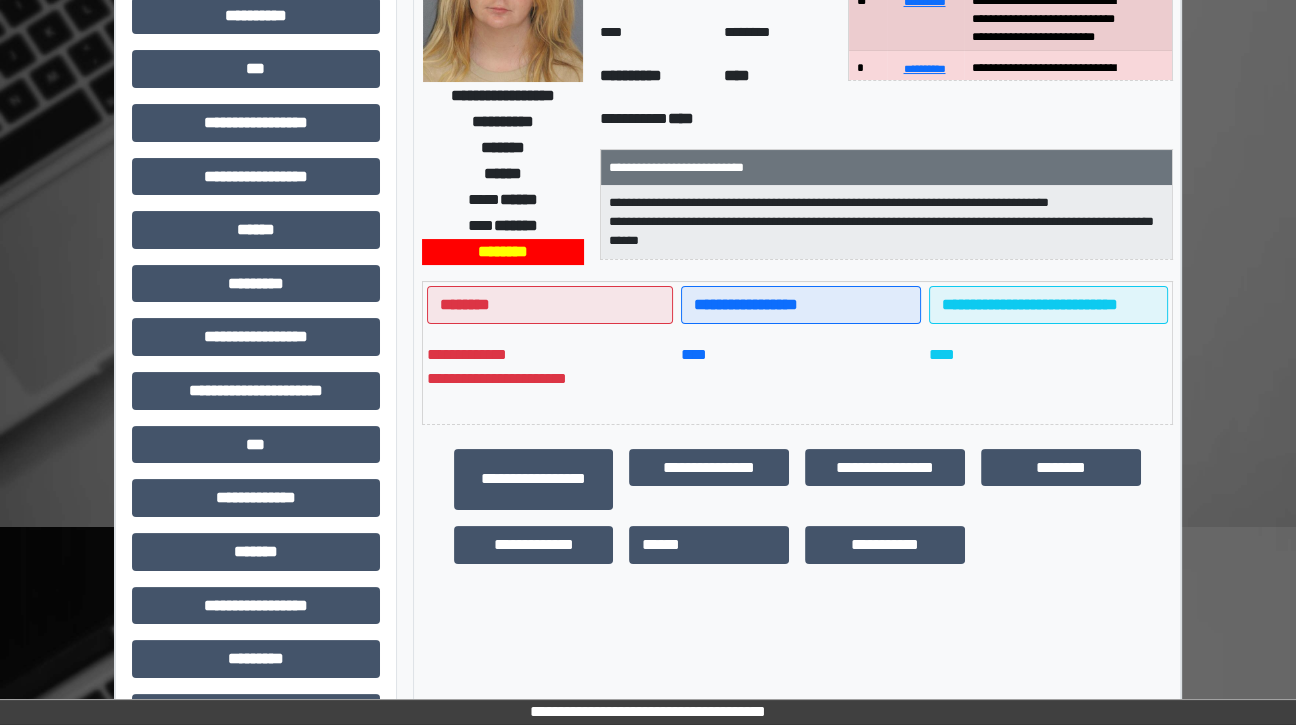 scroll, scrollTop: 0, scrollLeft: 0, axis: both 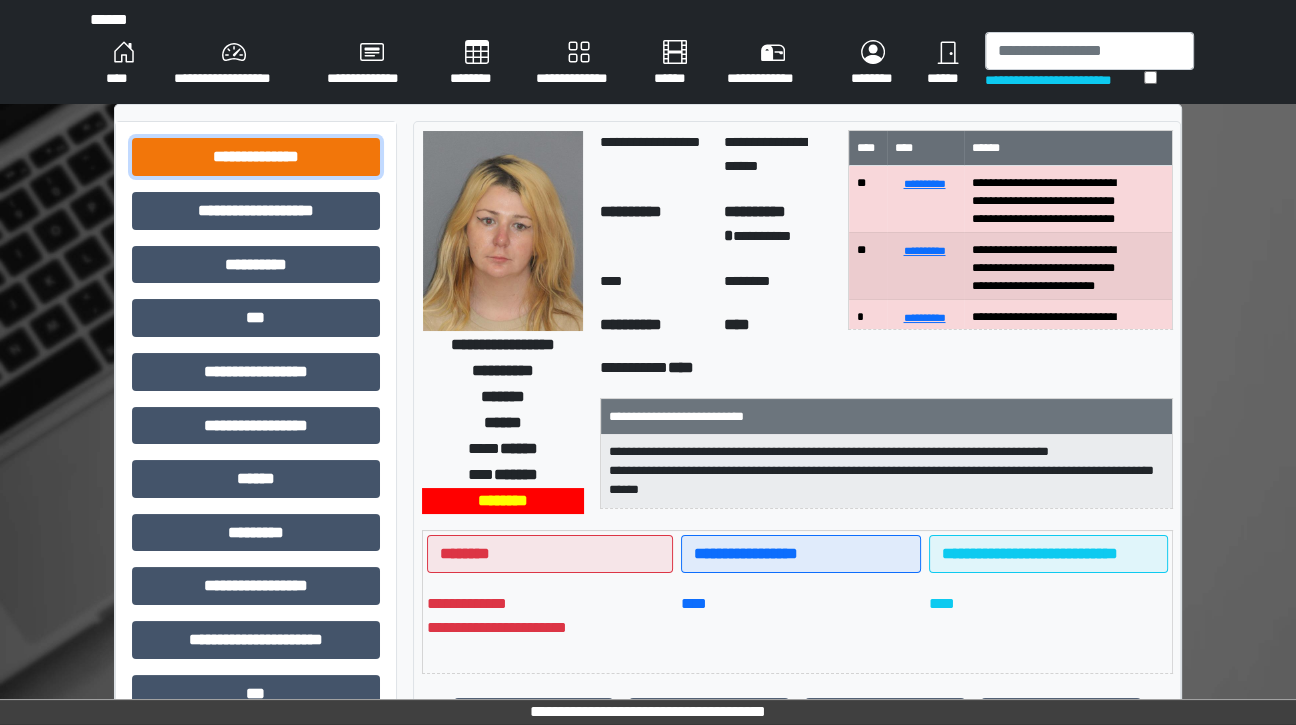 click on "**********" at bounding box center (256, 157) 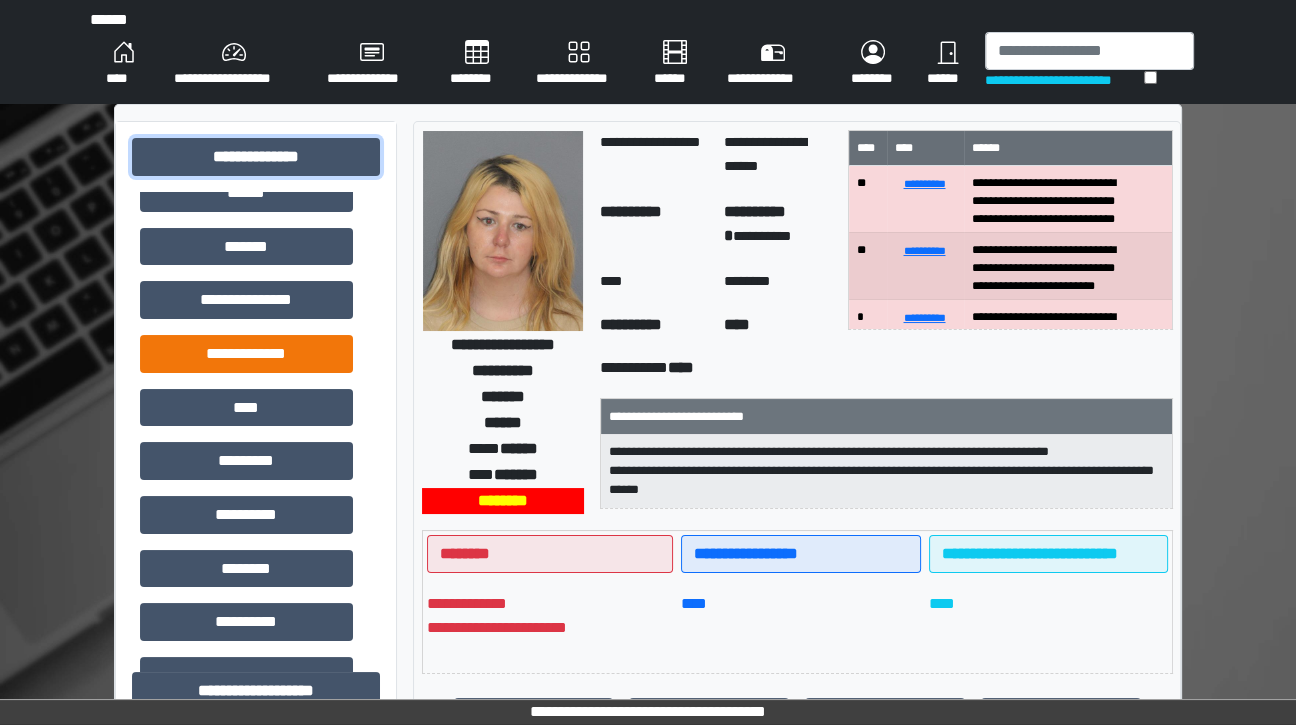scroll, scrollTop: 573, scrollLeft: 0, axis: vertical 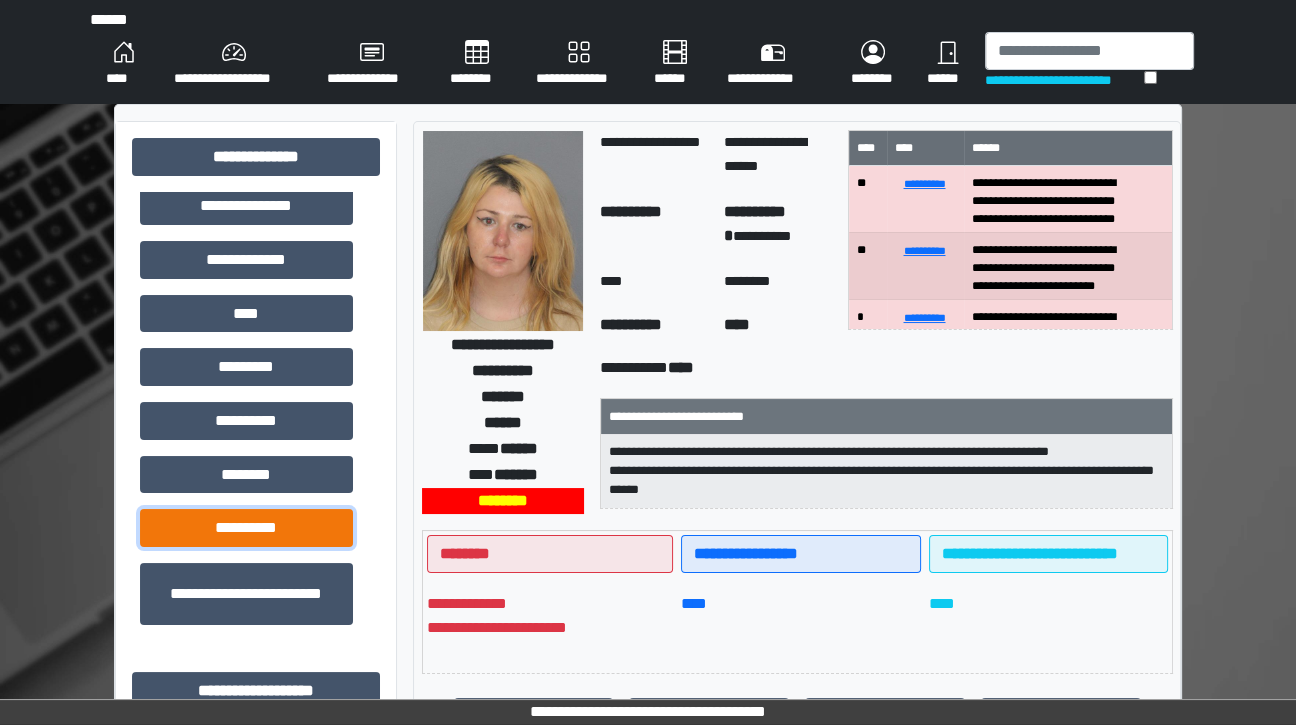 click on "**********" at bounding box center (246, 528) 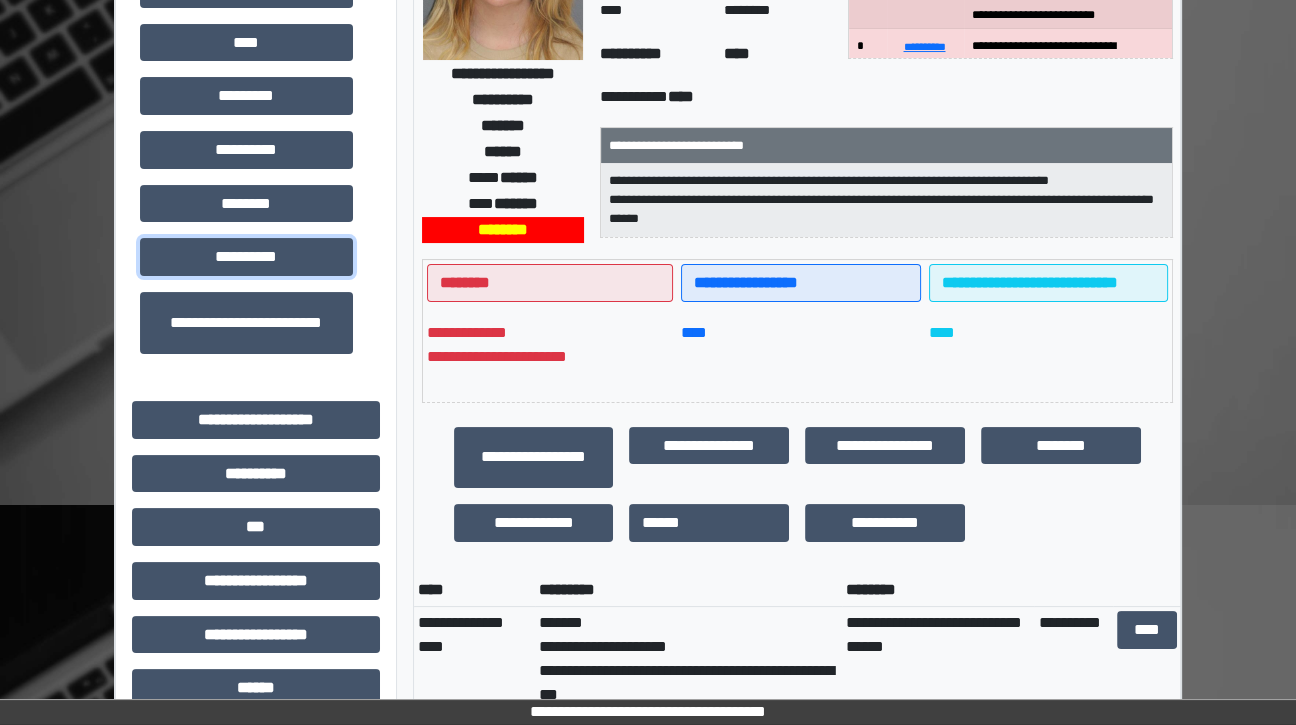 scroll, scrollTop: 499, scrollLeft: 0, axis: vertical 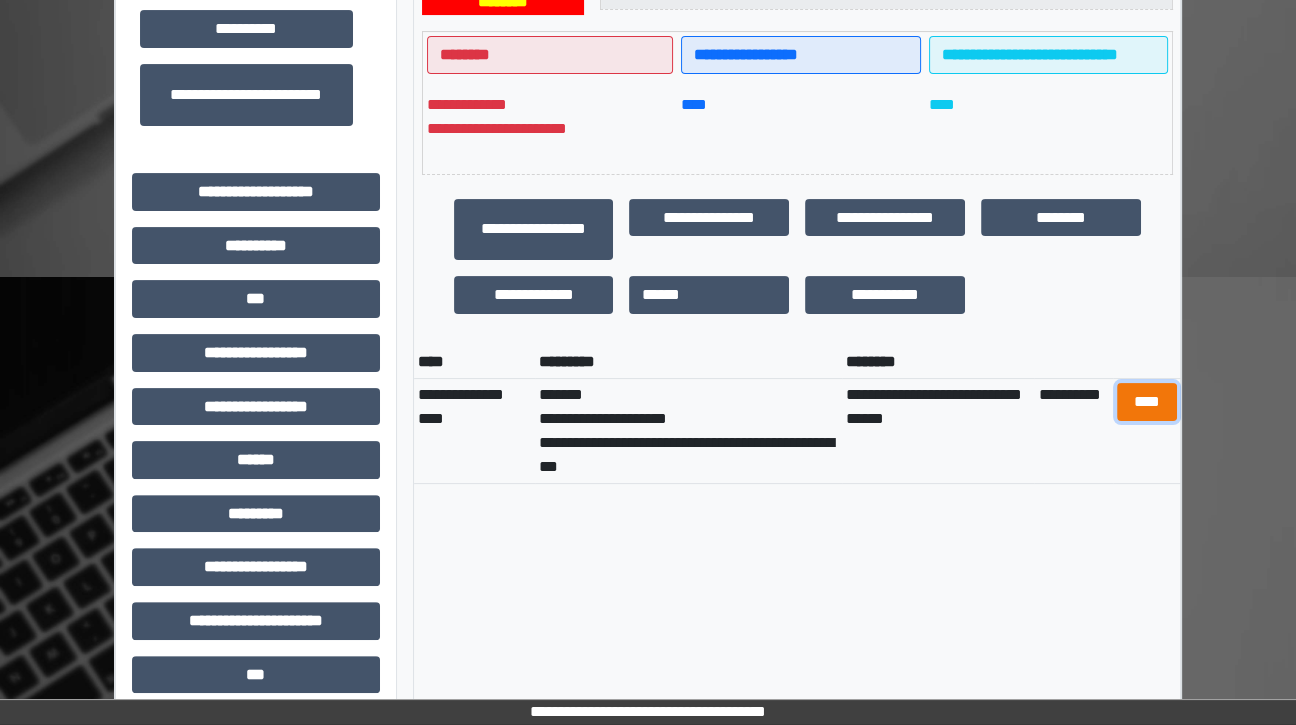 click on "****" at bounding box center [1146, 402] 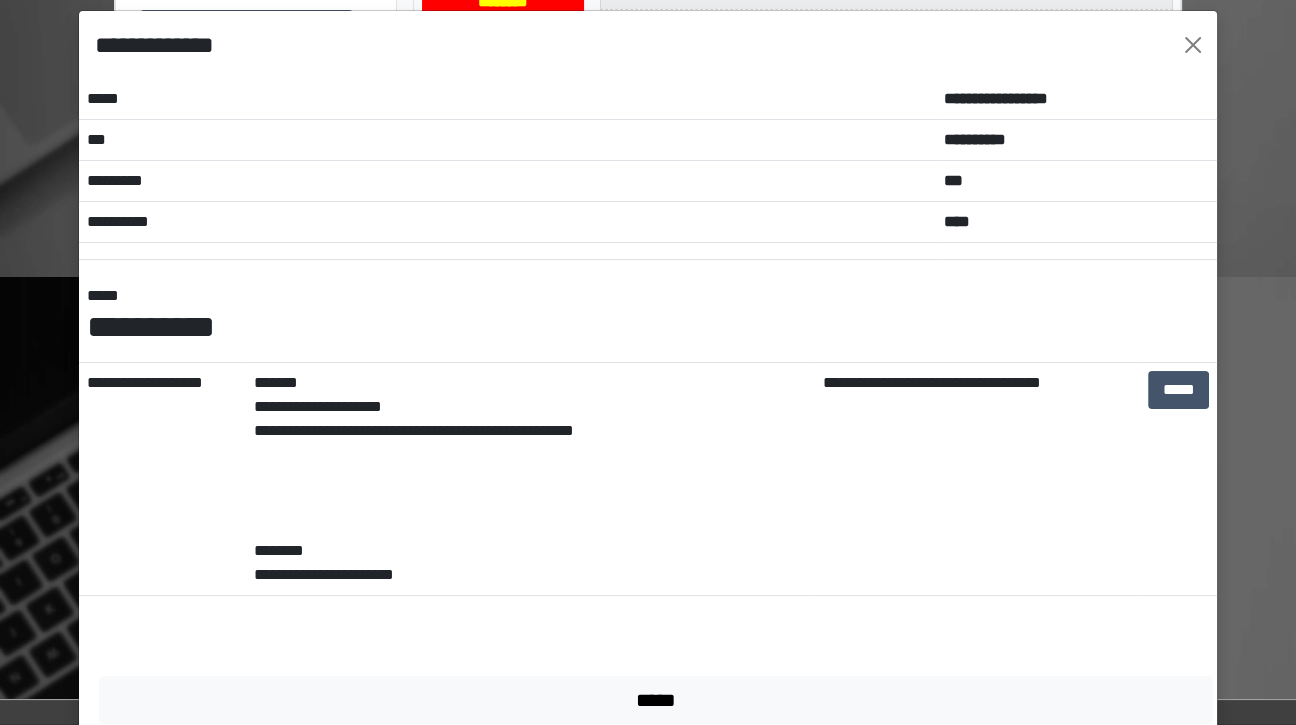 scroll, scrollTop: 0, scrollLeft: 0, axis: both 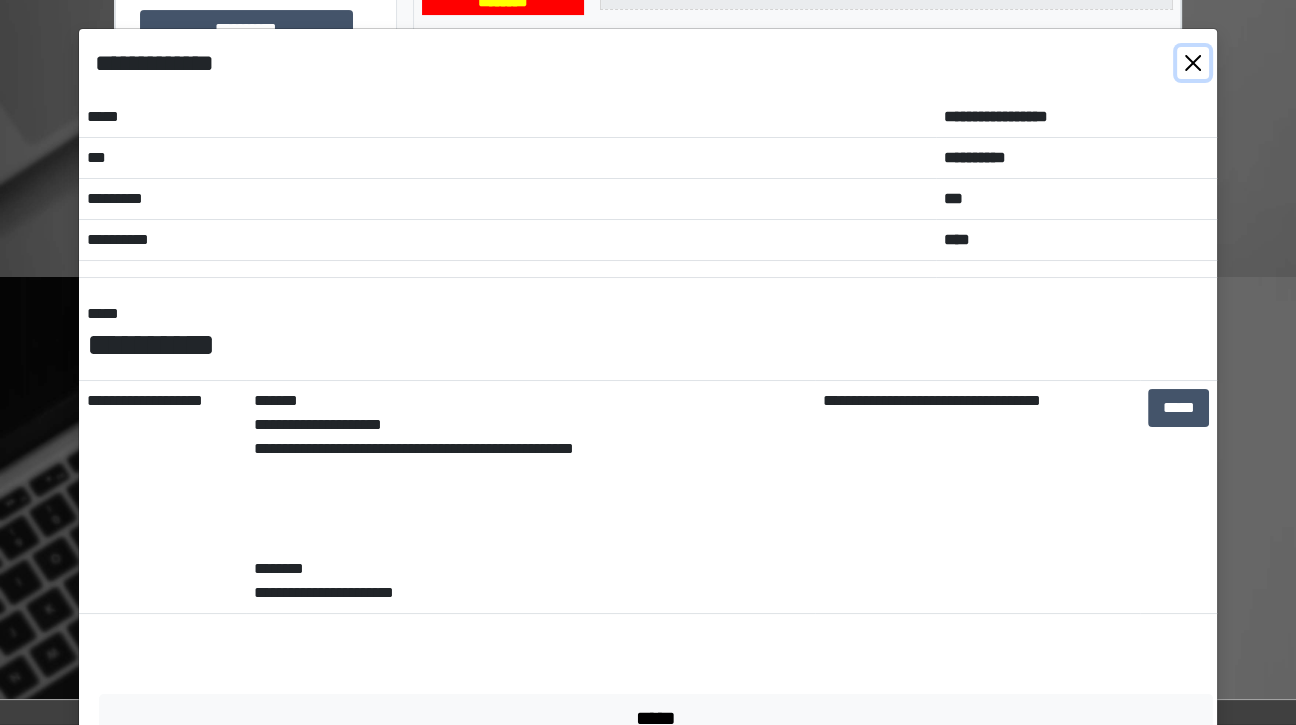 click at bounding box center [1193, 63] 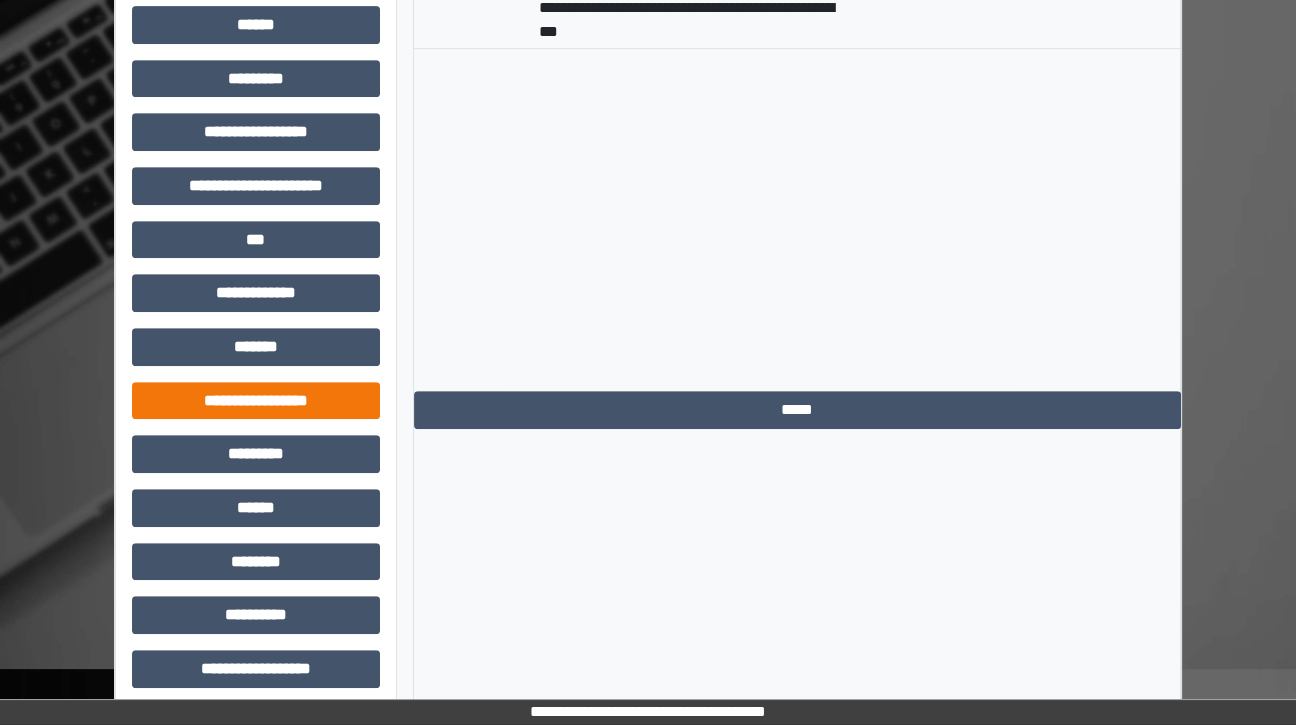 scroll, scrollTop: 945, scrollLeft: 0, axis: vertical 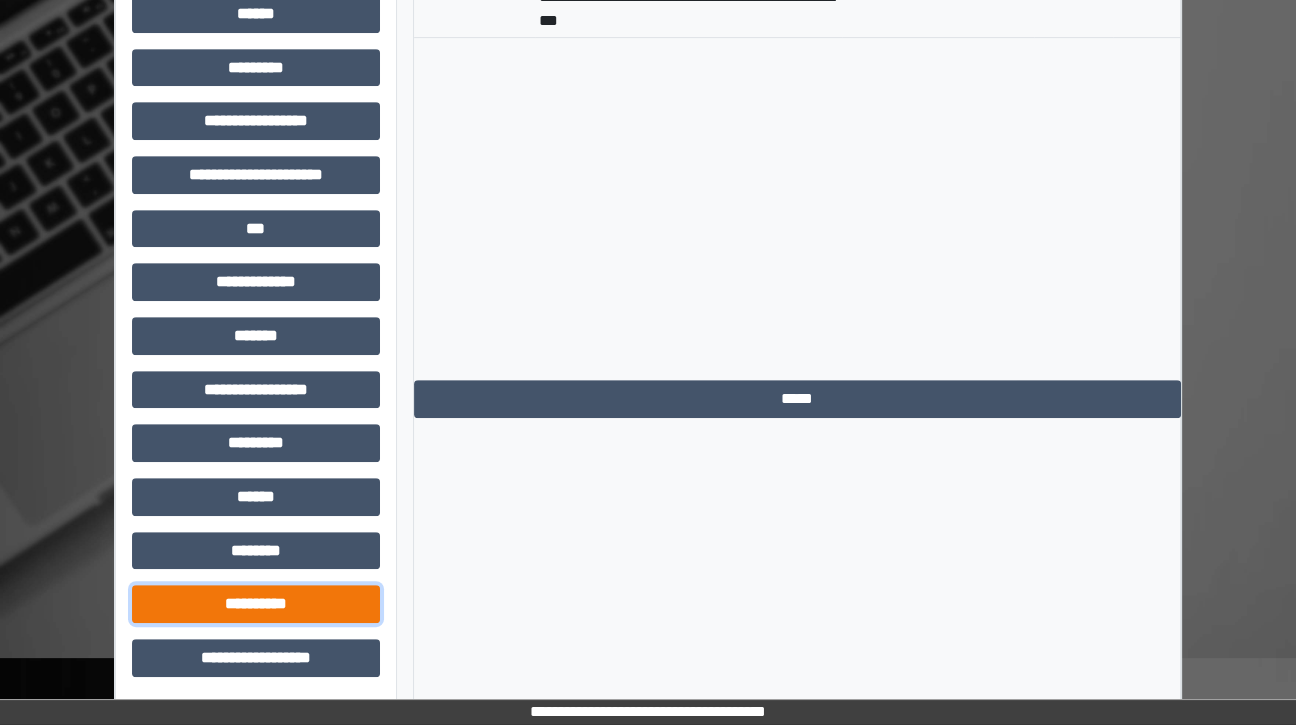 click on "**********" at bounding box center (256, 604) 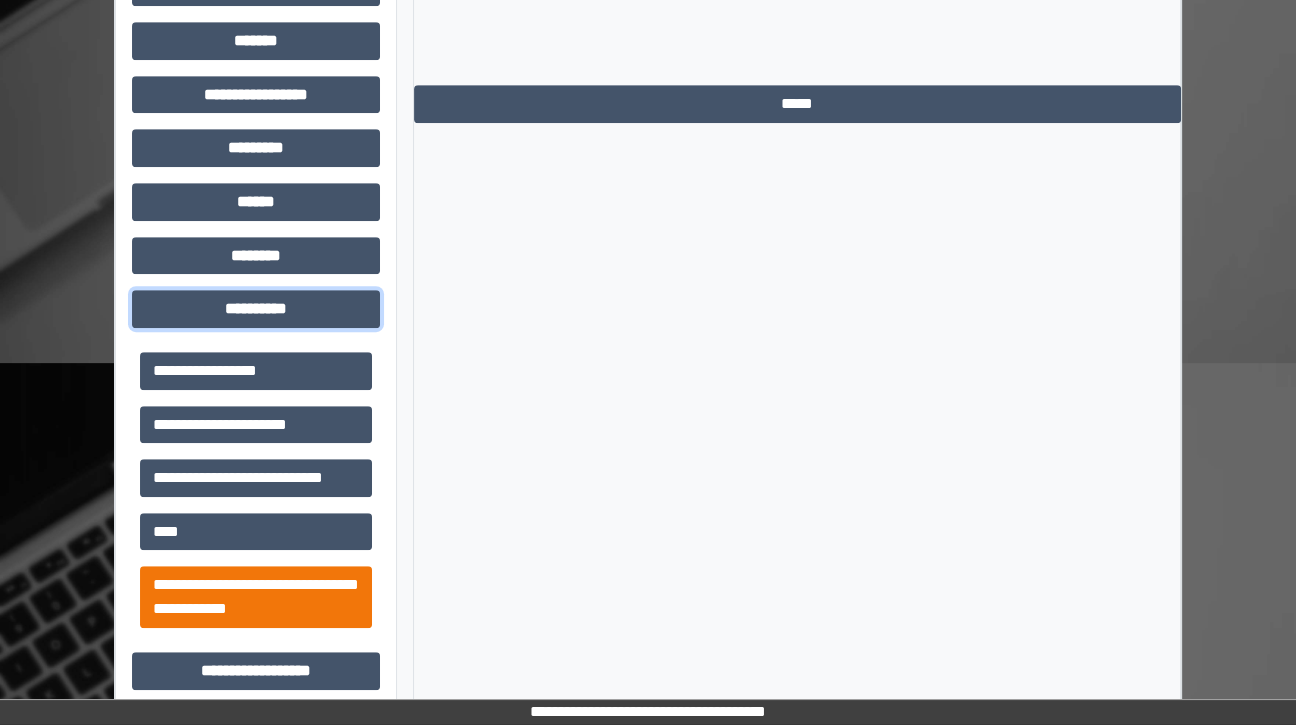 scroll, scrollTop: 1254, scrollLeft: 0, axis: vertical 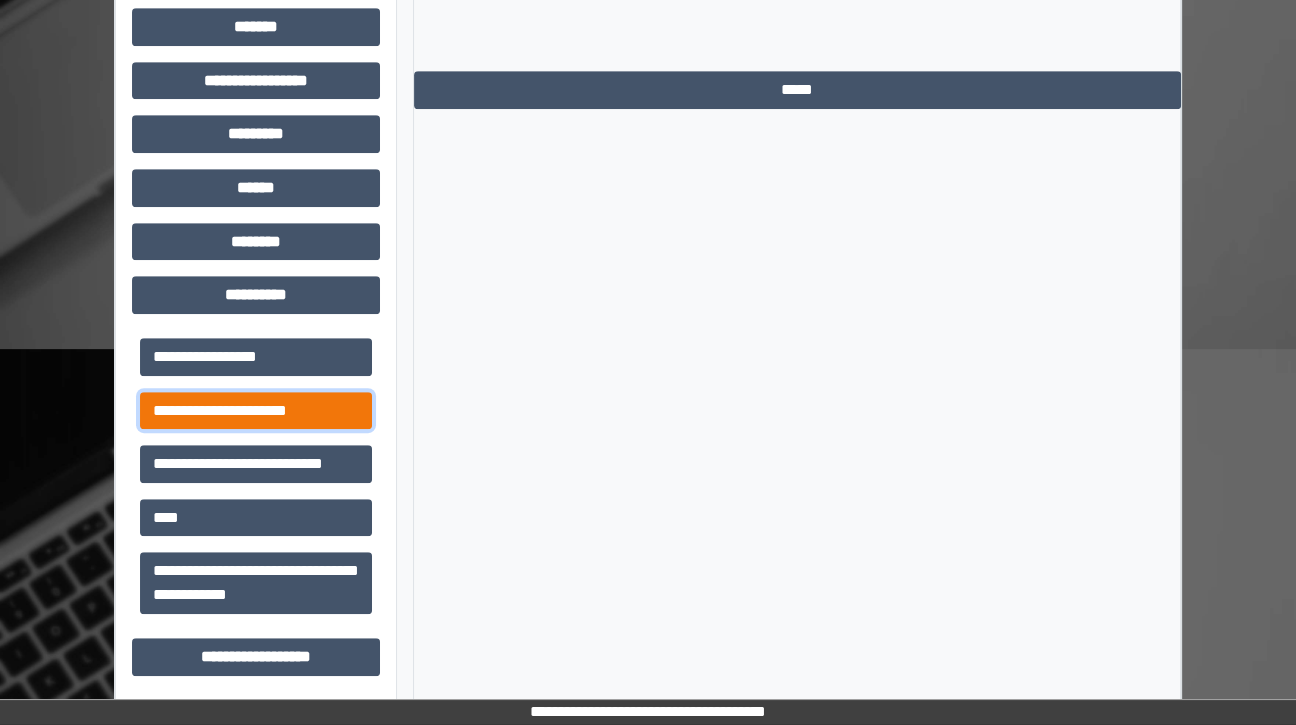 click on "**********" at bounding box center [256, 411] 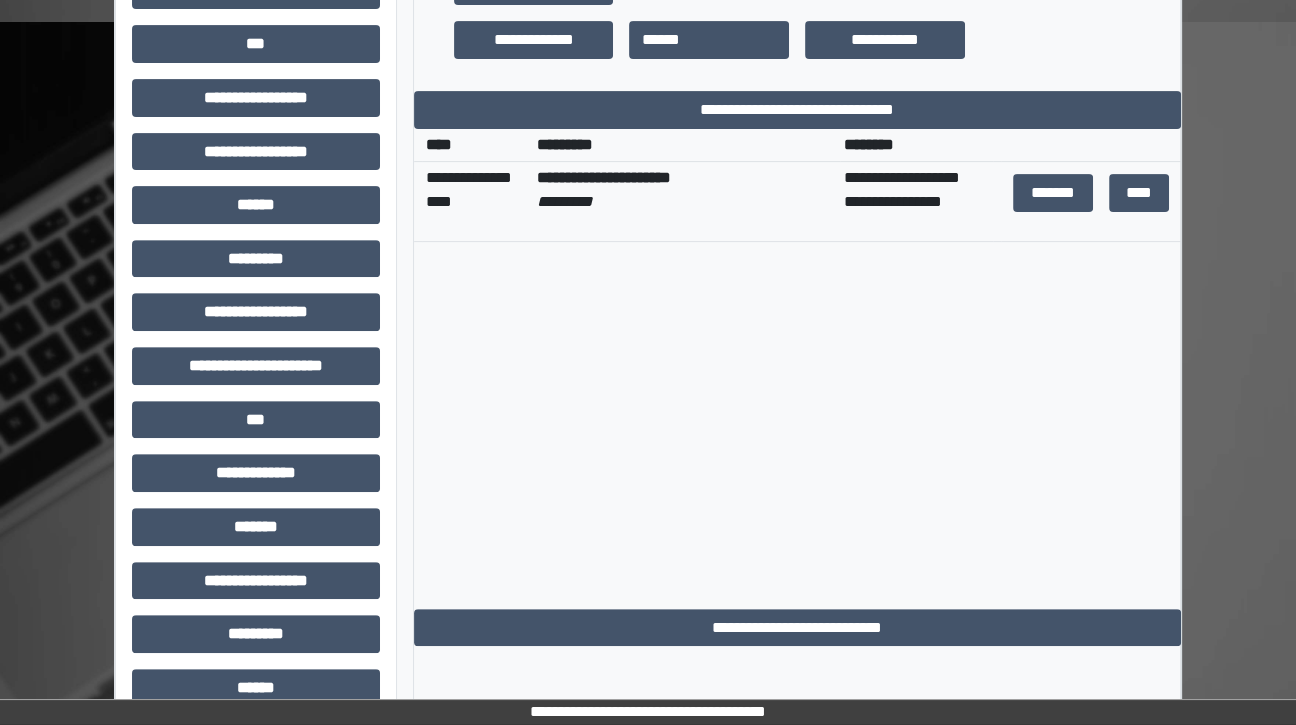 scroll, scrollTop: 629, scrollLeft: 0, axis: vertical 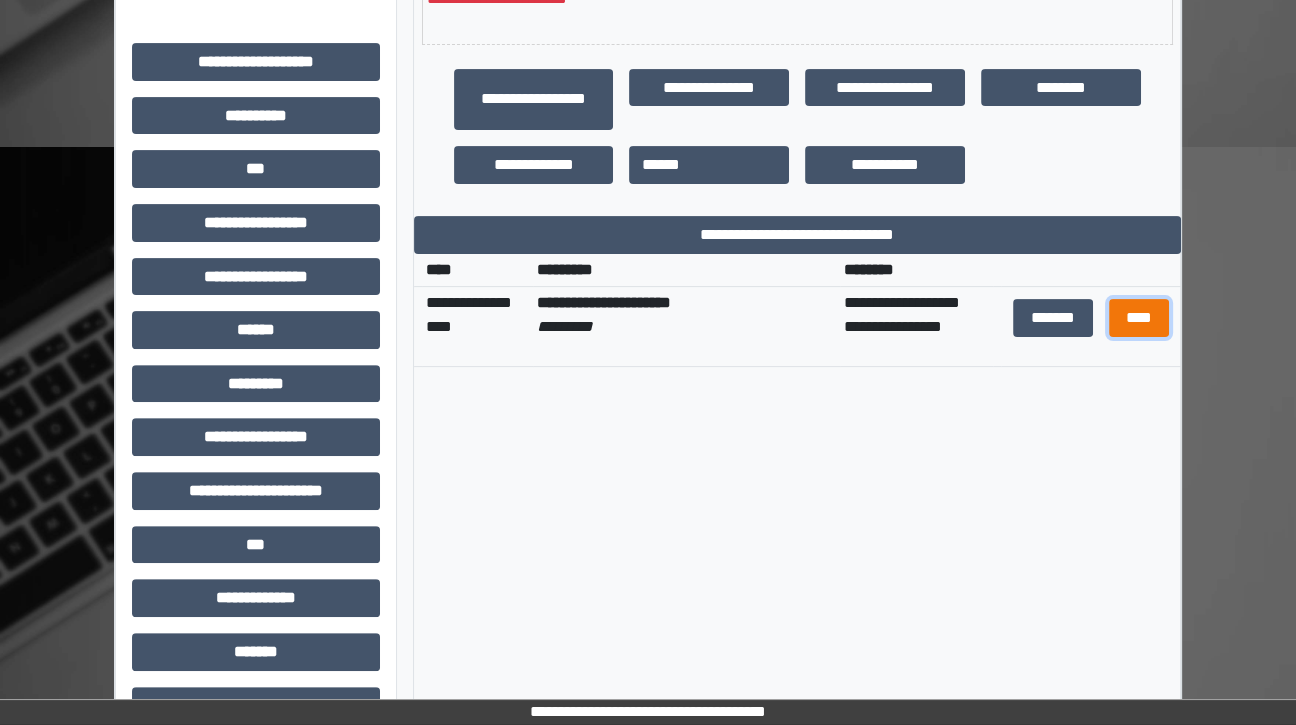 click on "****" at bounding box center [1138, 318] 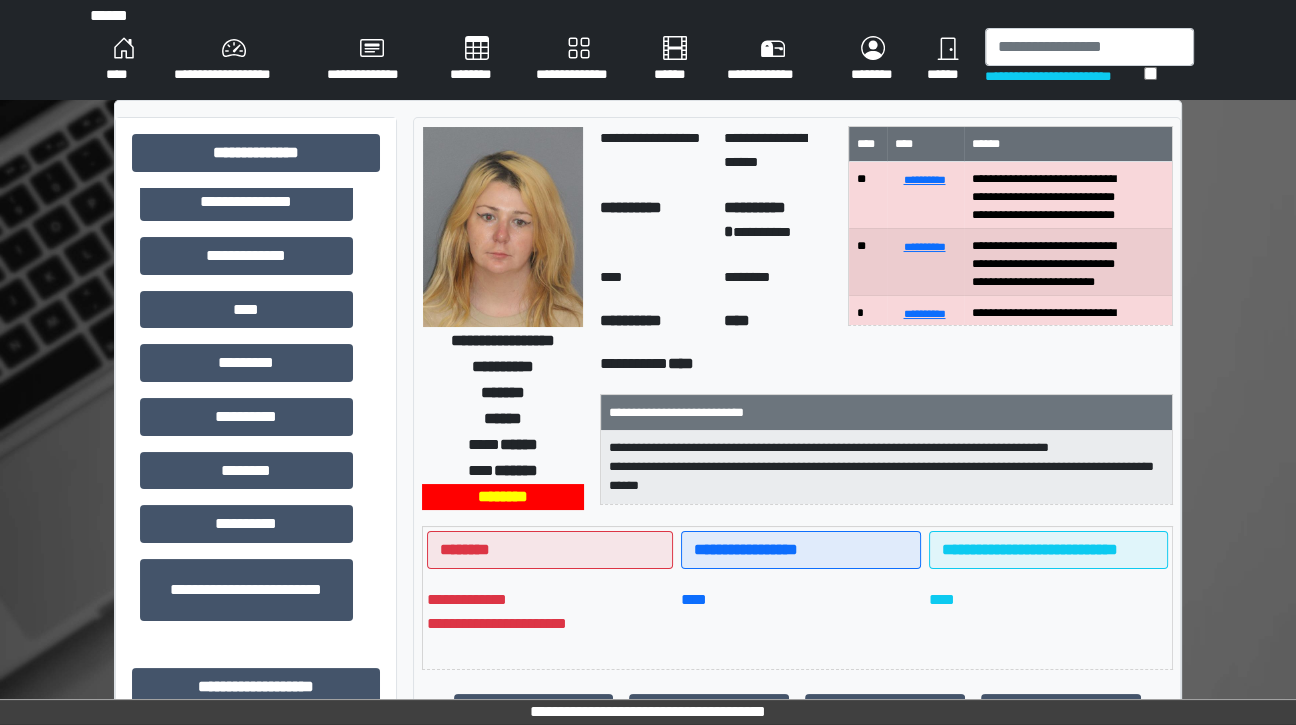 scroll, scrollTop: 0, scrollLeft: 0, axis: both 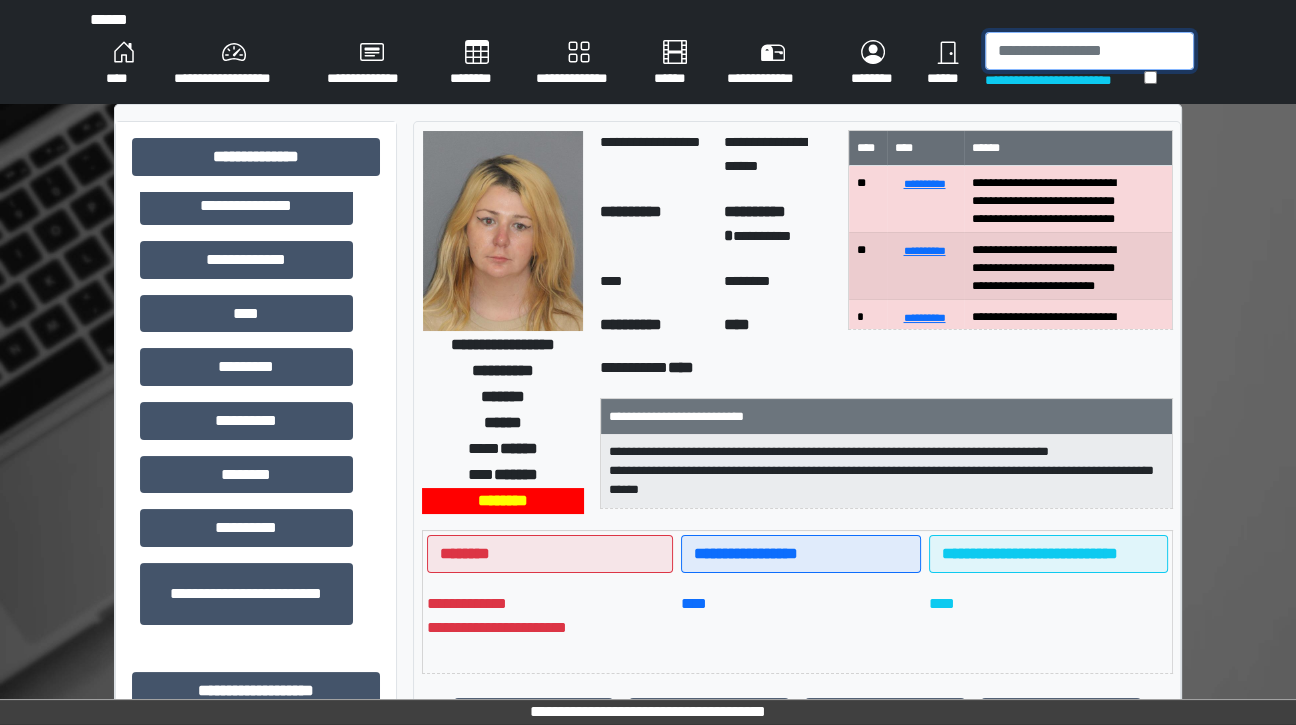 click at bounding box center (1089, 51) 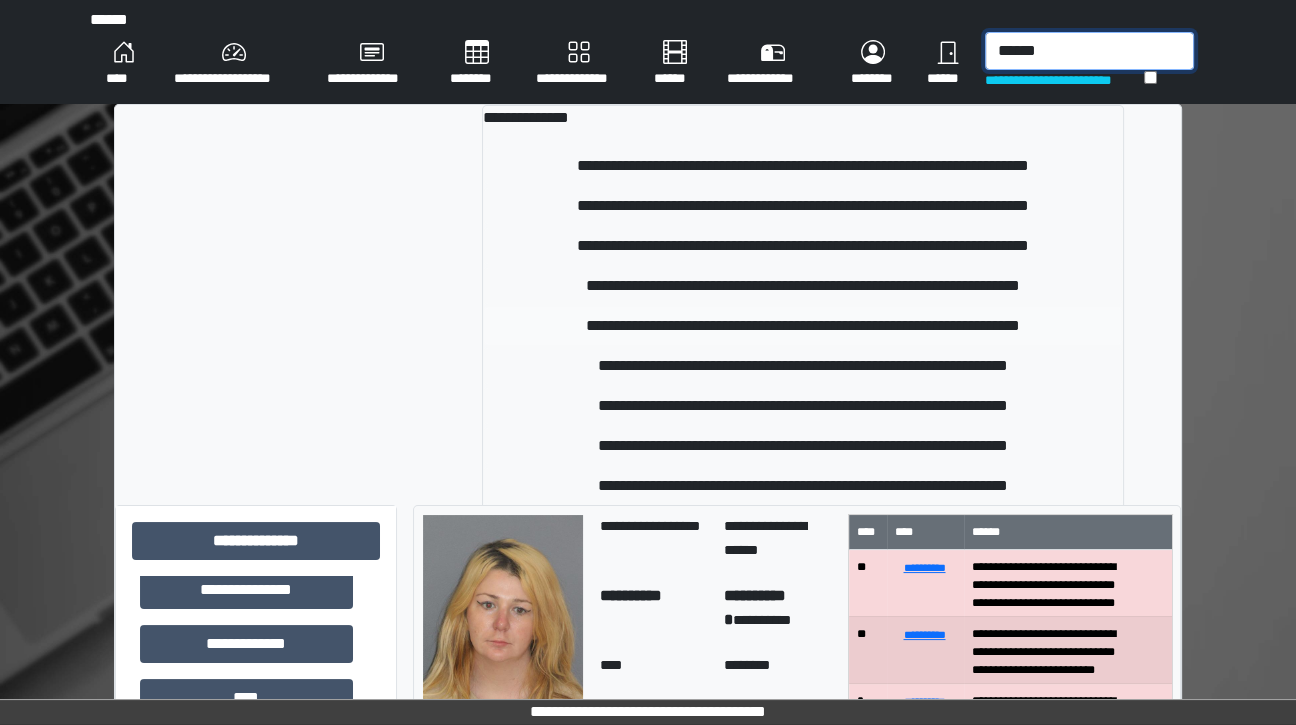 type on "******" 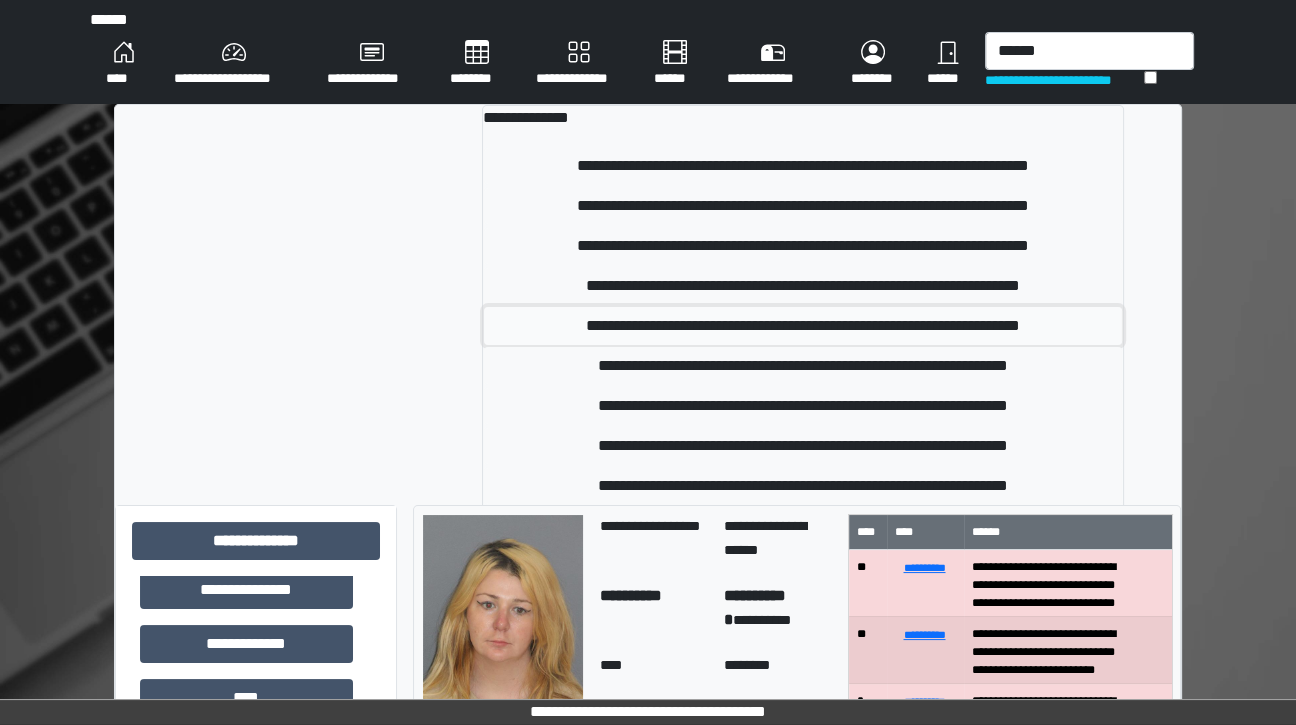 click on "**********" at bounding box center [803, 326] 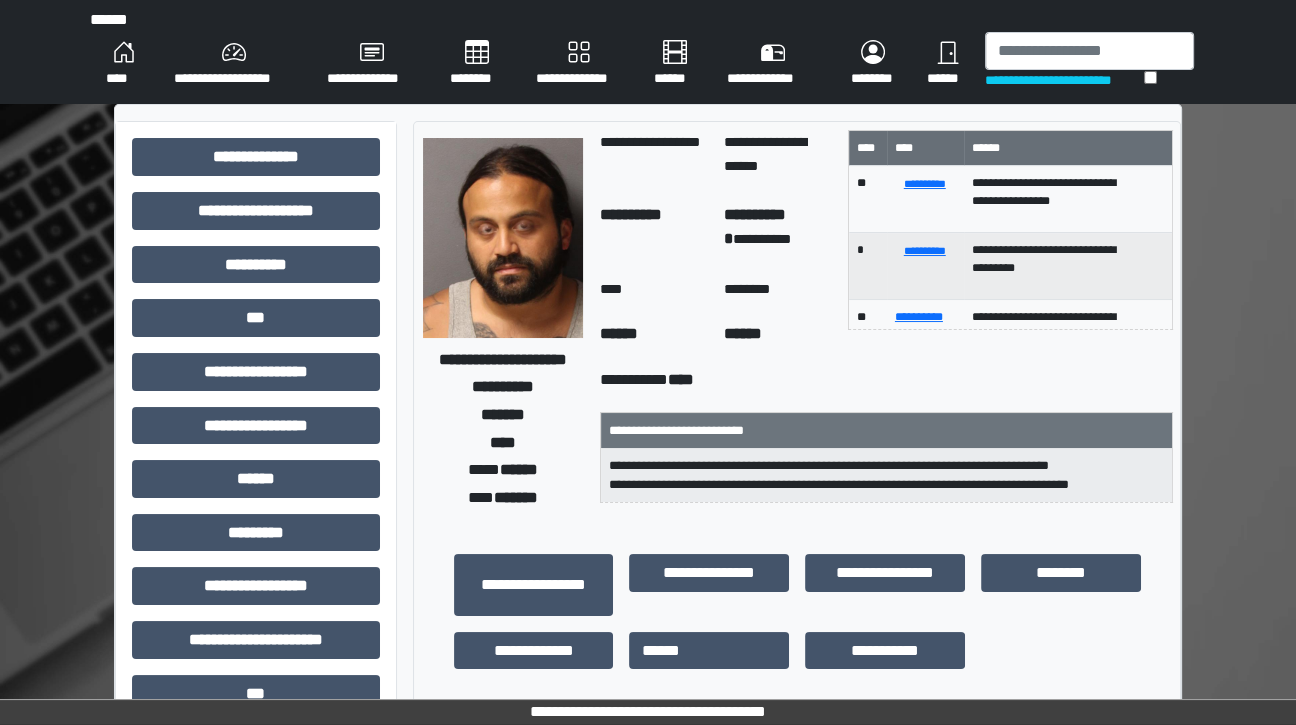 scroll, scrollTop: 119, scrollLeft: 0, axis: vertical 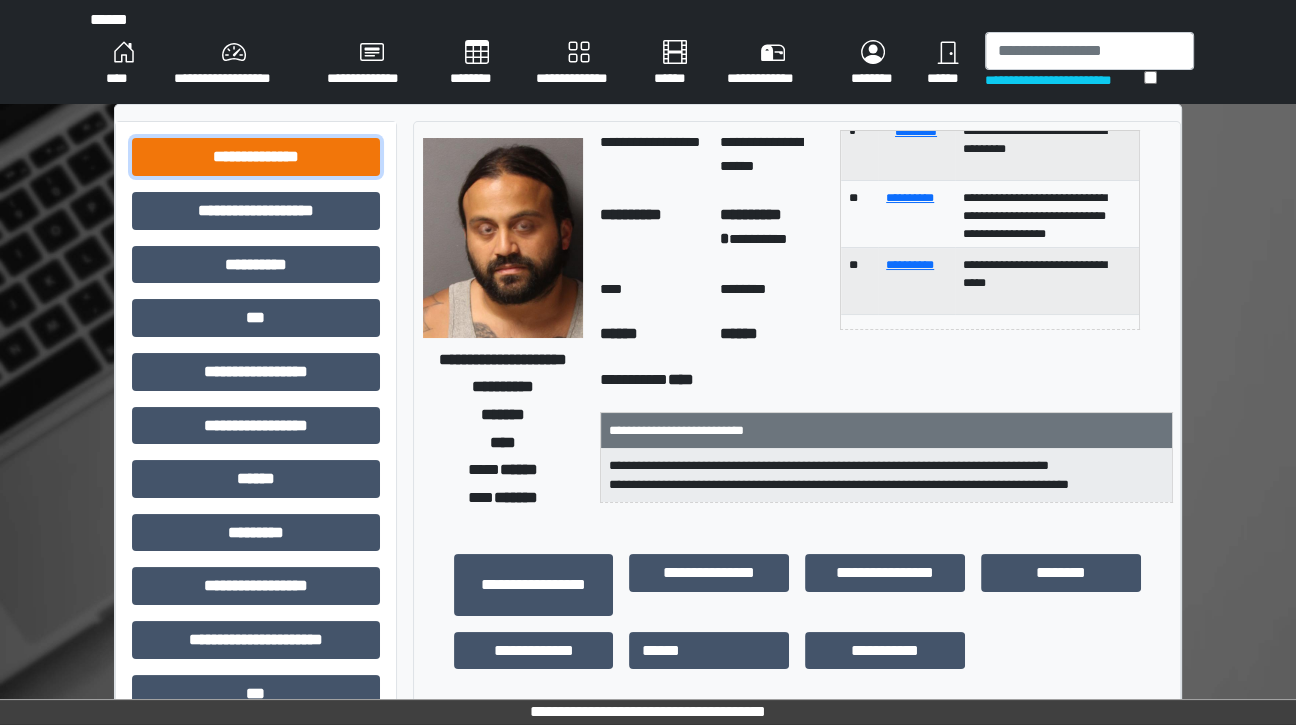 click on "**********" at bounding box center [256, 157] 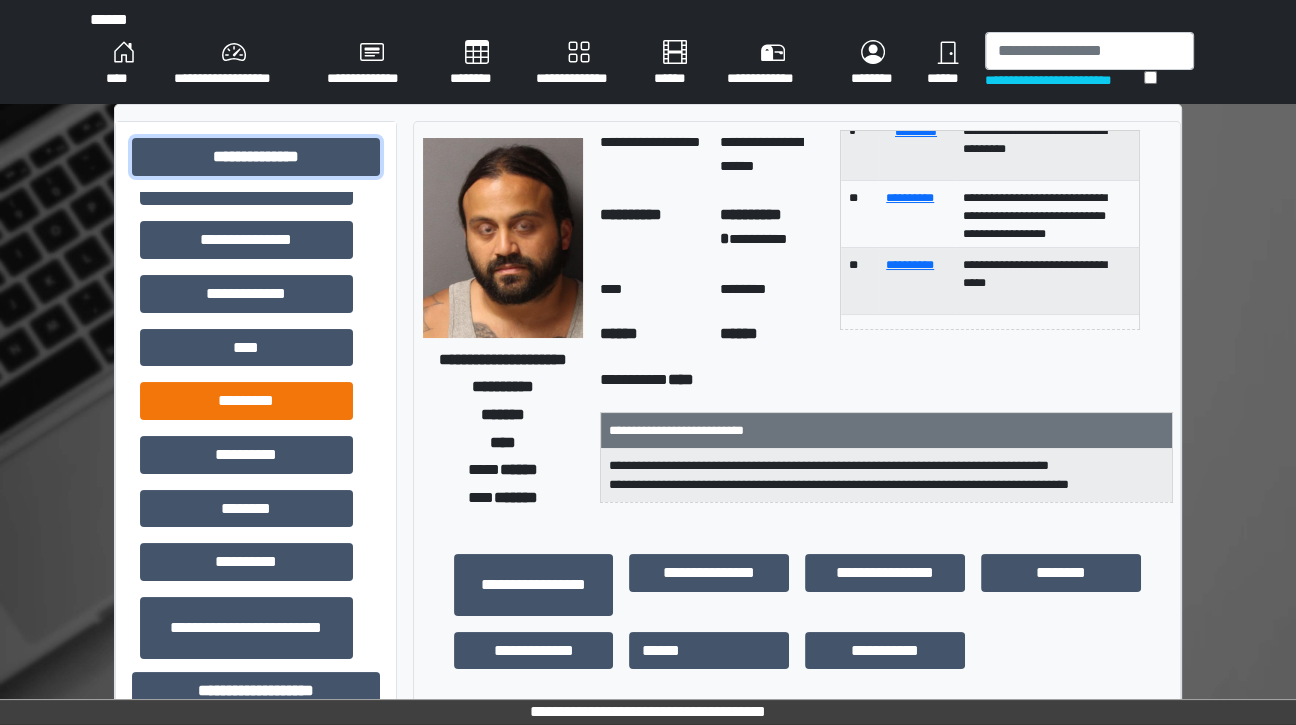 scroll, scrollTop: 573, scrollLeft: 0, axis: vertical 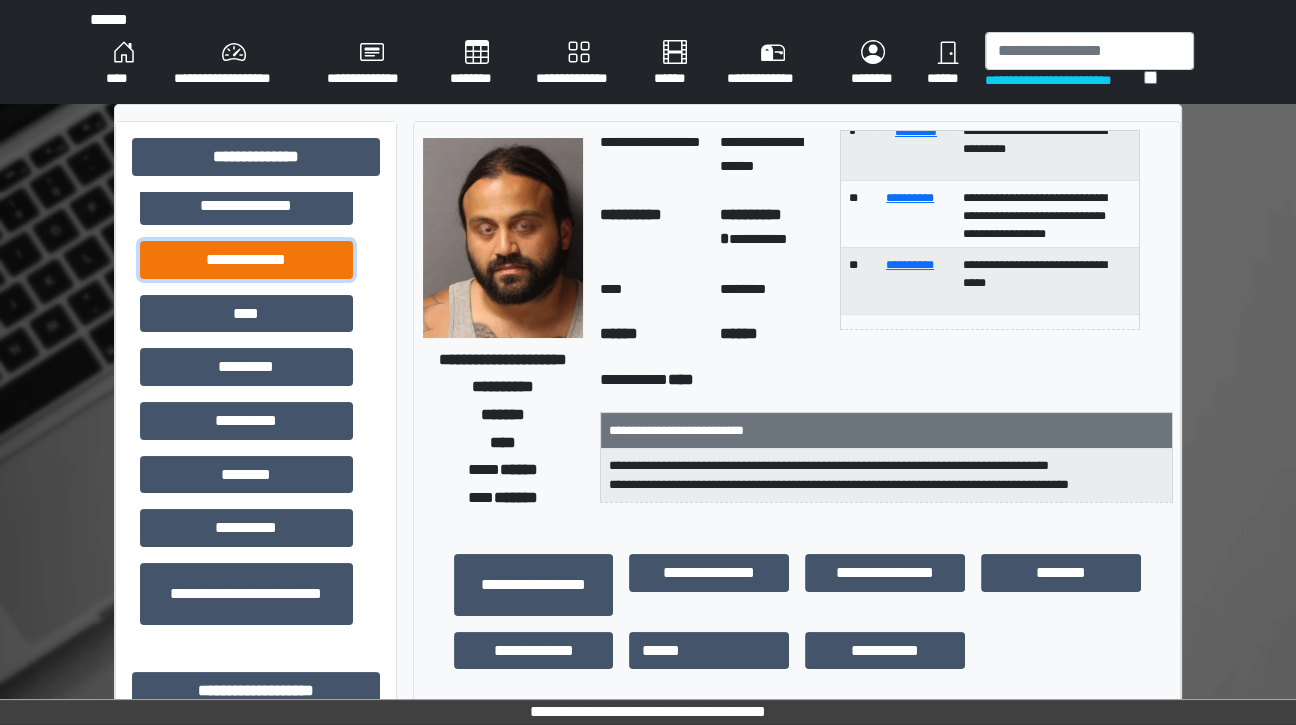 click on "**********" at bounding box center [246, 260] 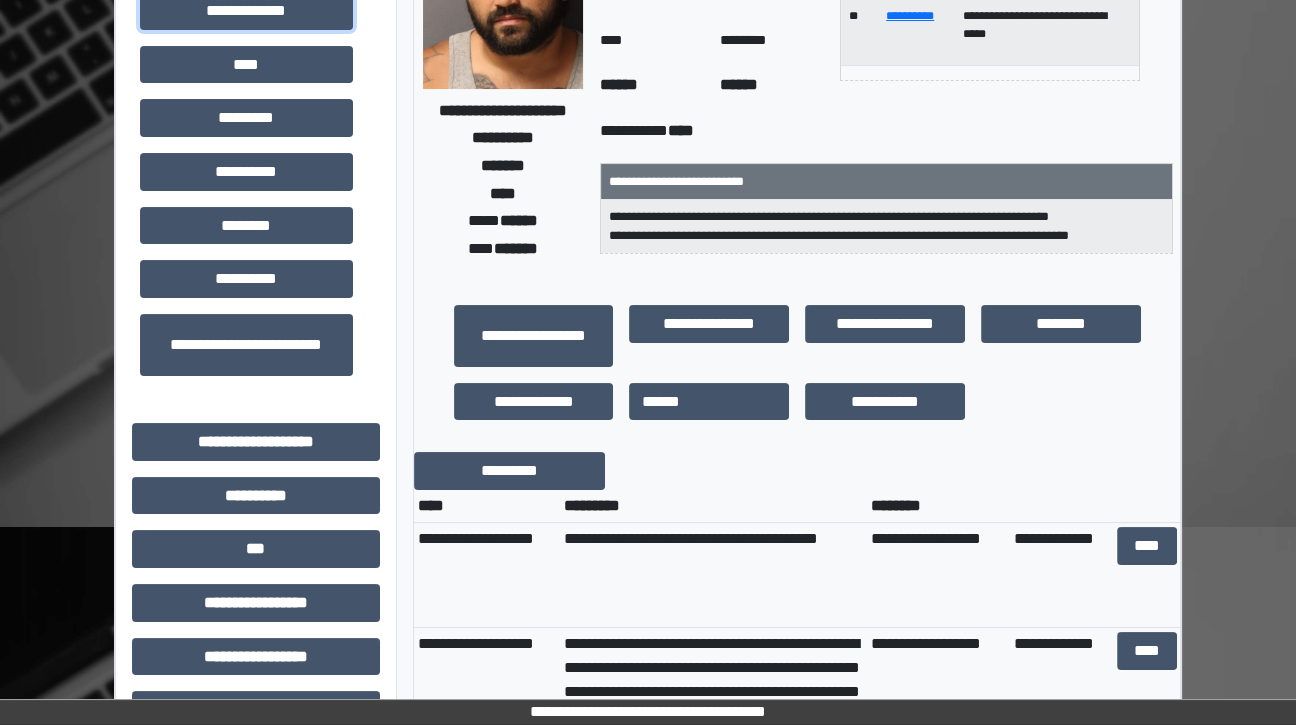 scroll, scrollTop: 499, scrollLeft: 0, axis: vertical 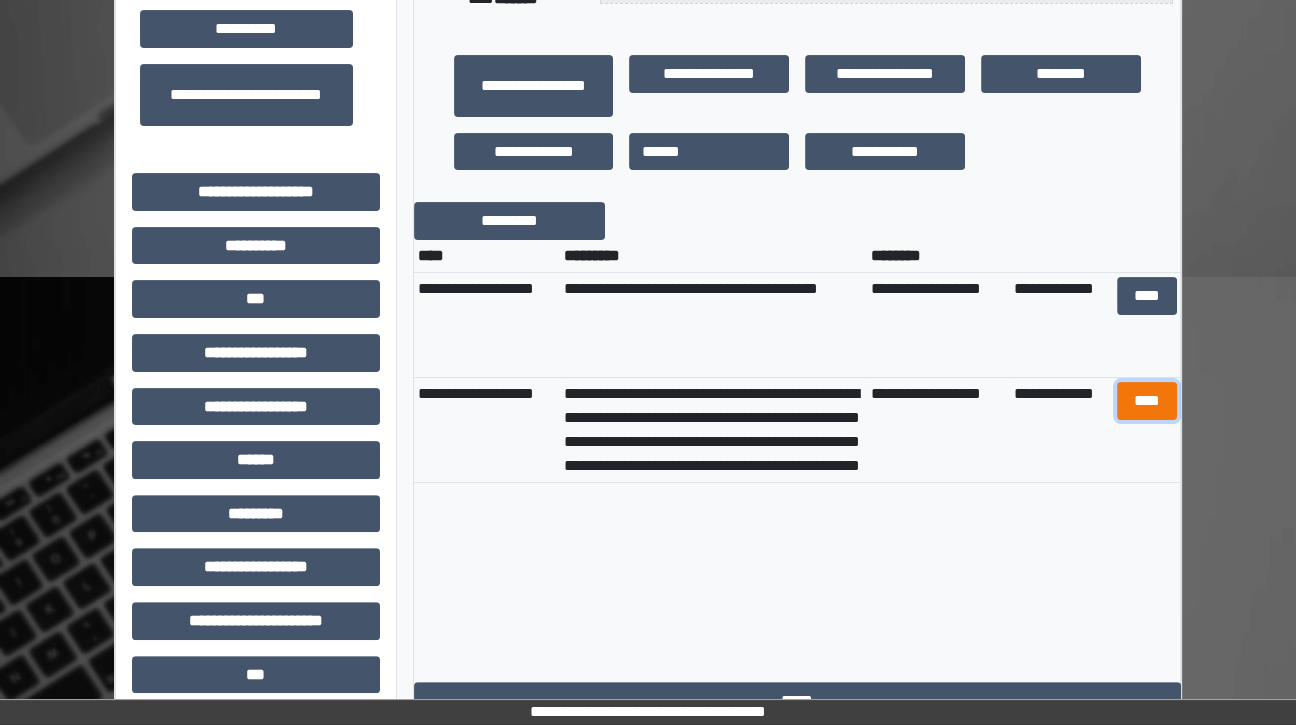 click on "****" at bounding box center (1146, 401) 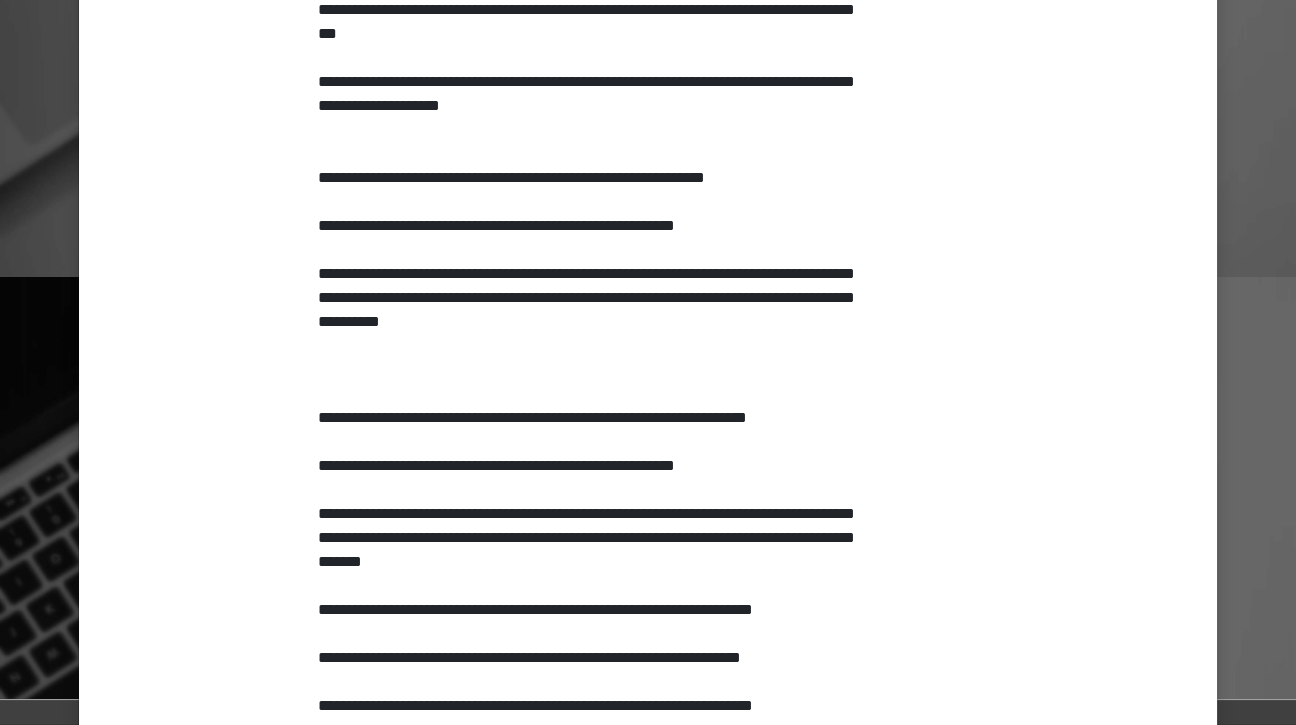 scroll, scrollTop: 499, scrollLeft: 0, axis: vertical 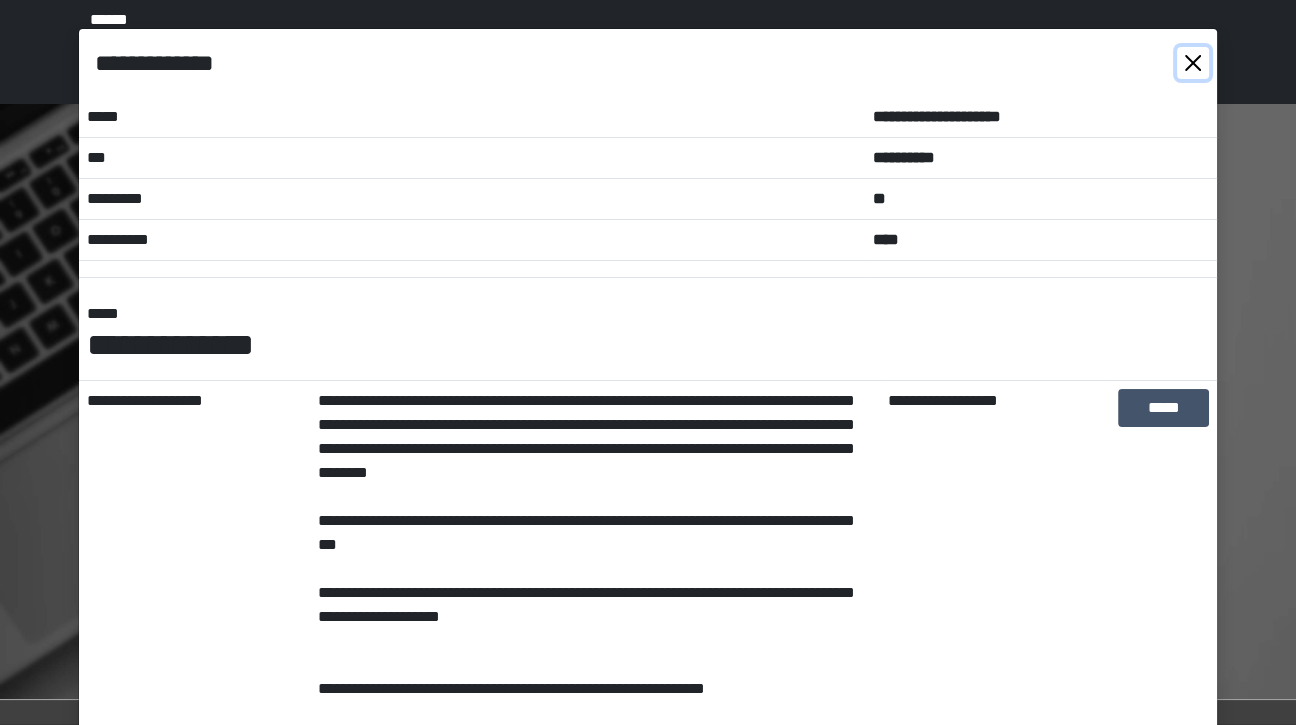 click at bounding box center [1193, 63] 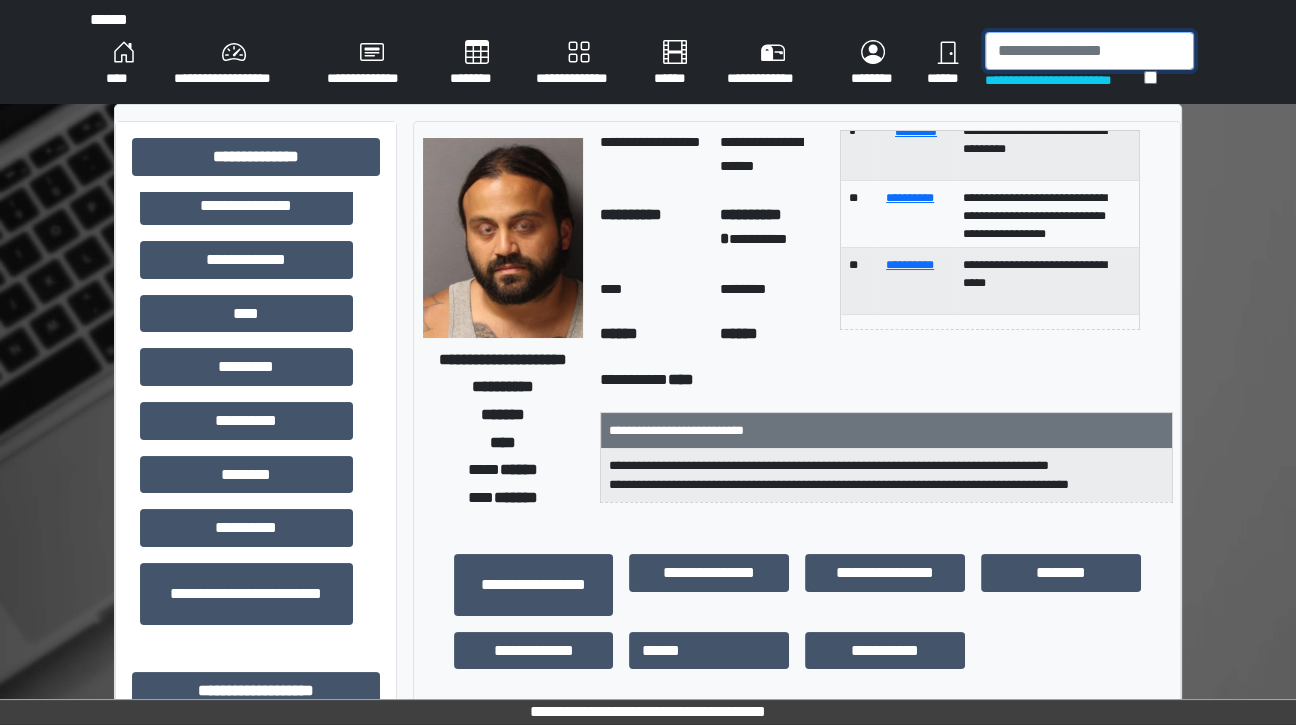 click at bounding box center (1089, 51) 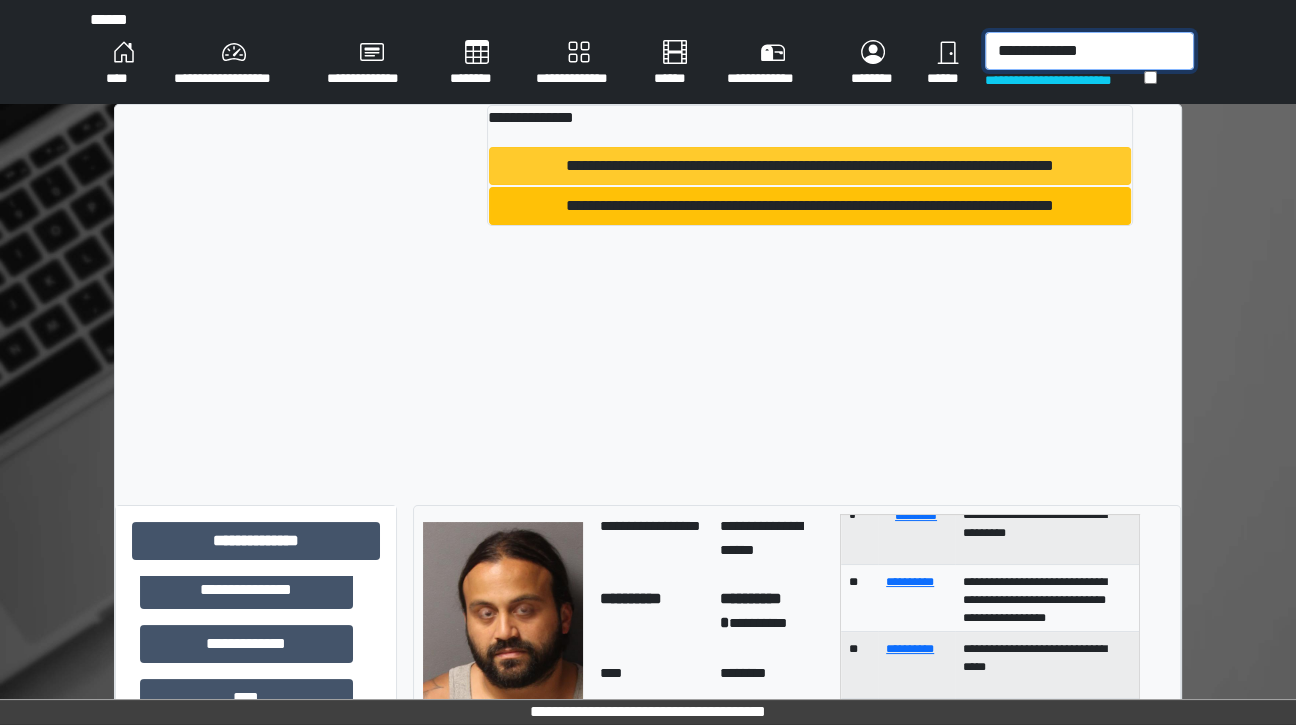 type on "**********" 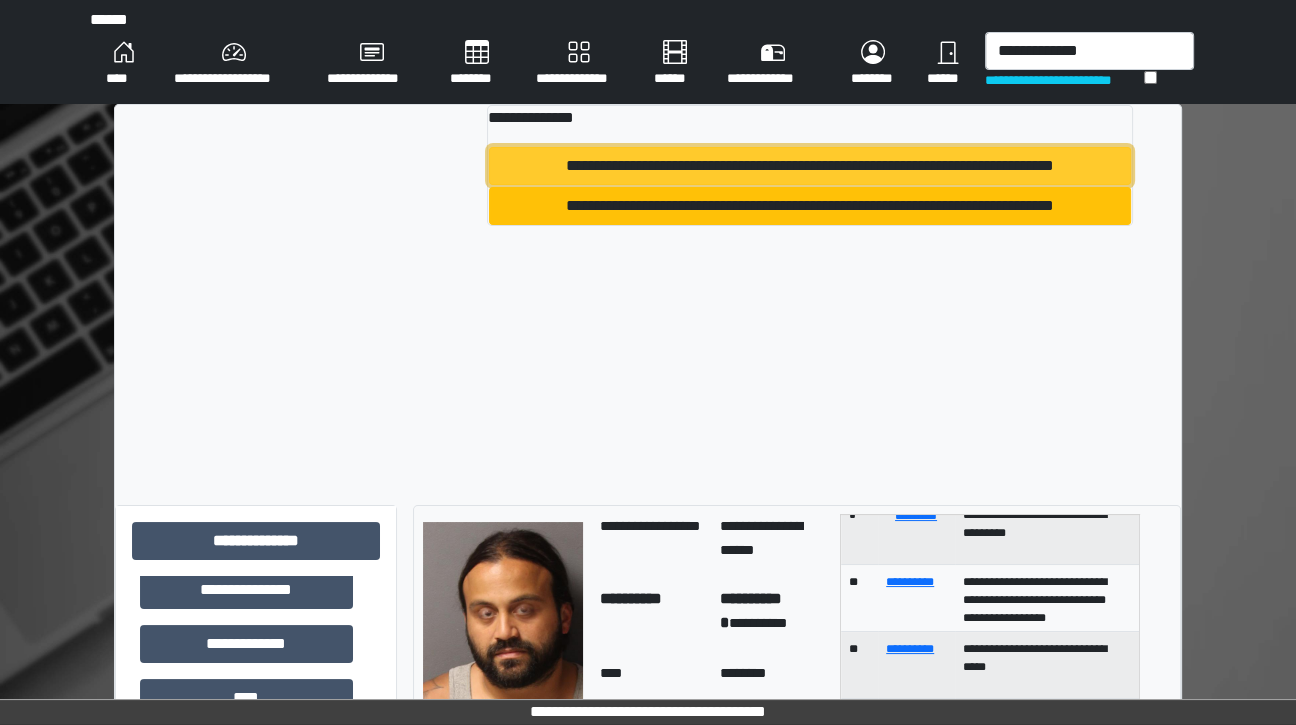 click on "**********" at bounding box center (810, 166) 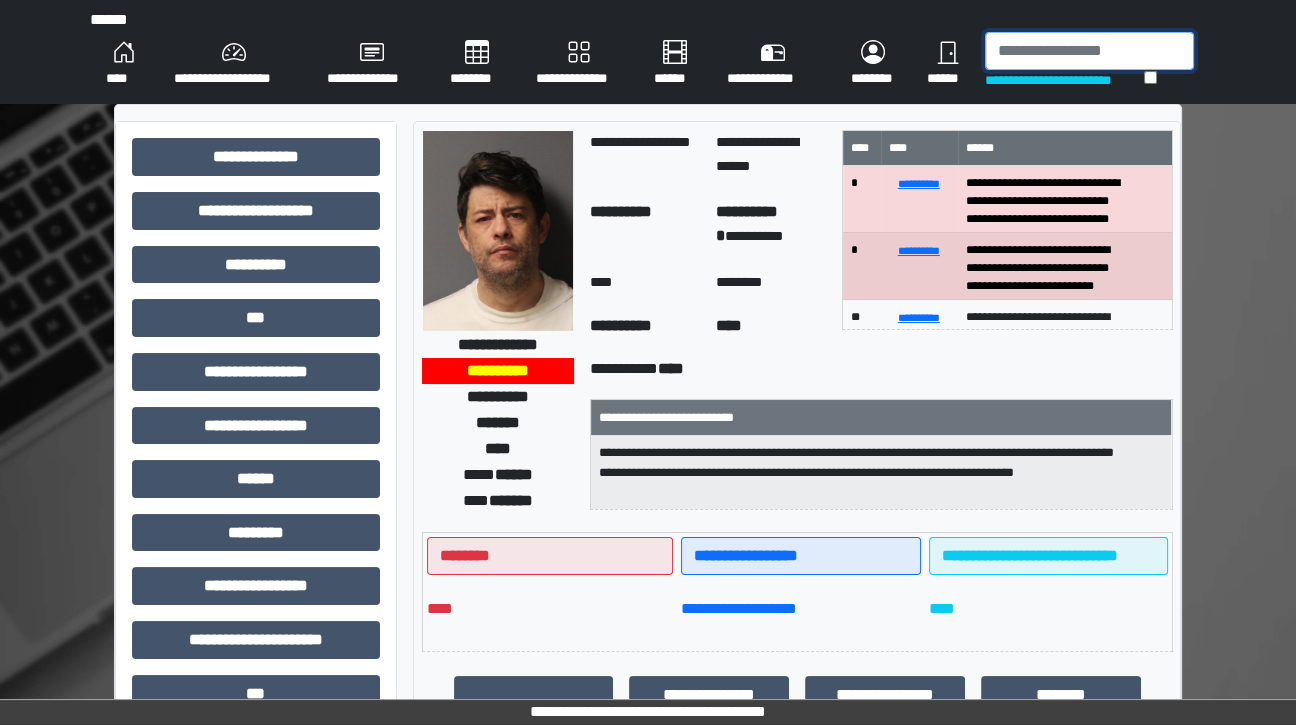 click at bounding box center [1089, 51] 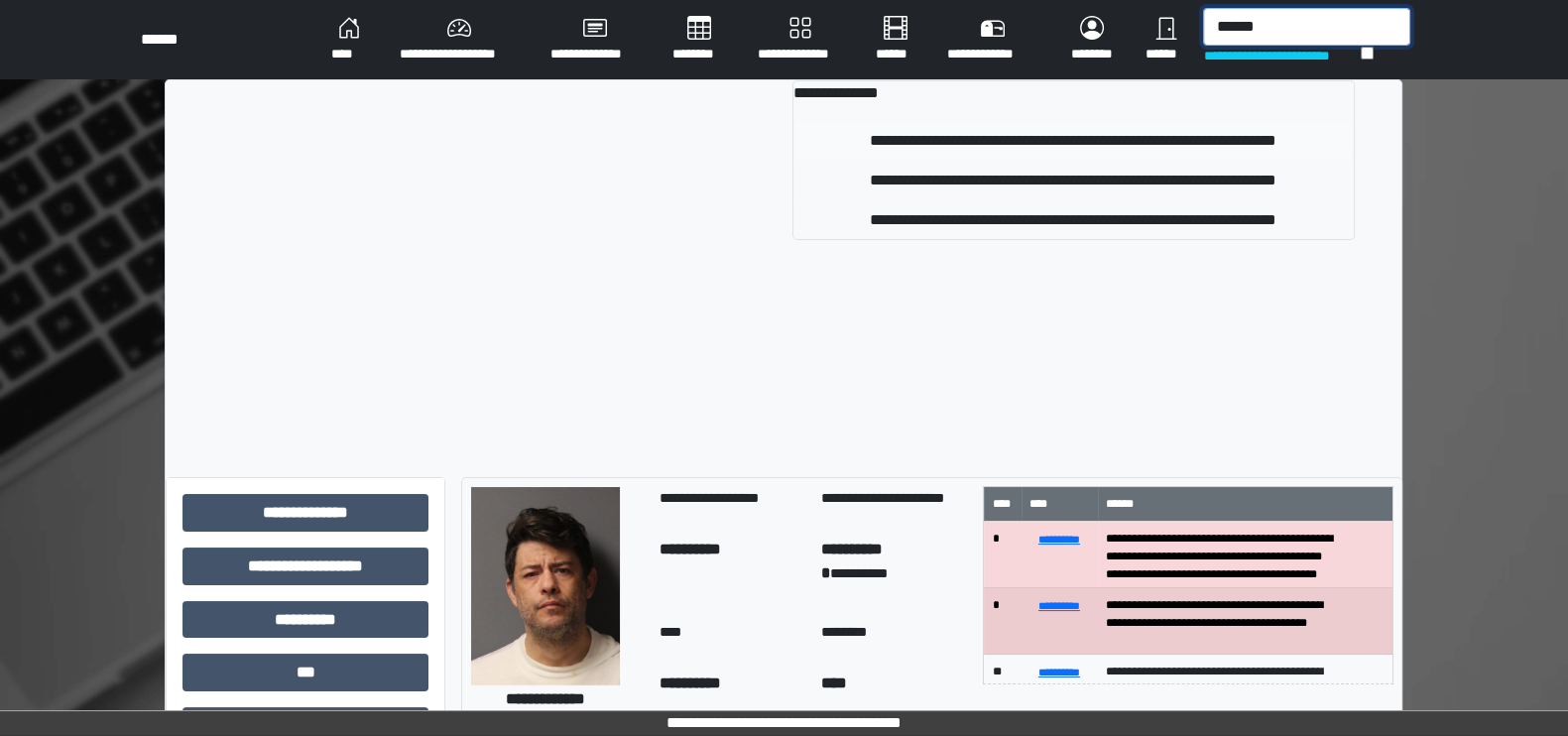 type on "******" 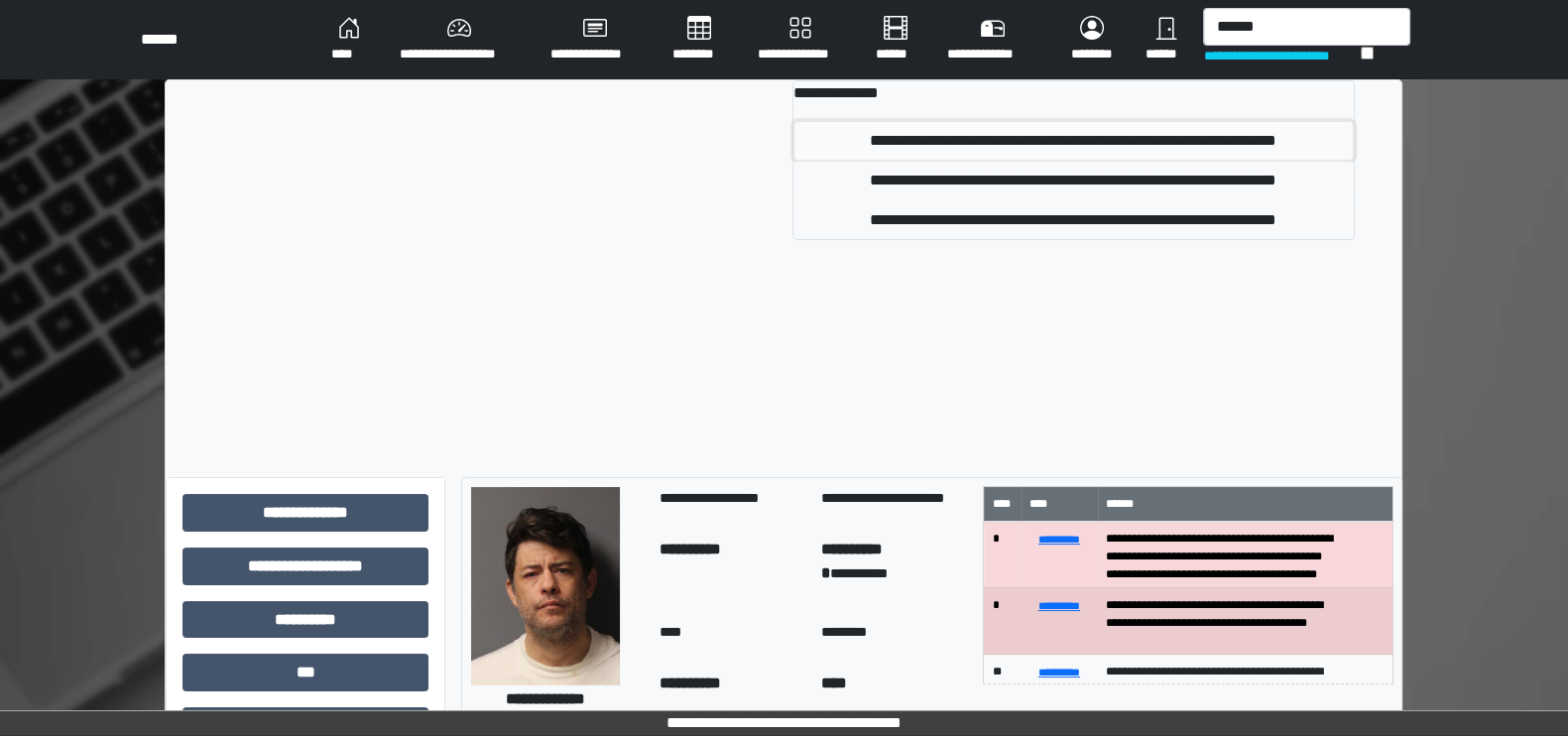 click on "**********" at bounding box center [1073, 141] 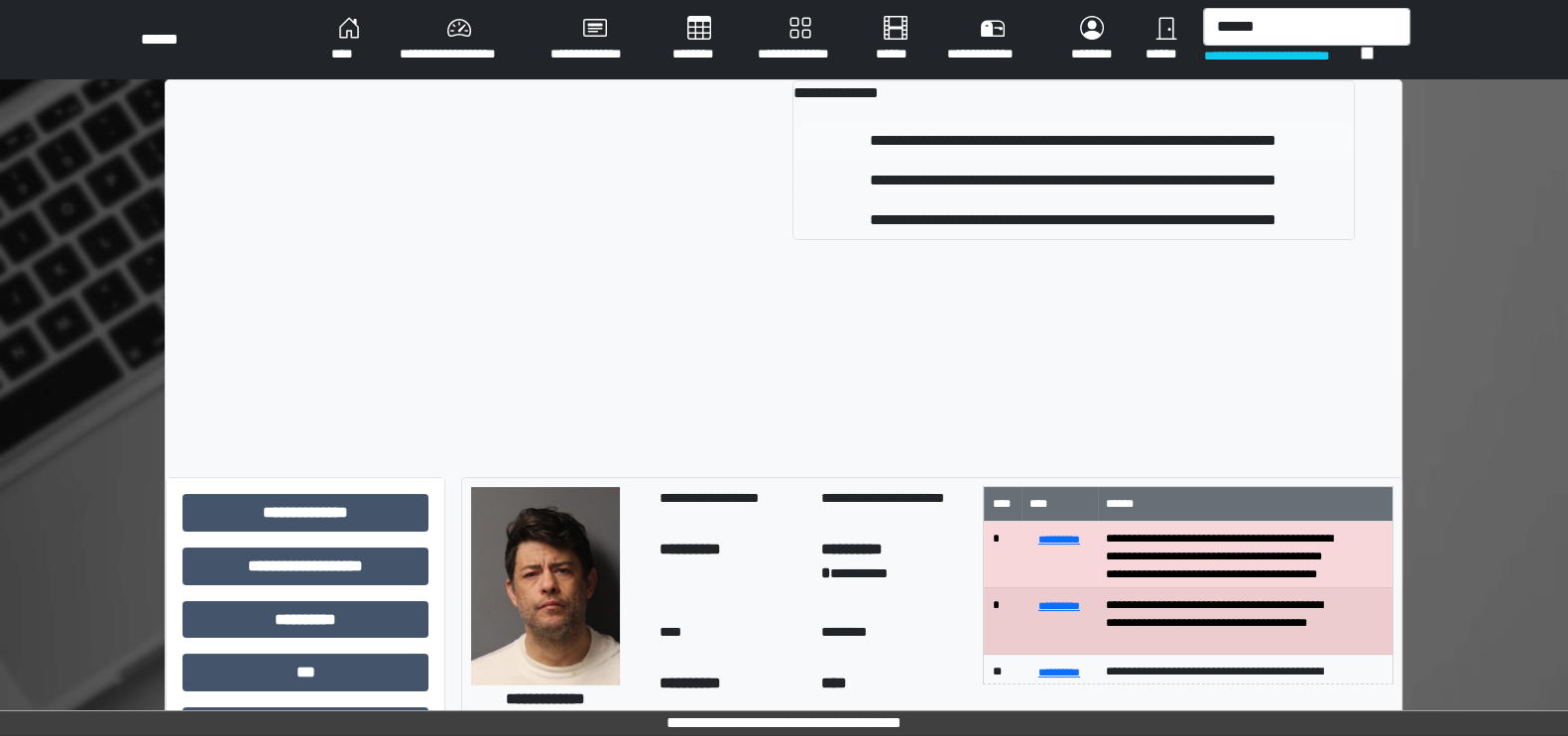 type 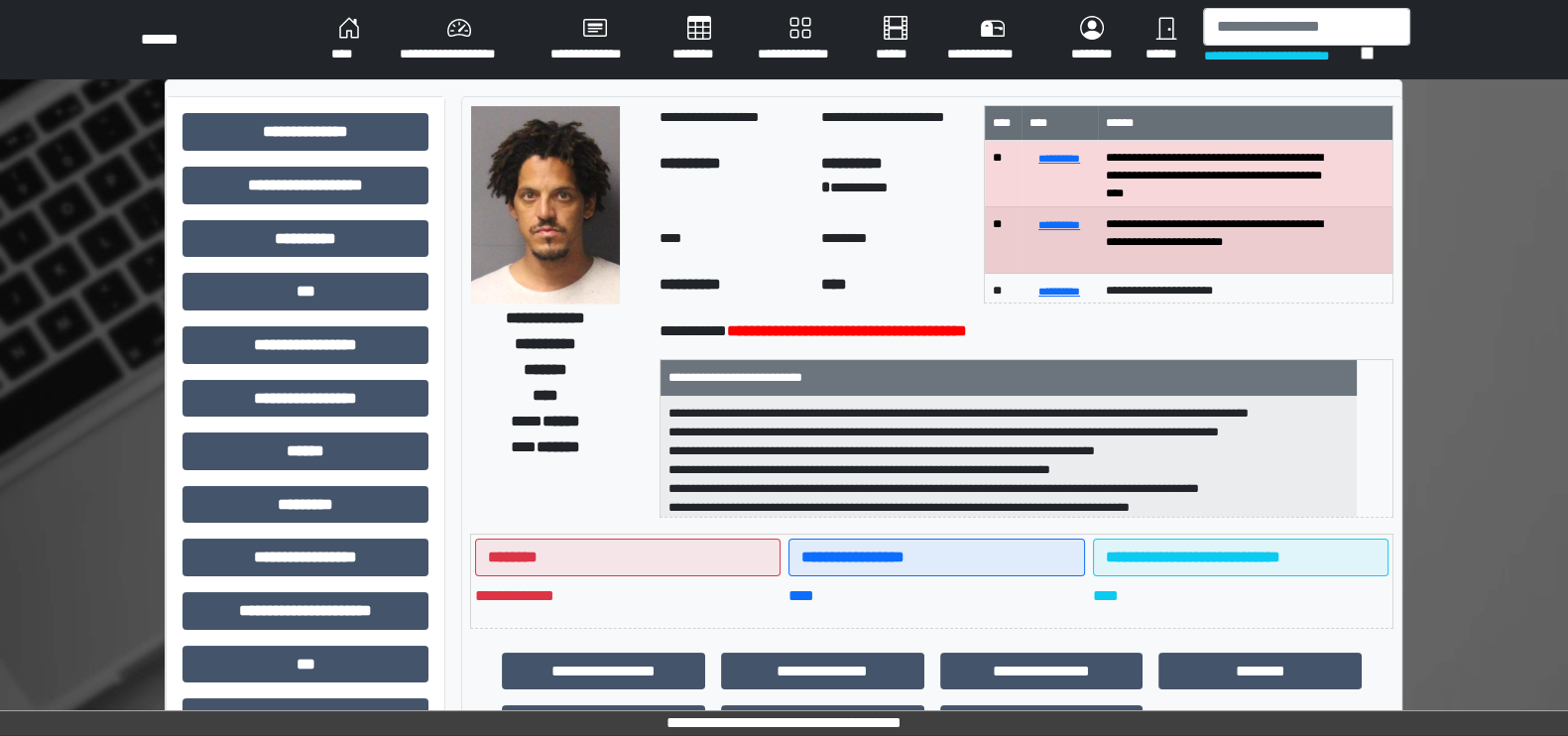 scroll, scrollTop: 1, scrollLeft: 0, axis: vertical 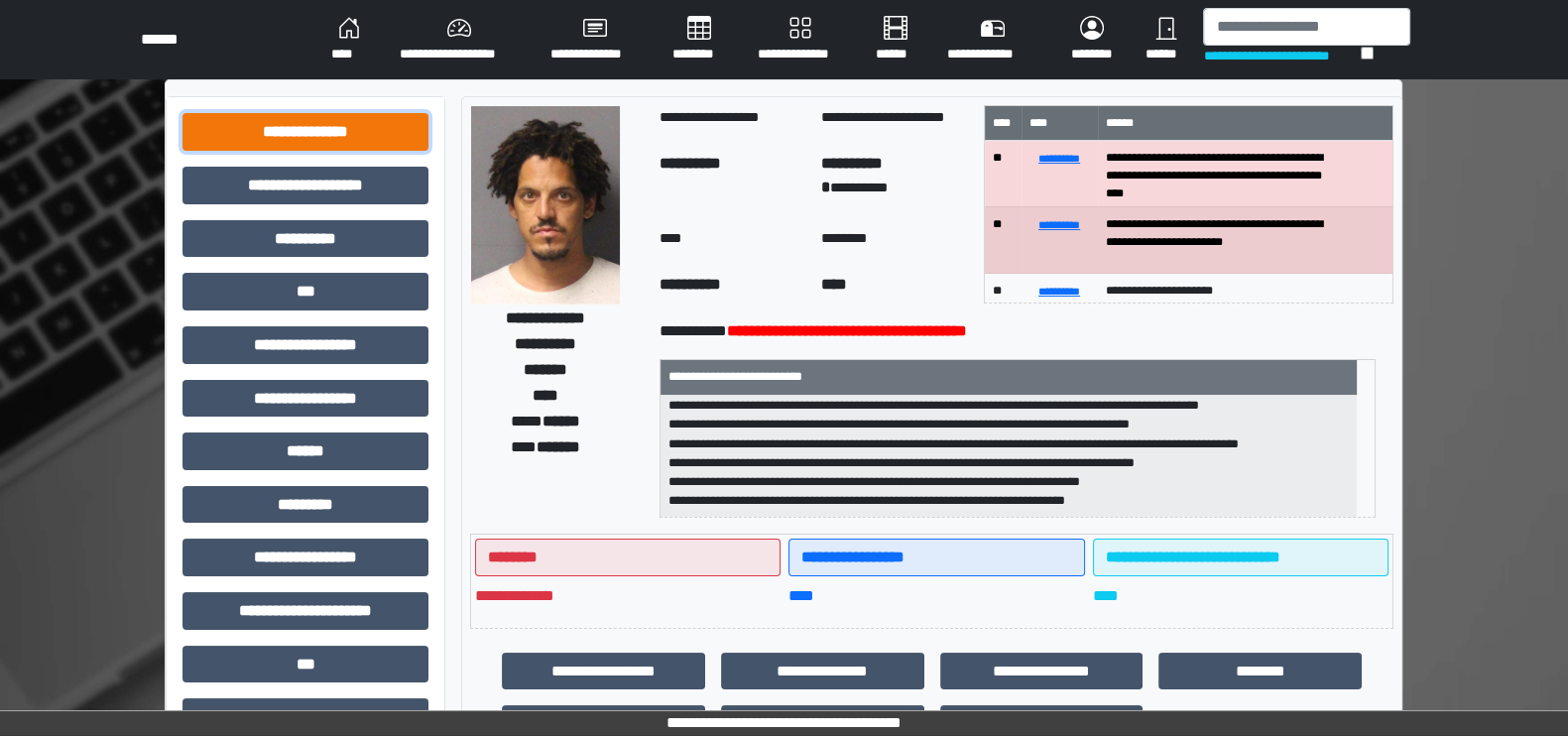 click on "**********" at bounding box center (305, 132) 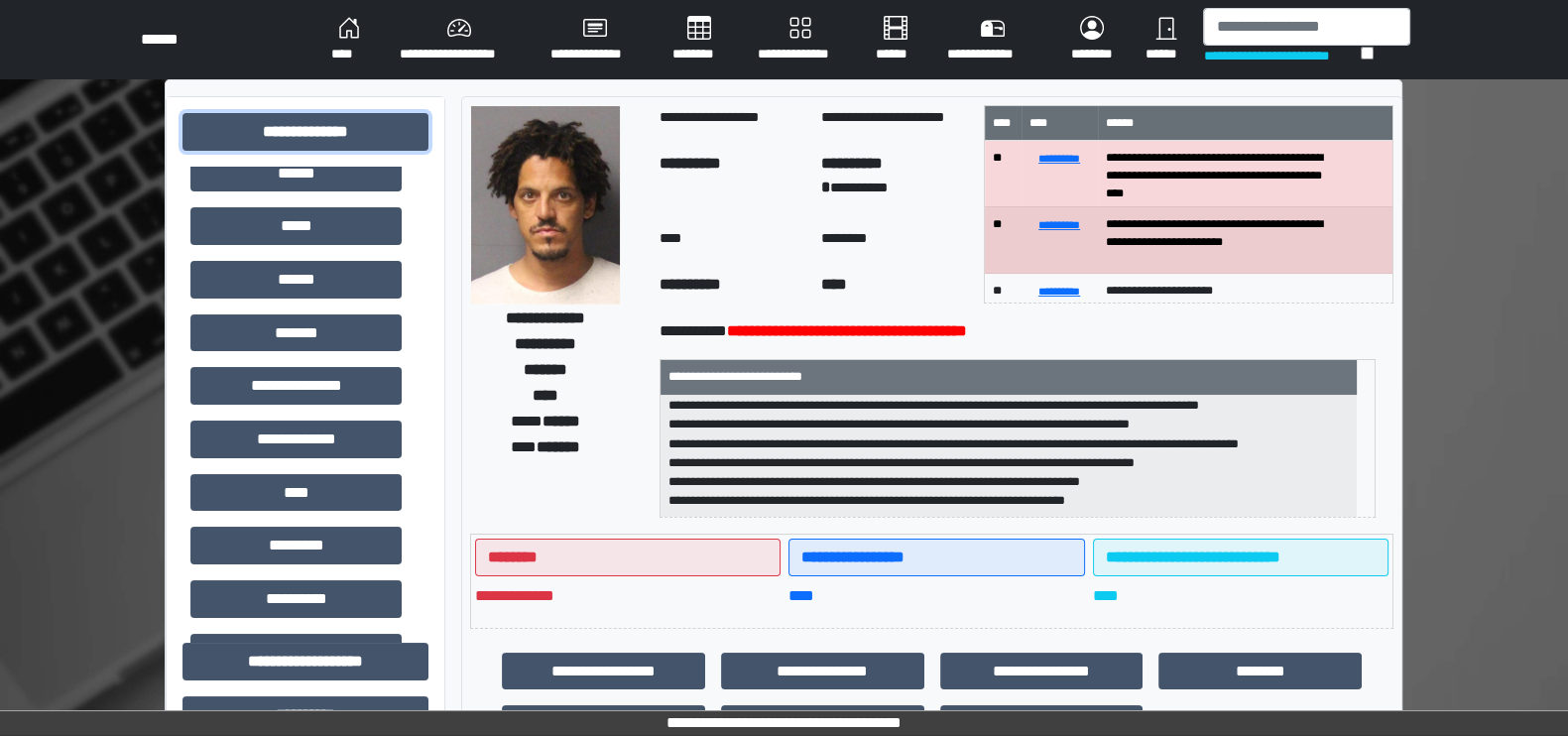 scroll, scrollTop: 495, scrollLeft: 0, axis: vertical 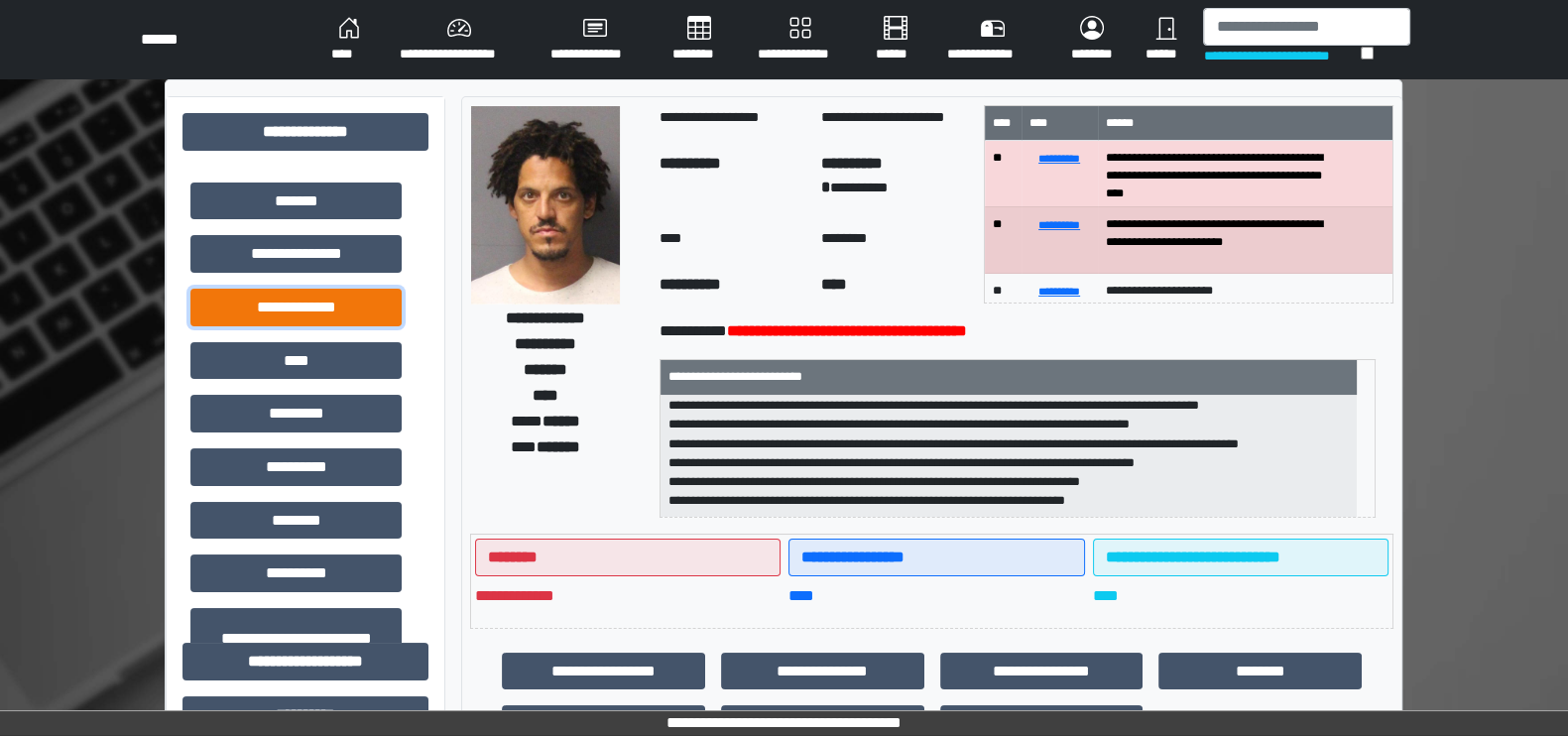 click on "**********" at bounding box center [296, 307] 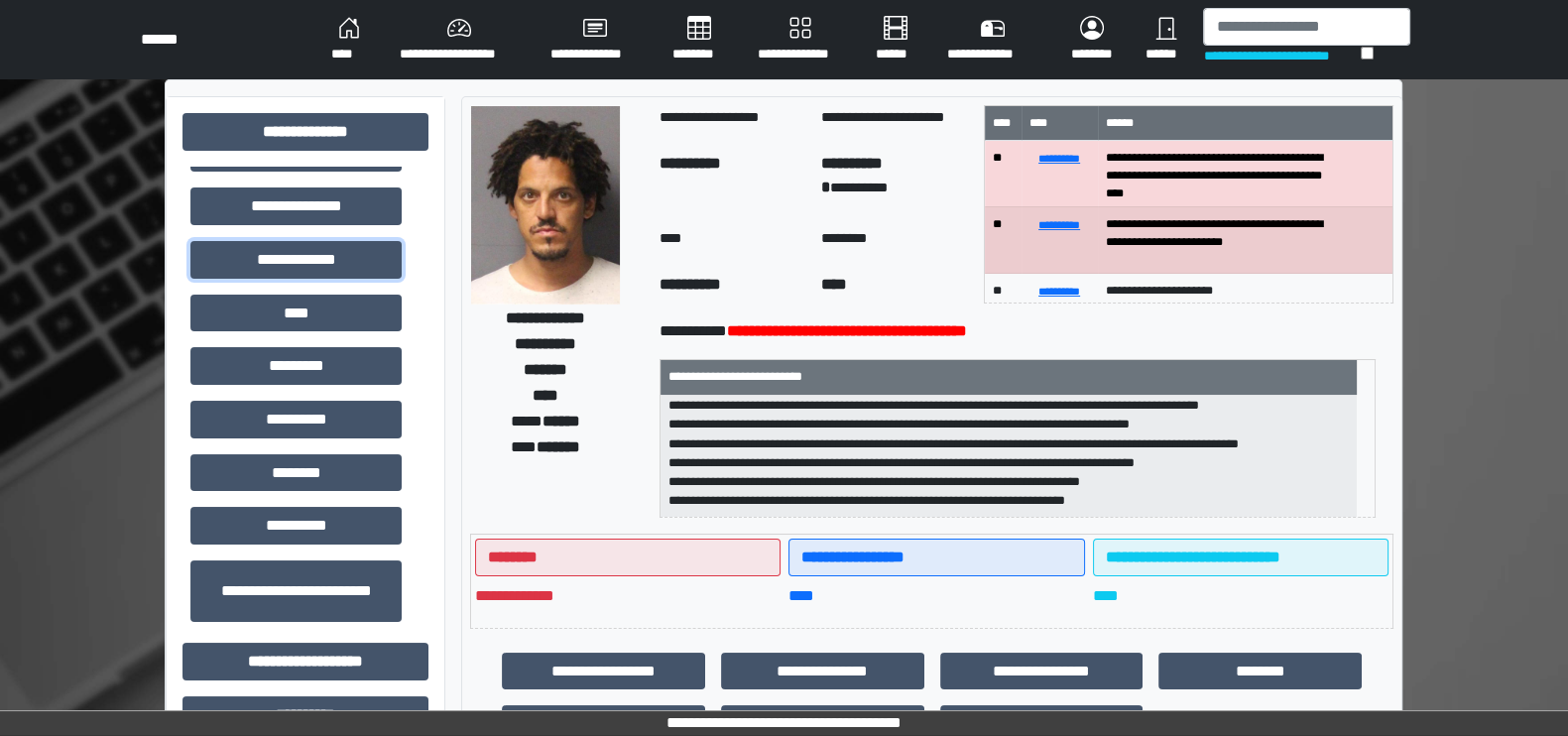 scroll, scrollTop: 568, scrollLeft: 0, axis: vertical 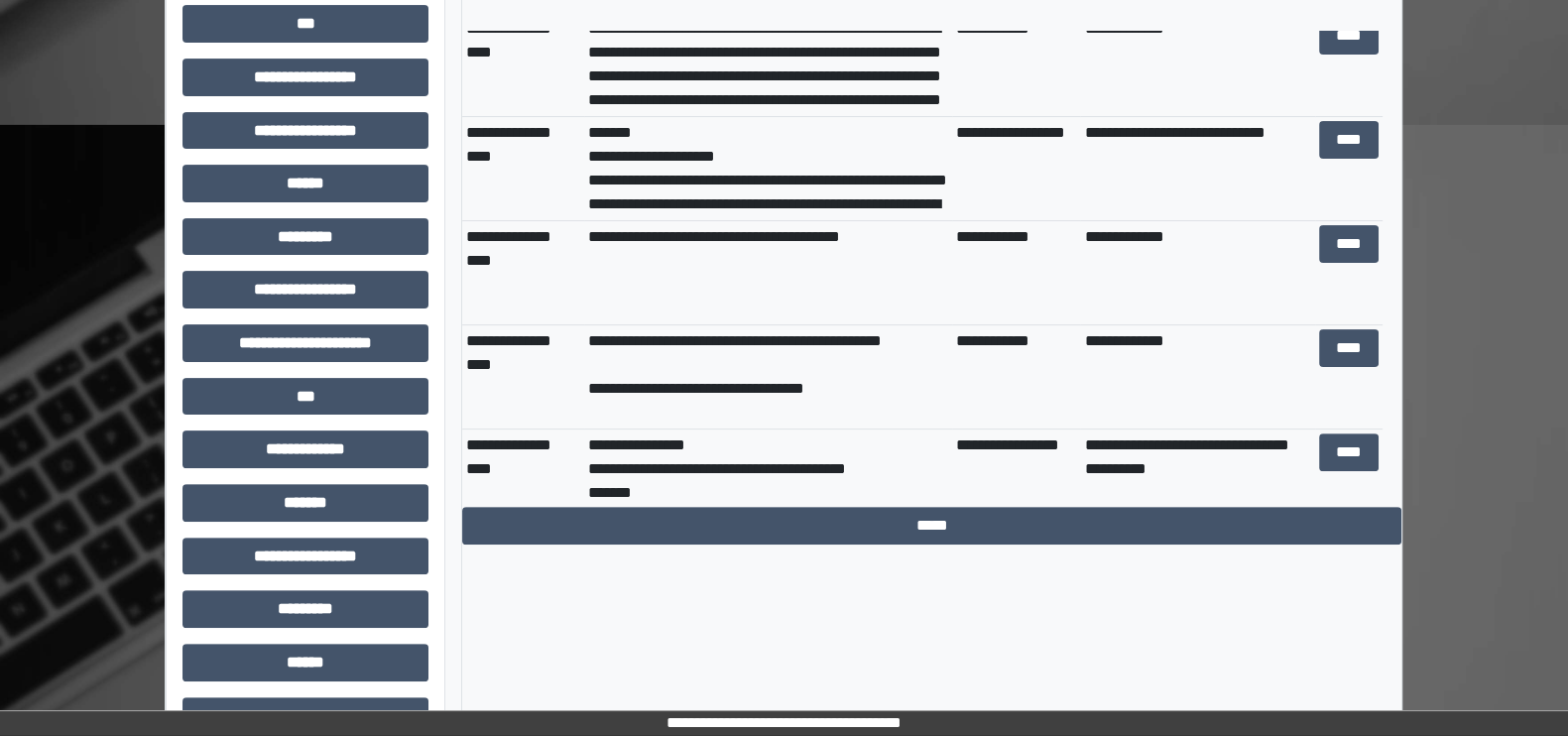 click on "**********" at bounding box center (1197, 273) 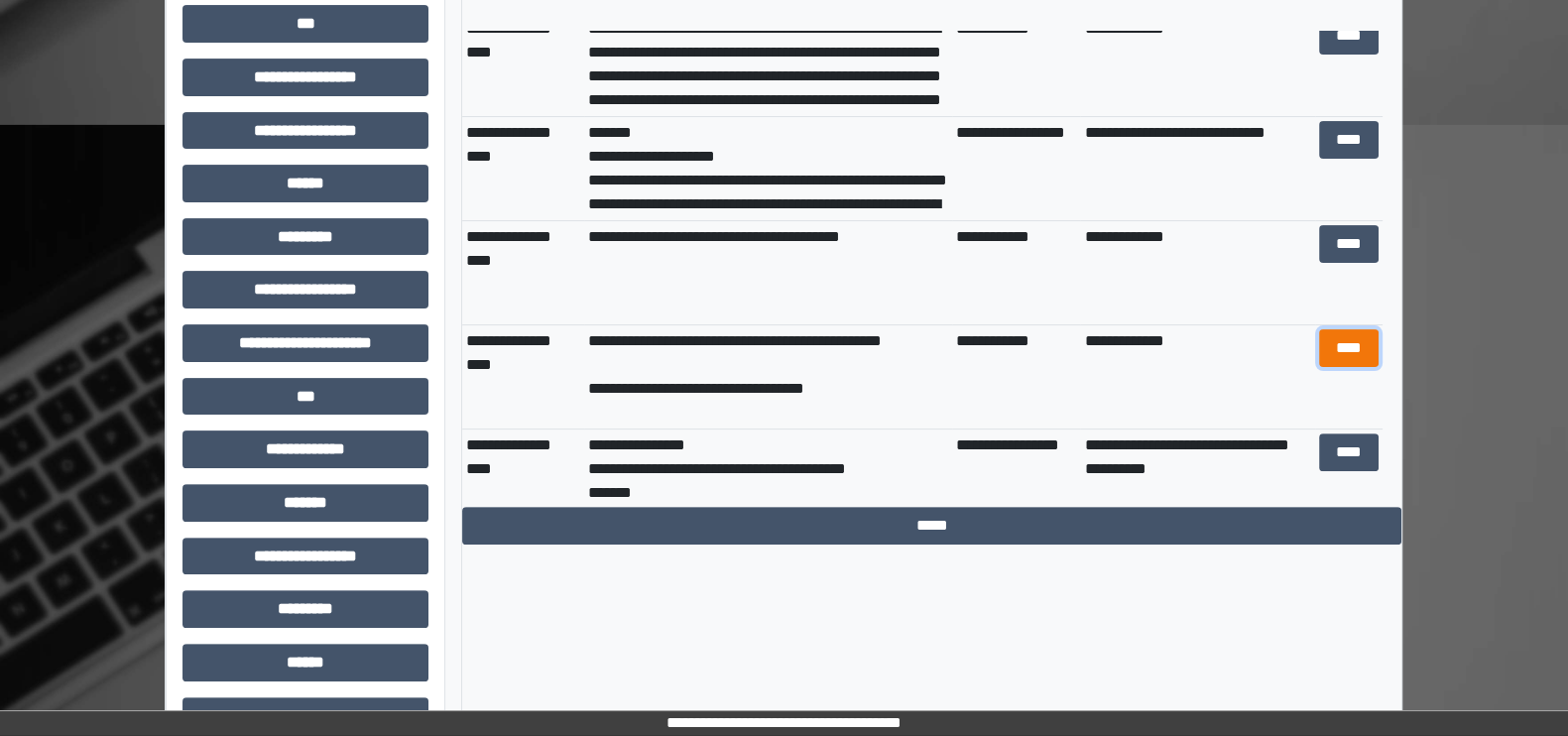 click on "****" at bounding box center (1348, 348) 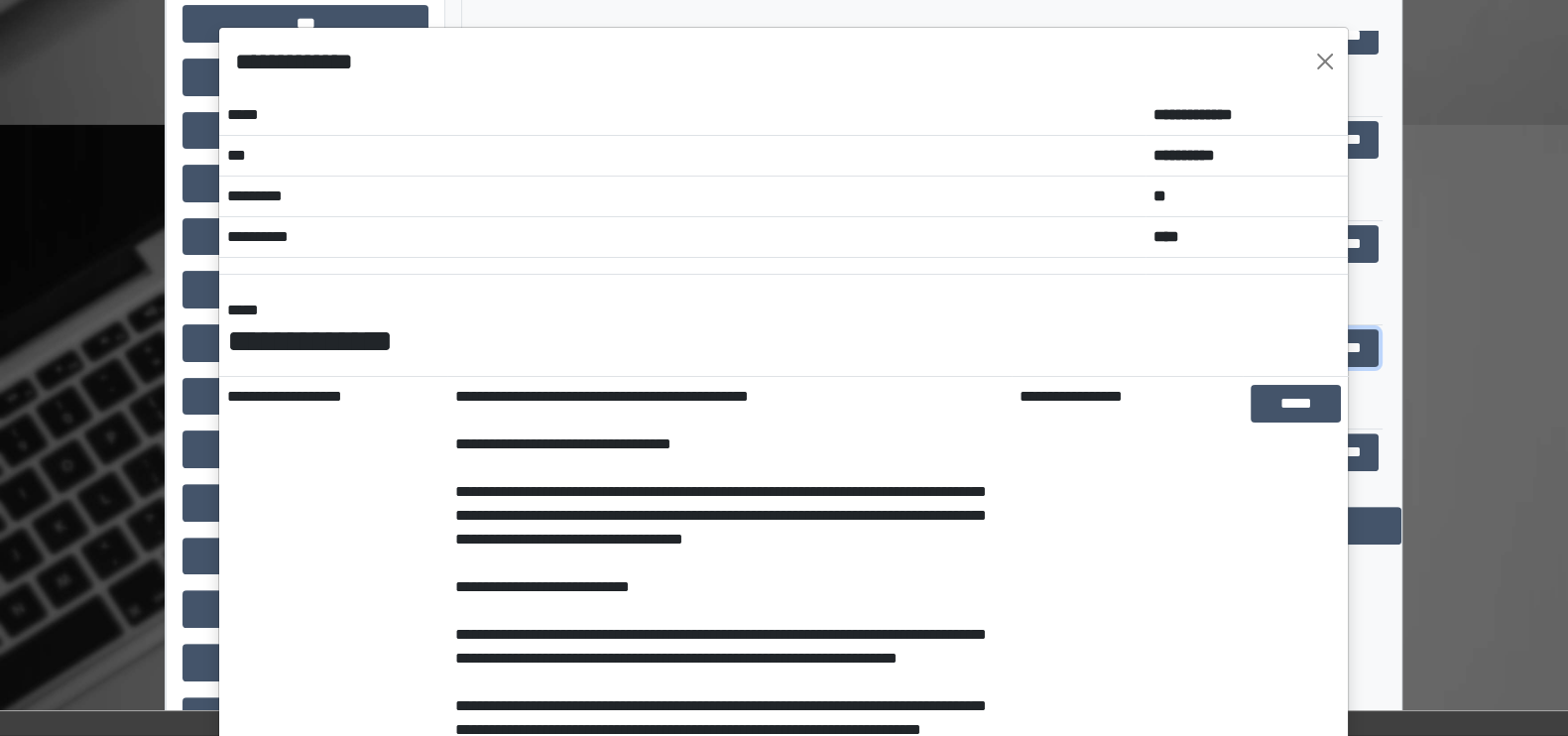 scroll, scrollTop: 0, scrollLeft: 0, axis: both 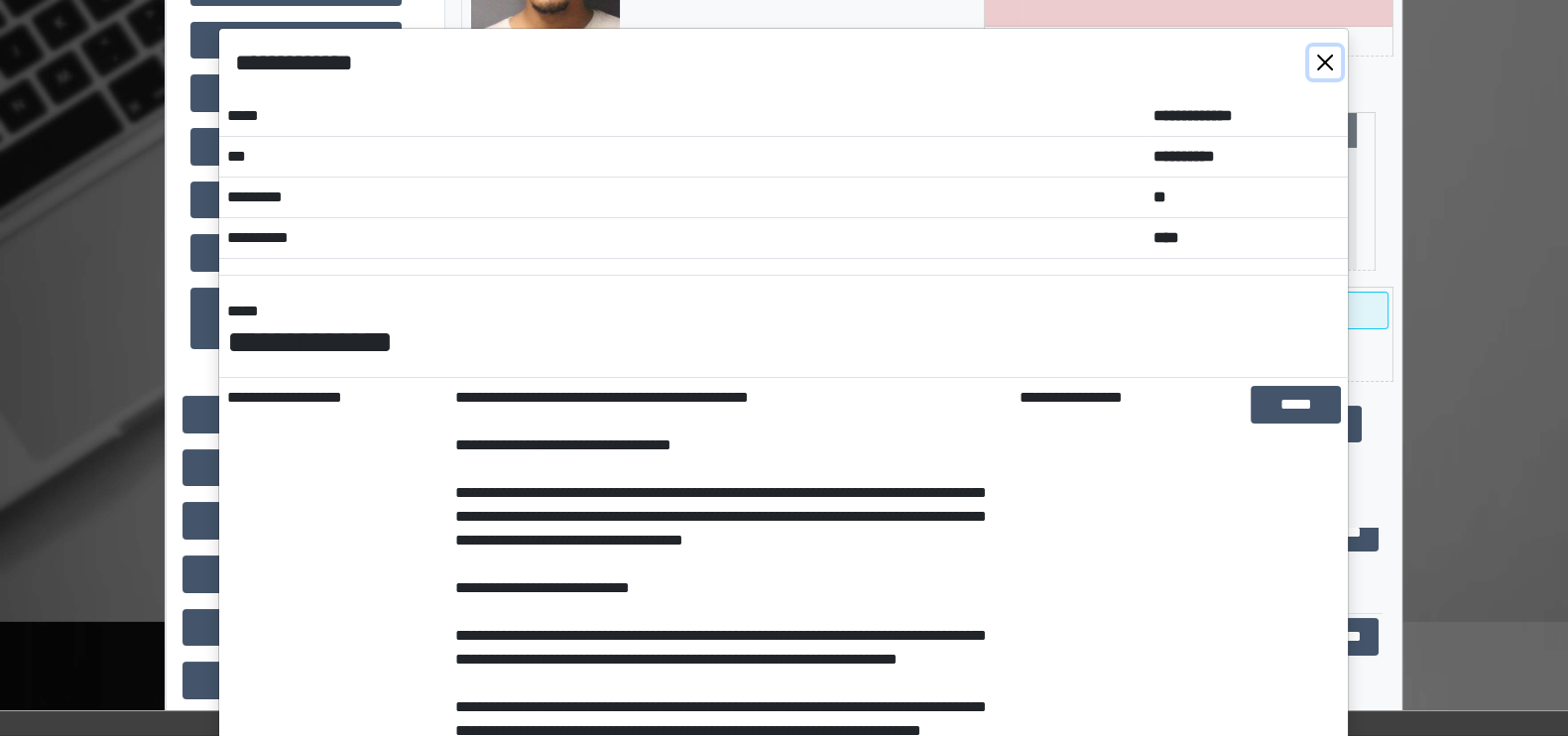 click at bounding box center [1325, 62] 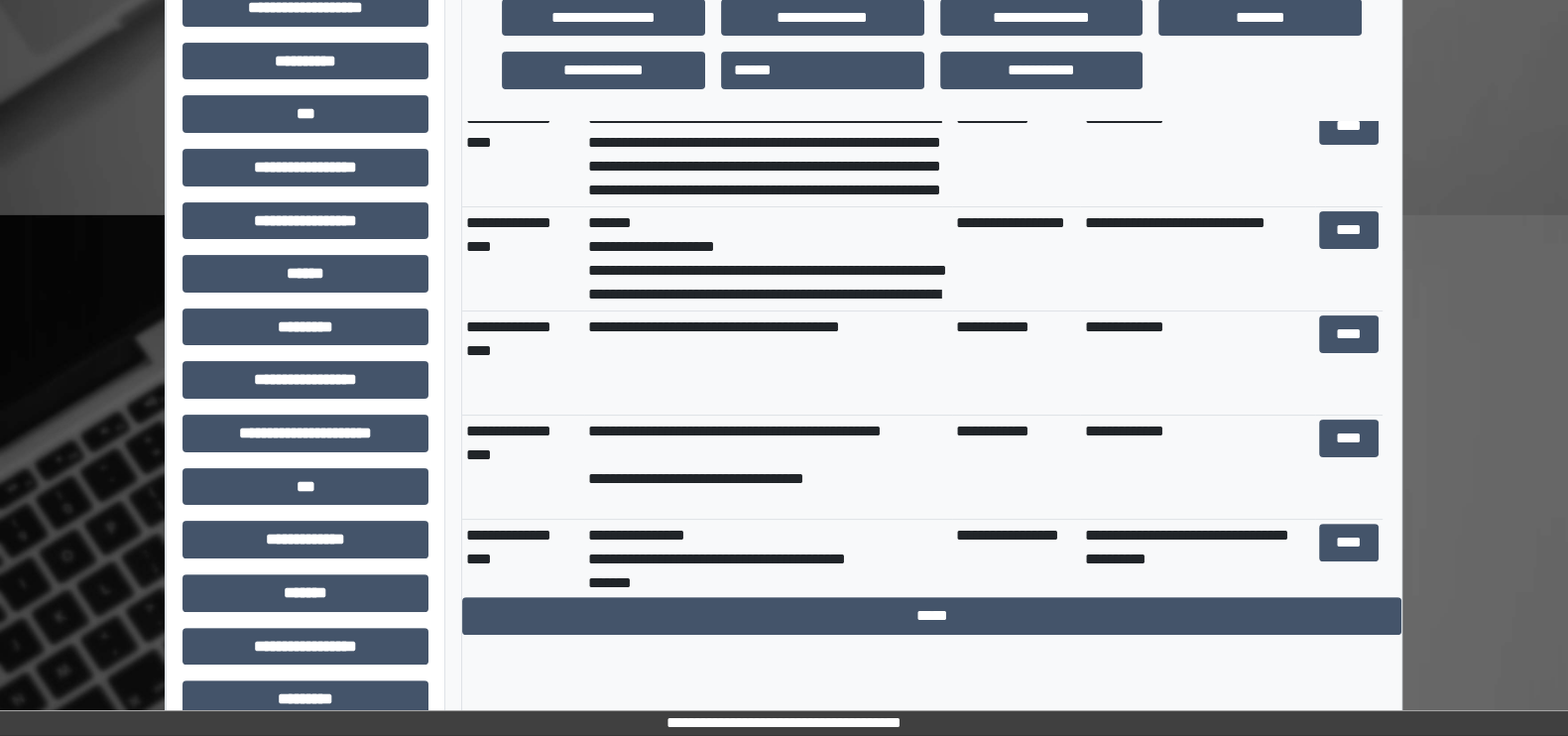scroll, scrollTop: 744, scrollLeft: 0, axis: vertical 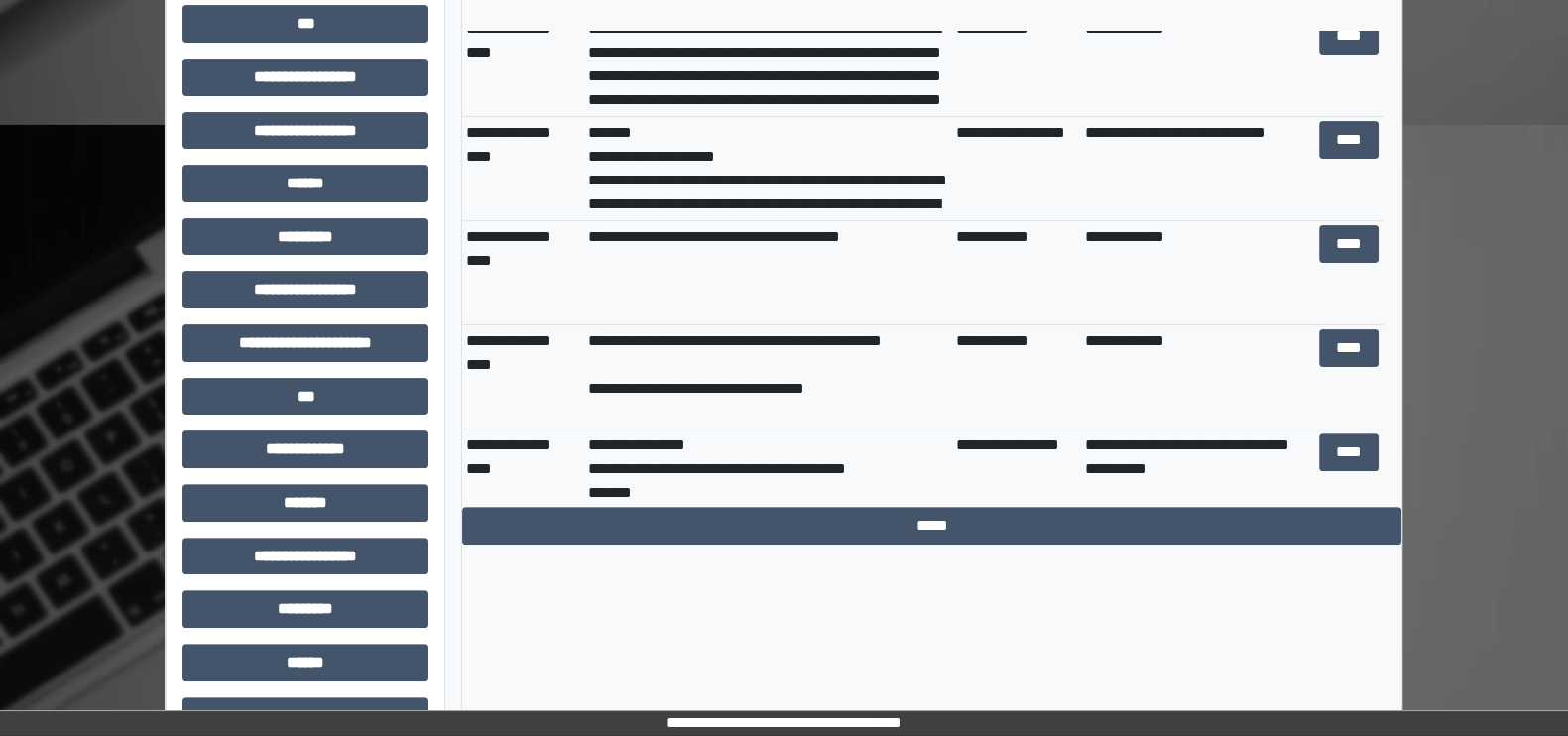 drag, startPoint x: 1400, startPoint y: 408, endPoint x: 1407, endPoint y: 392, distance: 17.464249 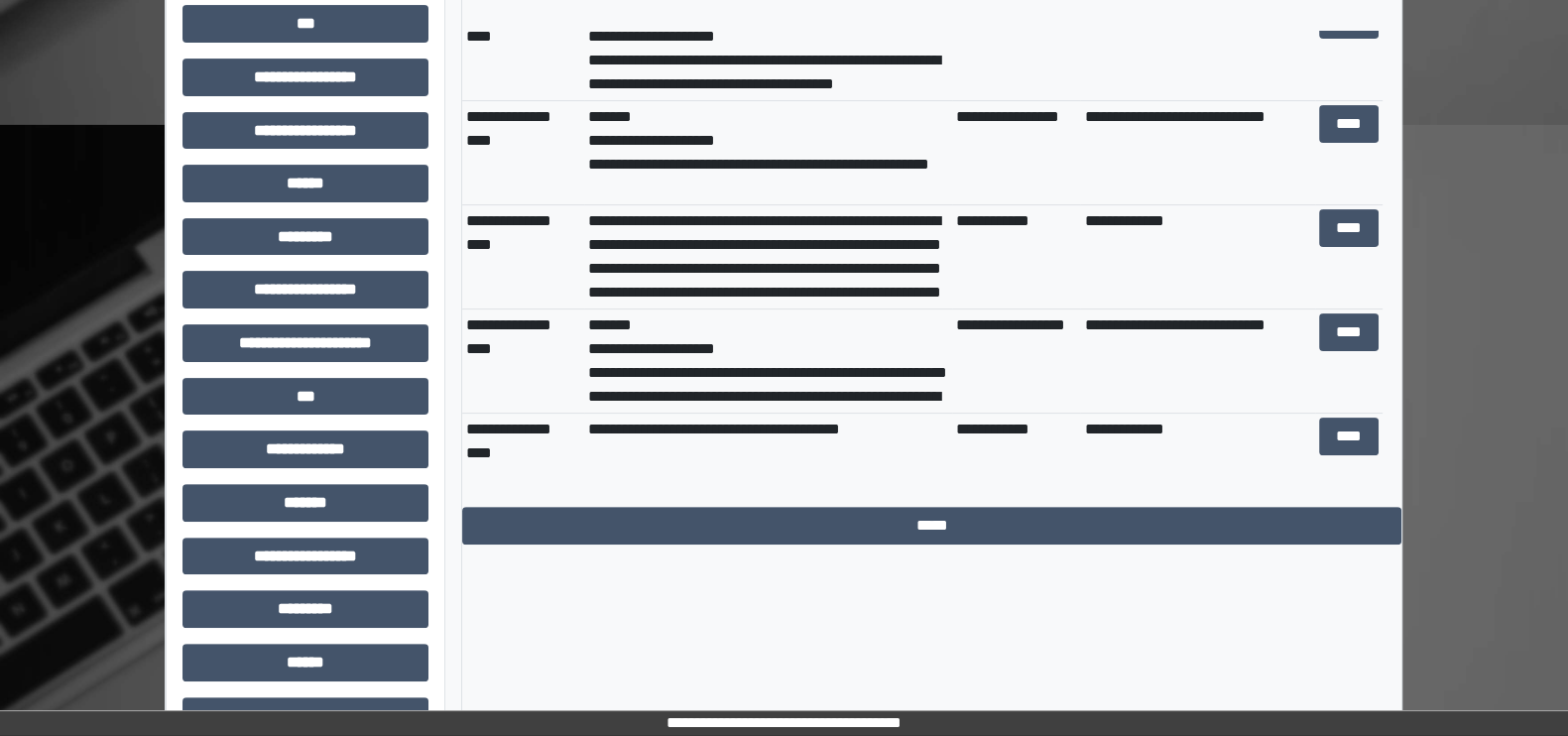 scroll, scrollTop: 922, scrollLeft: 0, axis: vertical 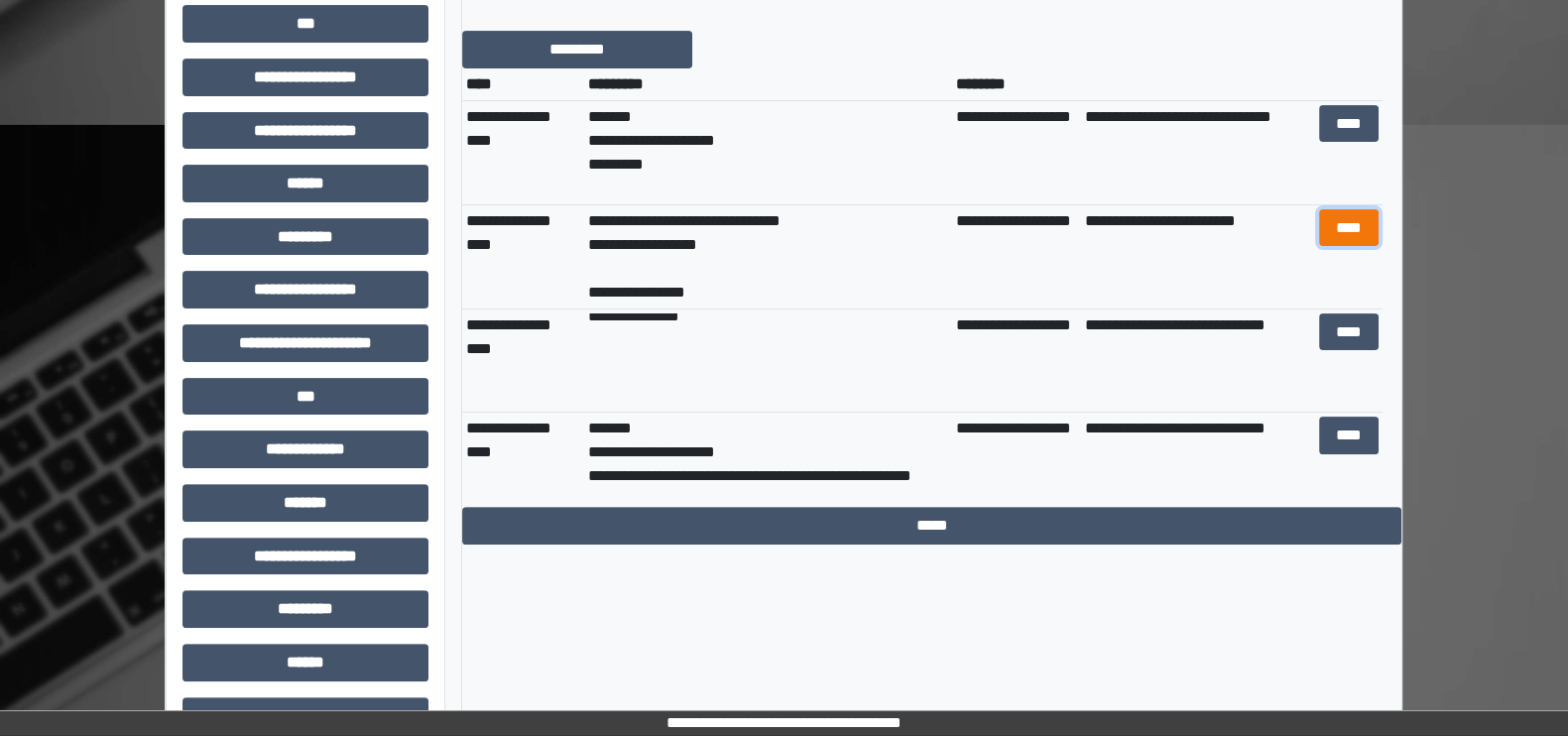 click on "****" at bounding box center [1348, 228] 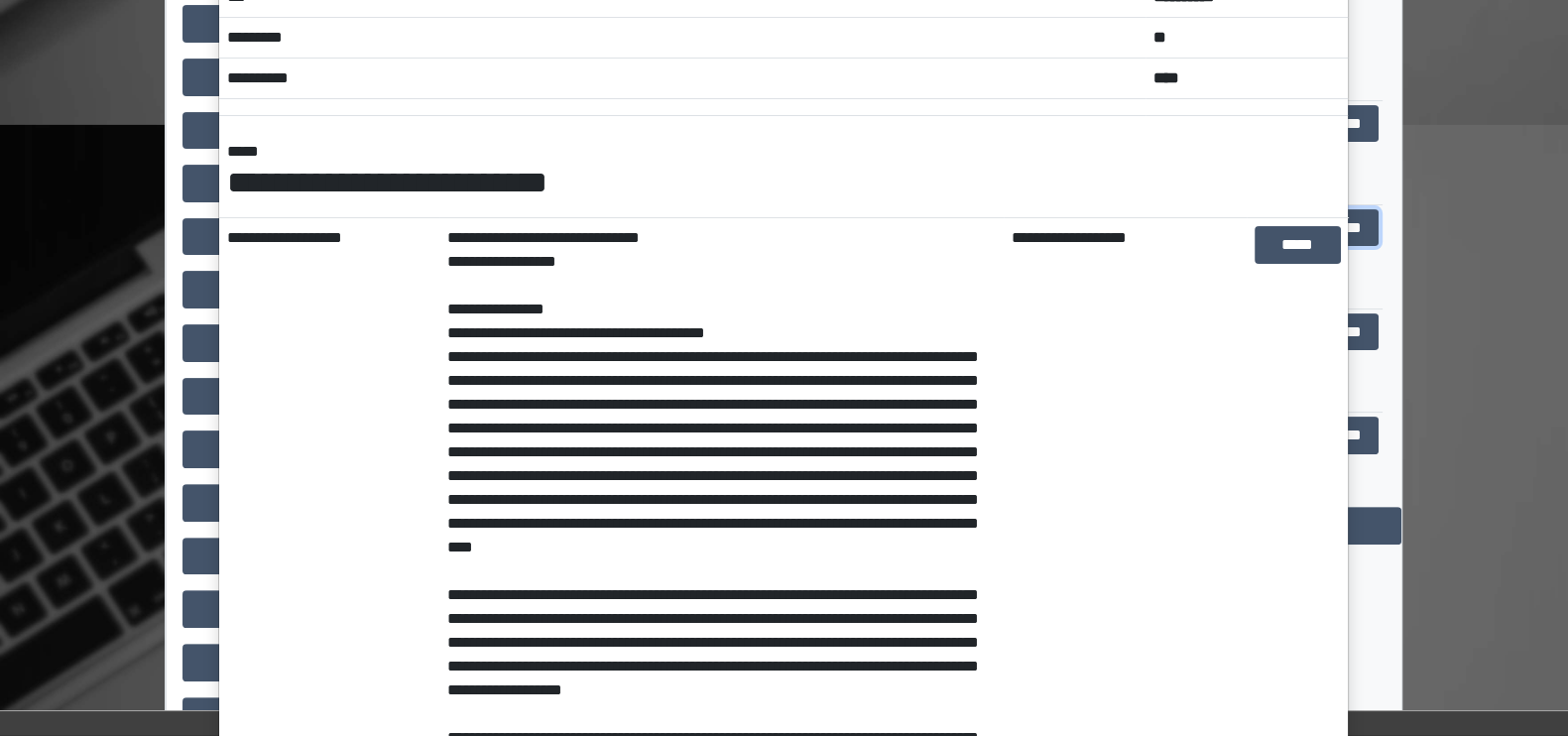 scroll, scrollTop: 0, scrollLeft: 0, axis: both 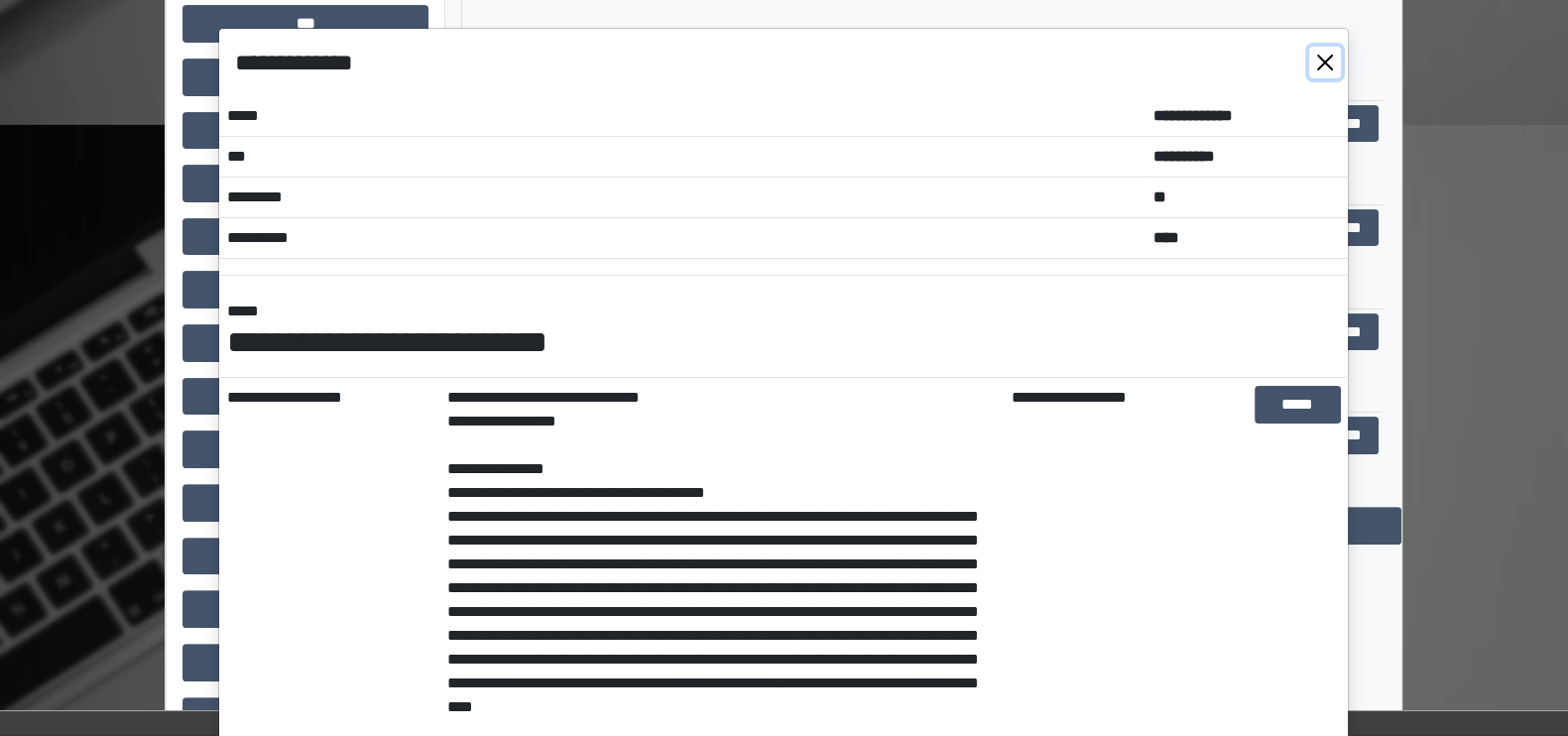 click at bounding box center (1325, 62) 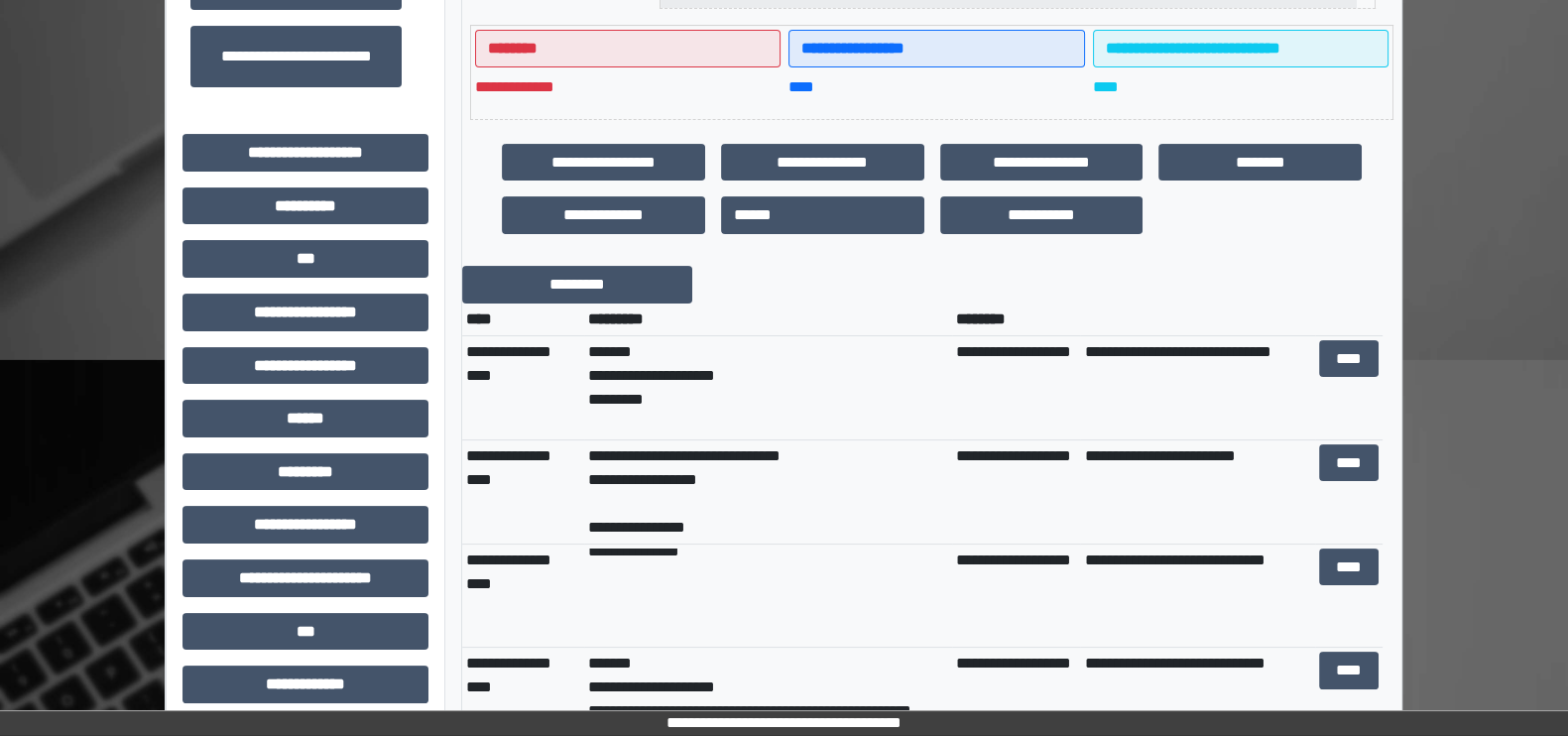 scroll, scrollTop: 372, scrollLeft: 0, axis: vertical 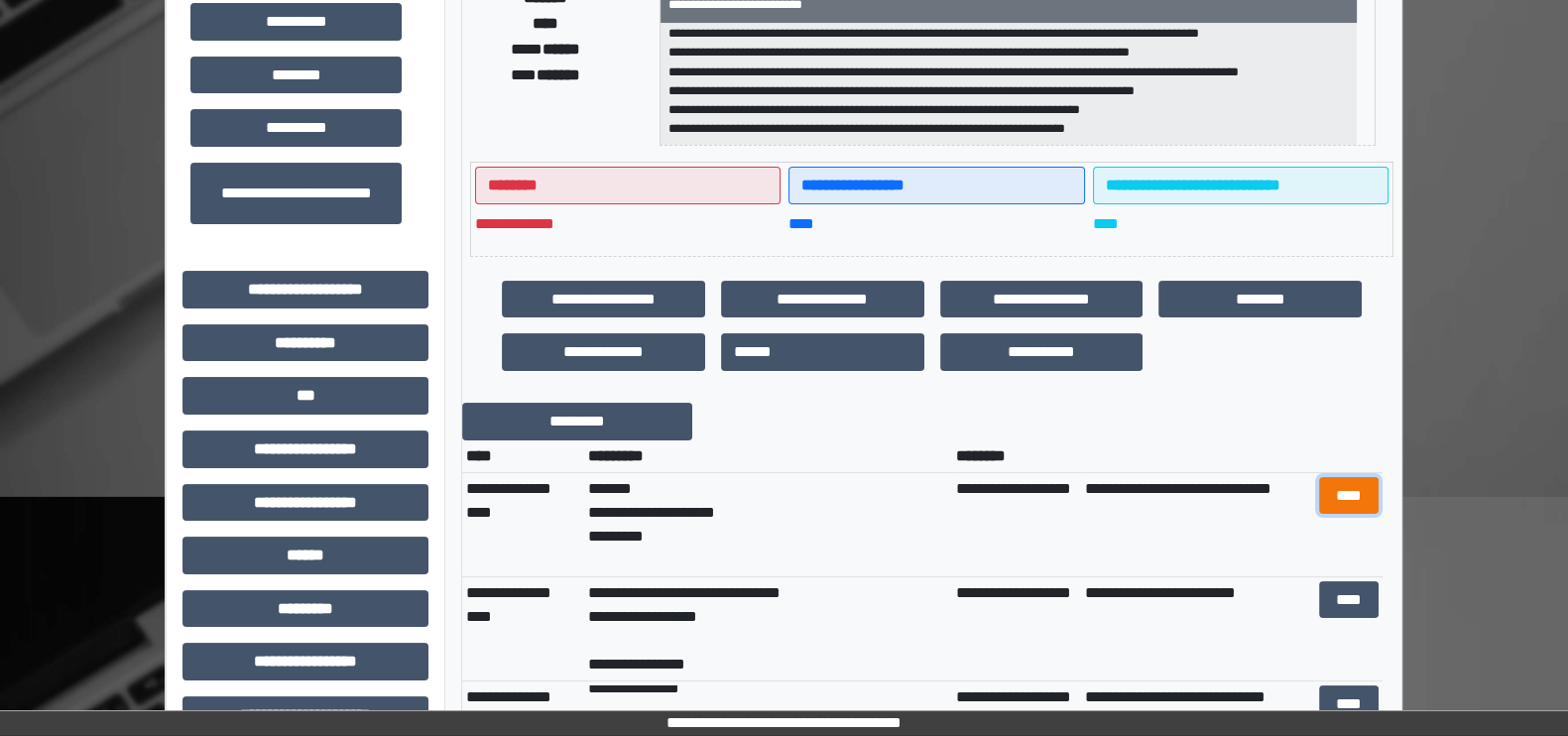 click on "****" at bounding box center [1348, 496] 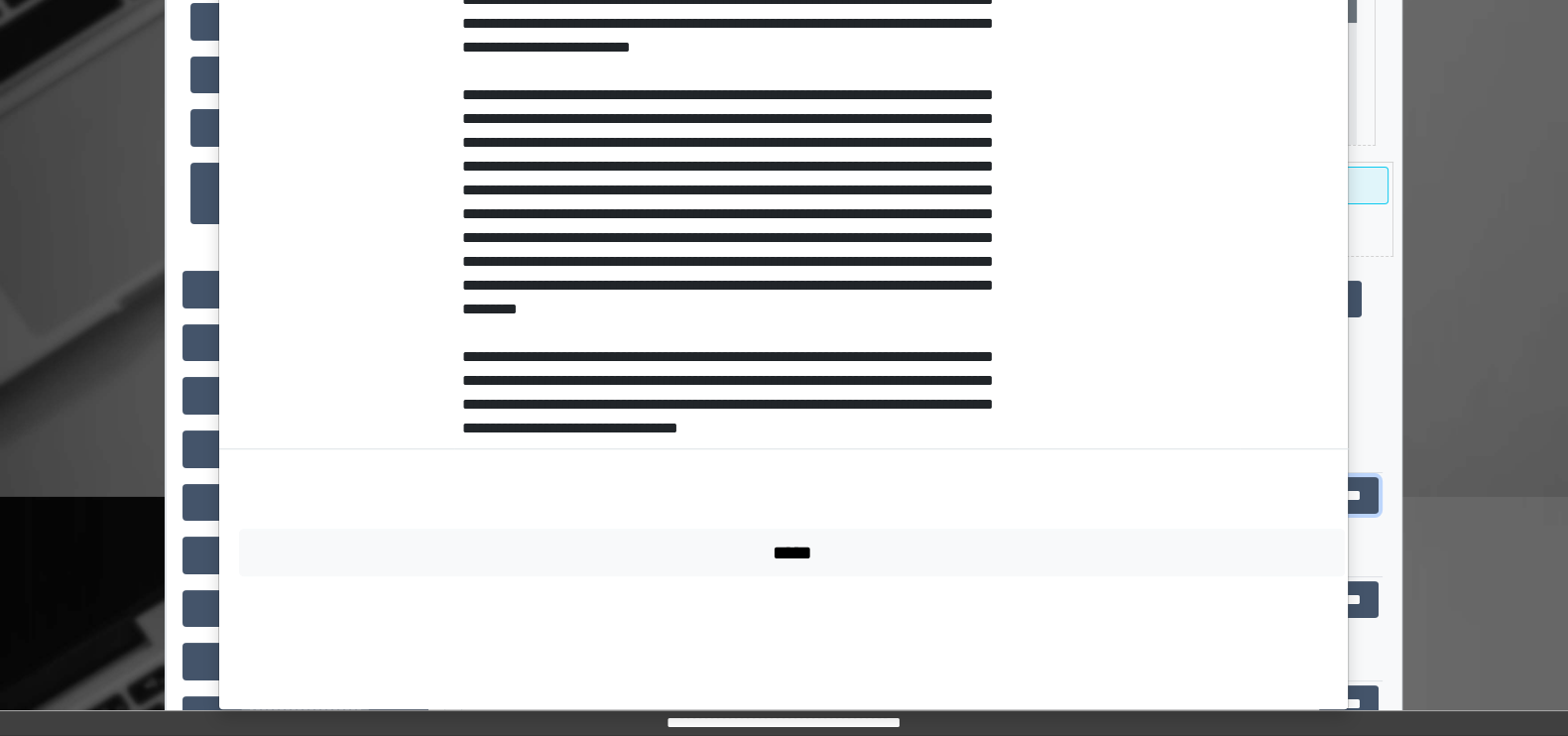 scroll, scrollTop: 1494, scrollLeft: 0, axis: vertical 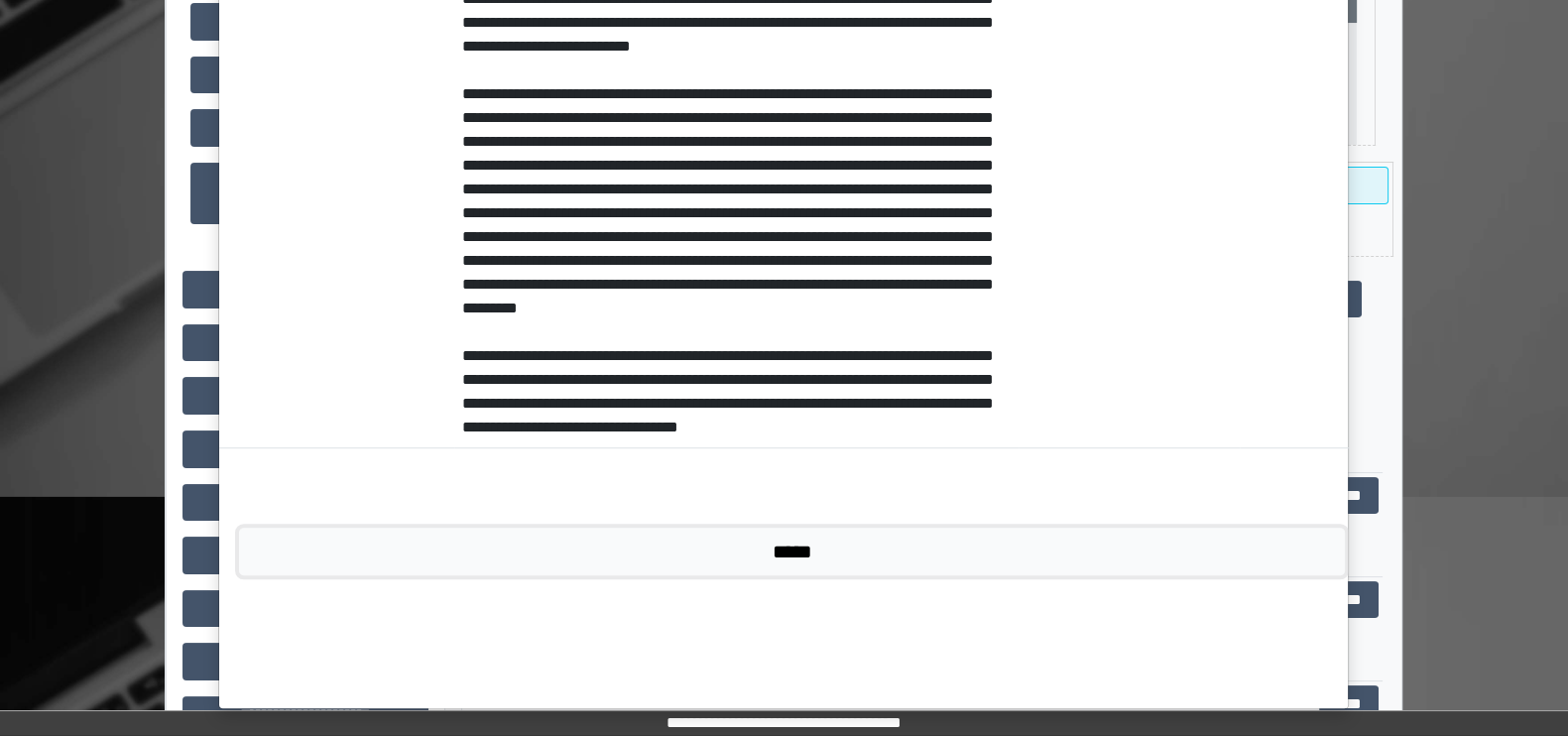 click on "*****" at bounding box center [791, 552] 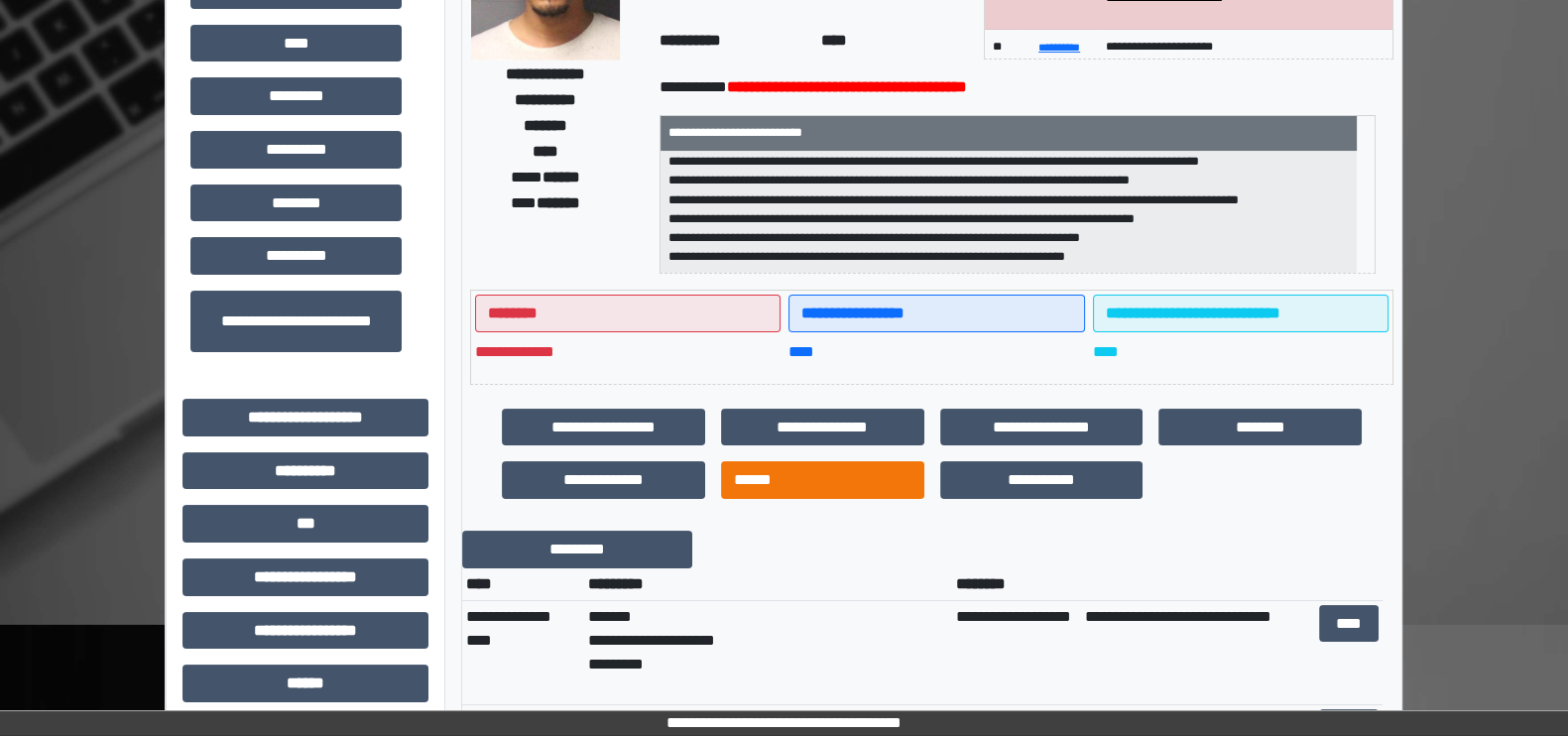 scroll, scrollTop: 247, scrollLeft: 0, axis: vertical 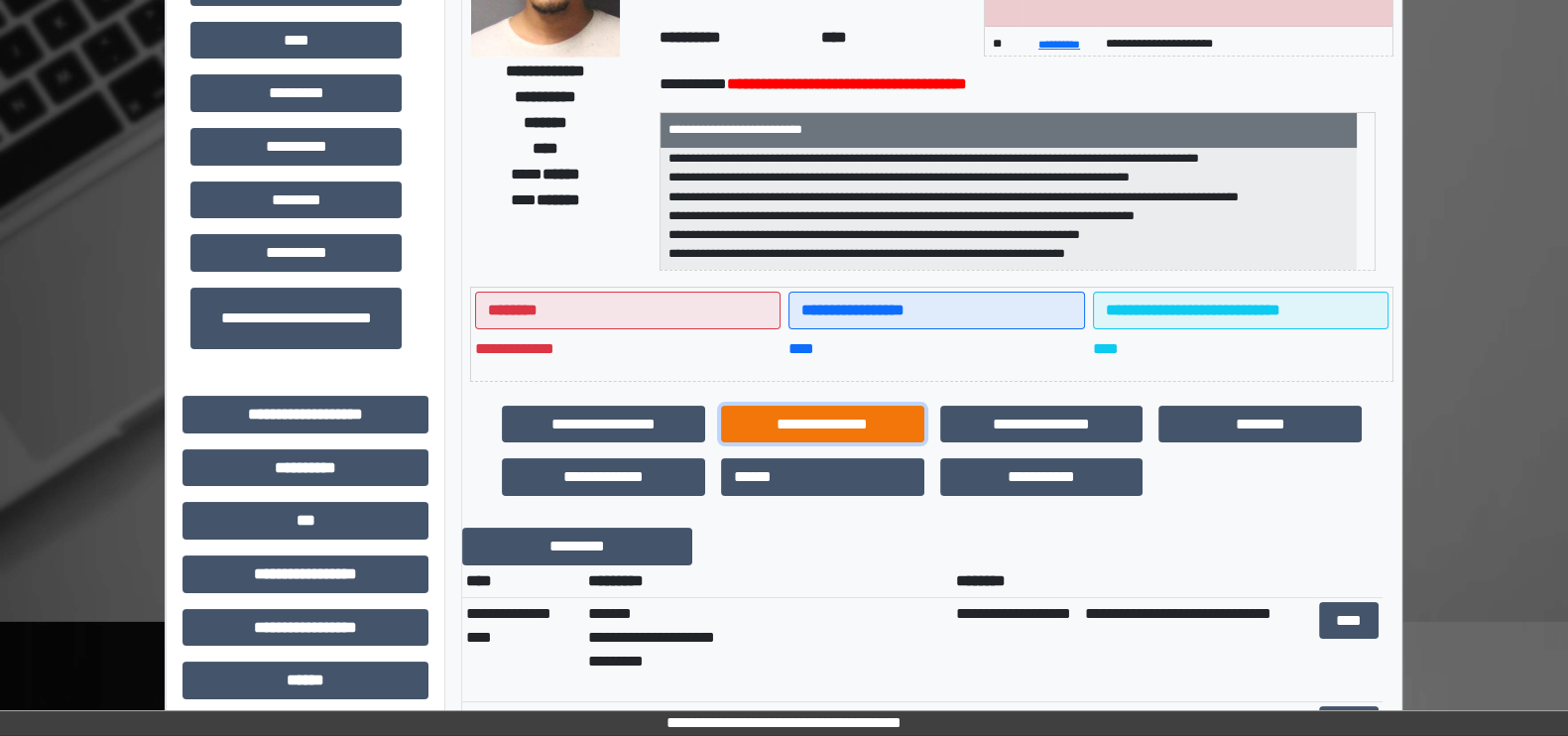 click on "**********" at bounding box center [822, 425] 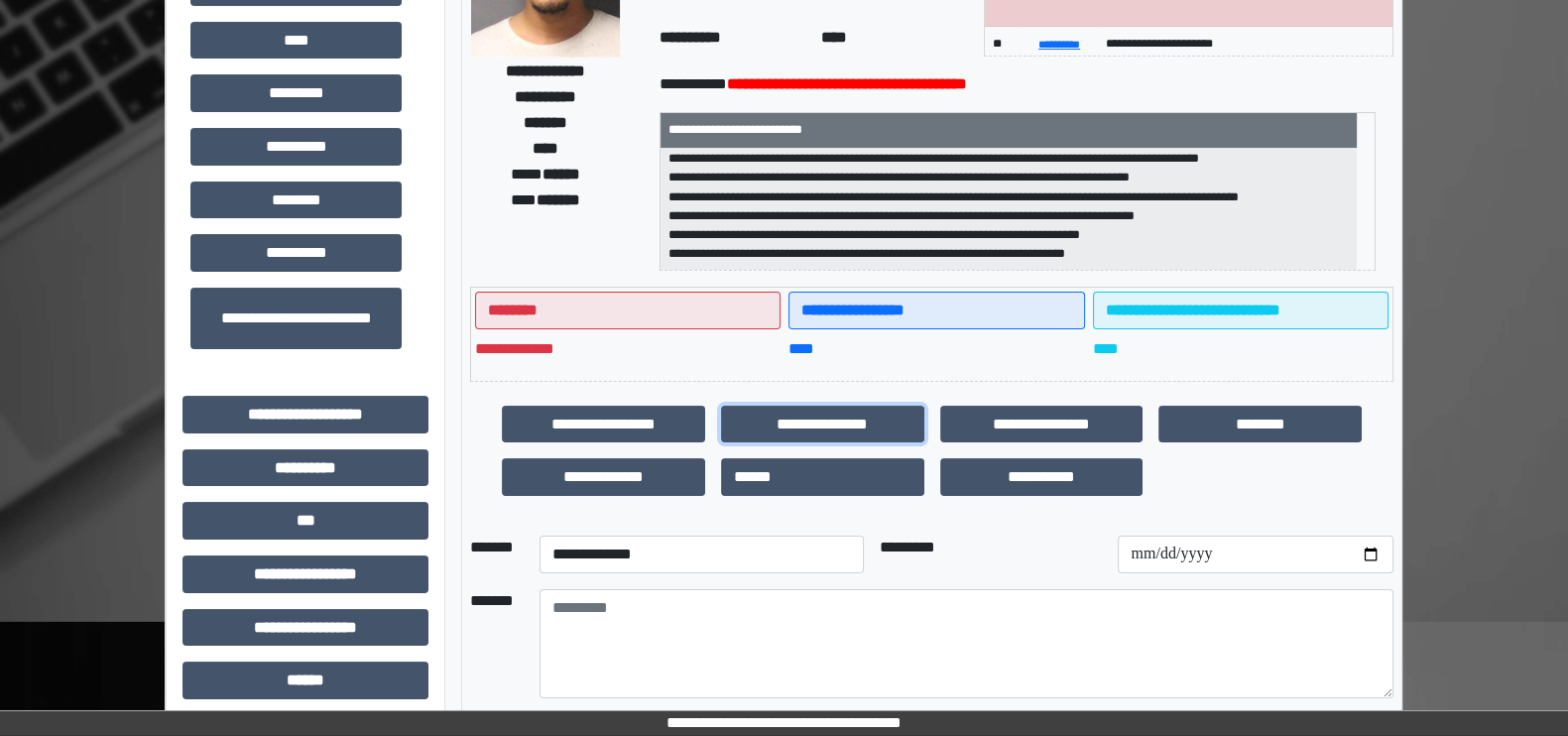 scroll, scrollTop: 495, scrollLeft: 0, axis: vertical 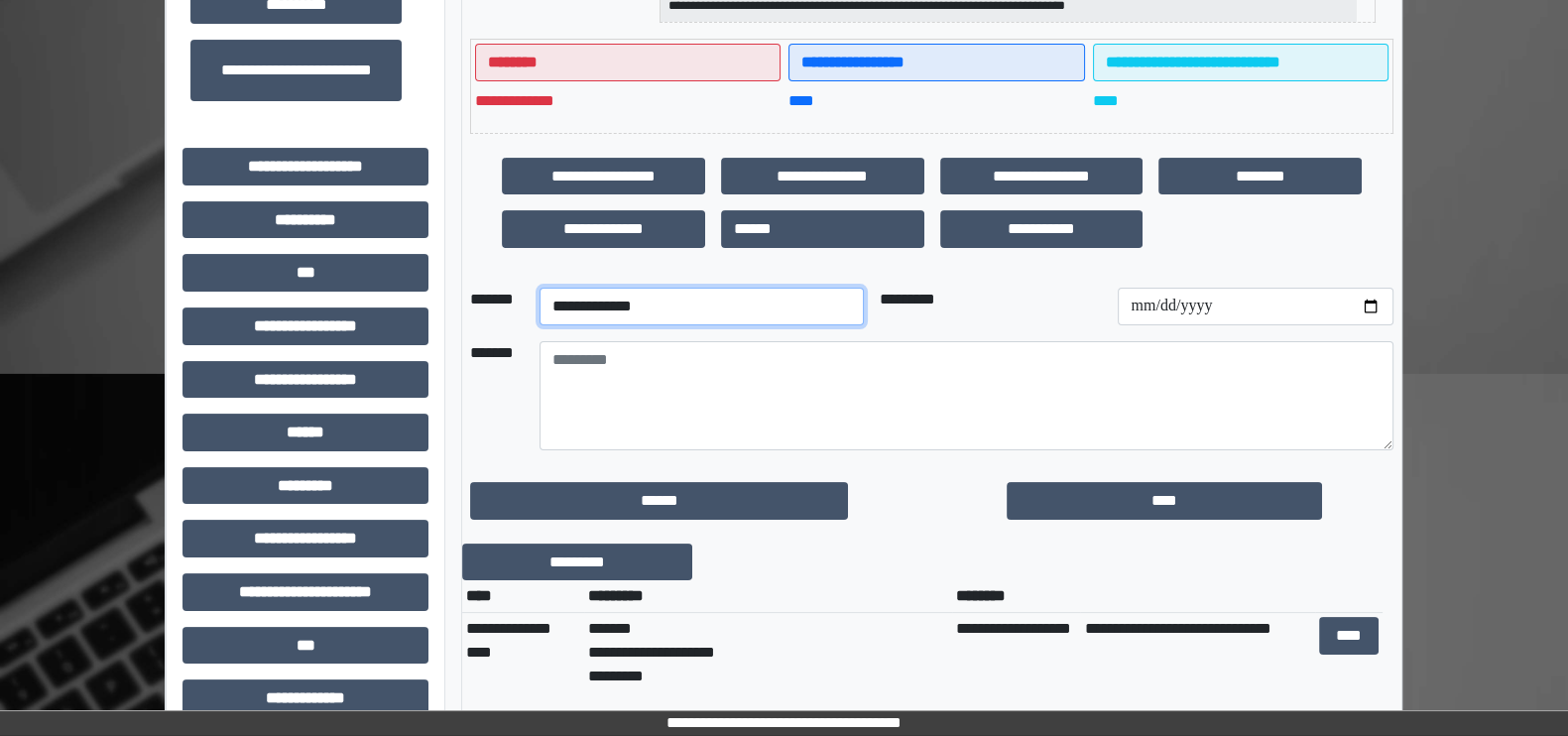 click on "**********" at bounding box center (701, 307) 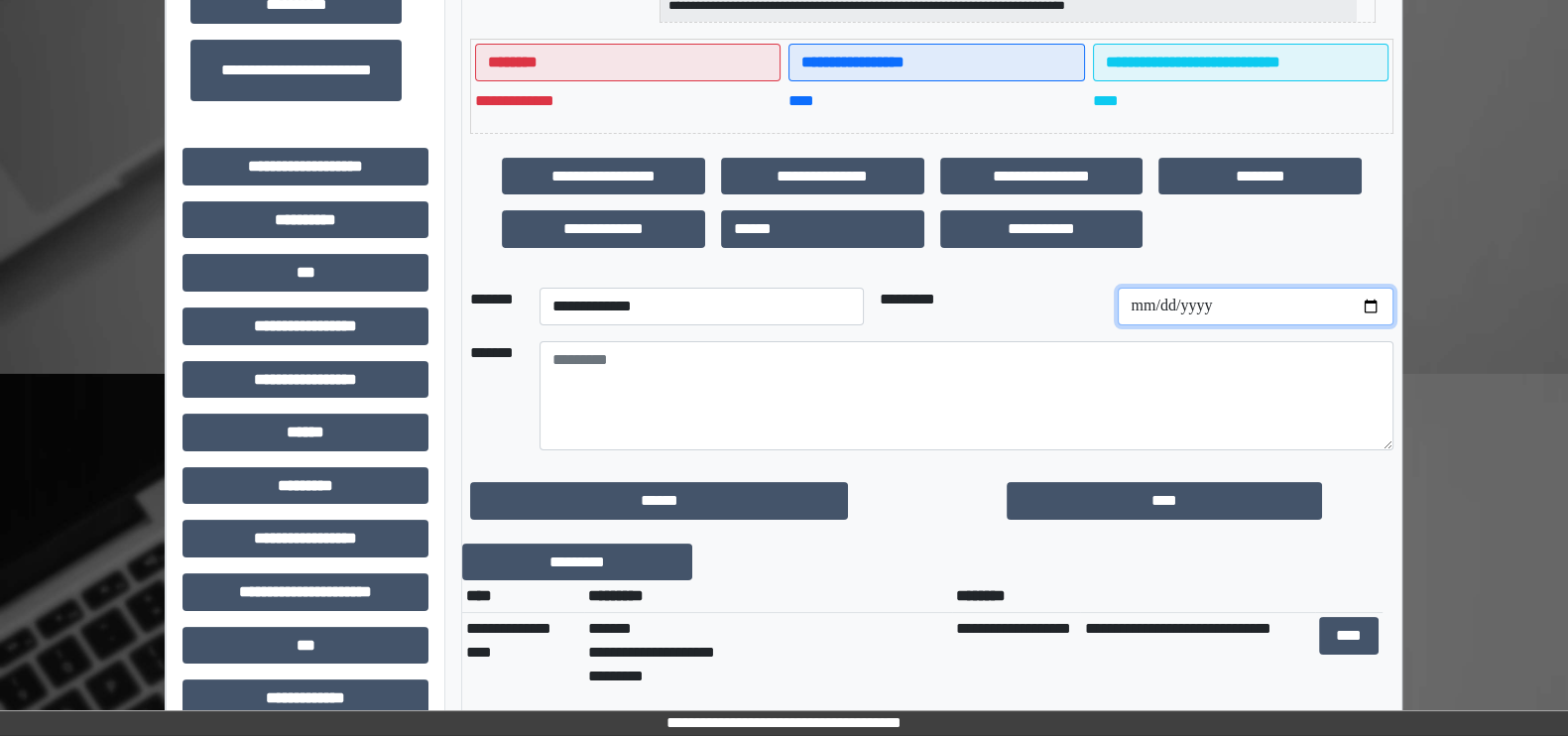 click at bounding box center (1255, 307) 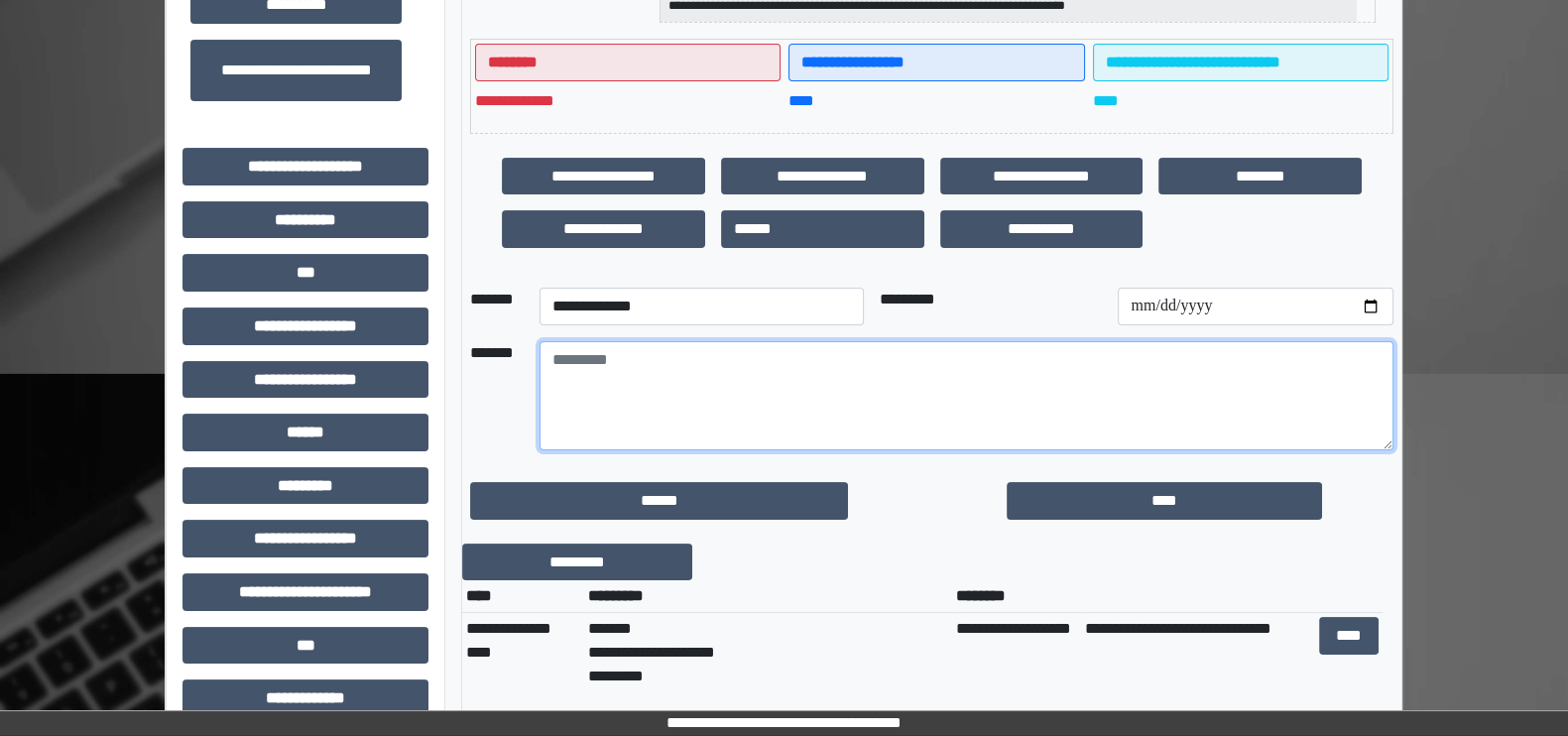 click at bounding box center [966, 396] 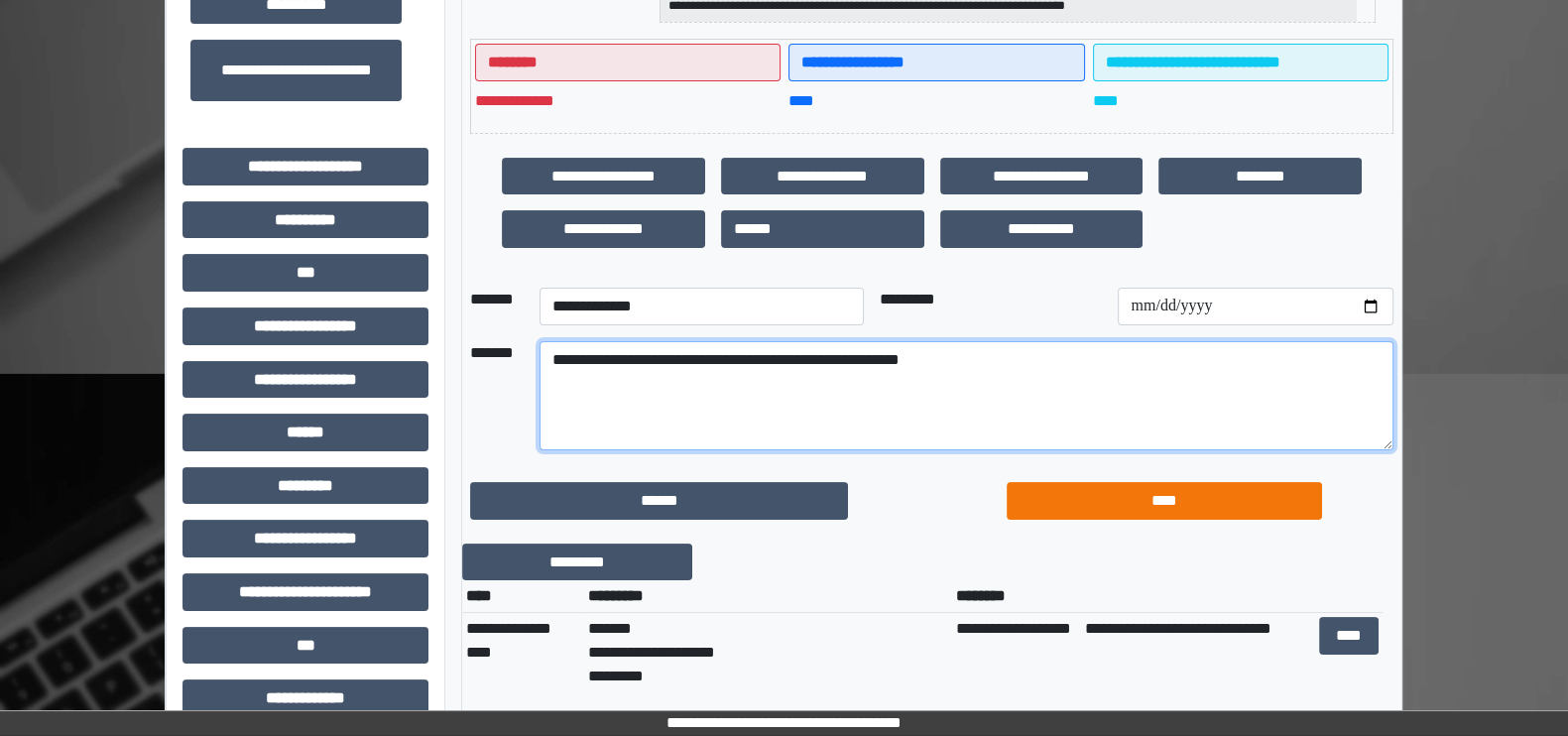 type on "**********" 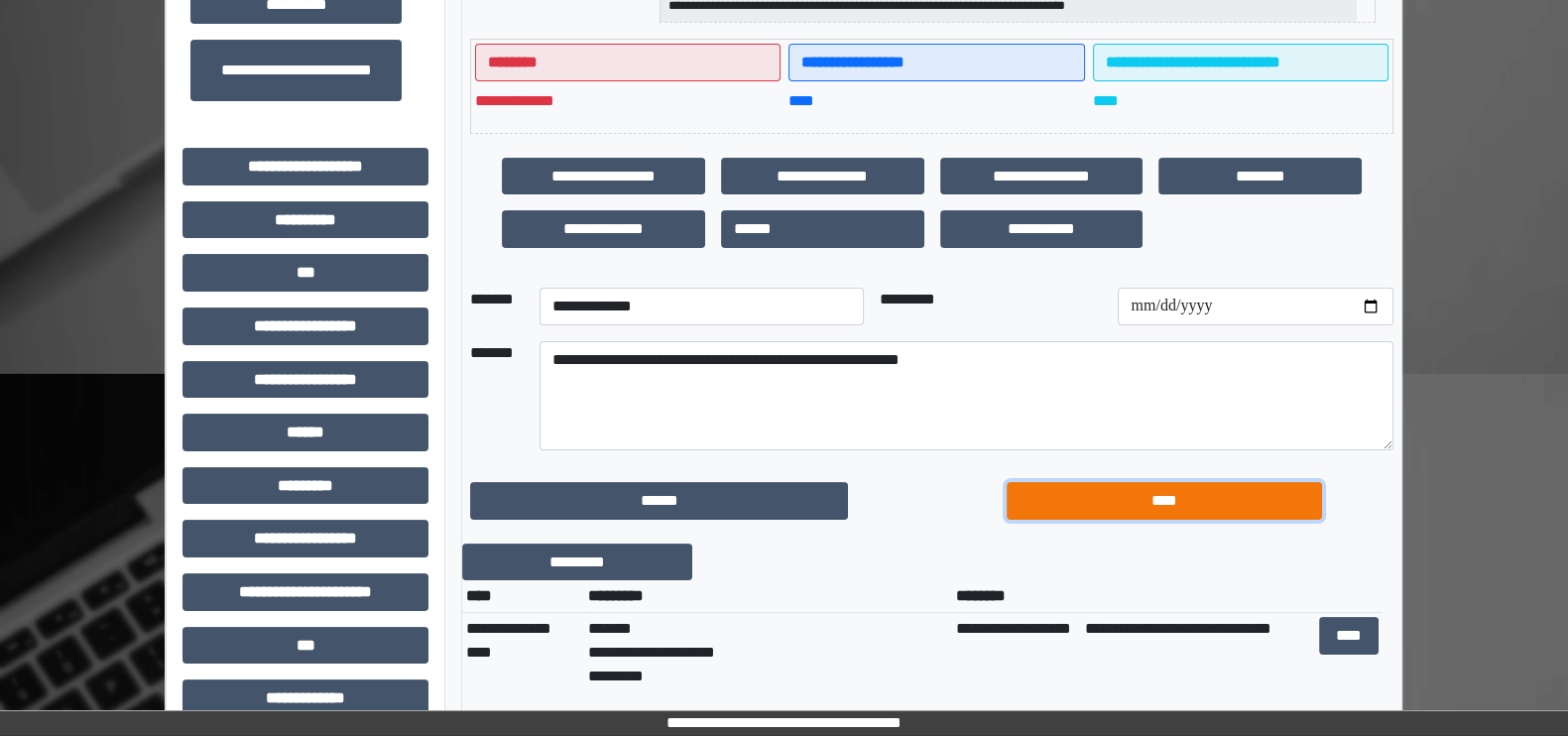 click on "****" at bounding box center [1164, 501] 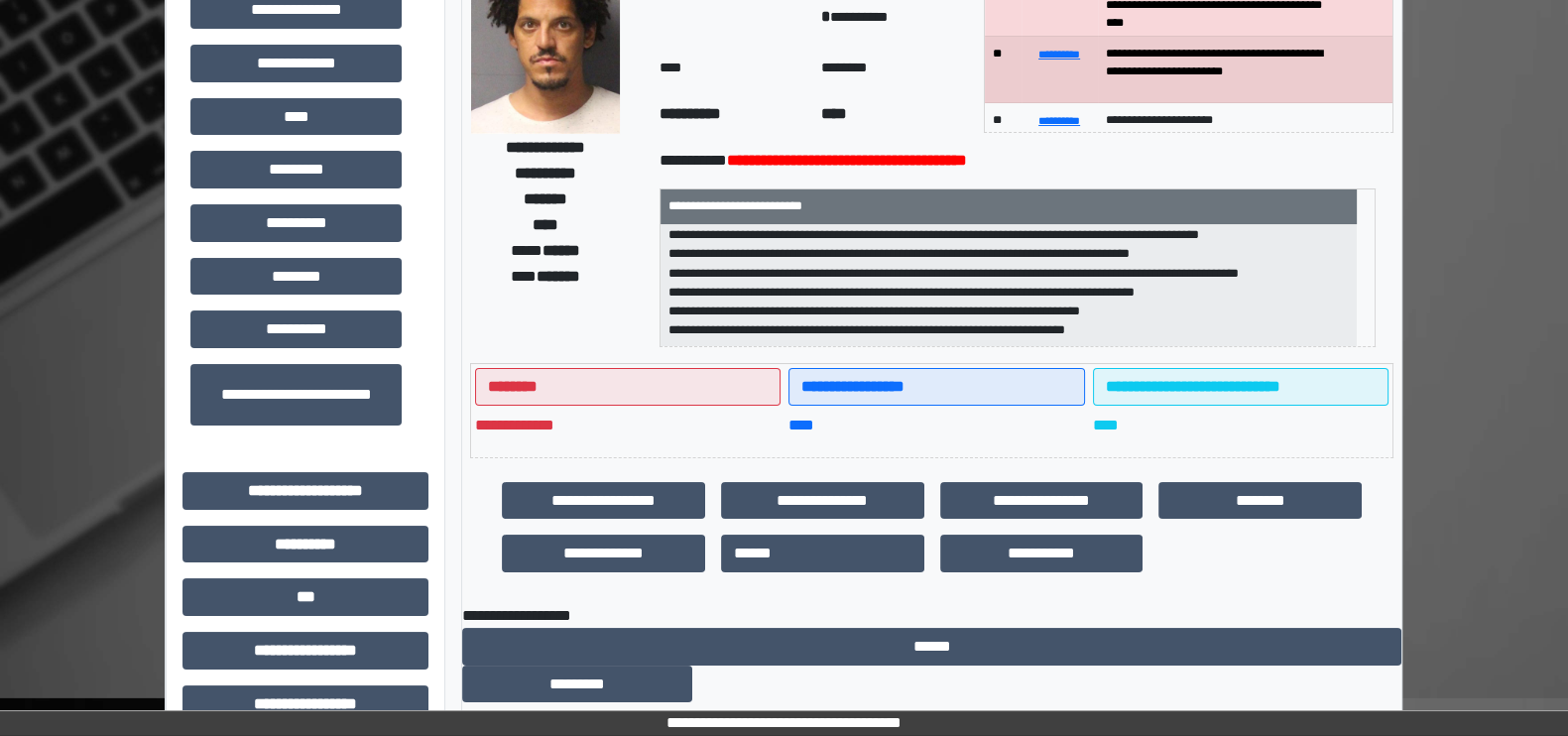 scroll, scrollTop: 0, scrollLeft: 0, axis: both 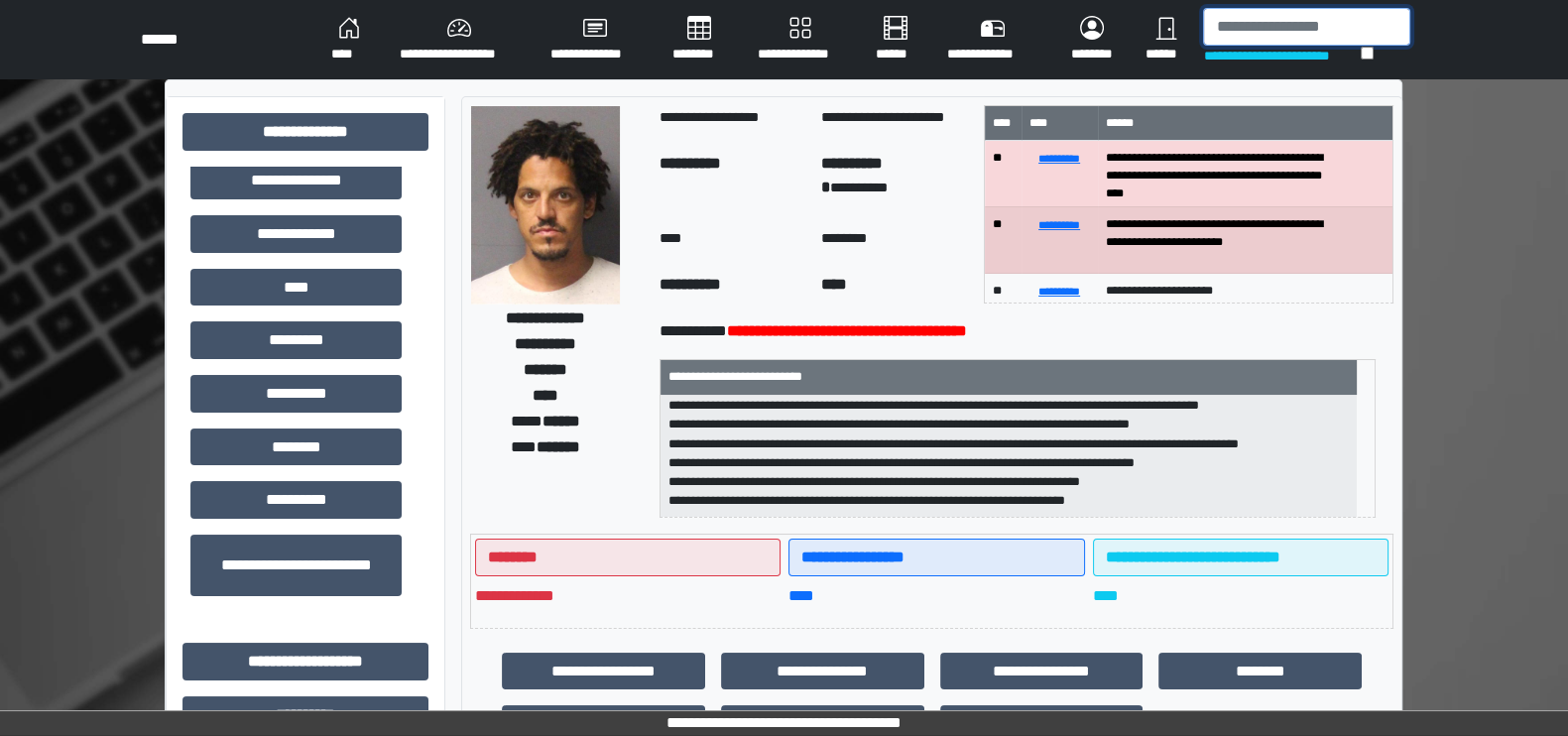 click at bounding box center [1306, 27] 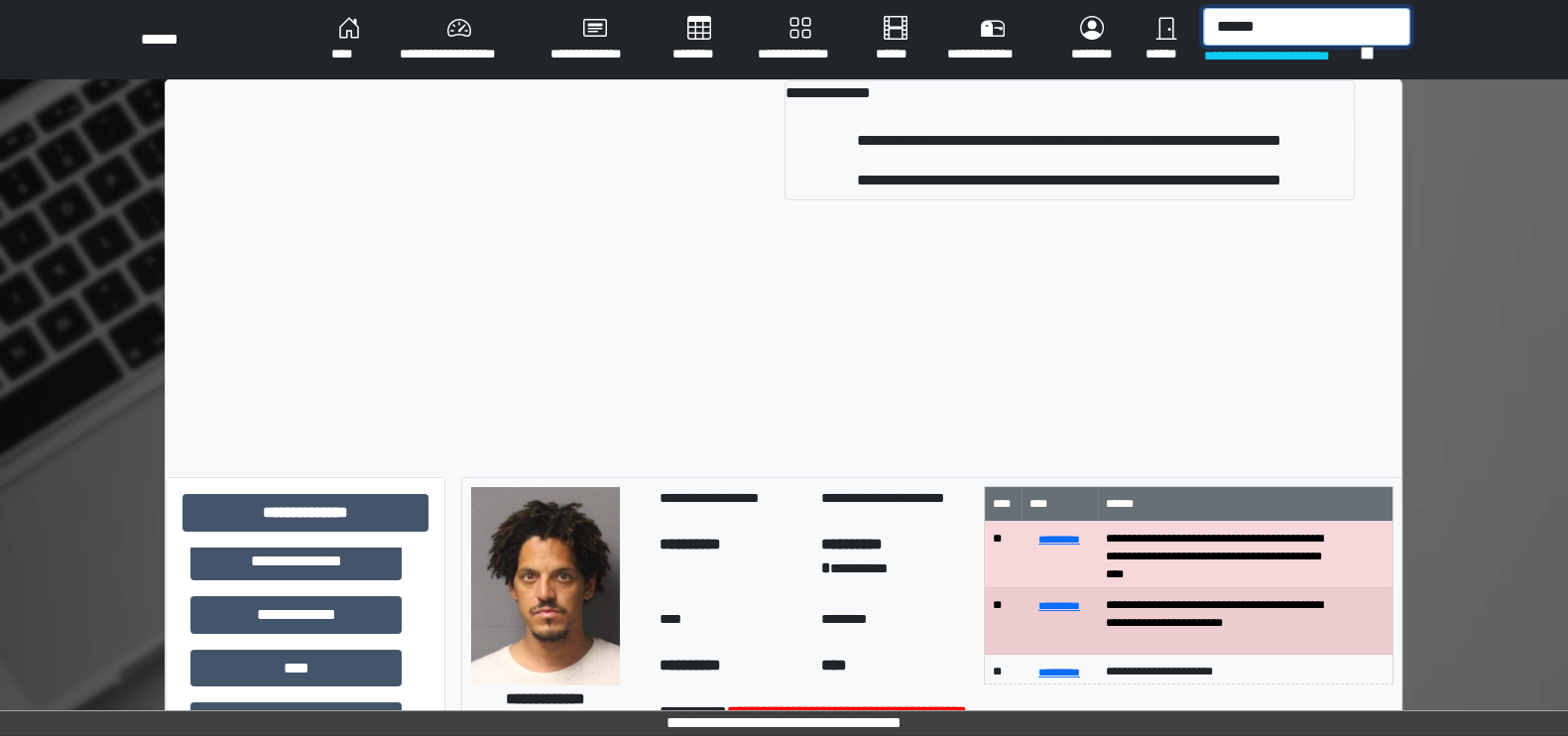 type on "******" 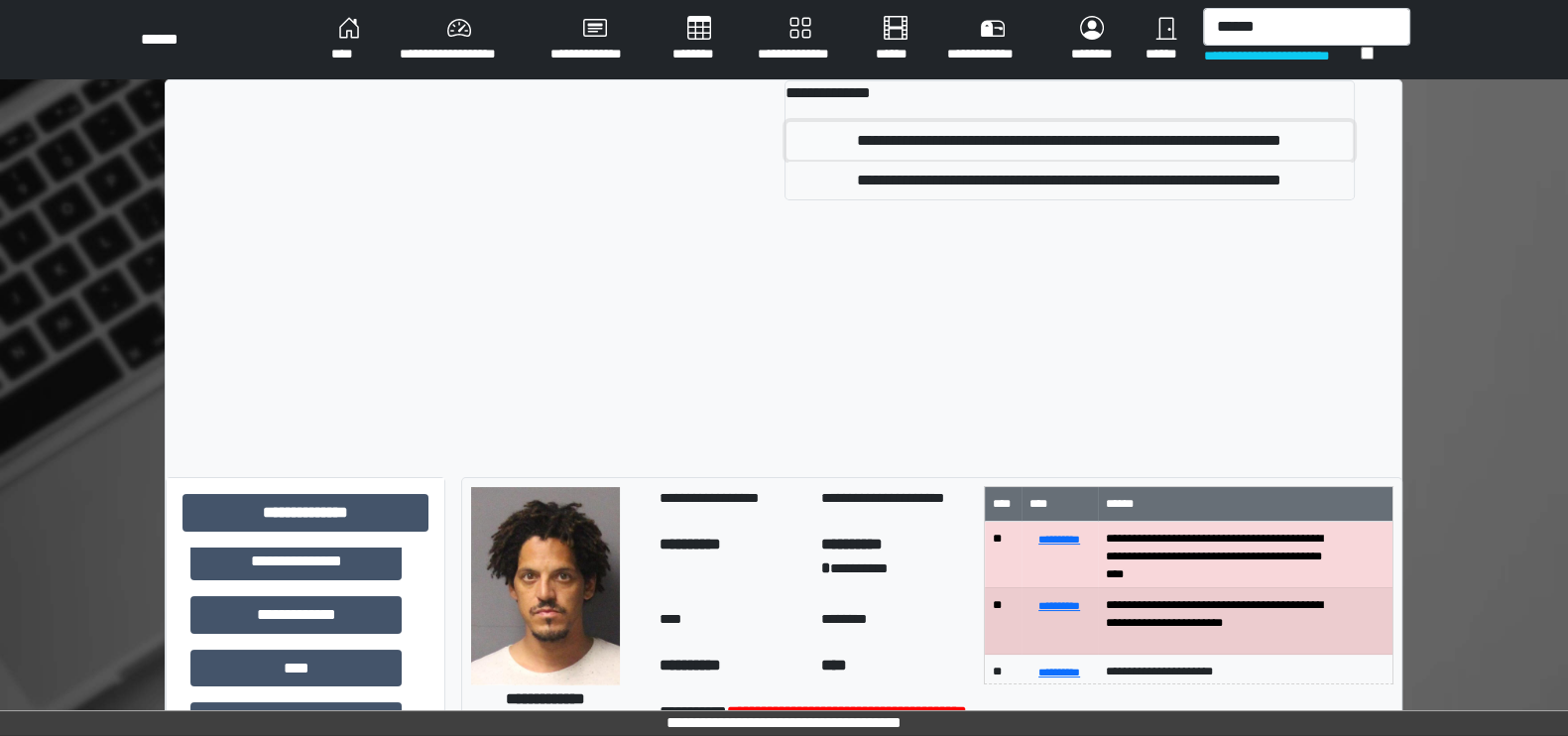 click on "**********" at bounding box center [1069, 141] 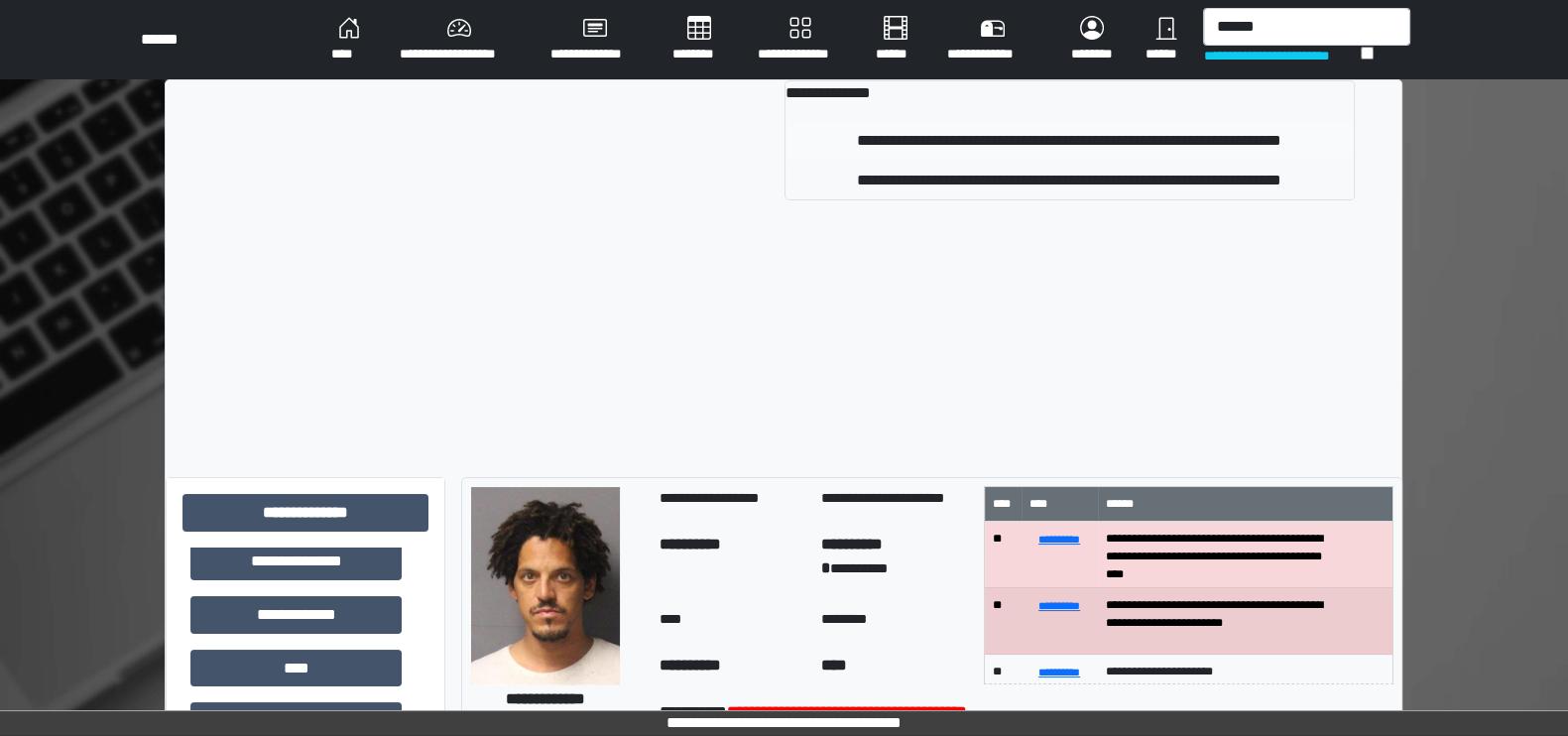 type 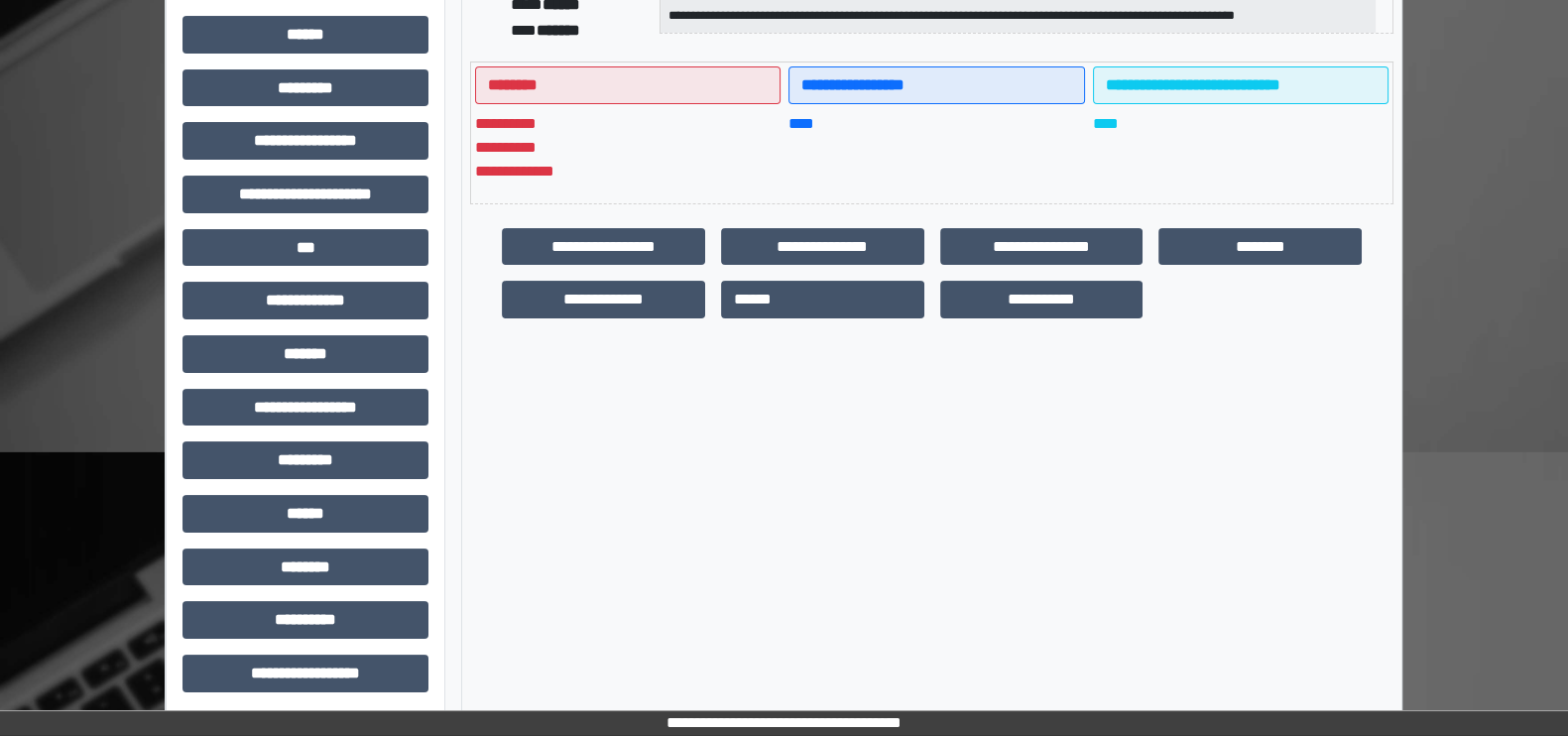 scroll, scrollTop: 421, scrollLeft: 0, axis: vertical 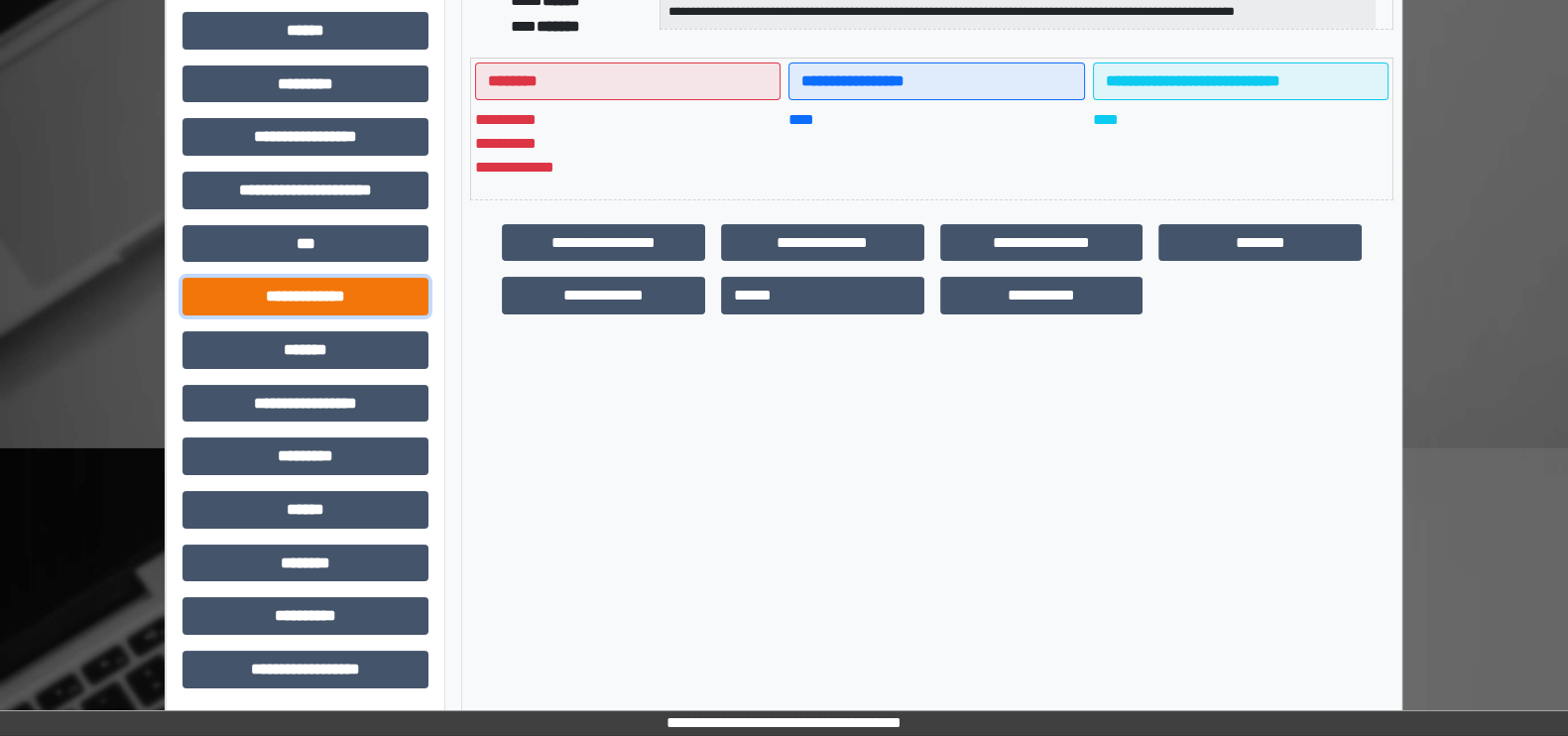 click on "**********" at bounding box center (305, 297) 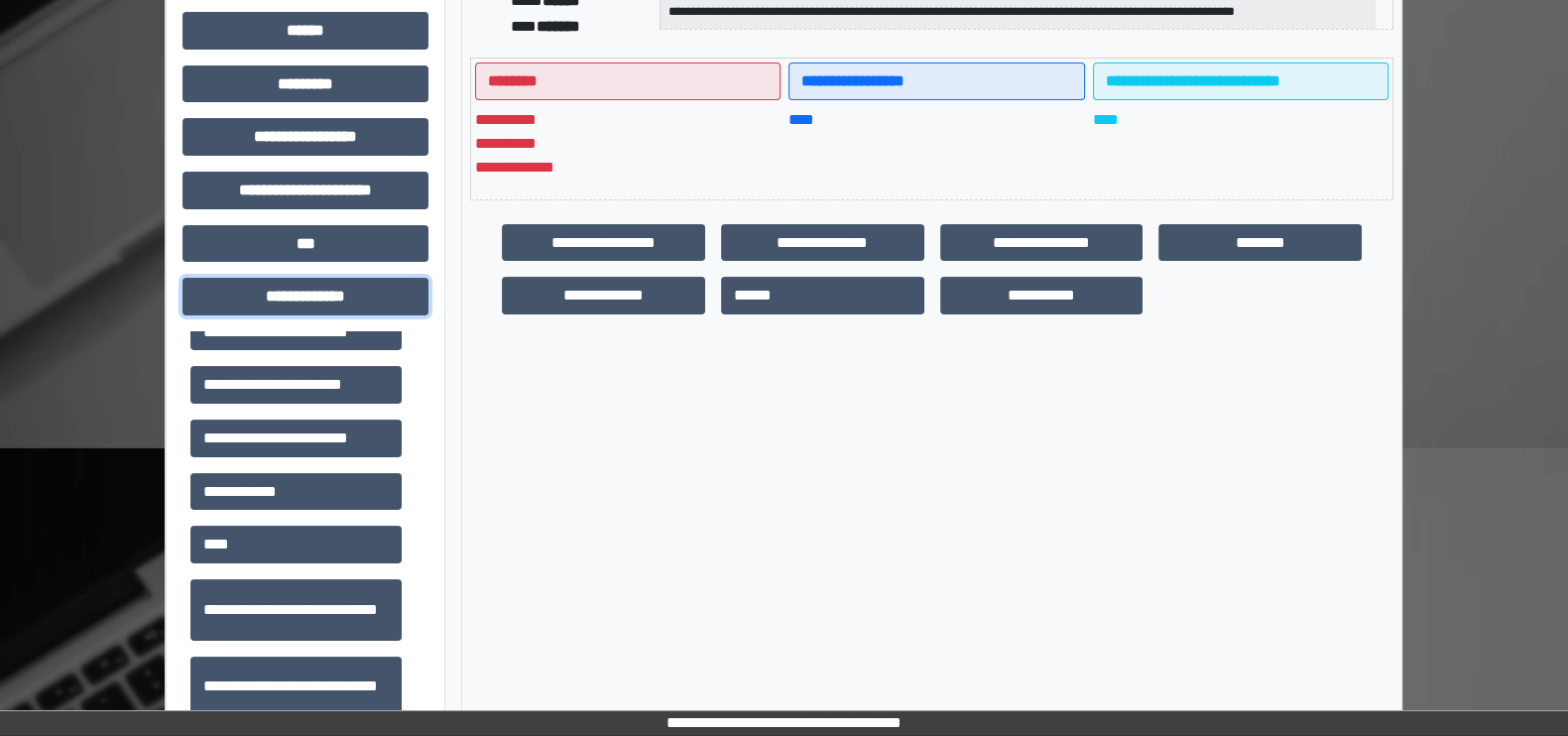 scroll, scrollTop: 693, scrollLeft: 0, axis: vertical 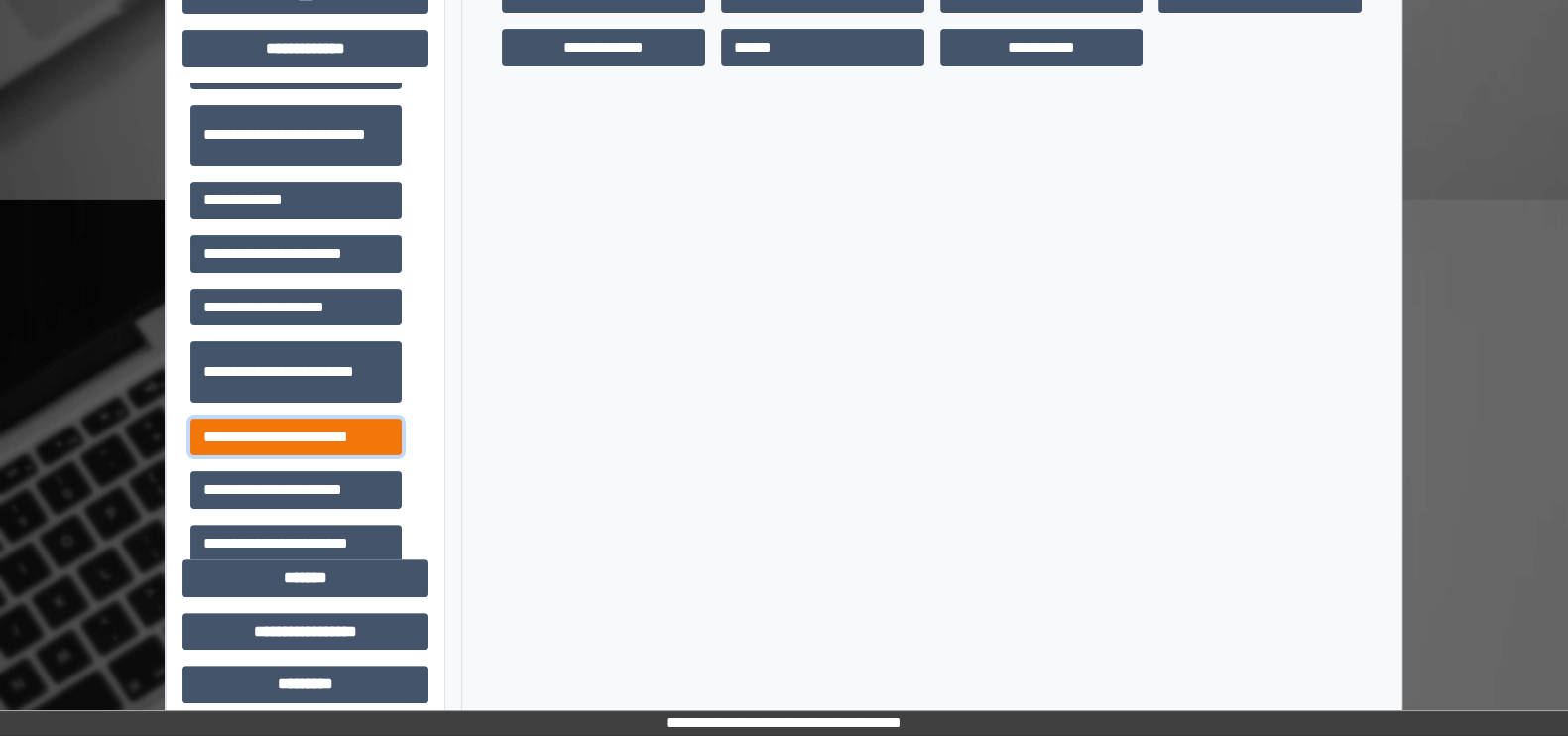 click on "**********" at bounding box center (296, 437) 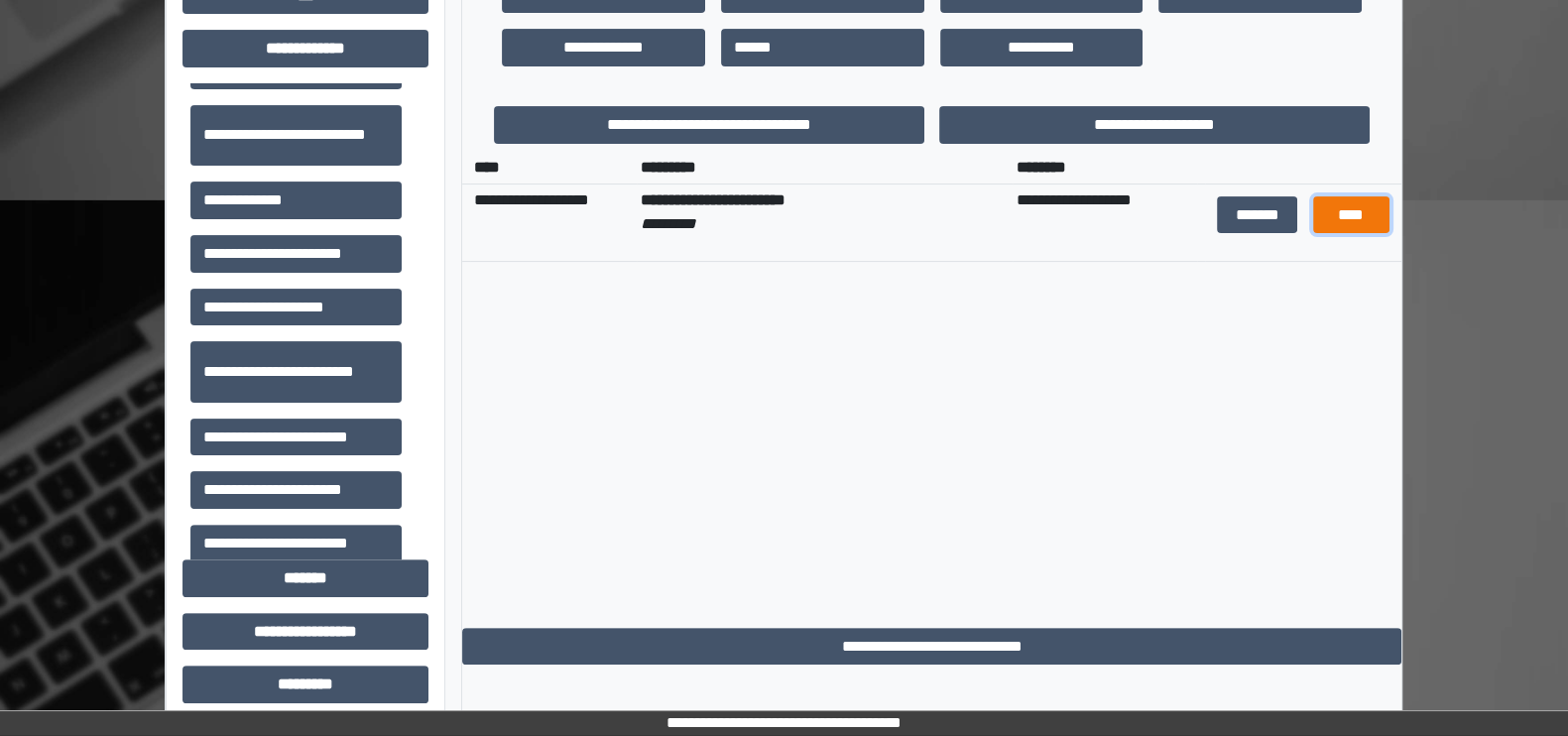 click on "****" at bounding box center [1351, 215] 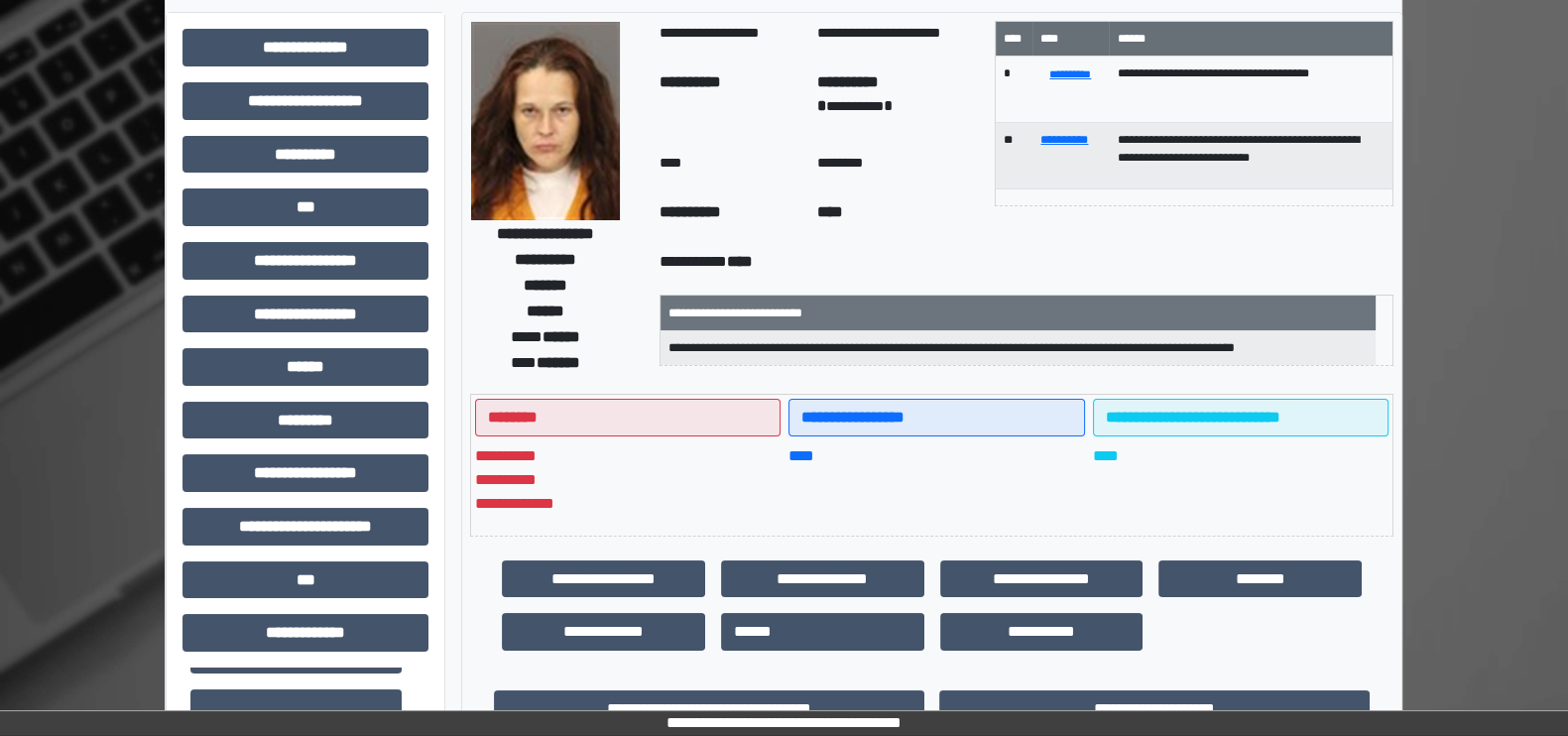 scroll, scrollTop: 123, scrollLeft: 0, axis: vertical 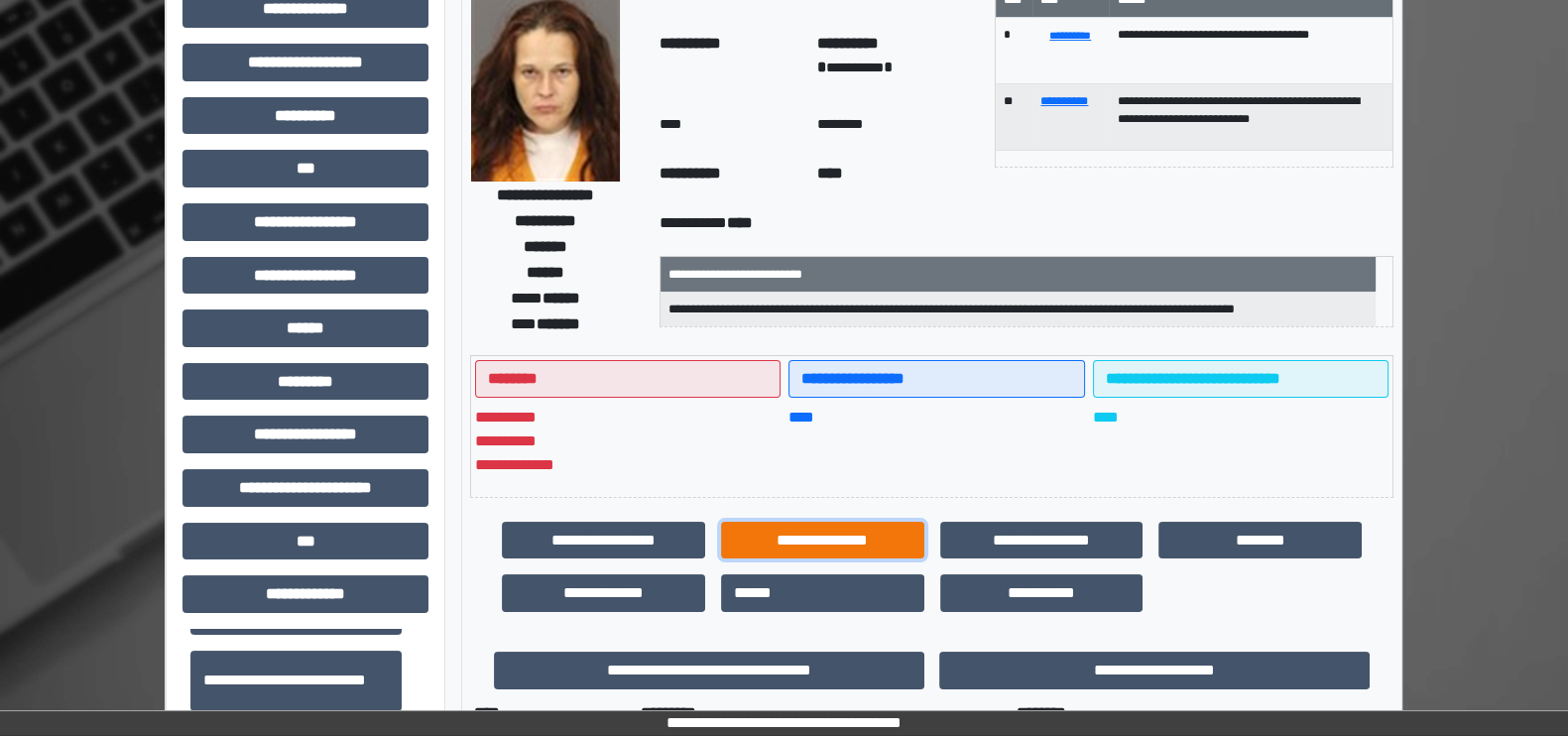 click on "**********" at bounding box center [822, 541] 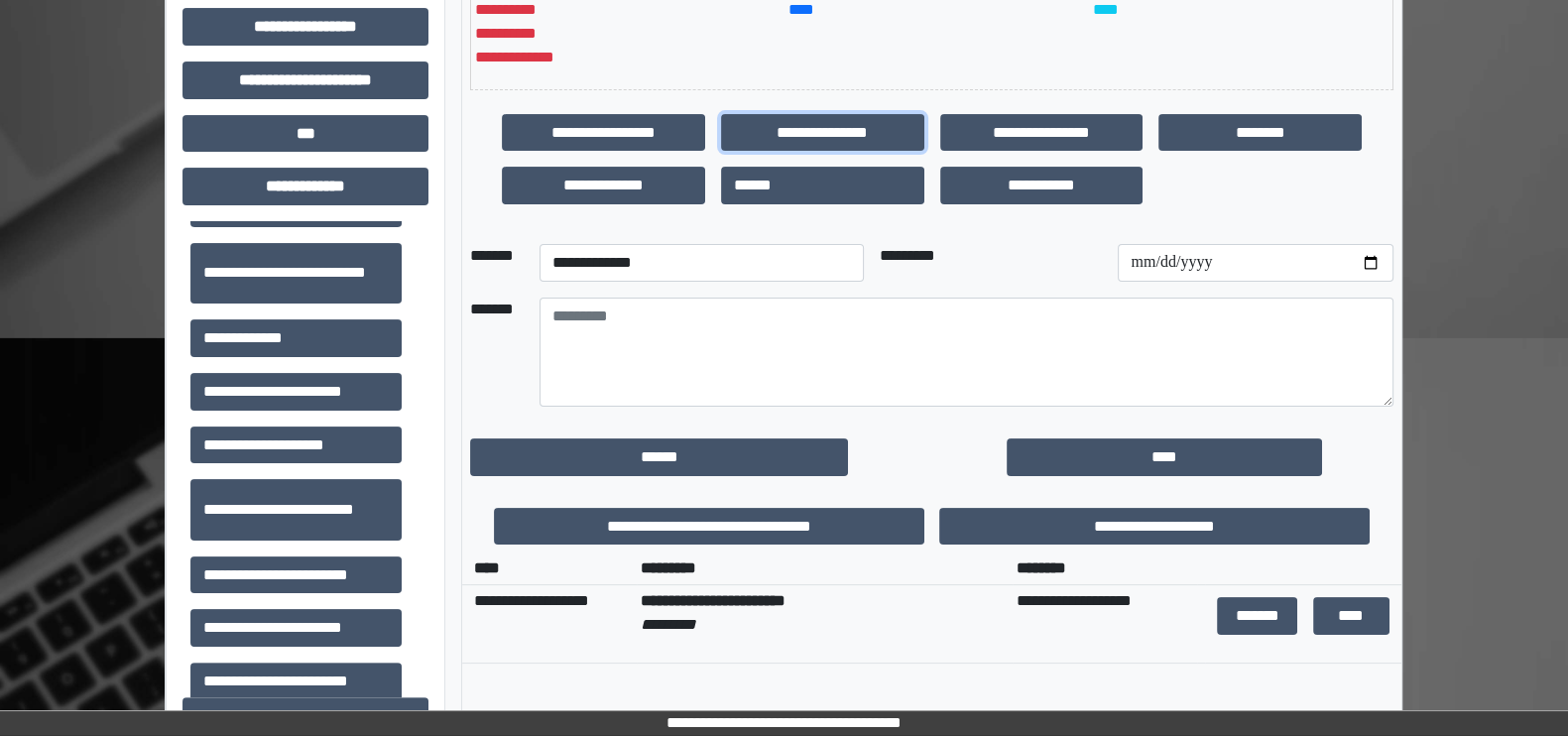 scroll, scrollTop: 620, scrollLeft: 0, axis: vertical 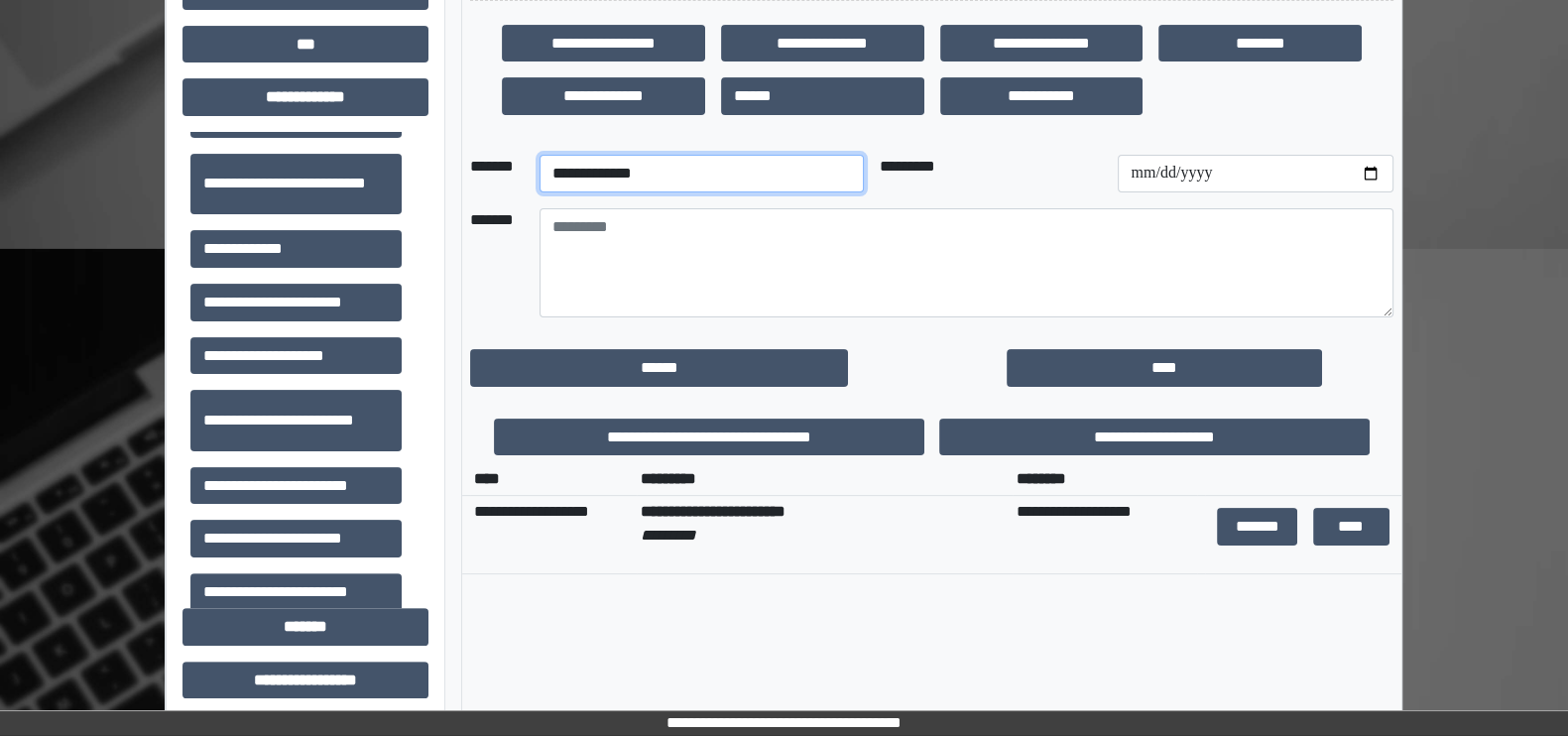 click on "**********" at bounding box center (701, 174) 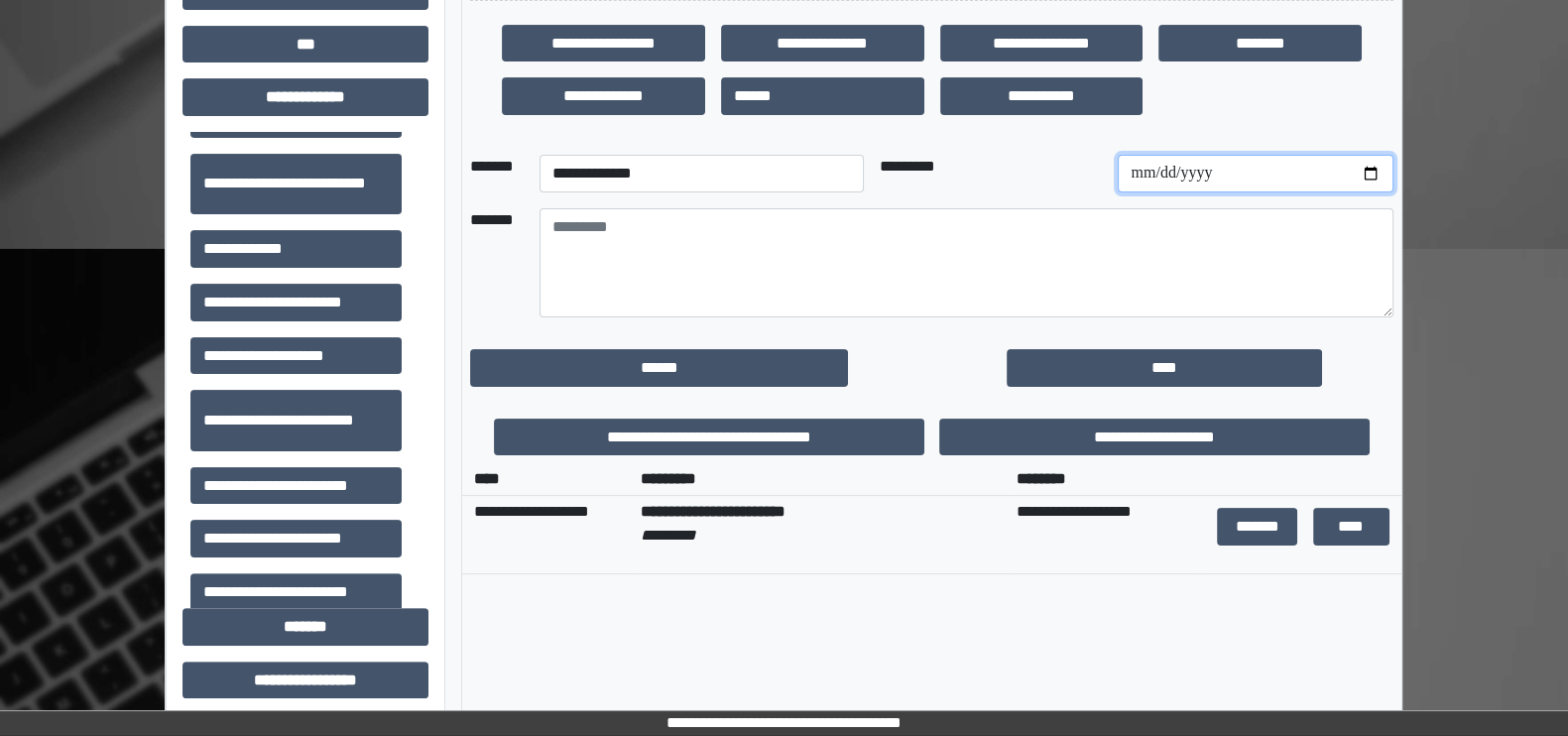 click at bounding box center (1255, 174) 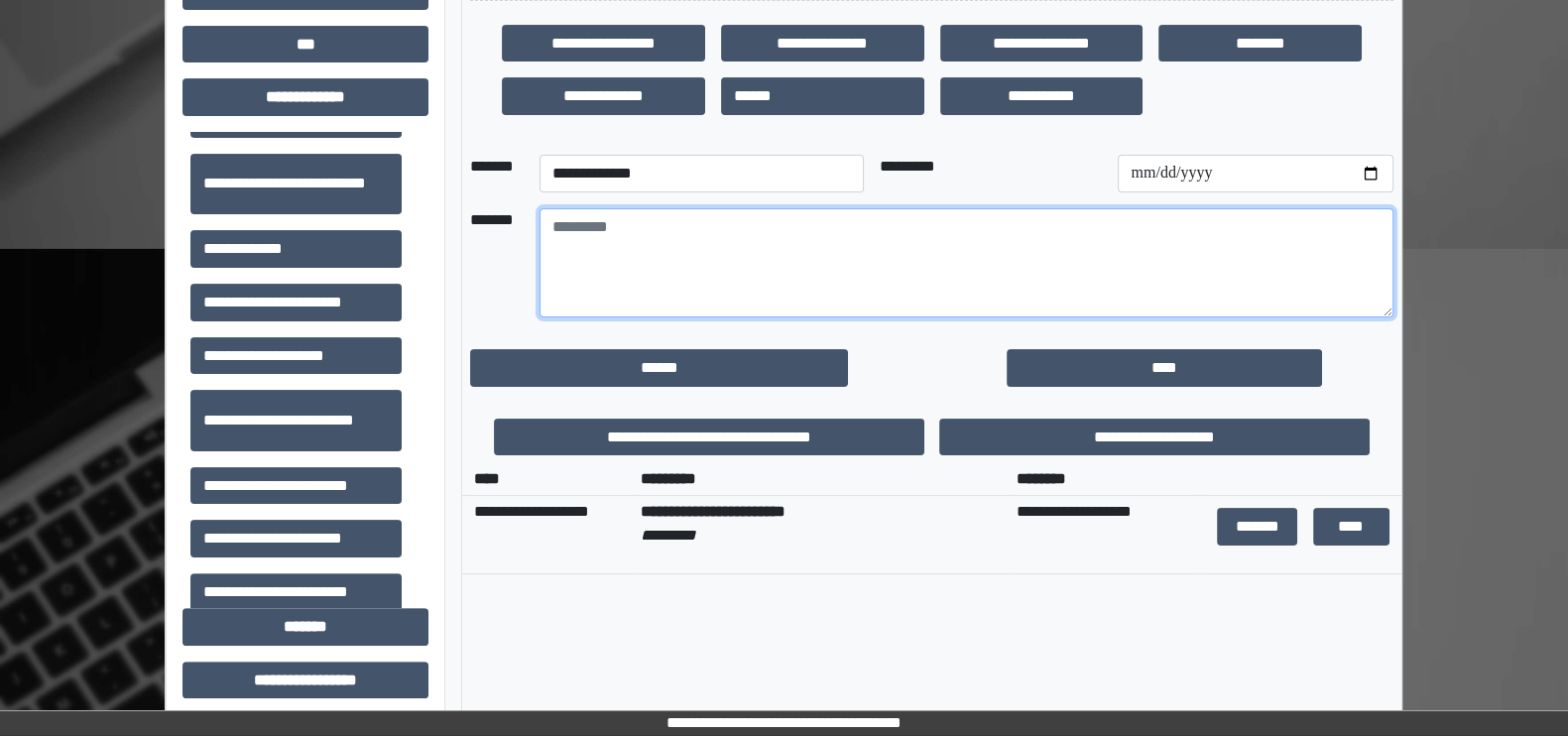 click at bounding box center (966, 263) 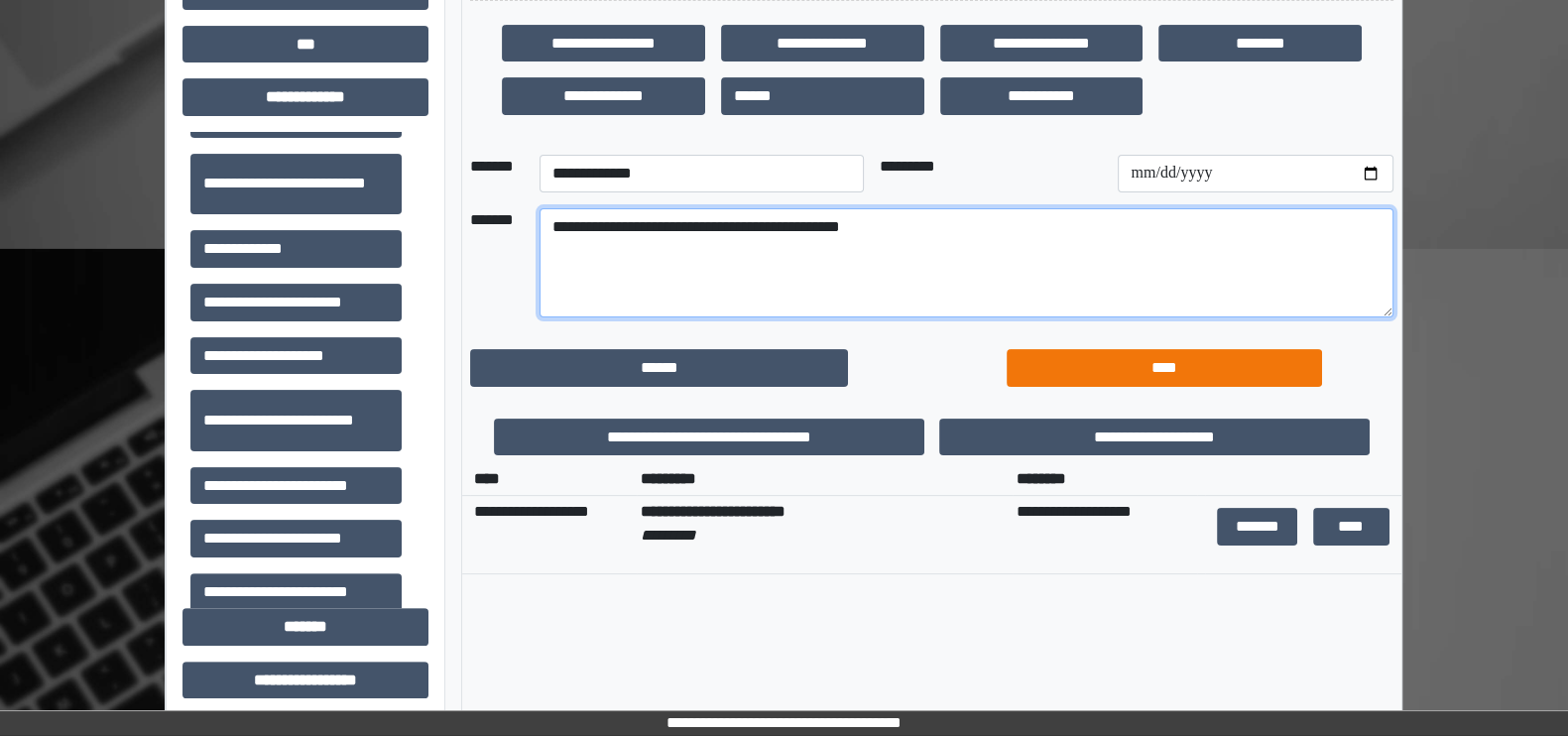 type on "**********" 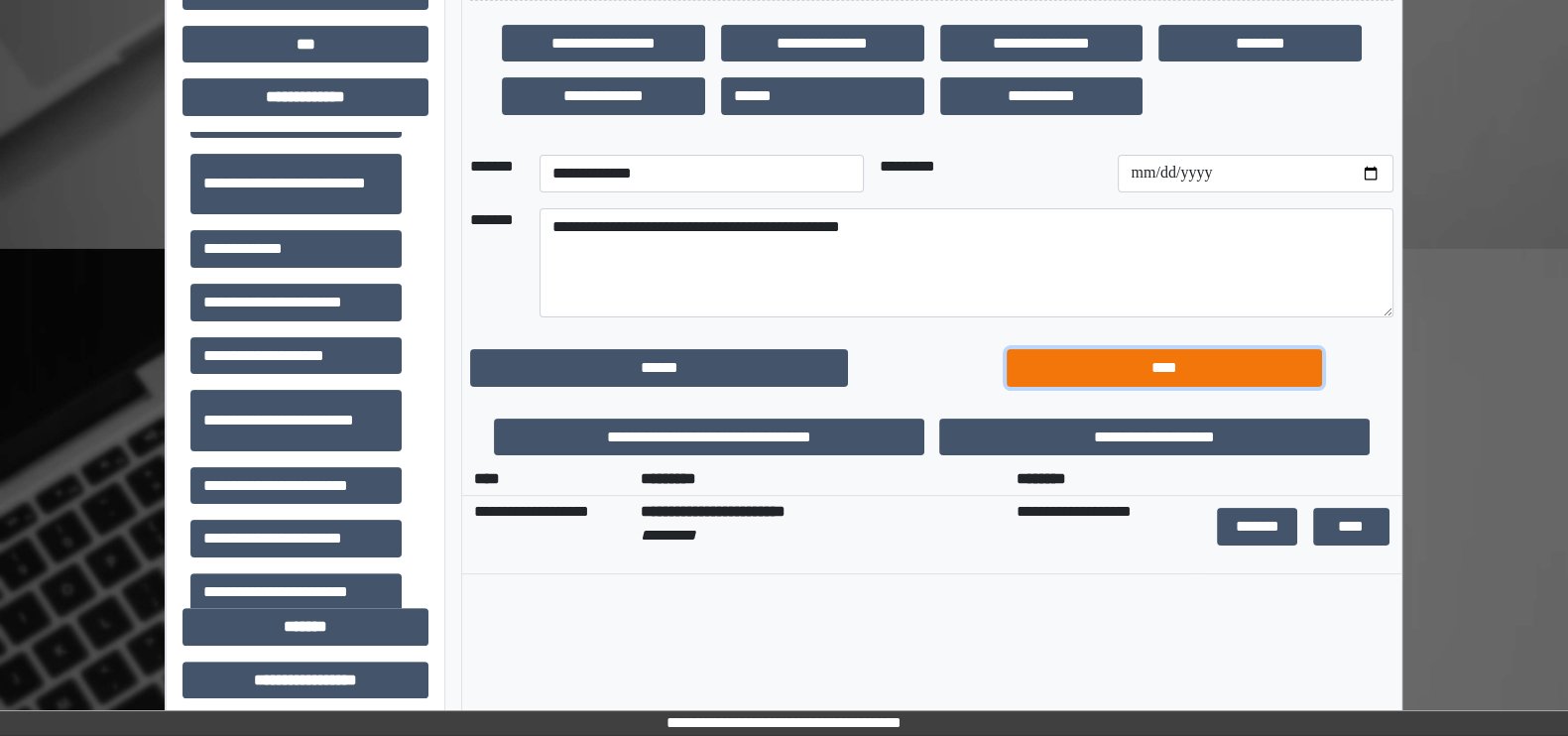 click on "****" at bounding box center [1164, 368] 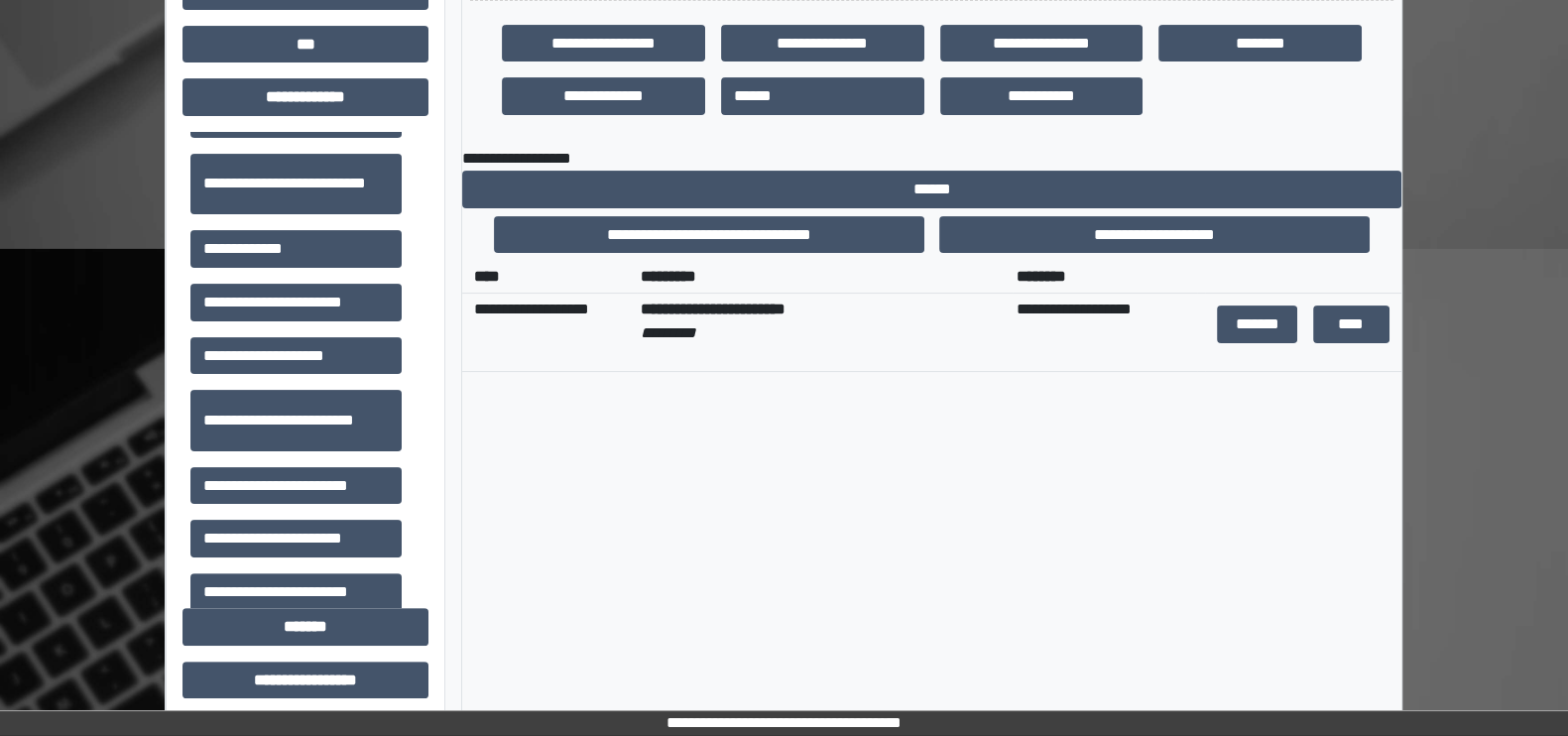 scroll, scrollTop: 0, scrollLeft: 0, axis: both 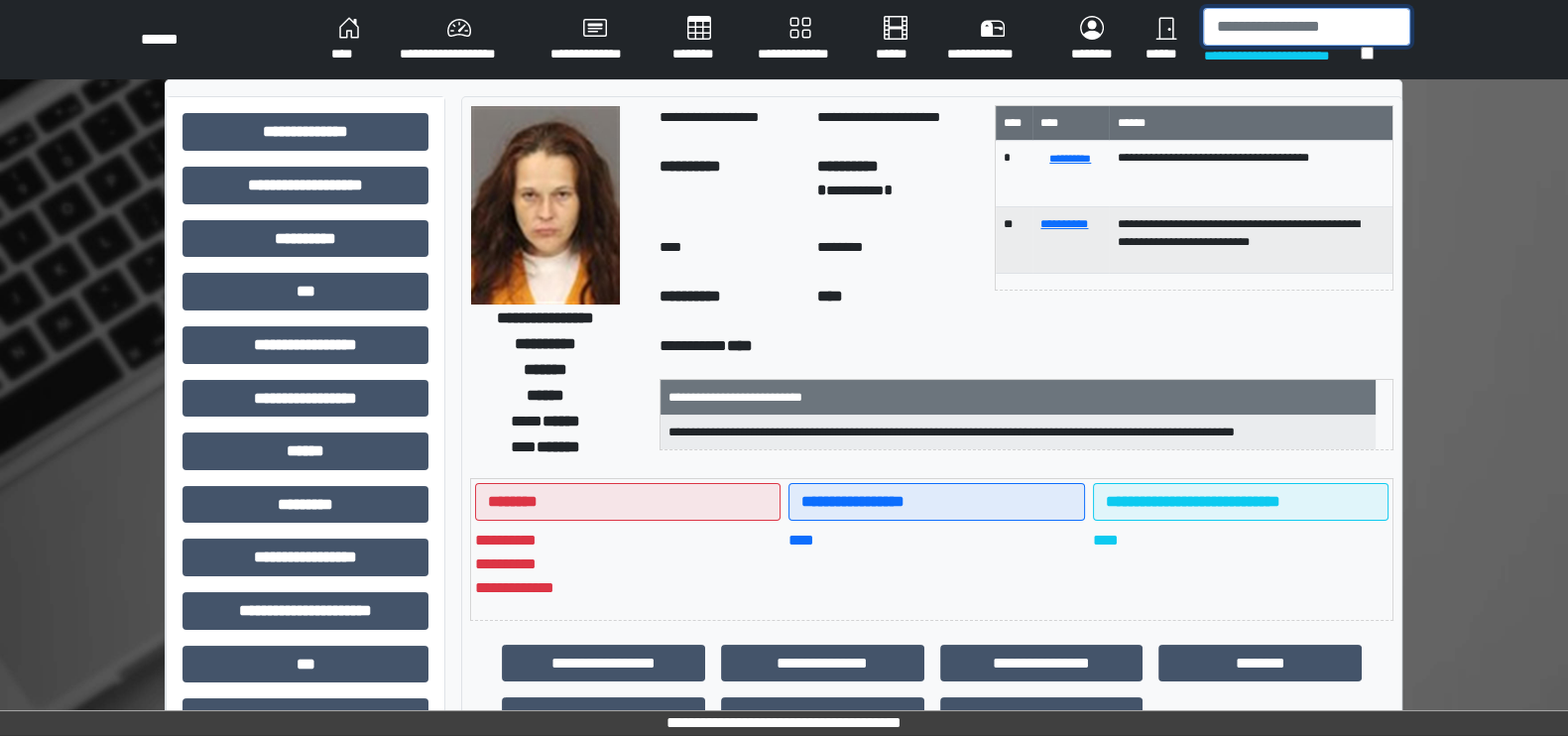 click at bounding box center (1306, 27) 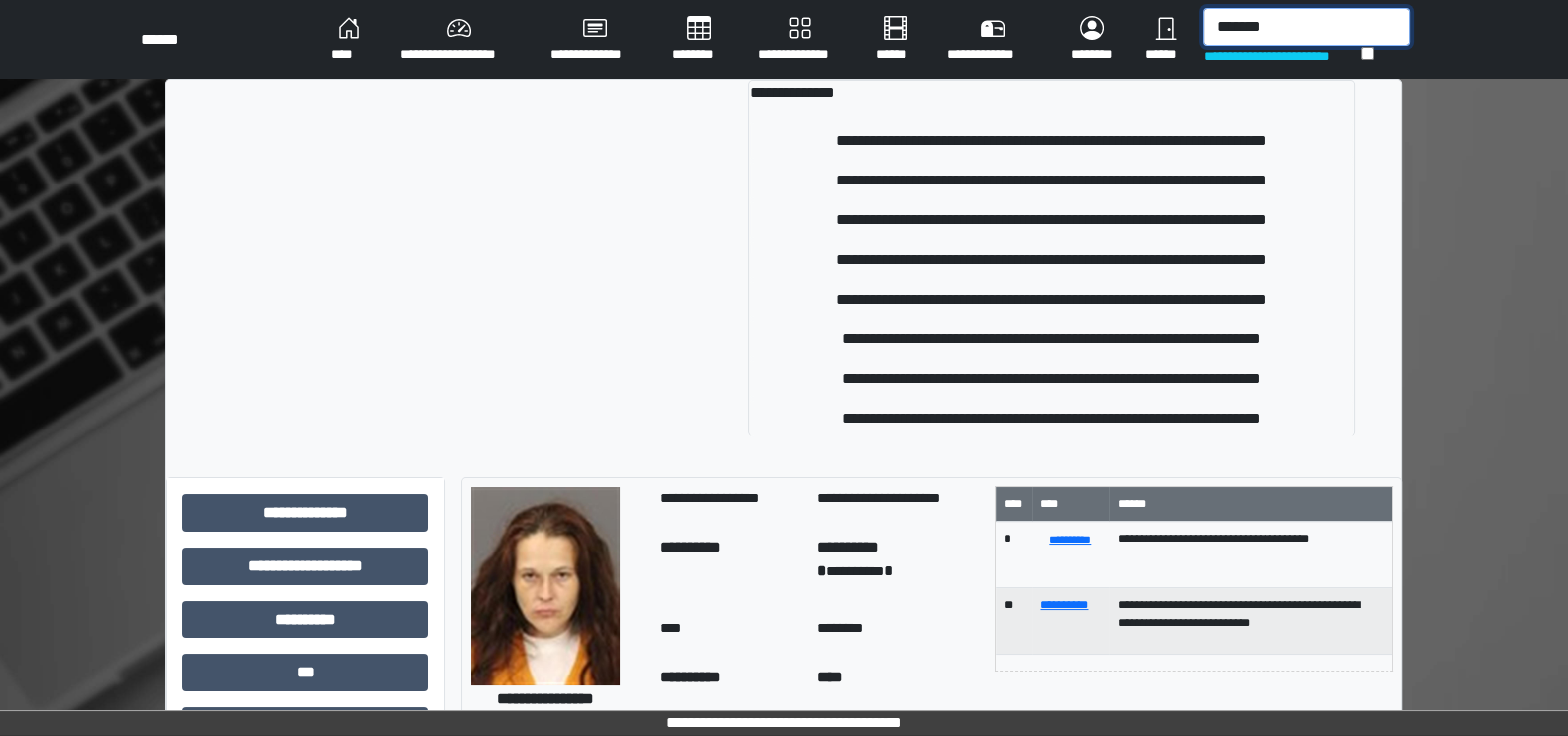 type on "*******" 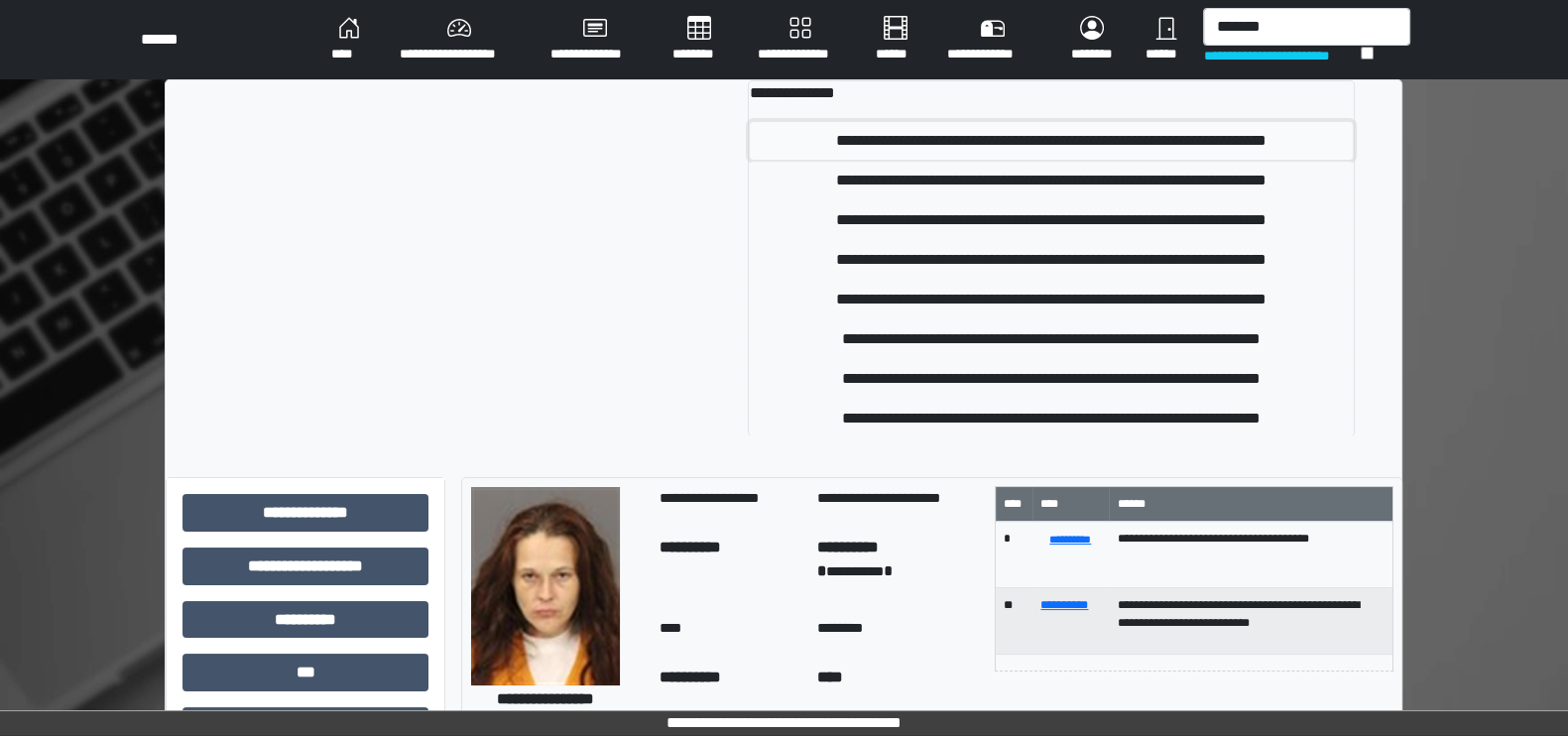 click on "**********" at bounding box center (1050, 141) 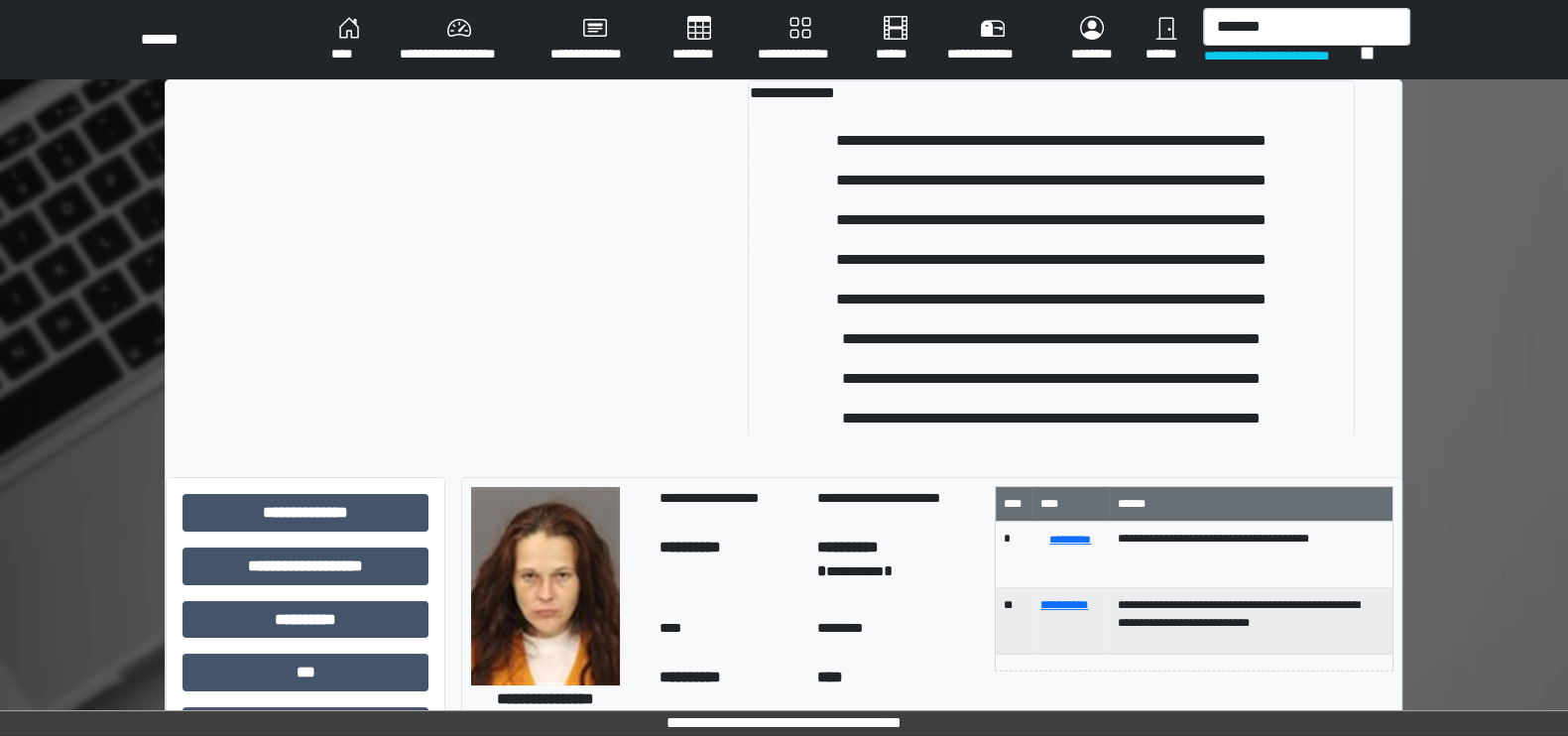 type 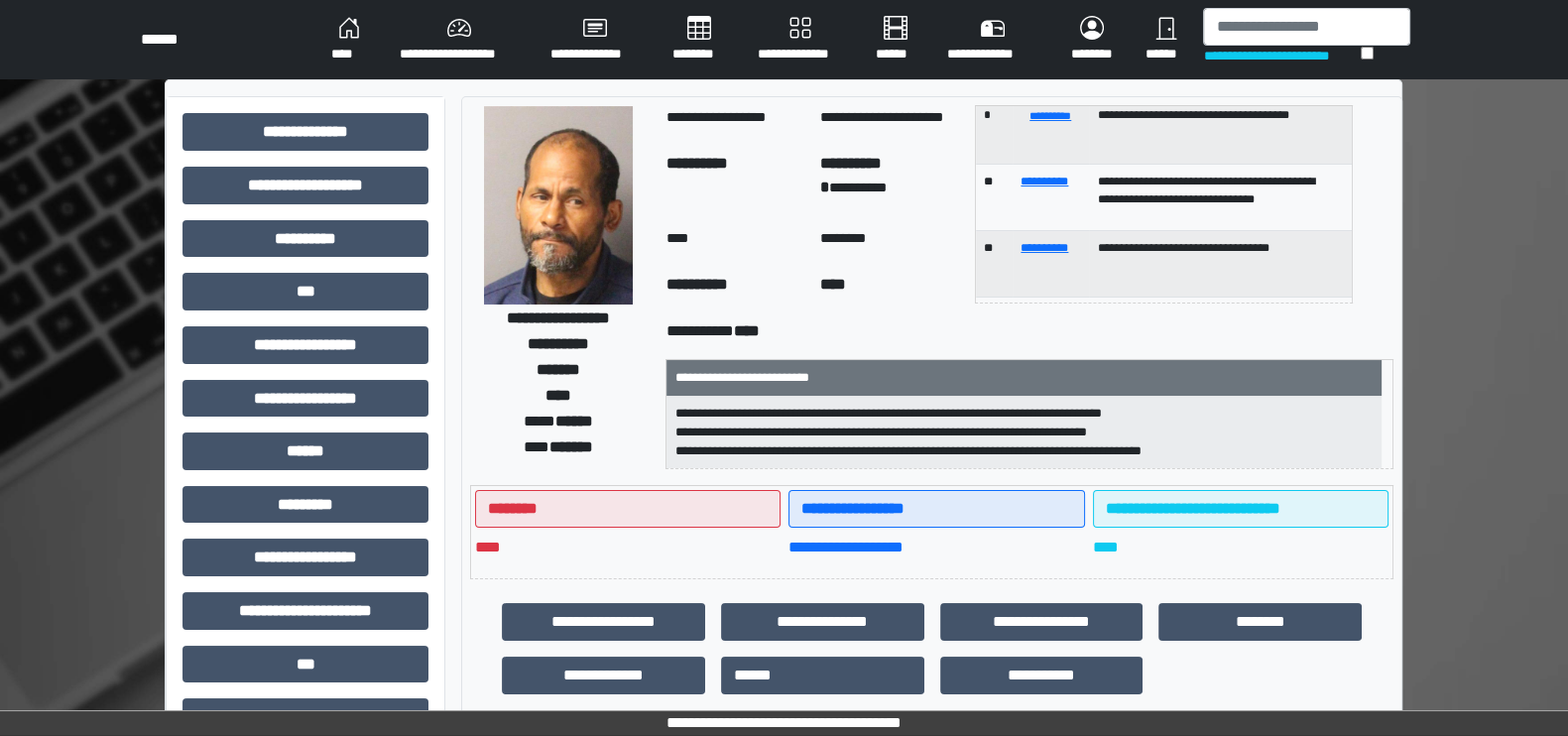 scroll, scrollTop: 251, scrollLeft: 0, axis: vertical 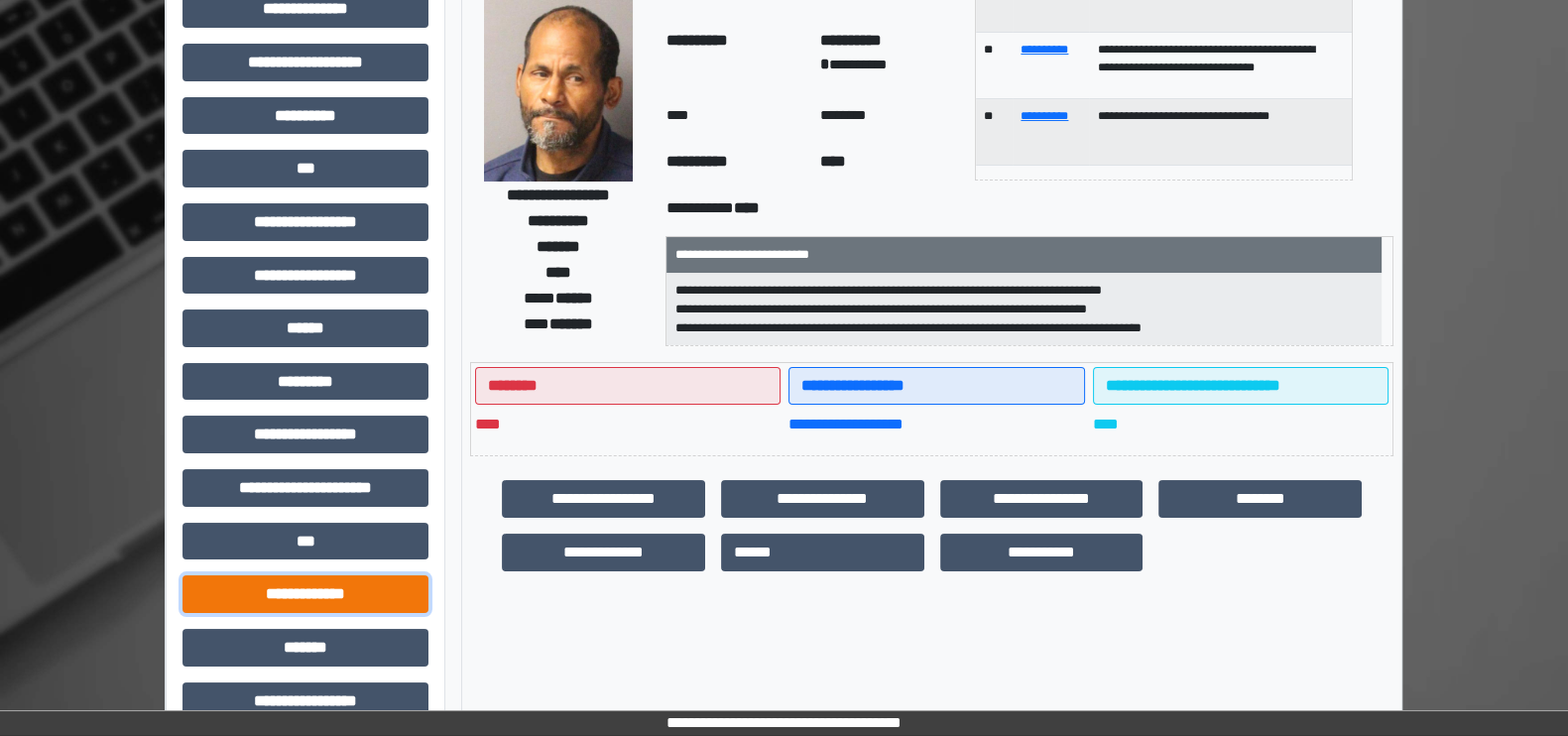 click on "**********" at bounding box center [305, 594] 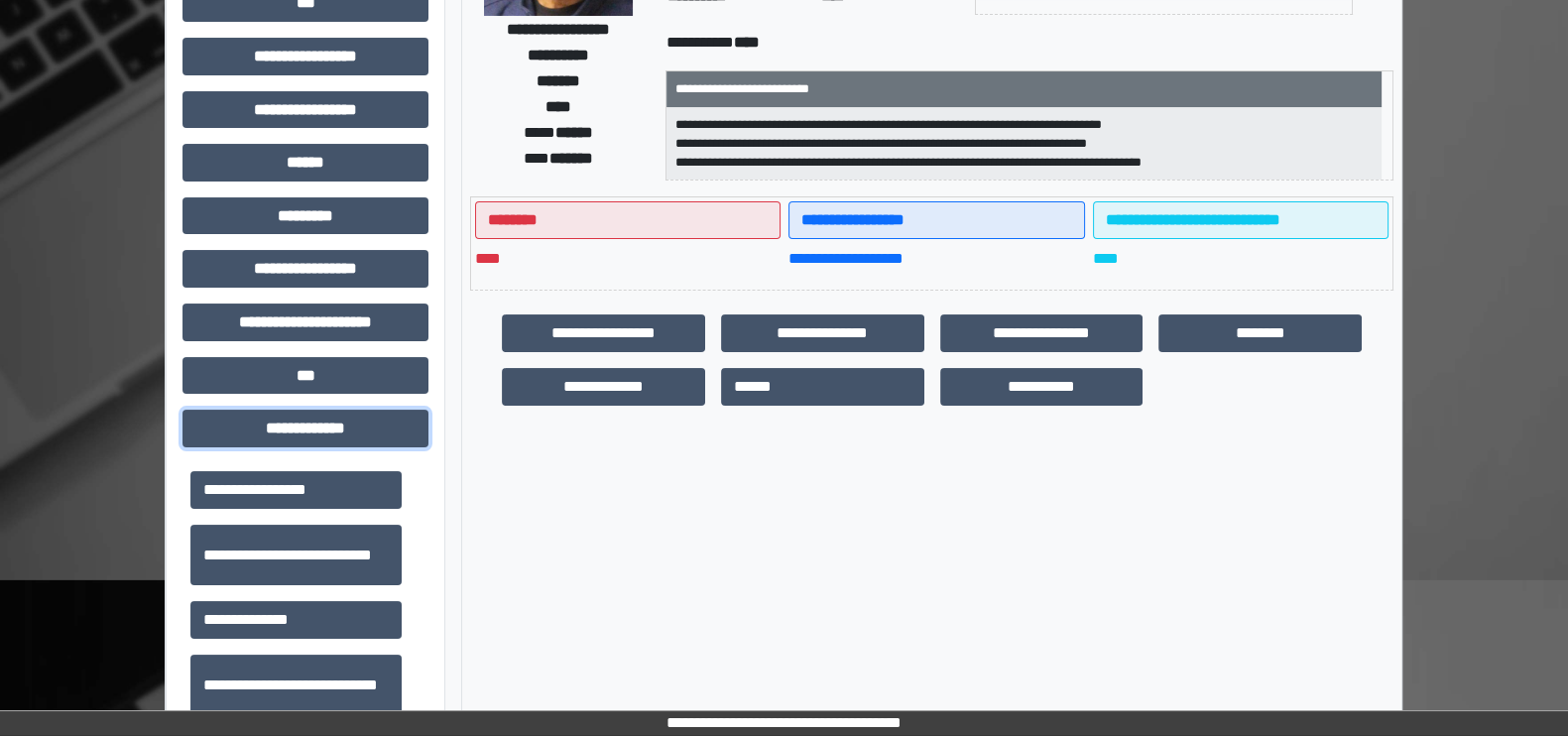 scroll, scrollTop: 495, scrollLeft: 0, axis: vertical 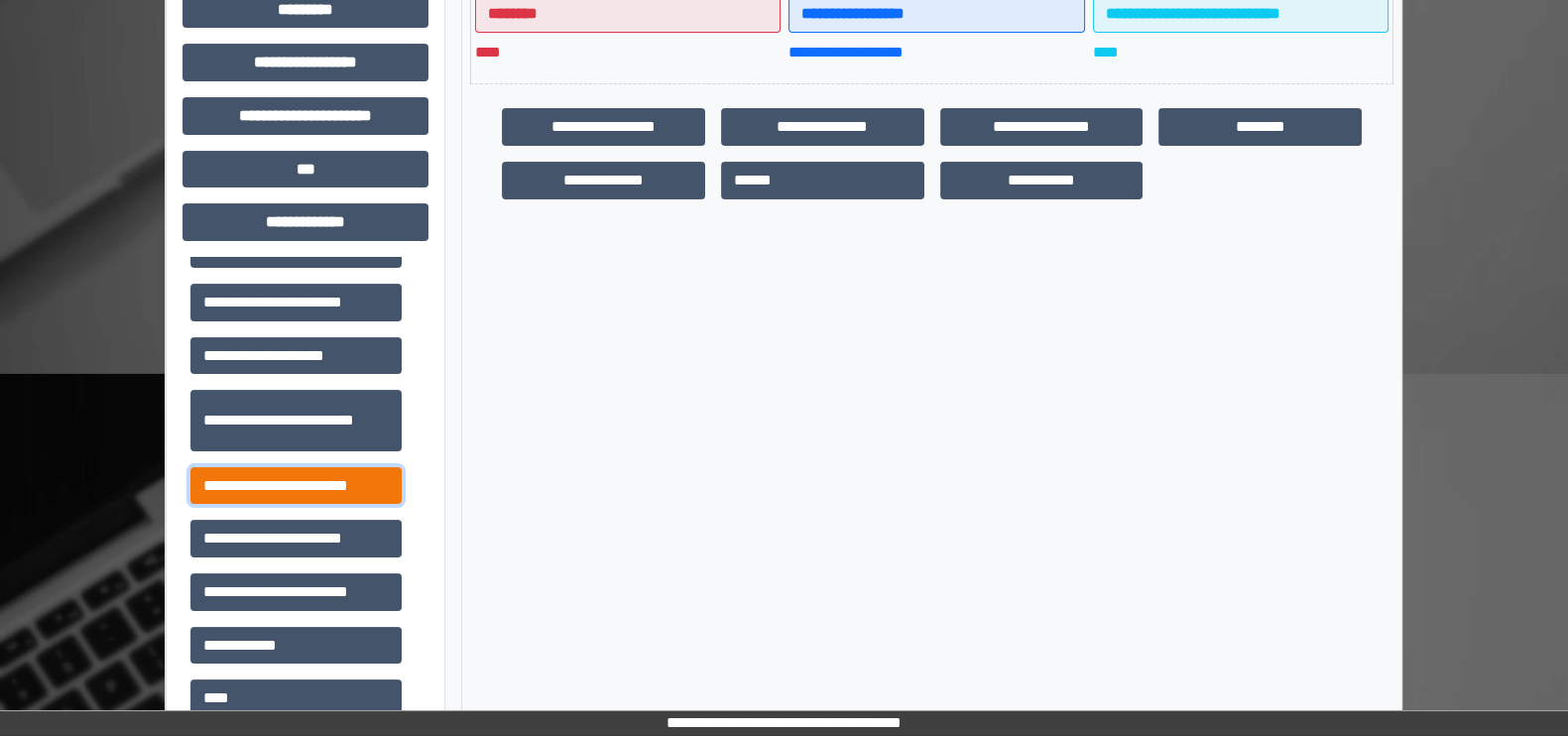 click on "**********" at bounding box center [296, 486] 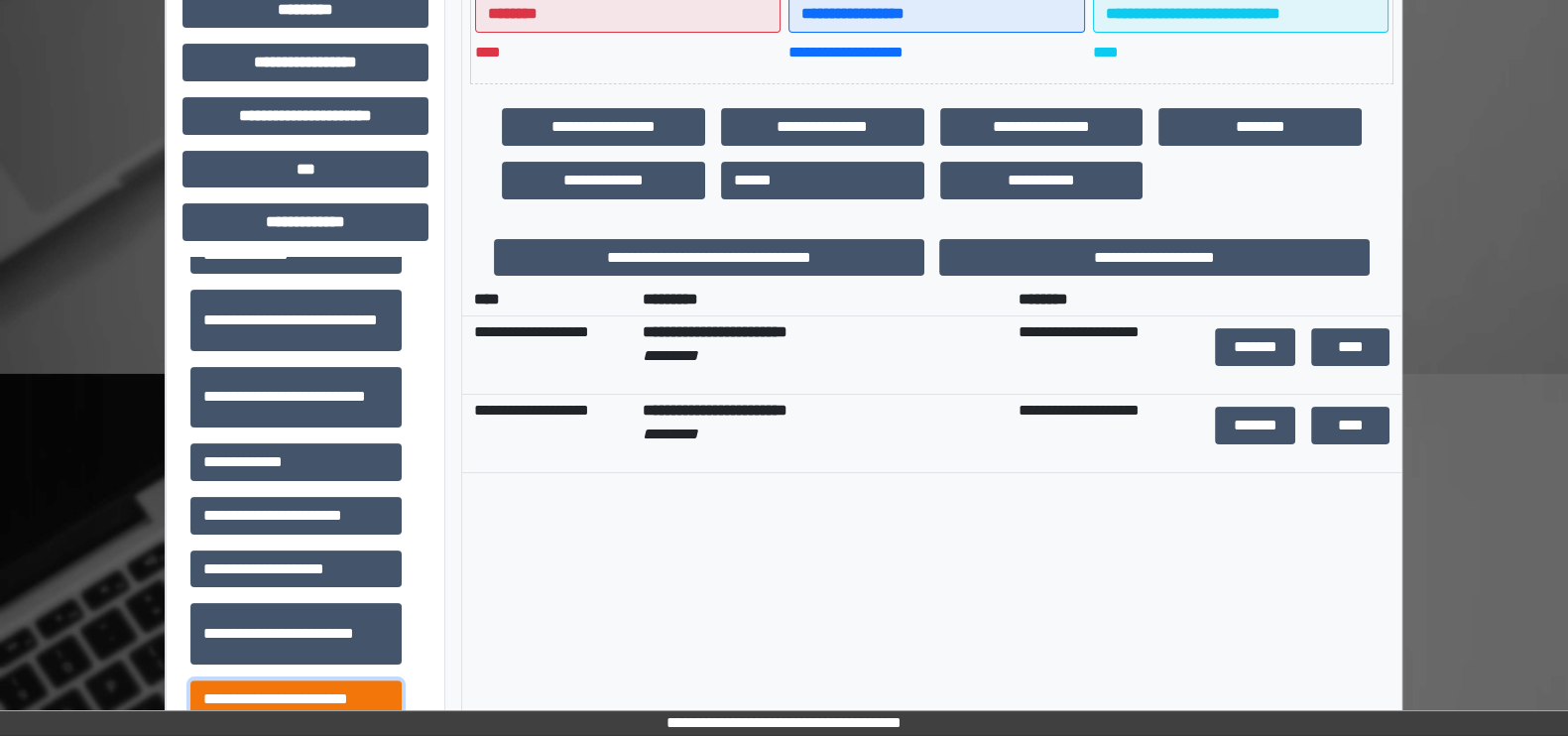 scroll, scrollTop: 0, scrollLeft: 0, axis: both 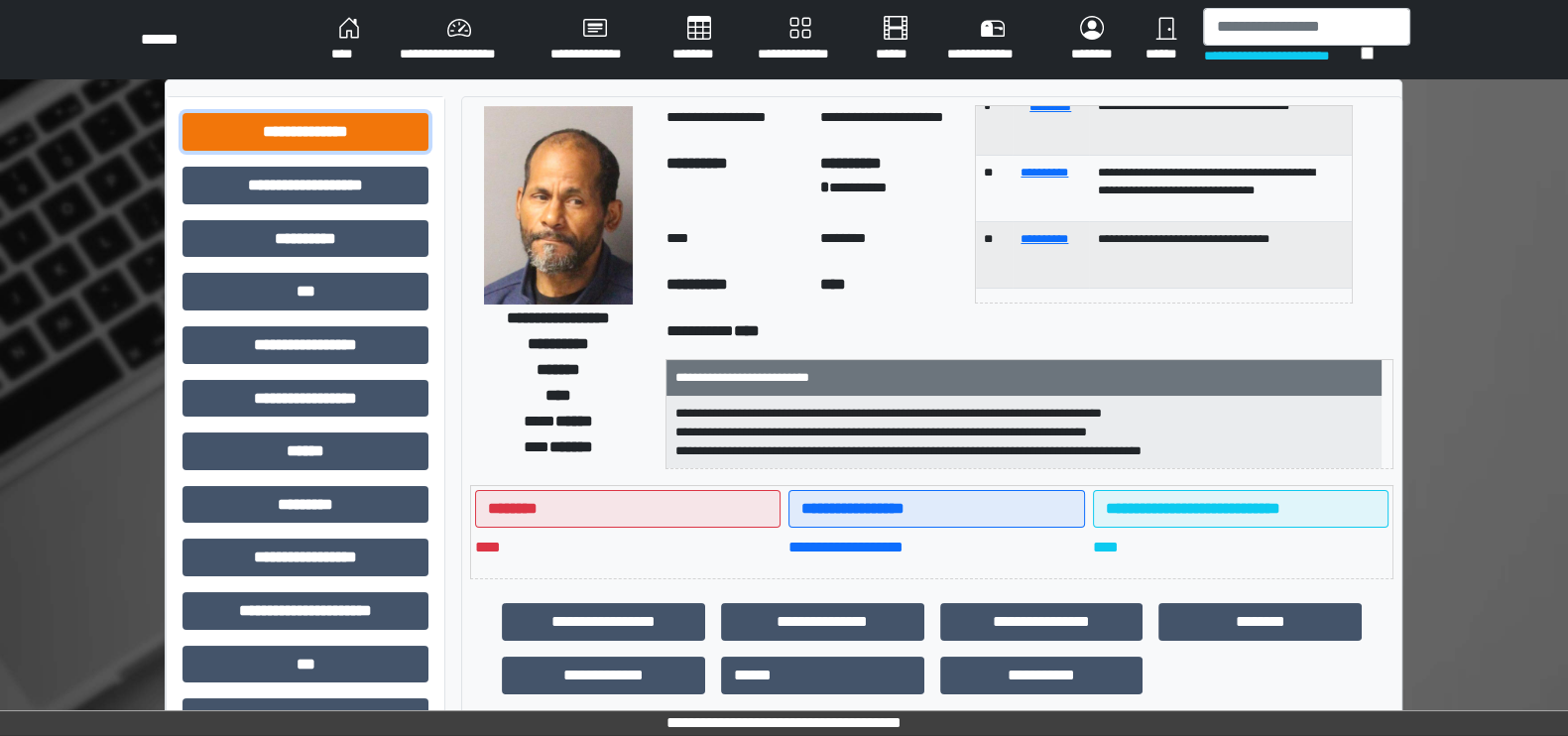 click on "**********" at bounding box center [305, 132] 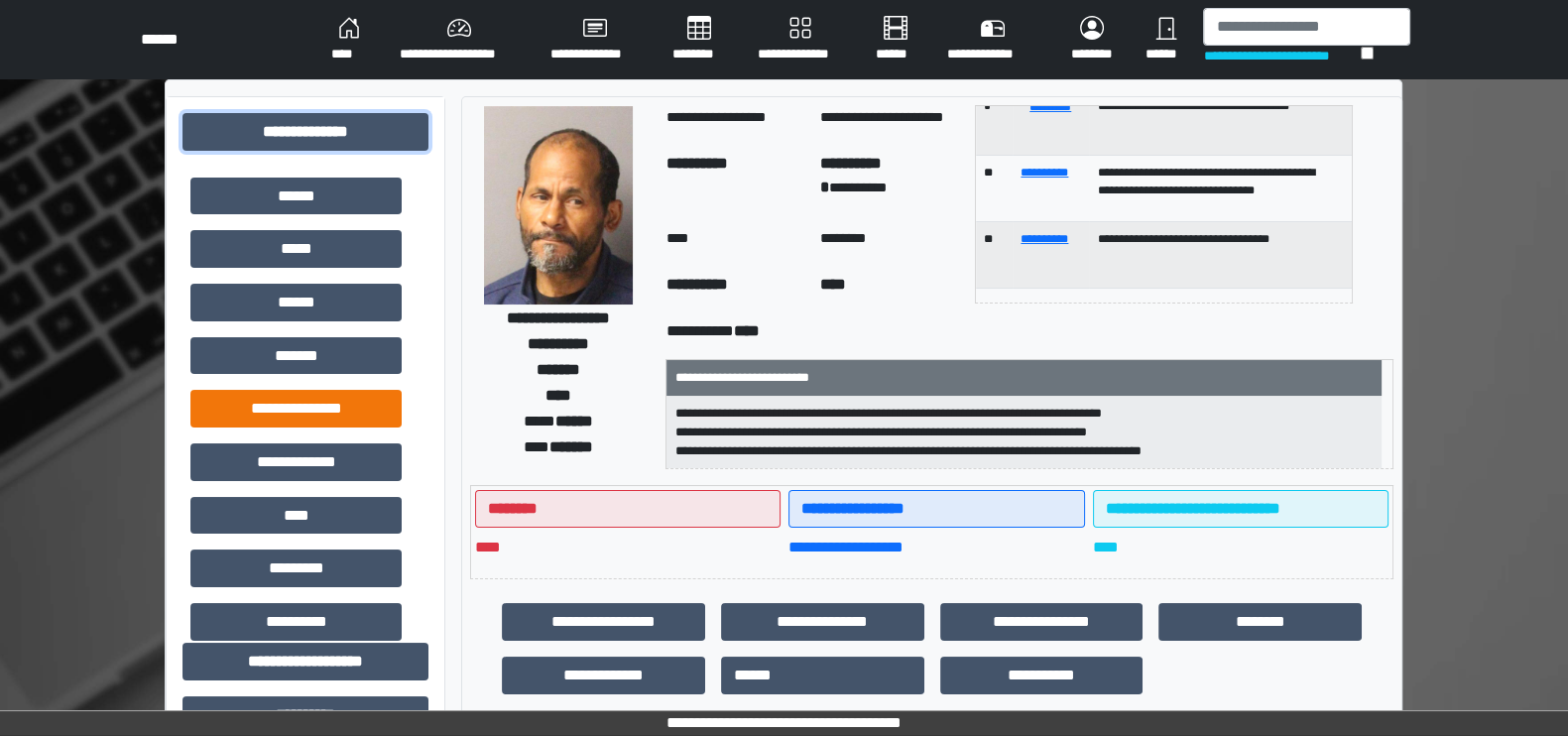 scroll, scrollTop: 372, scrollLeft: 0, axis: vertical 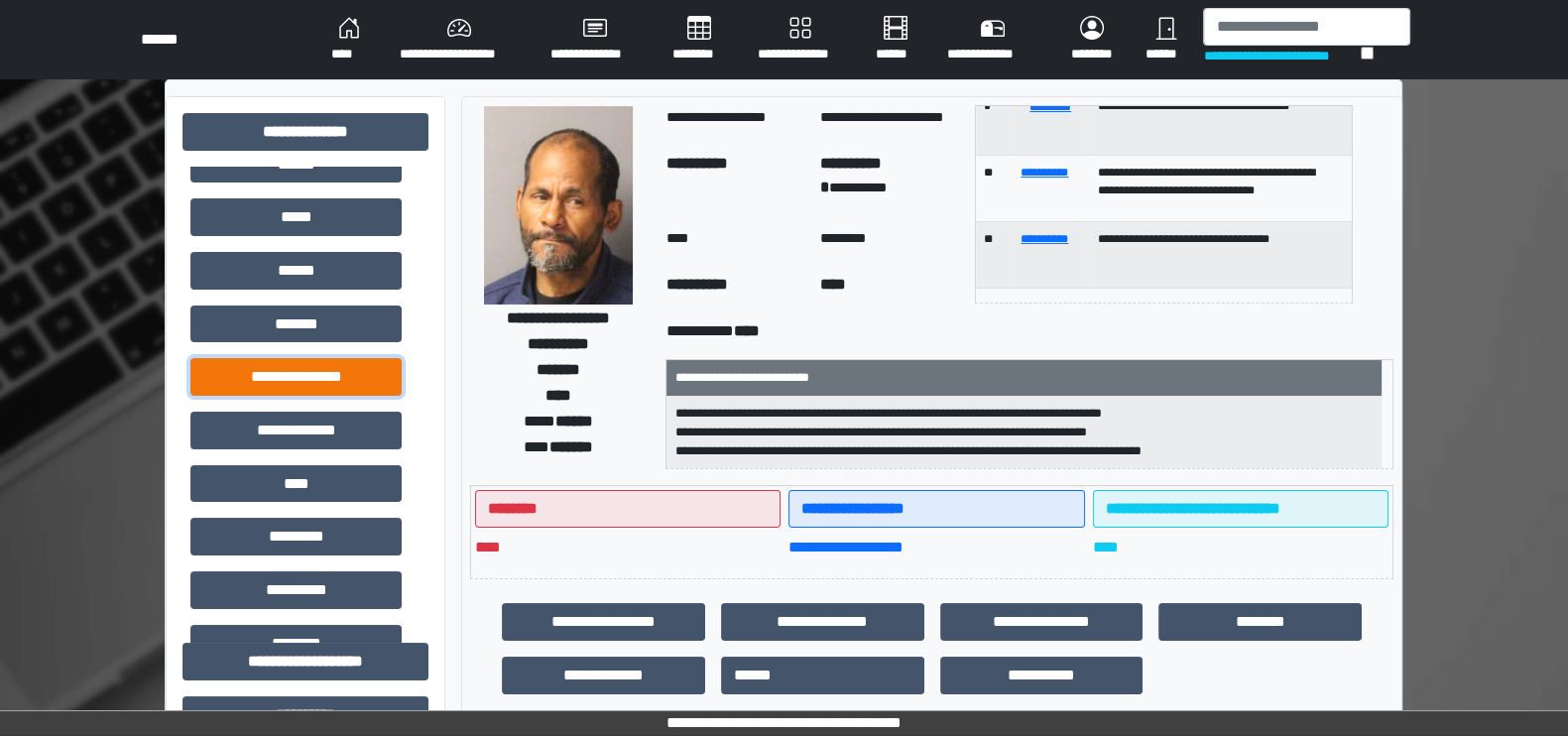 click on "**********" at bounding box center (296, 377) 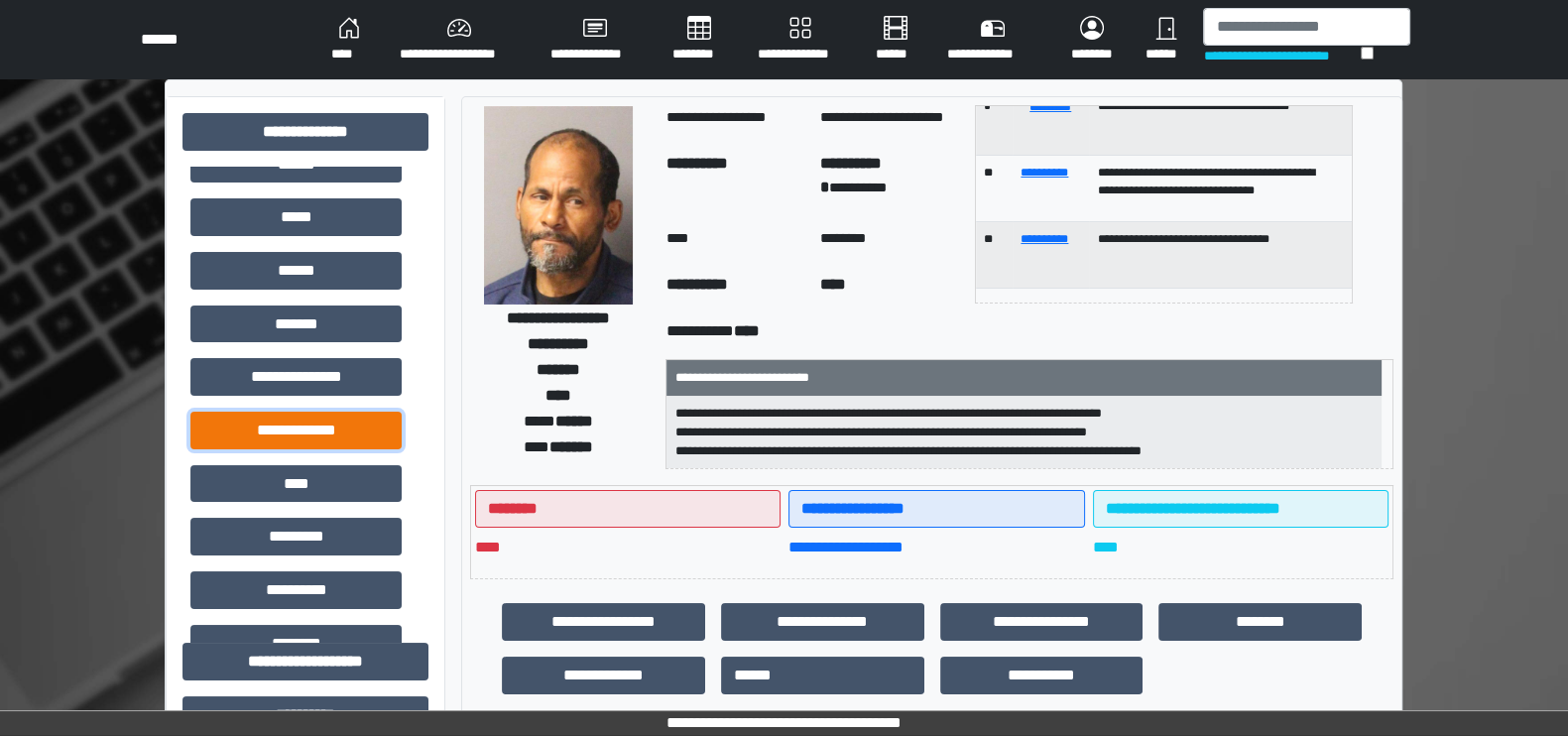 click on "**********" at bounding box center [296, 430] 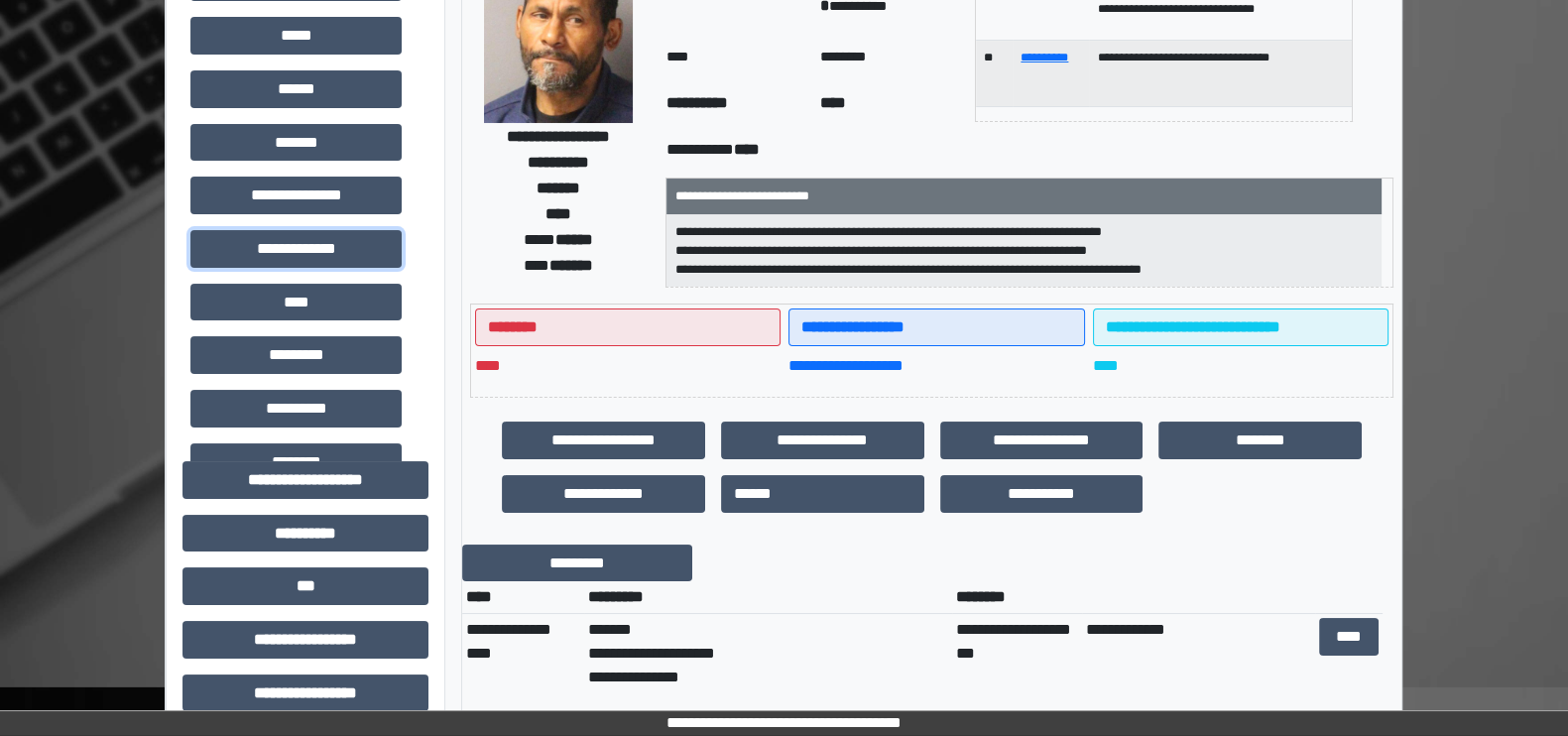 scroll, scrollTop: 372, scrollLeft: 0, axis: vertical 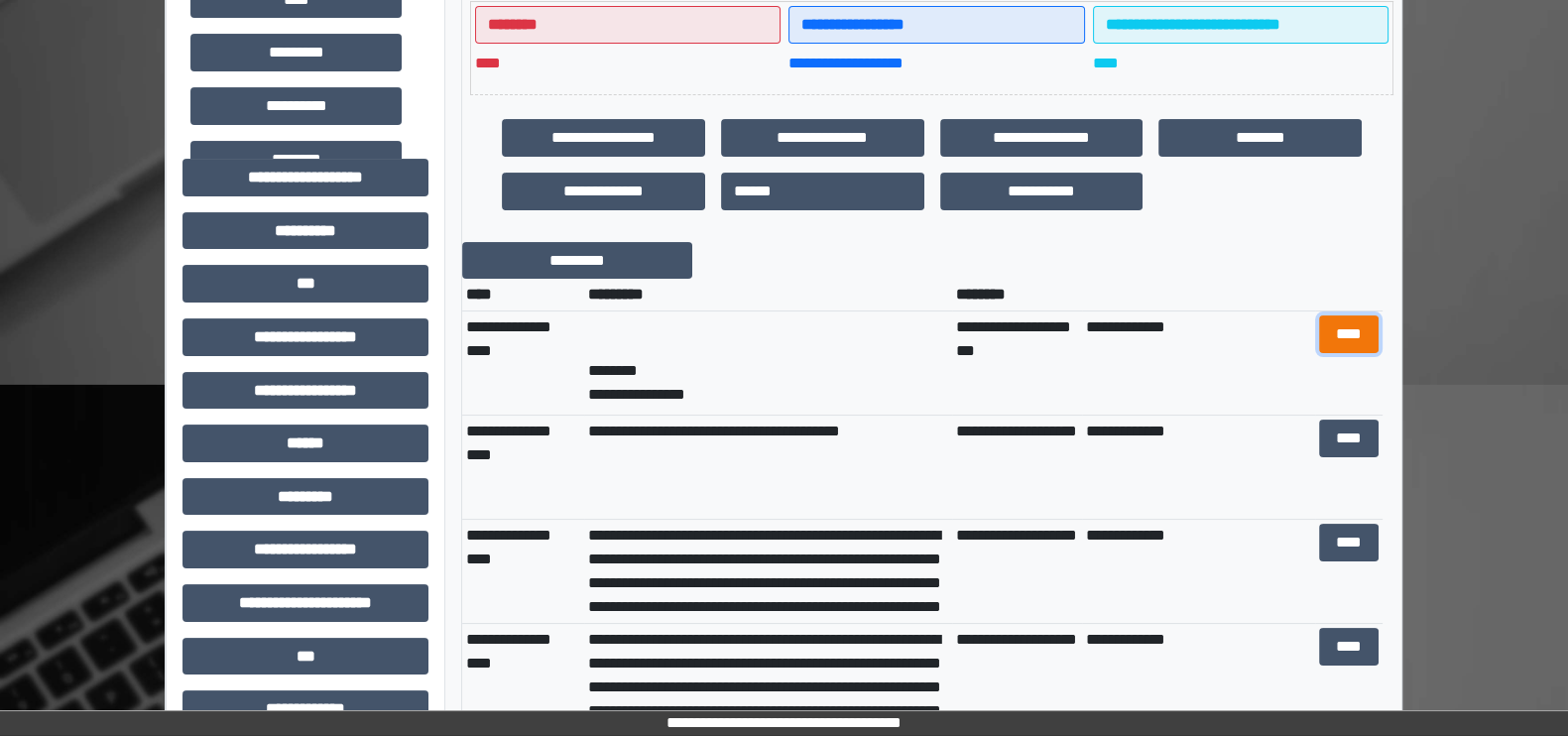 click on "****" at bounding box center [1348, 334] 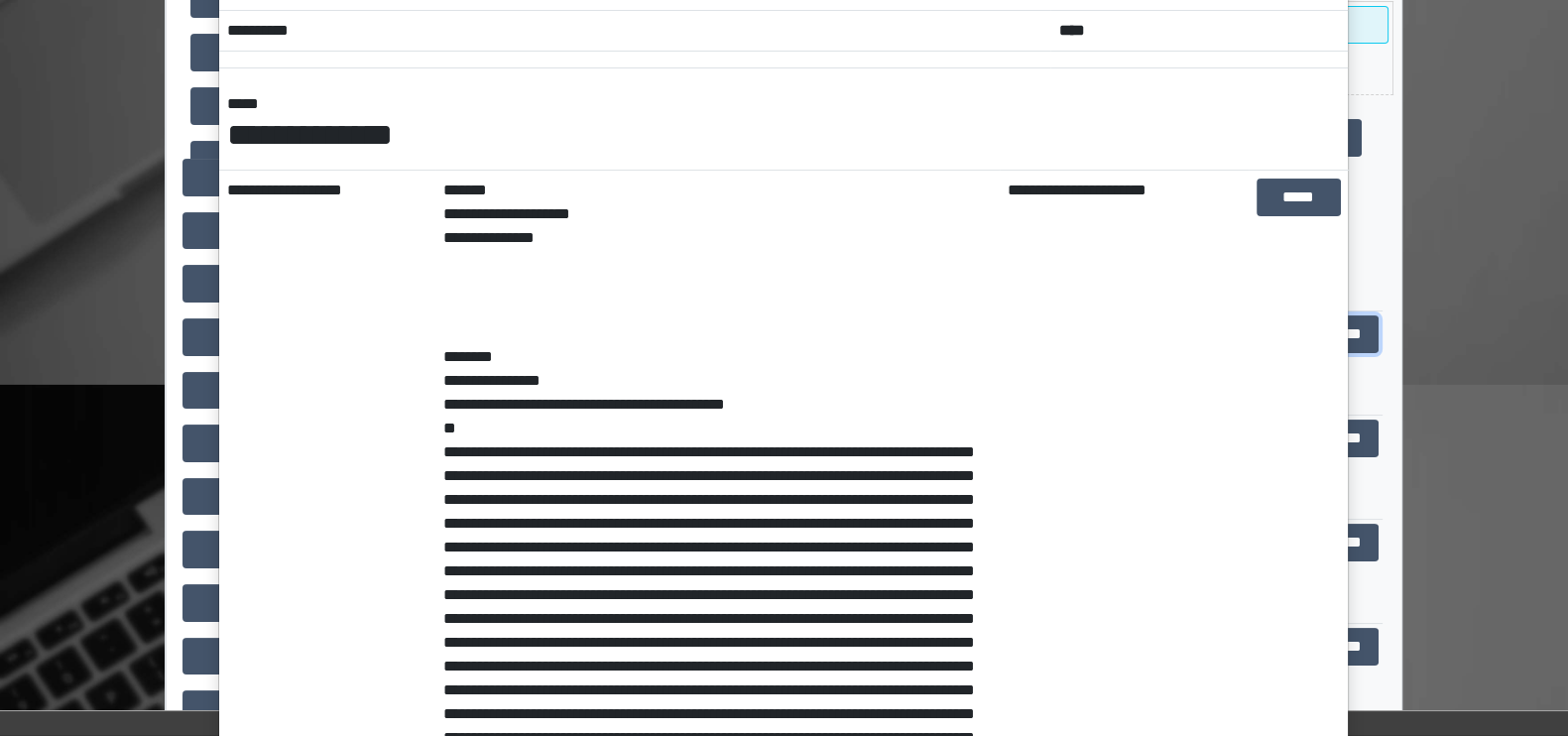 scroll, scrollTop: 0, scrollLeft: 0, axis: both 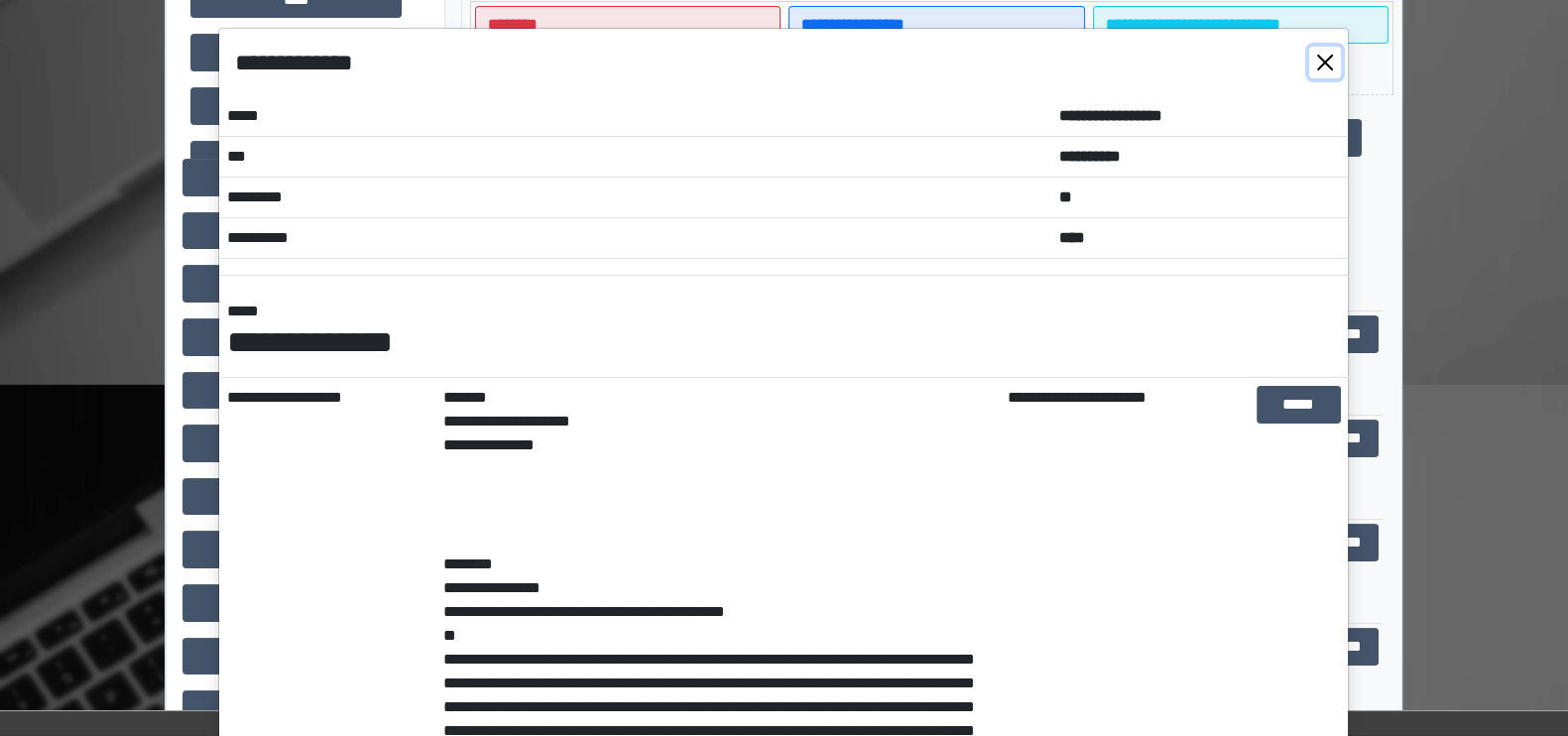 click at bounding box center (1325, 62) 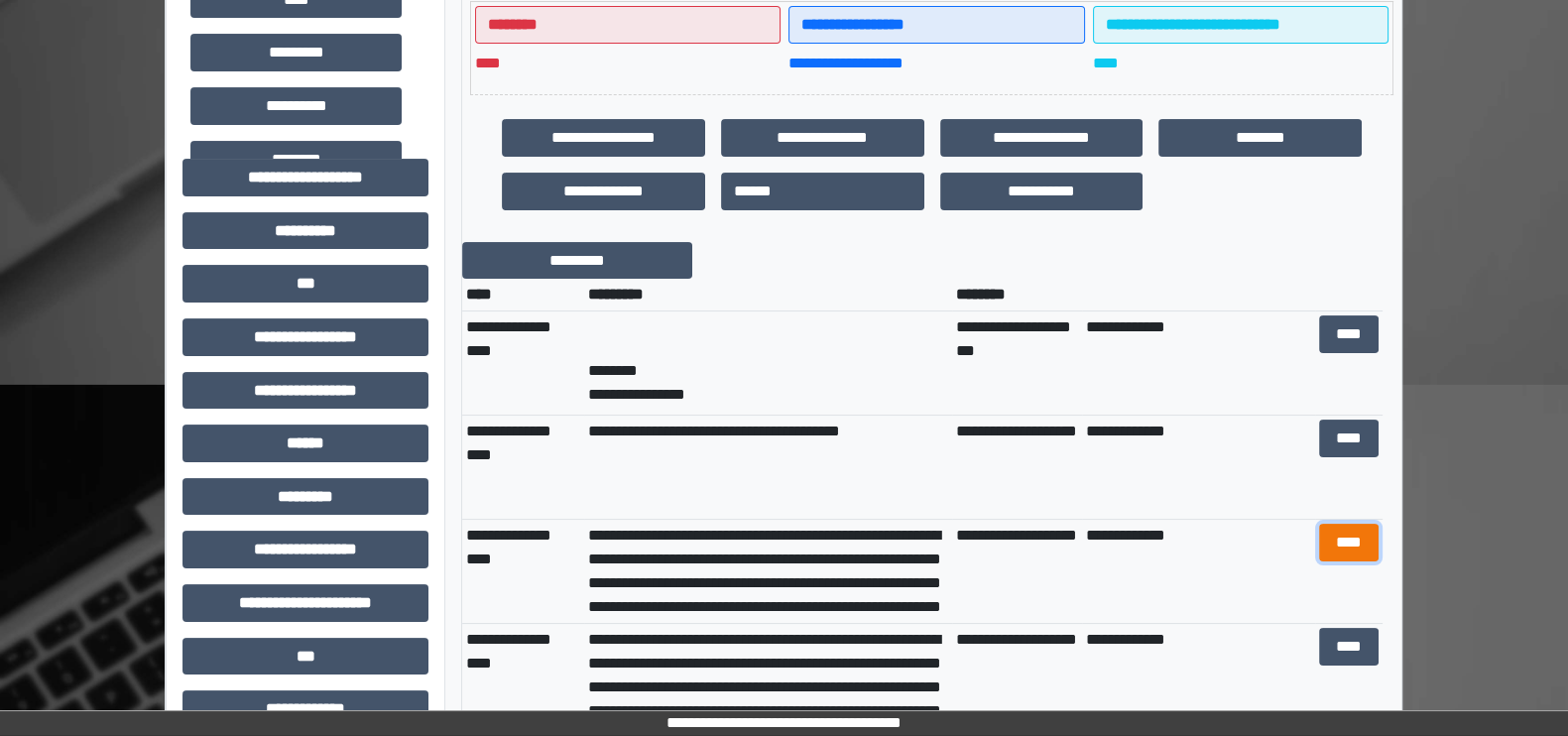 click on "****" at bounding box center (1348, 543) 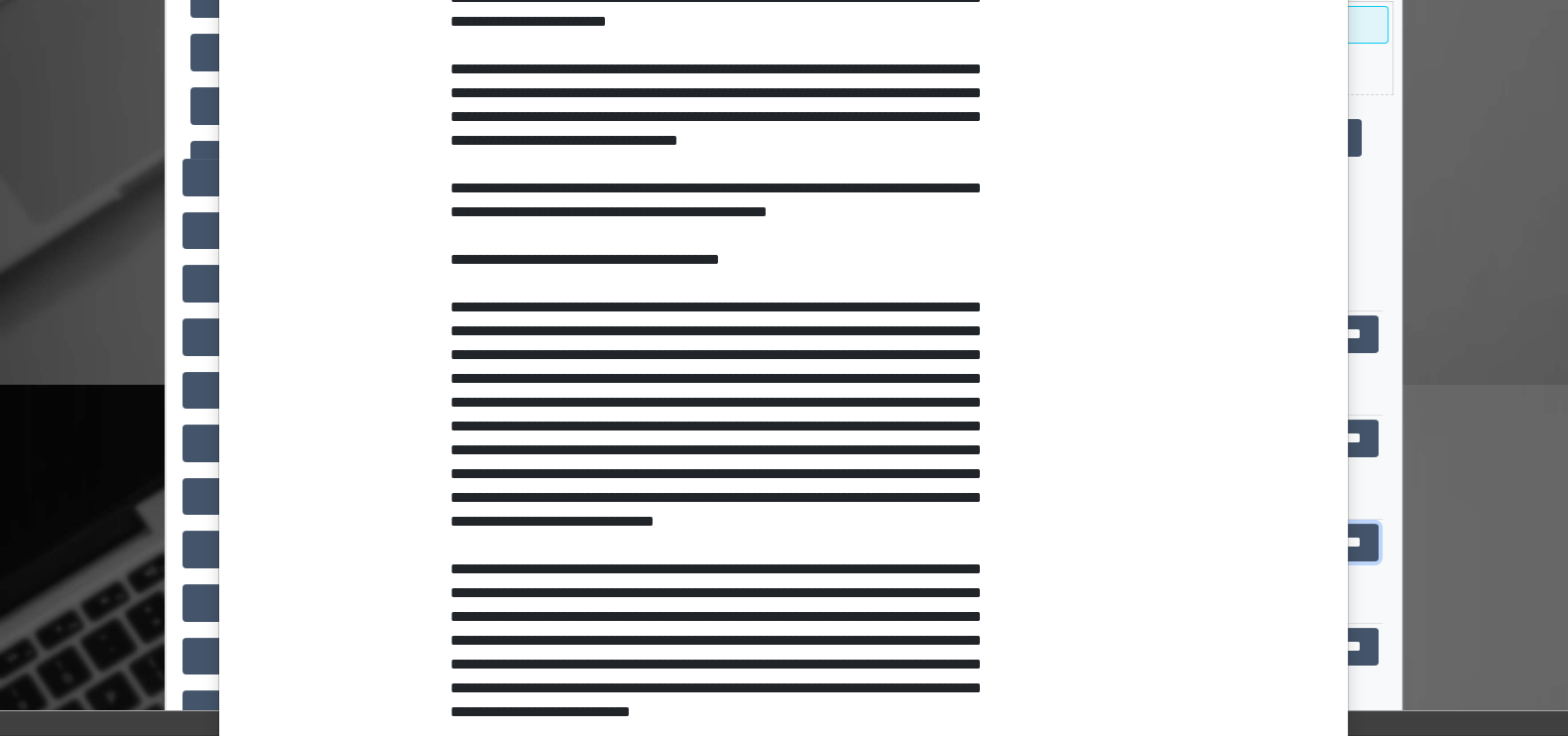 scroll, scrollTop: 0, scrollLeft: 0, axis: both 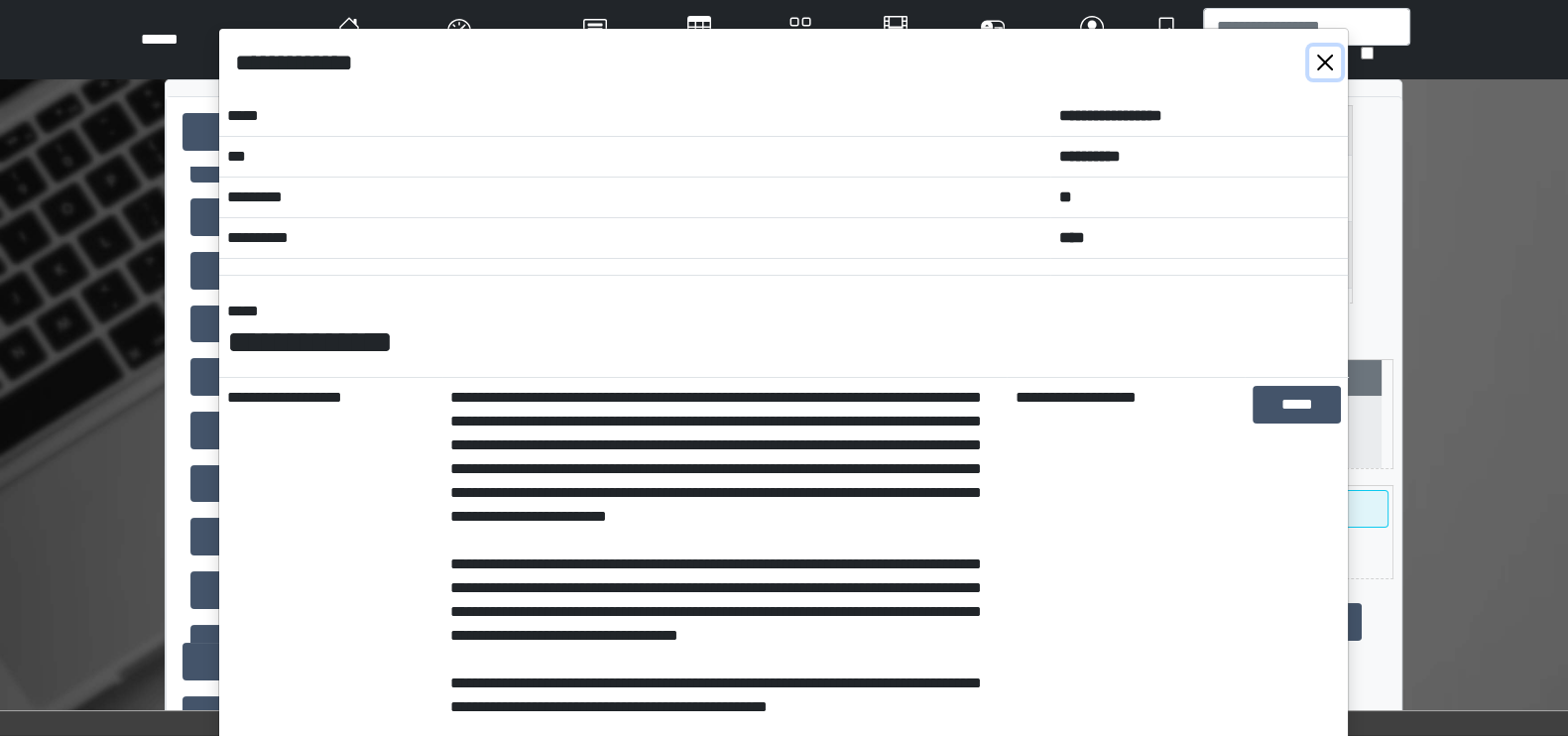 click at bounding box center (1325, 62) 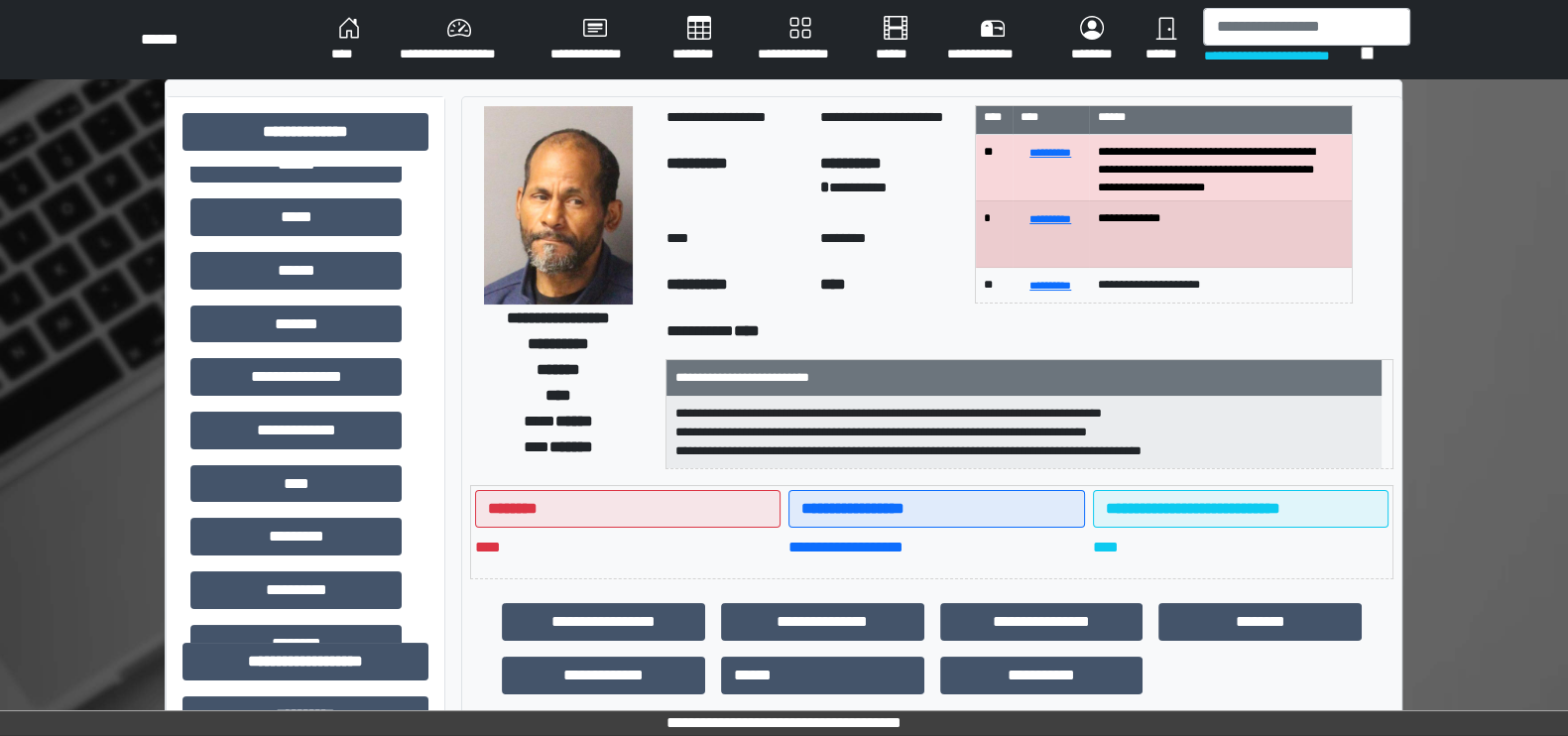 scroll, scrollTop: 0, scrollLeft: 0, axis: both 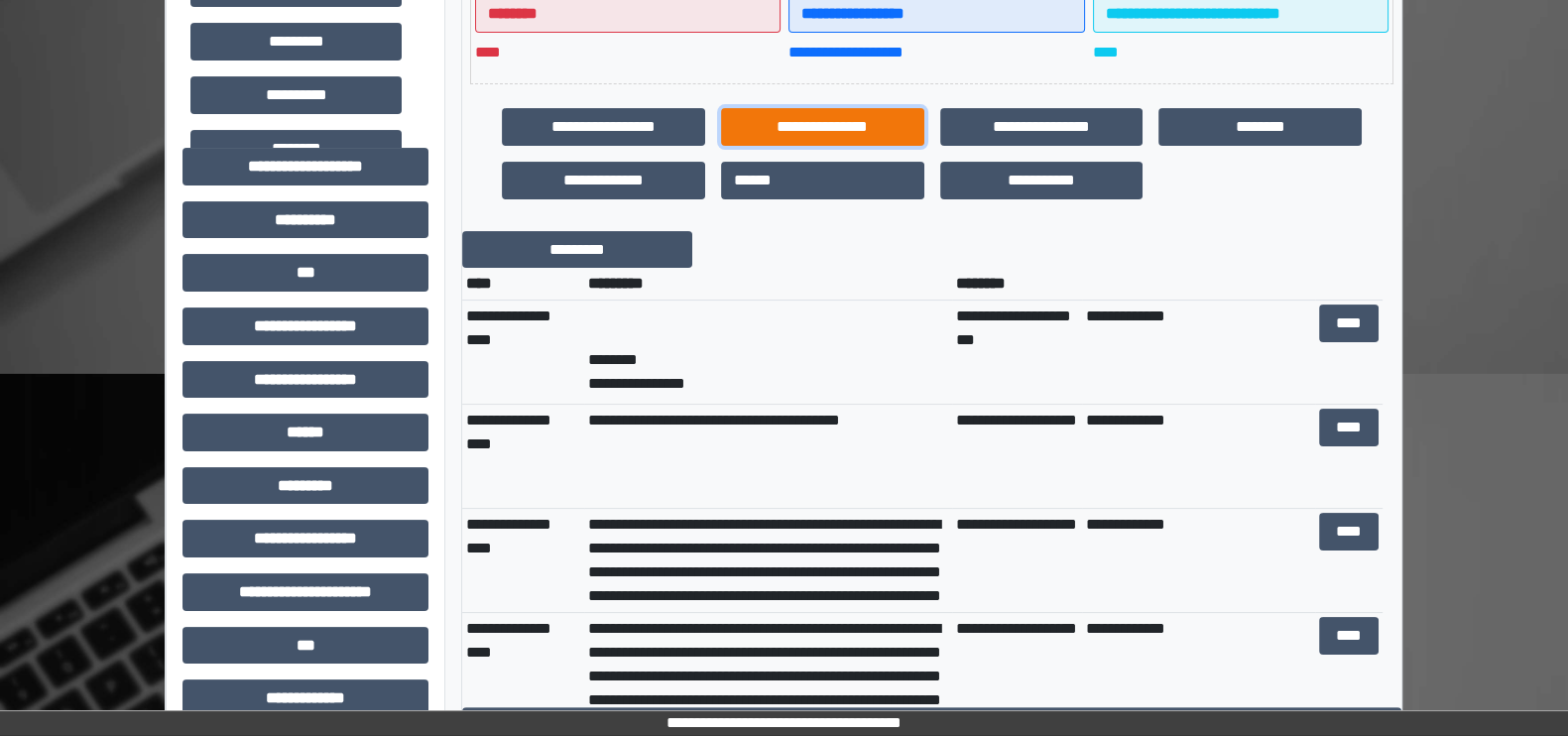 click on "**********" at bounding box center [822, 127] 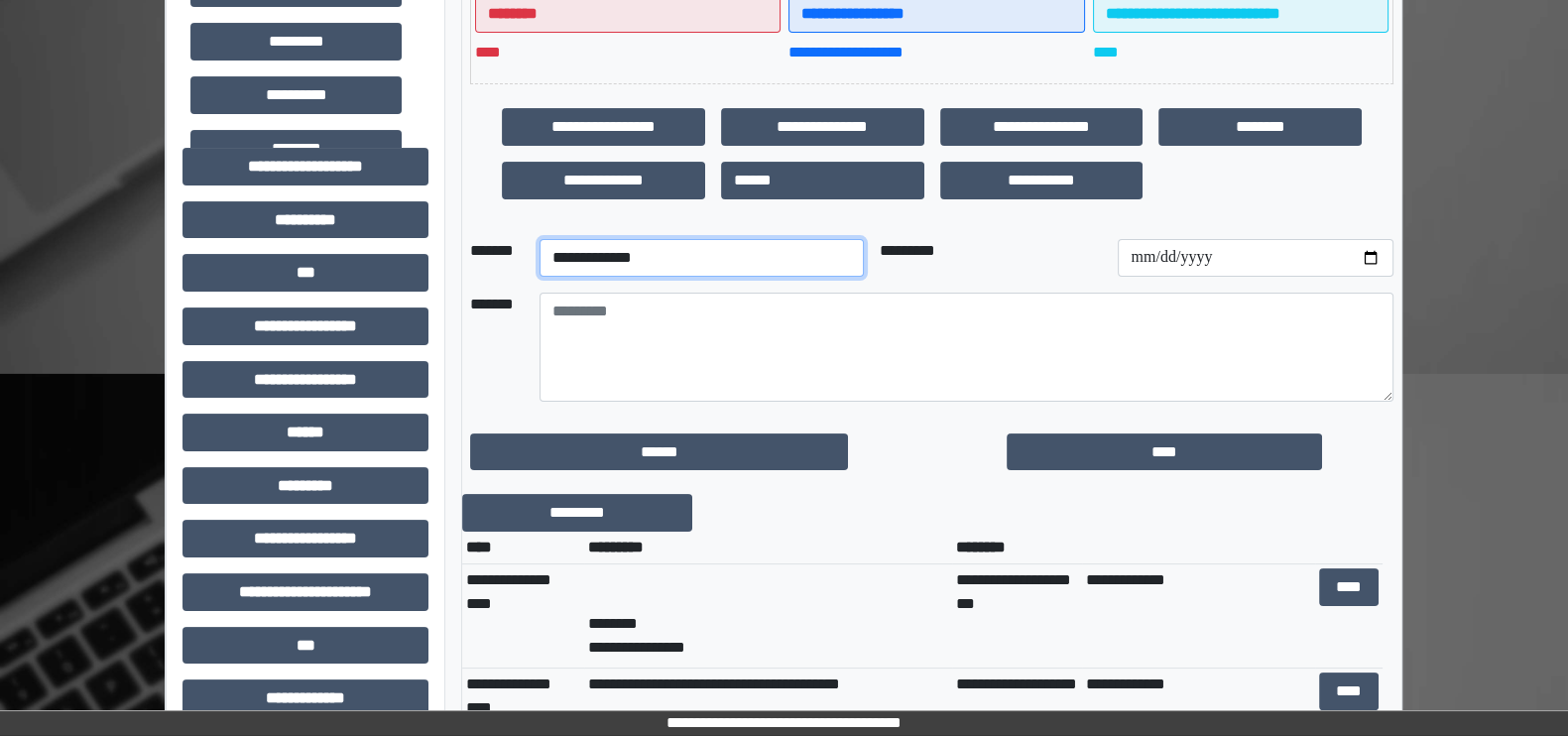 click on "**********" at bounding box center (701, 258) 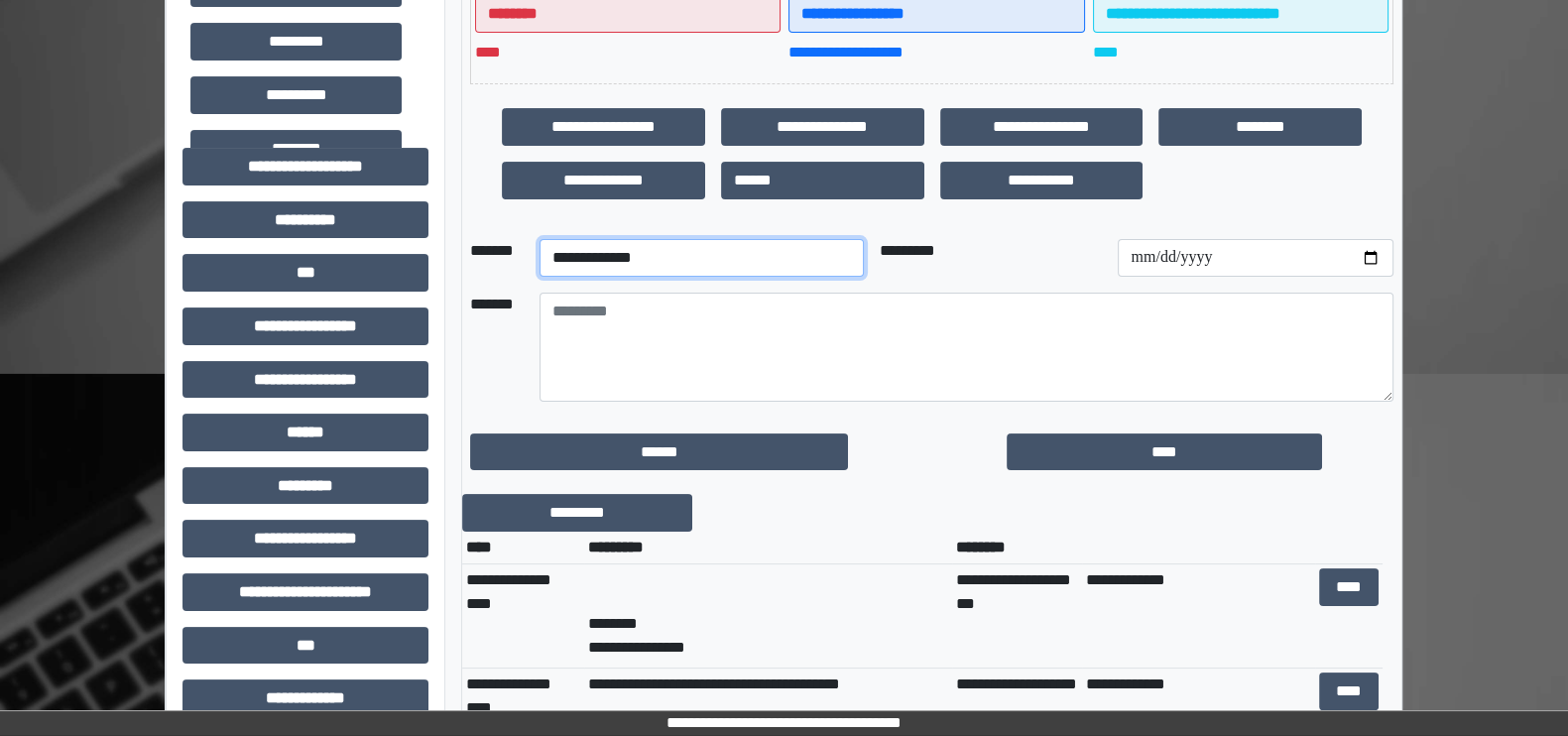 select on "*" 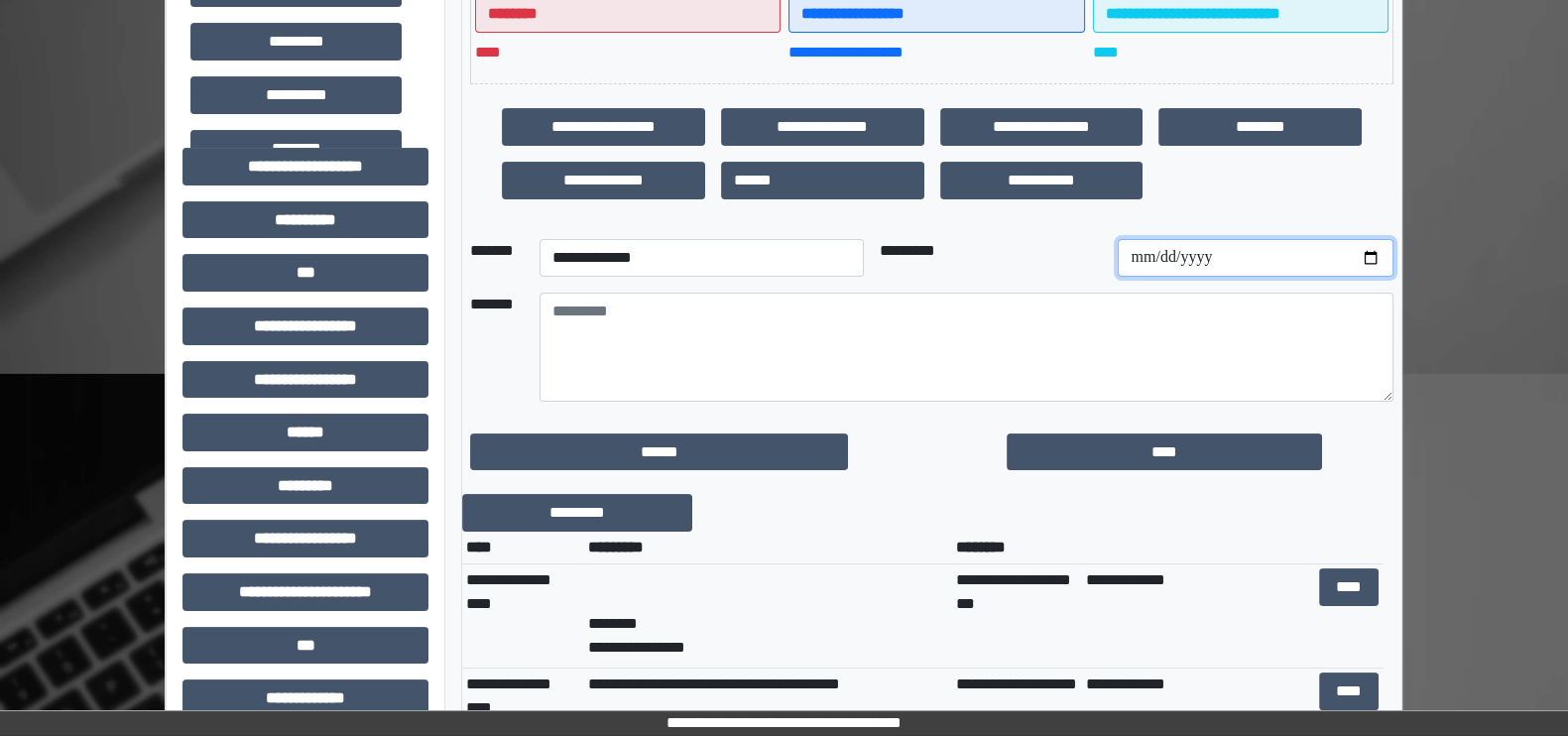 click at bounding box center [1255, 258] 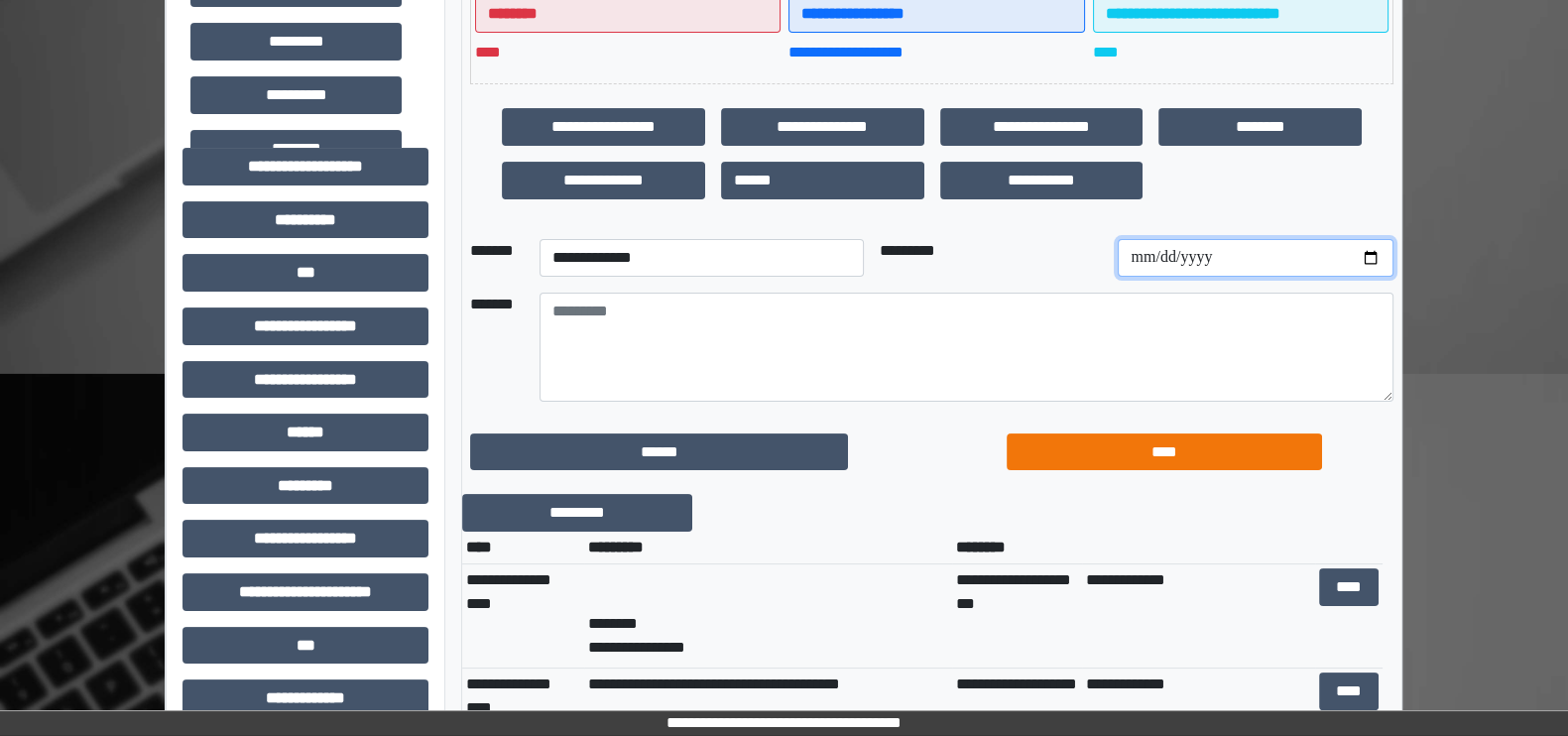 type on "**********" 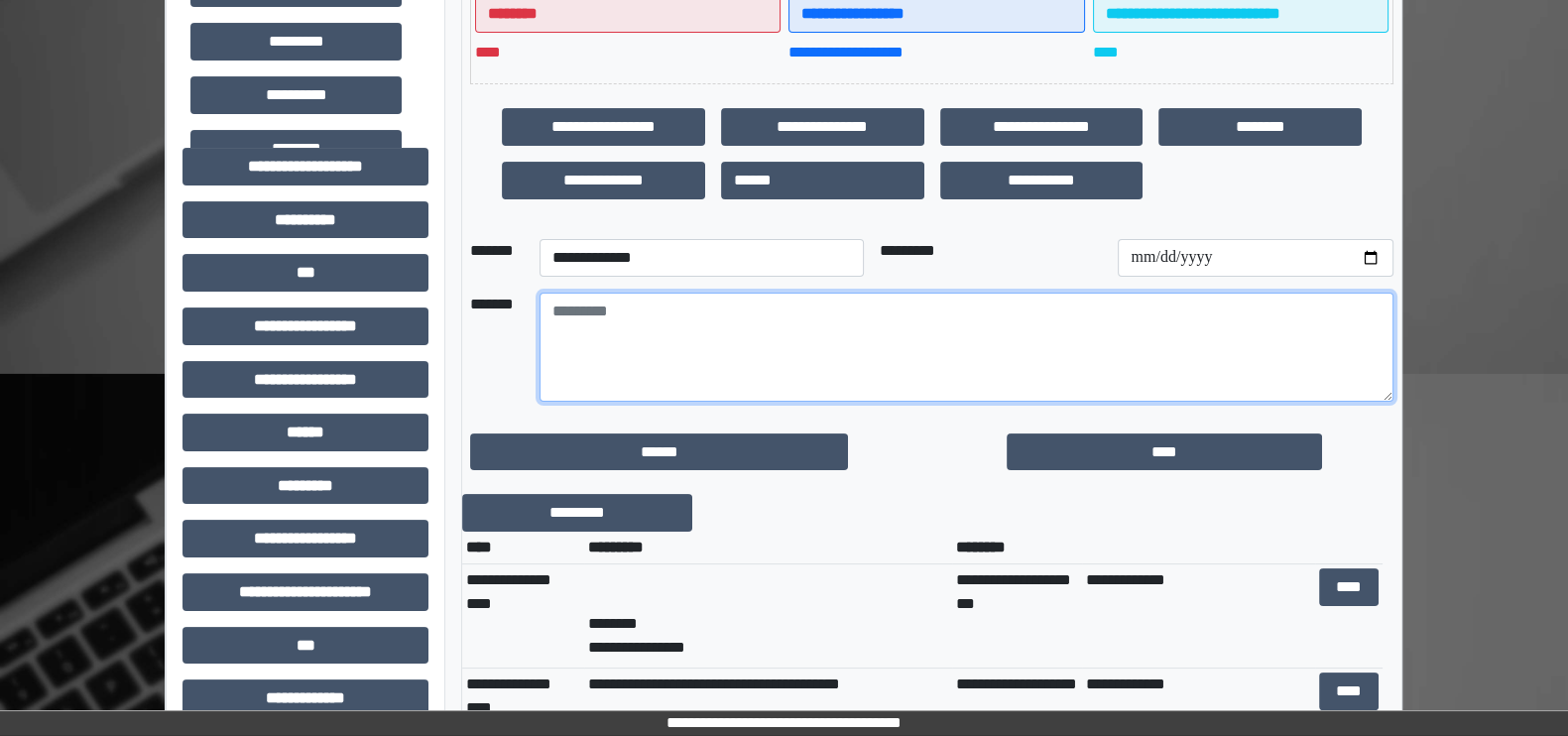 click at bounding box center (966, 347) 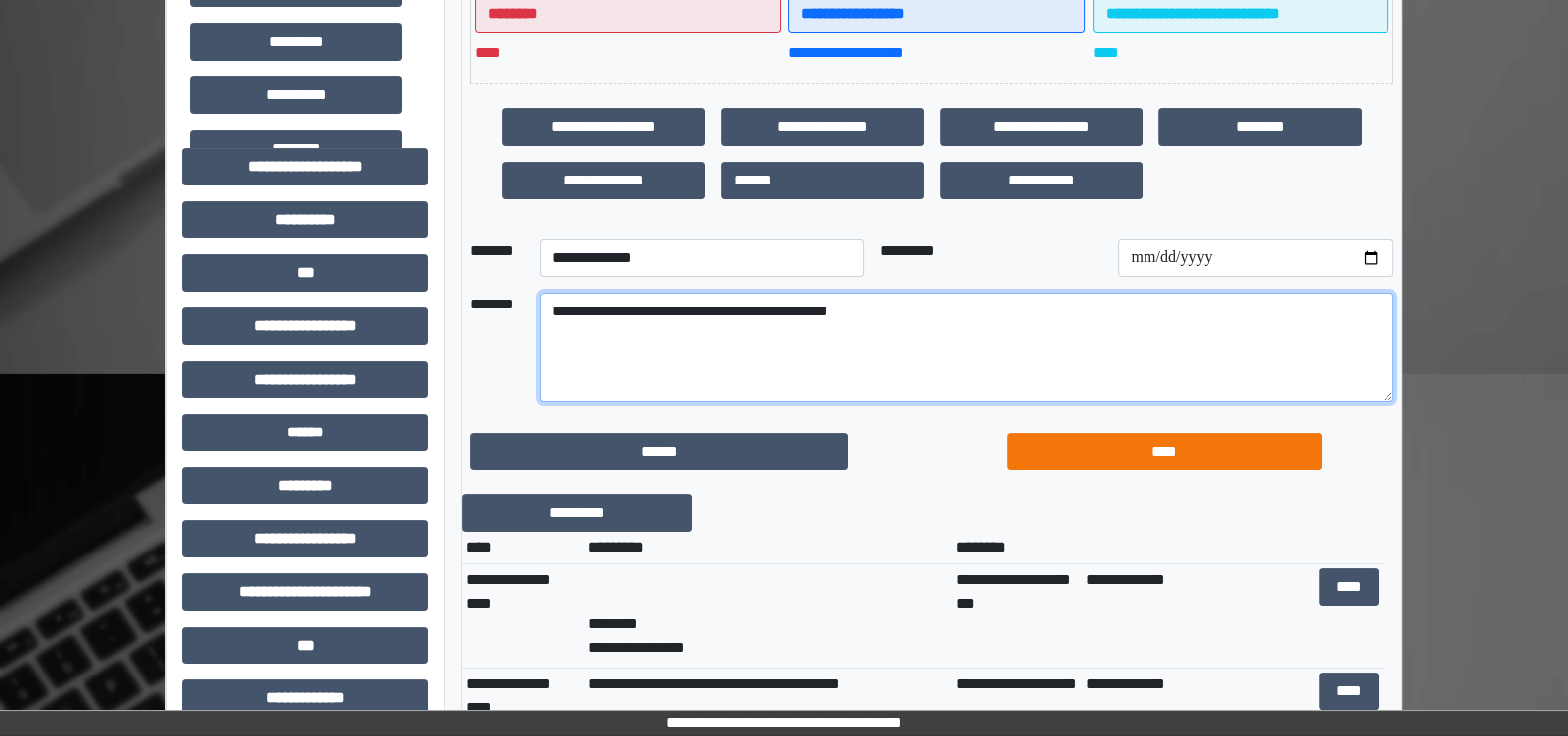 type on "**********" 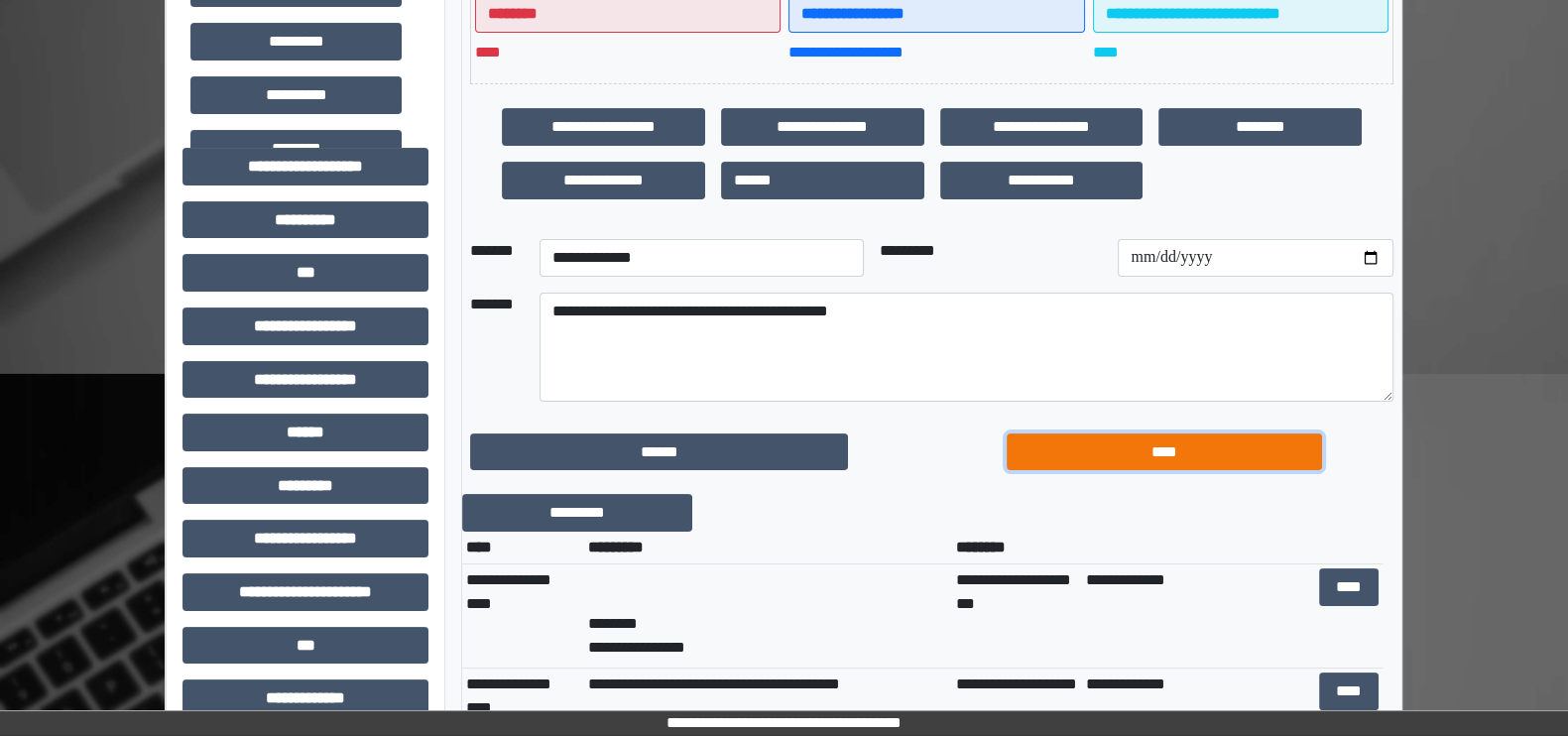 click on "****" at bounding box center [1164, 452] 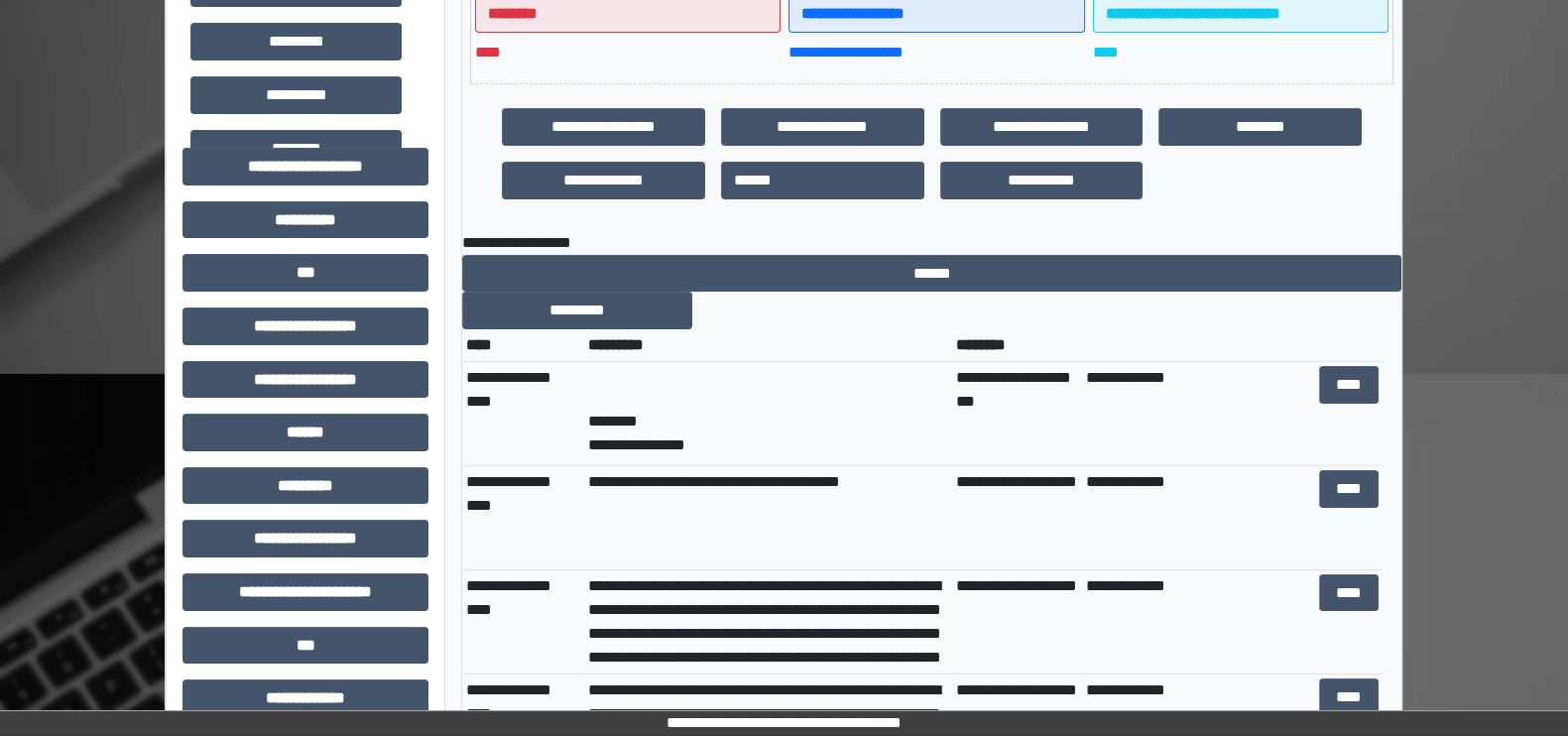scroll, scrollTop: 0, scrollLeft: 0, axis: both 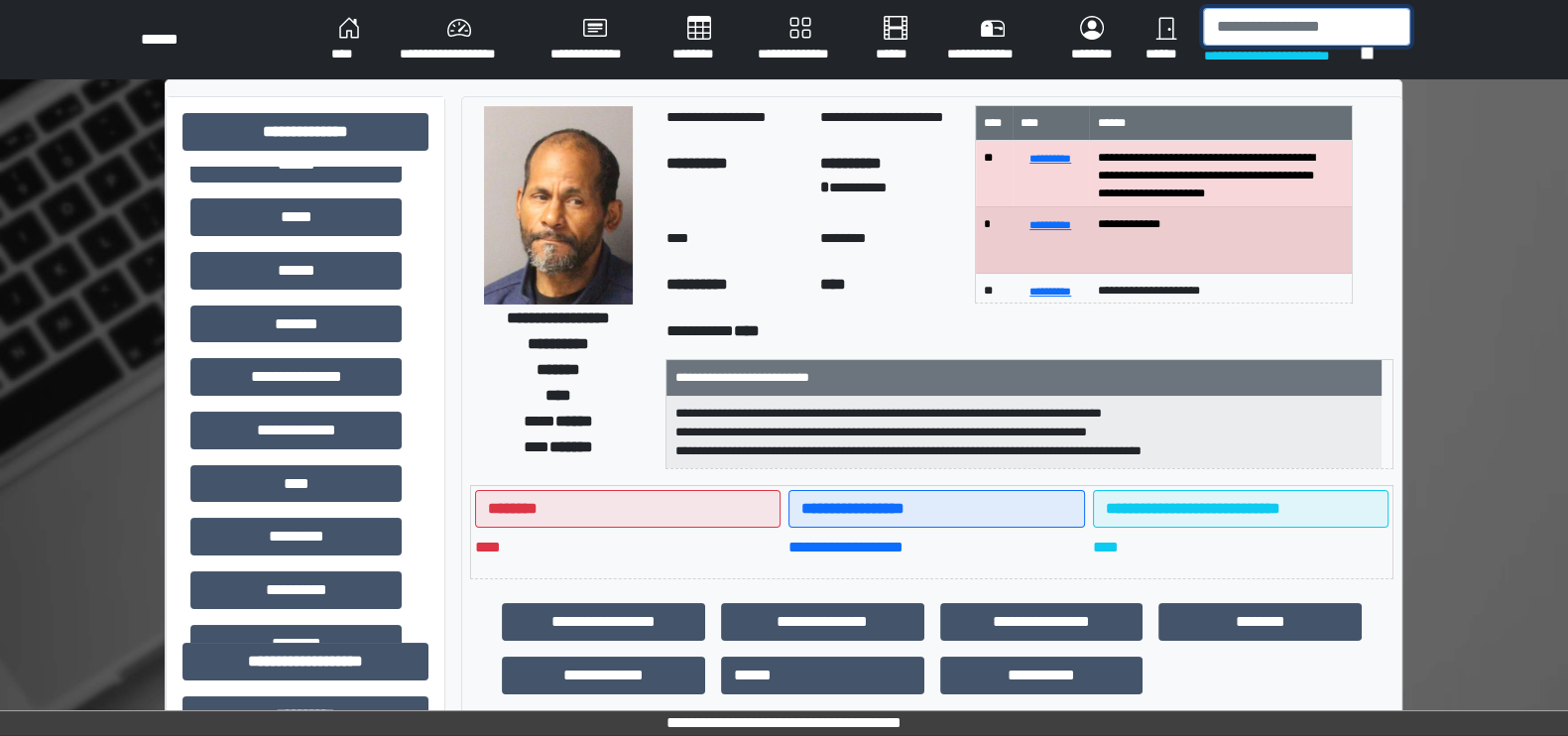 click at bounding box center (1306, 27) 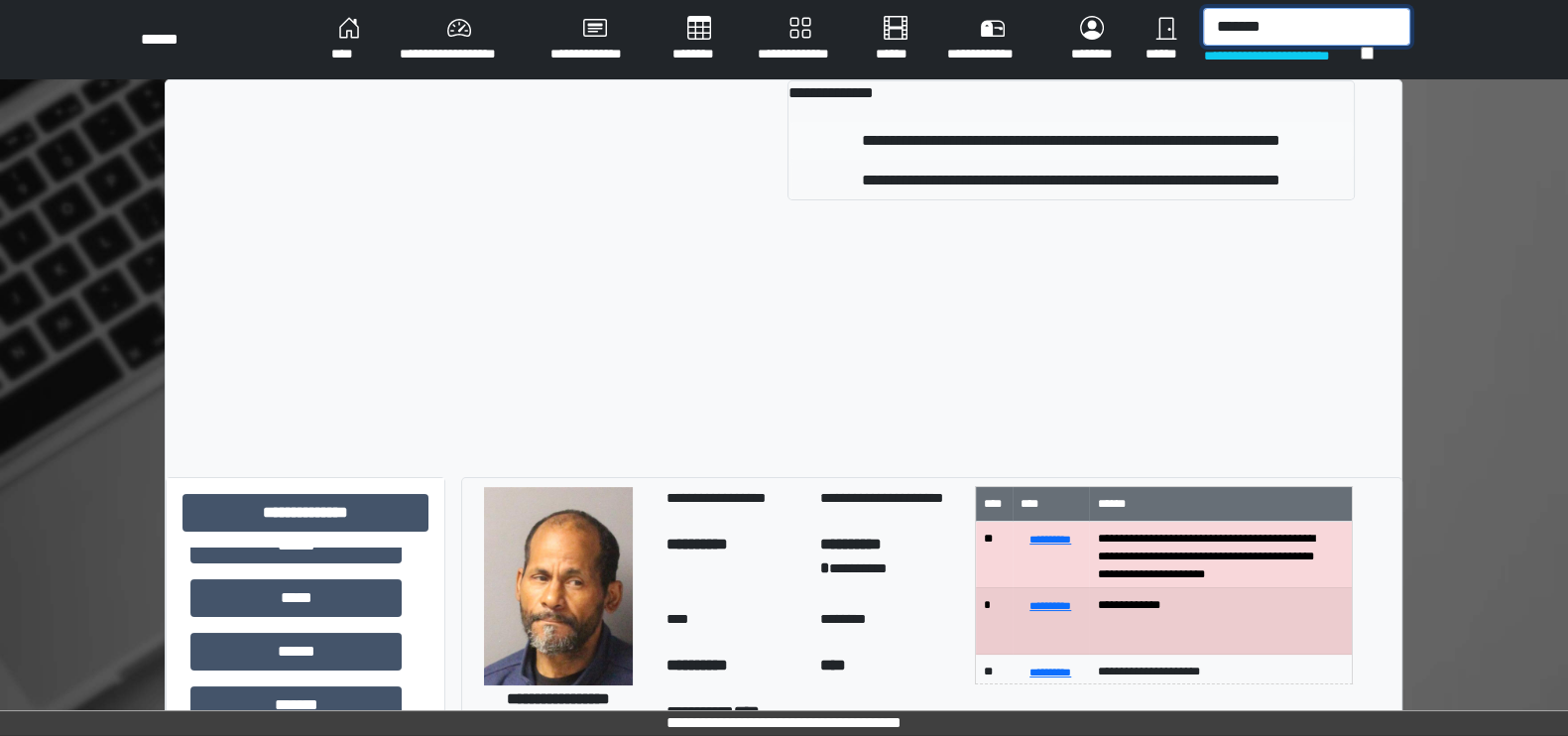 type on "*******" 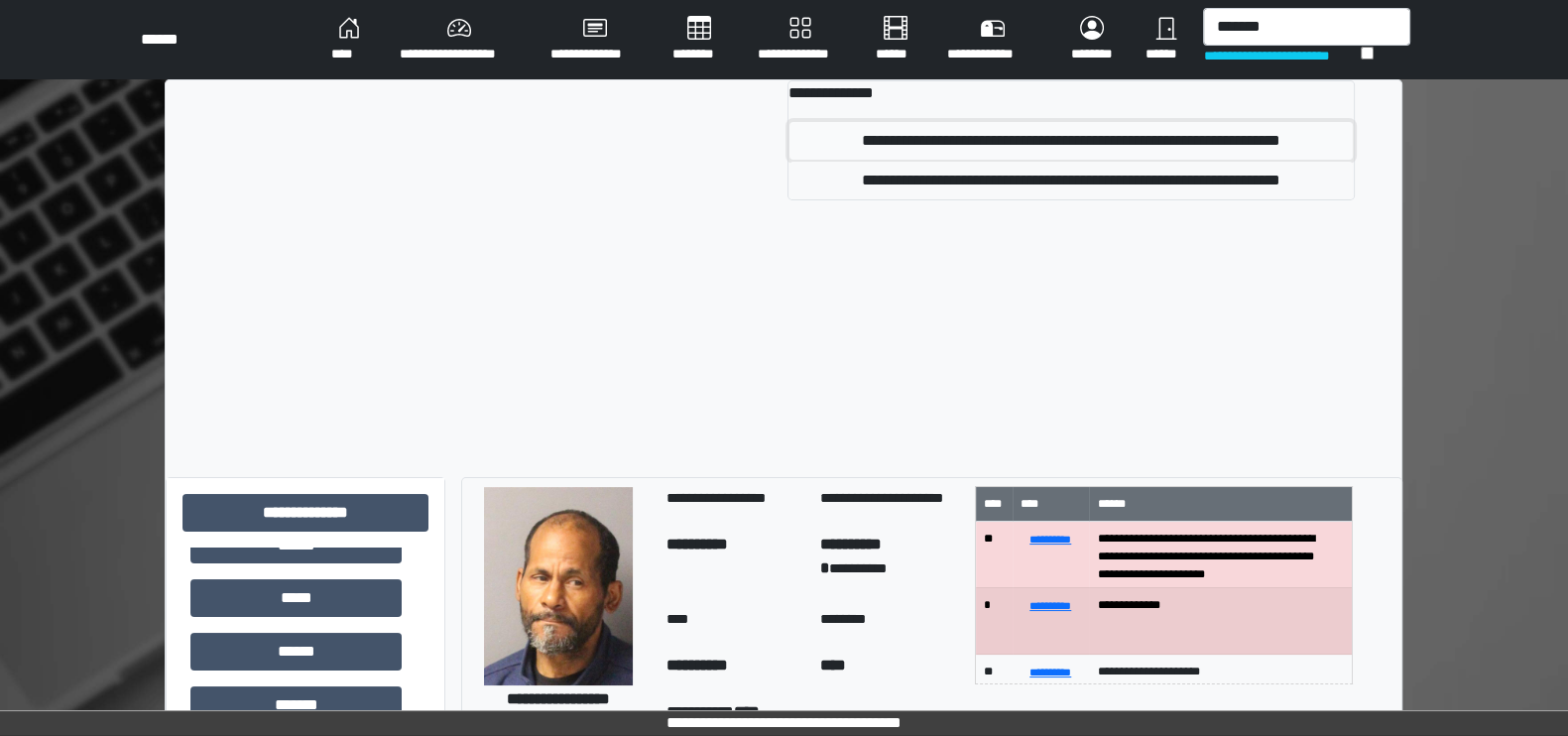 click on "**********" at bounding box center (1071, 141) 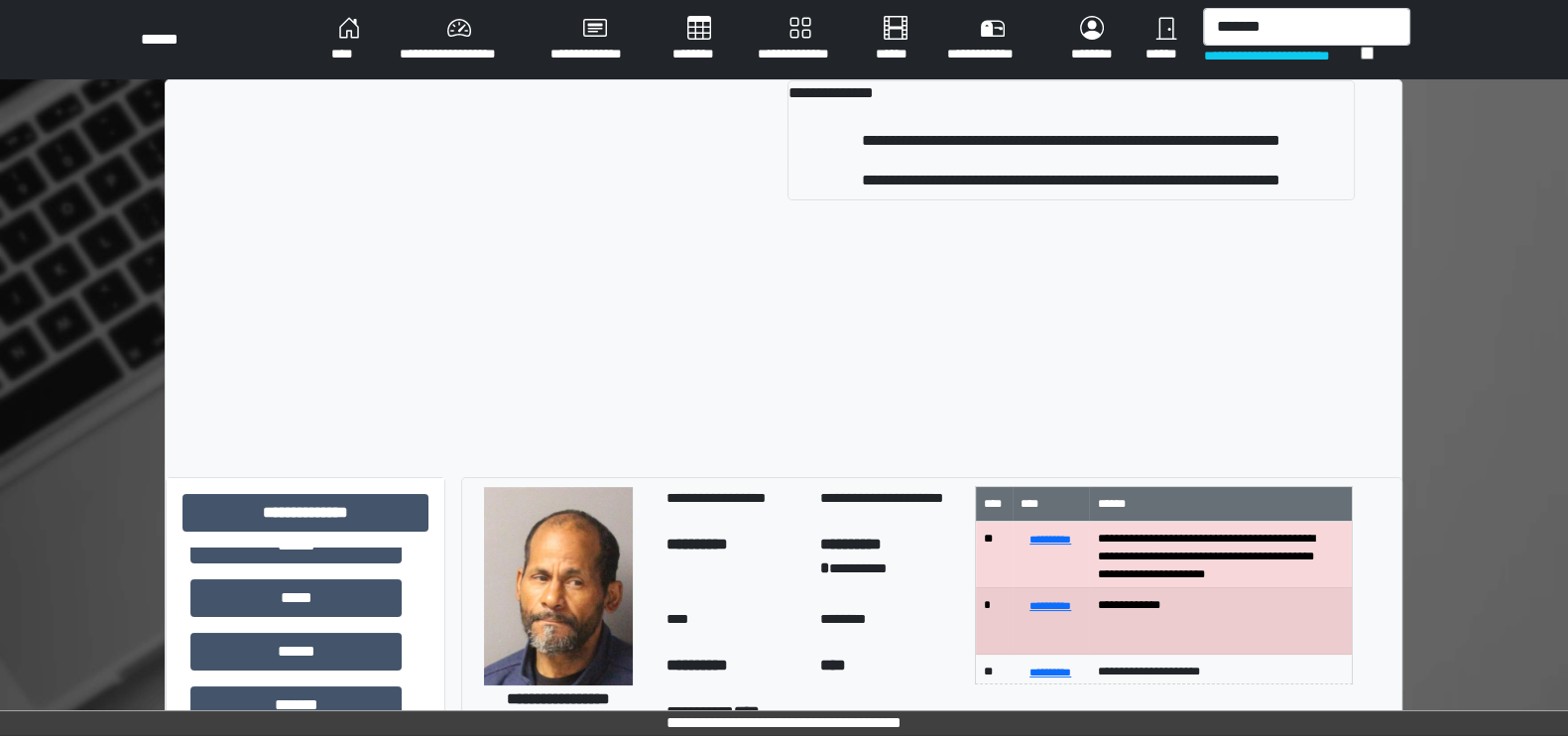 type 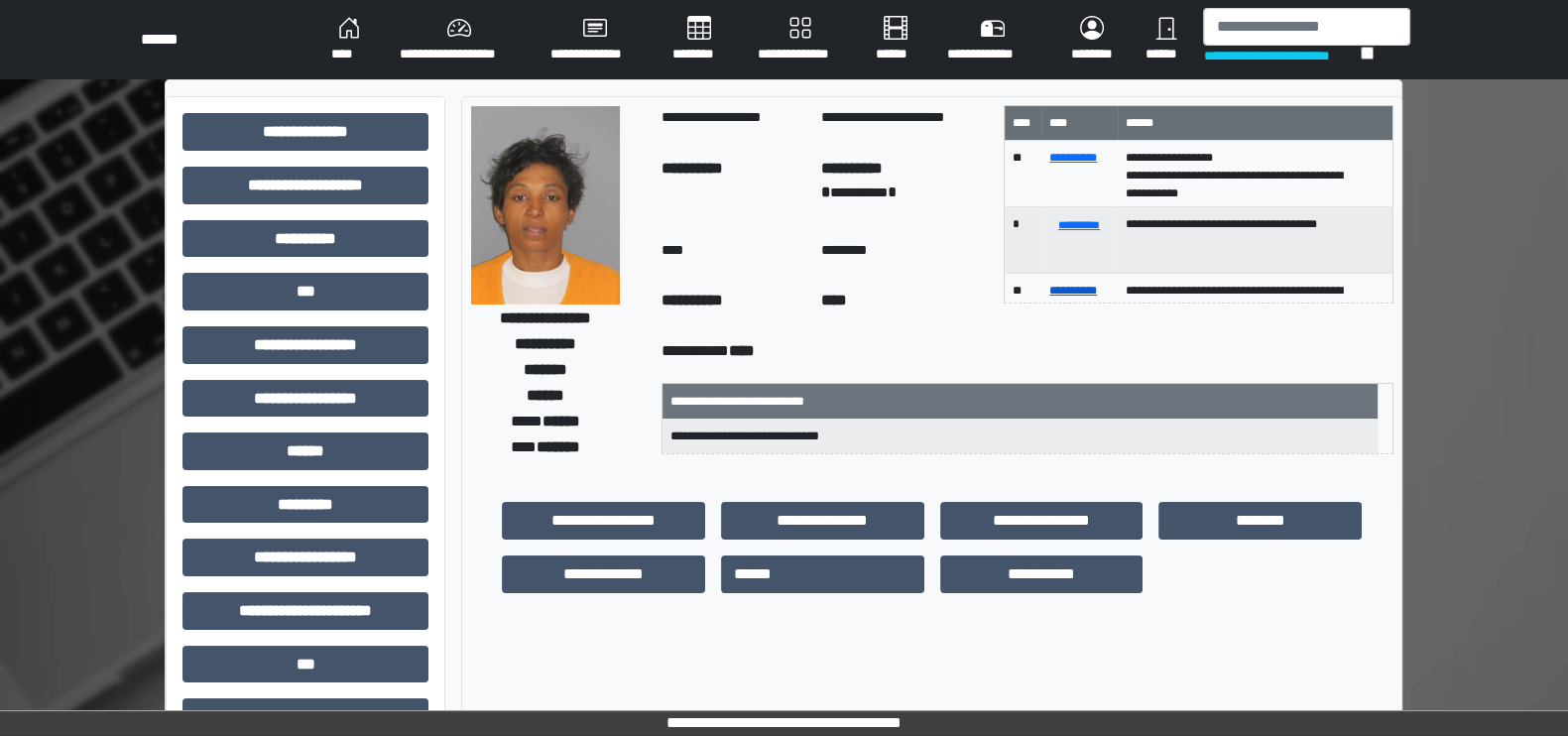 scroll, scrollTop: 53, scrollLeft: 0, axis: vertical 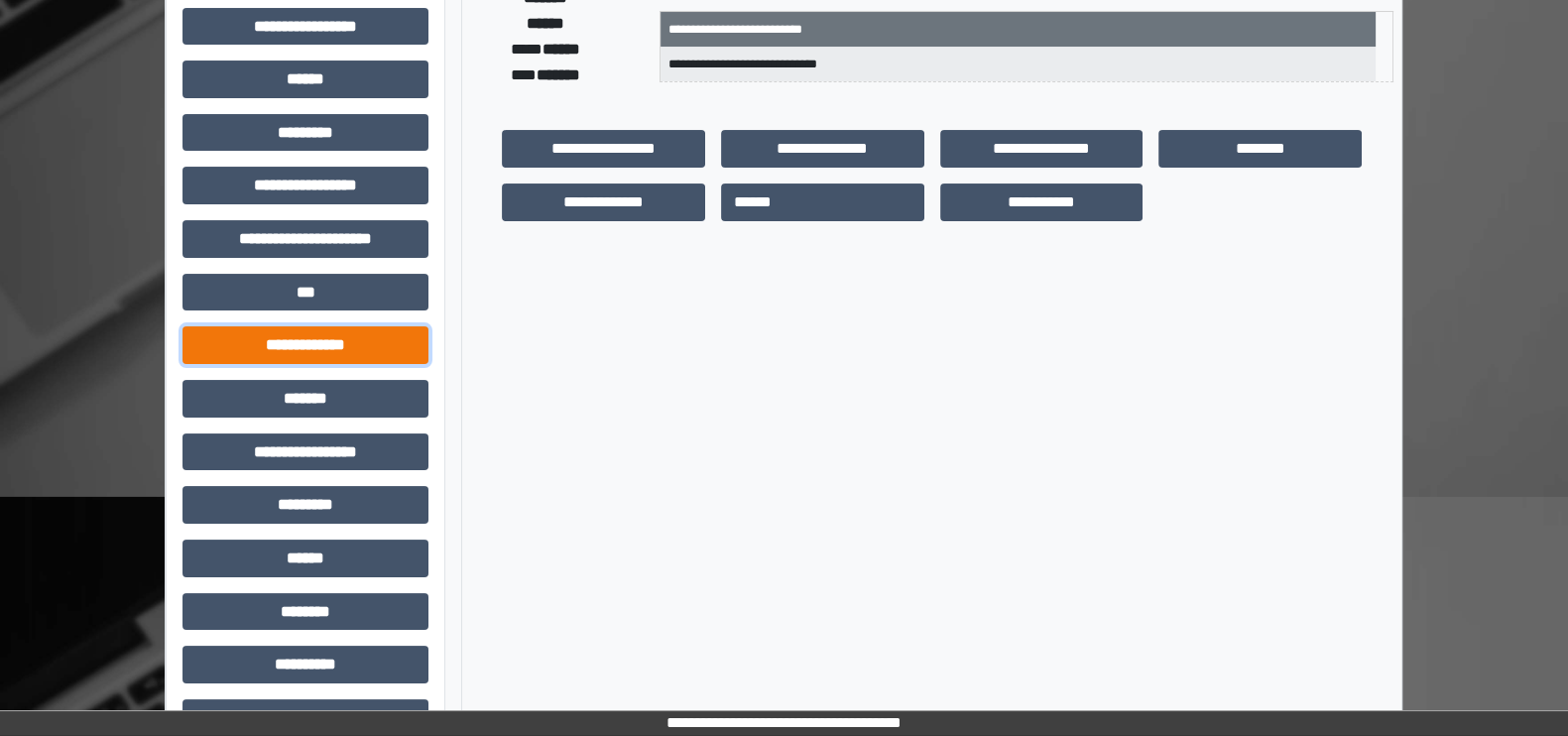 click on "**********" at bounding box center [305, 345] 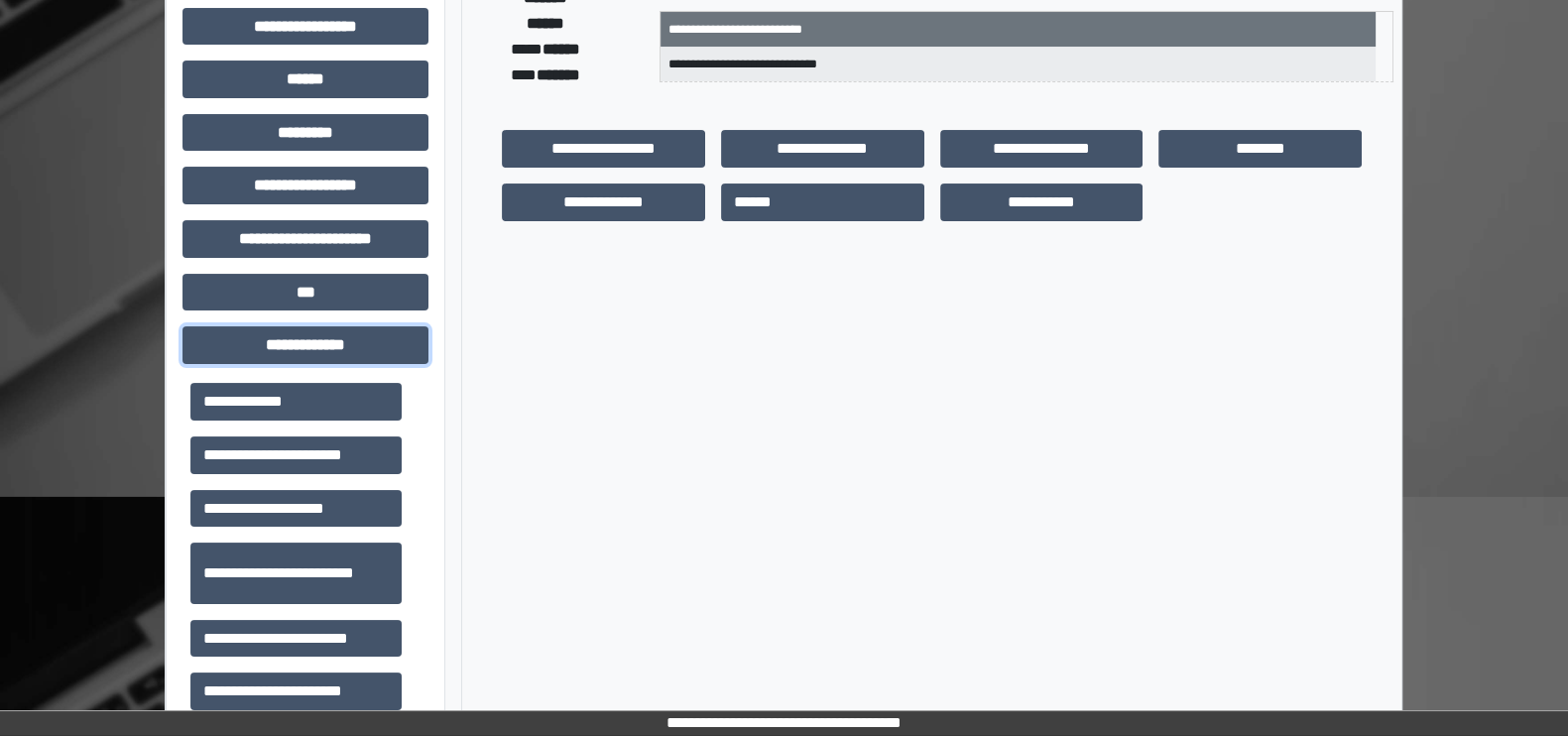 scroll, scrollTop: 351, scrollLeft: 0, axis: vertical 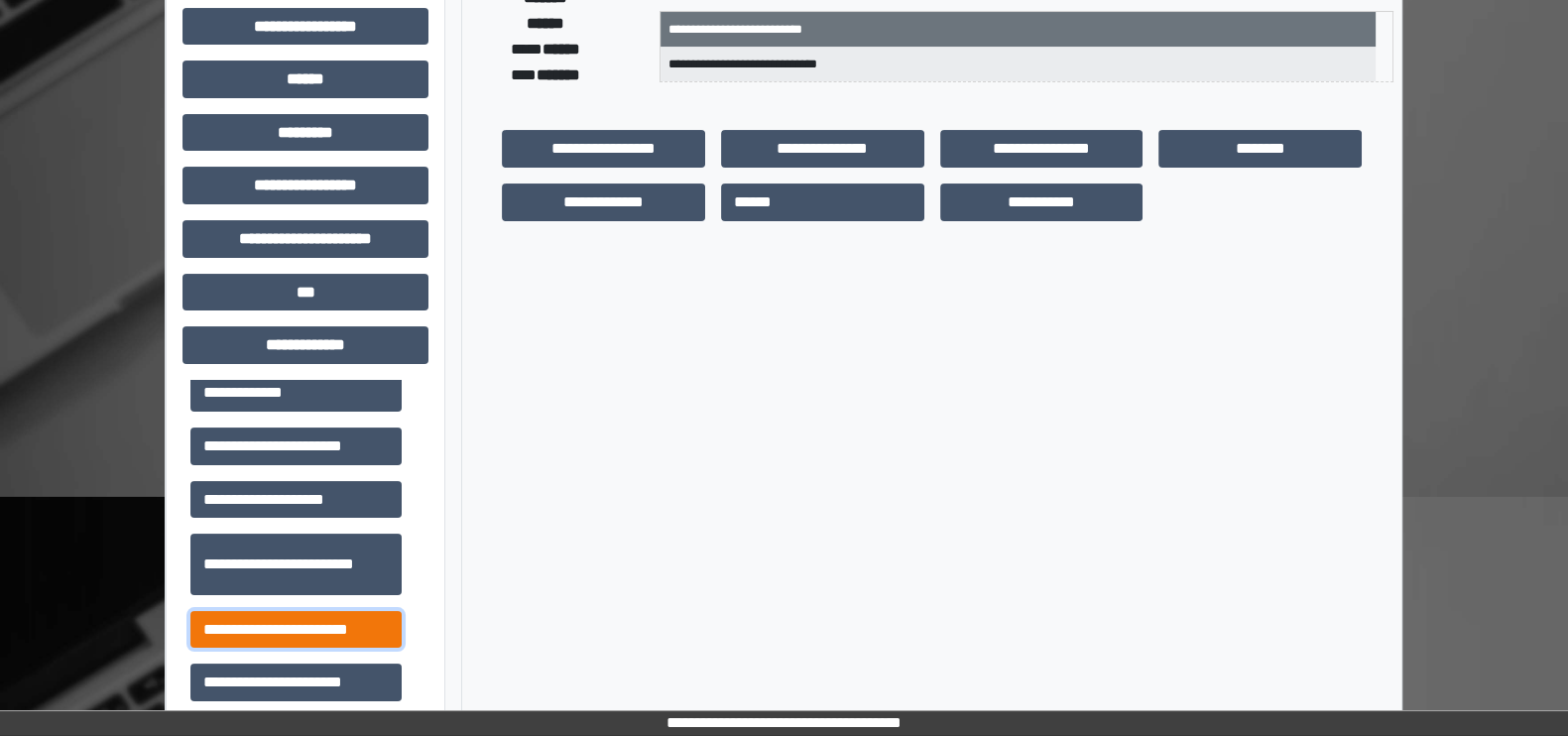 click on "**********" at bounding box center [296, 630] 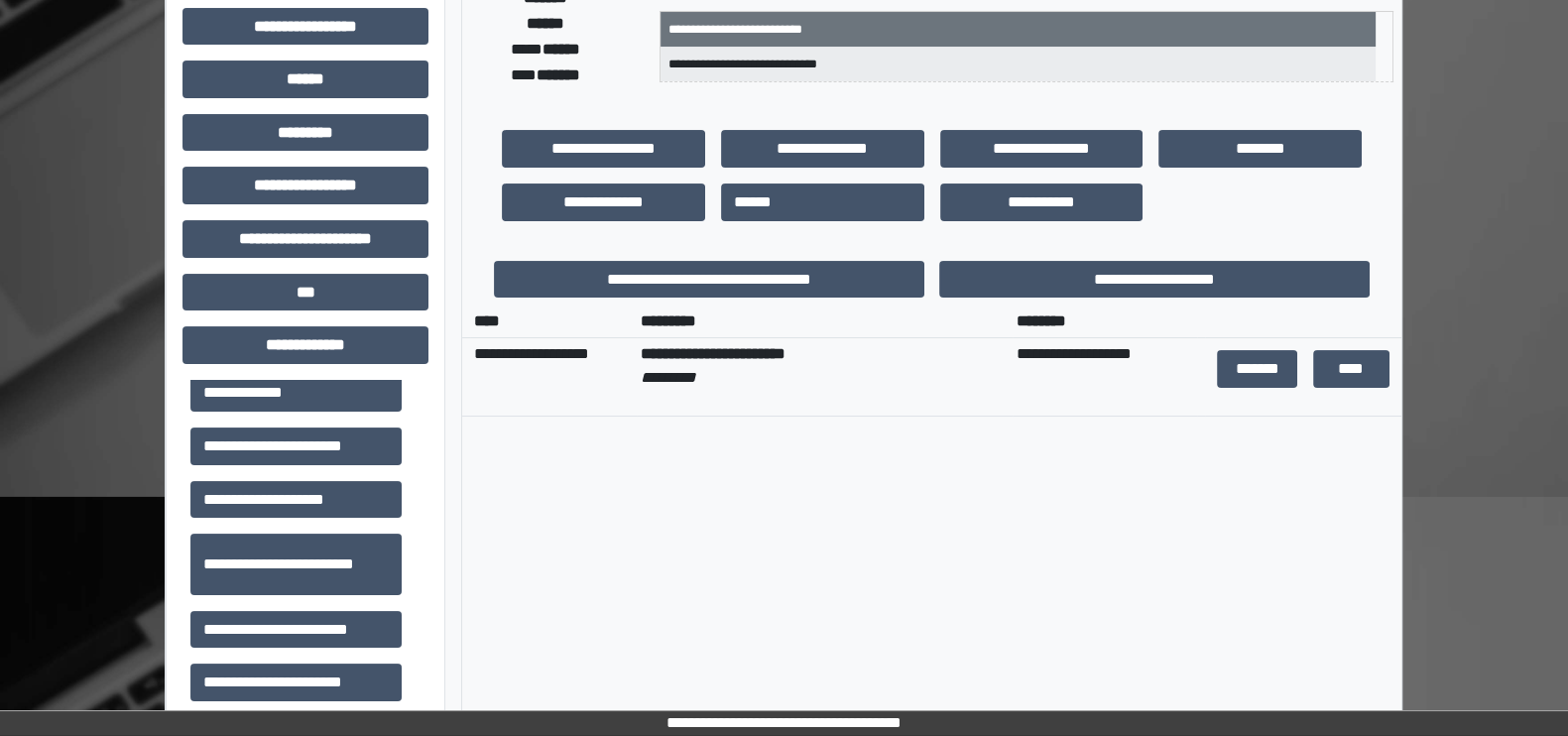 click on "****" at bounding box center (1351, 369) 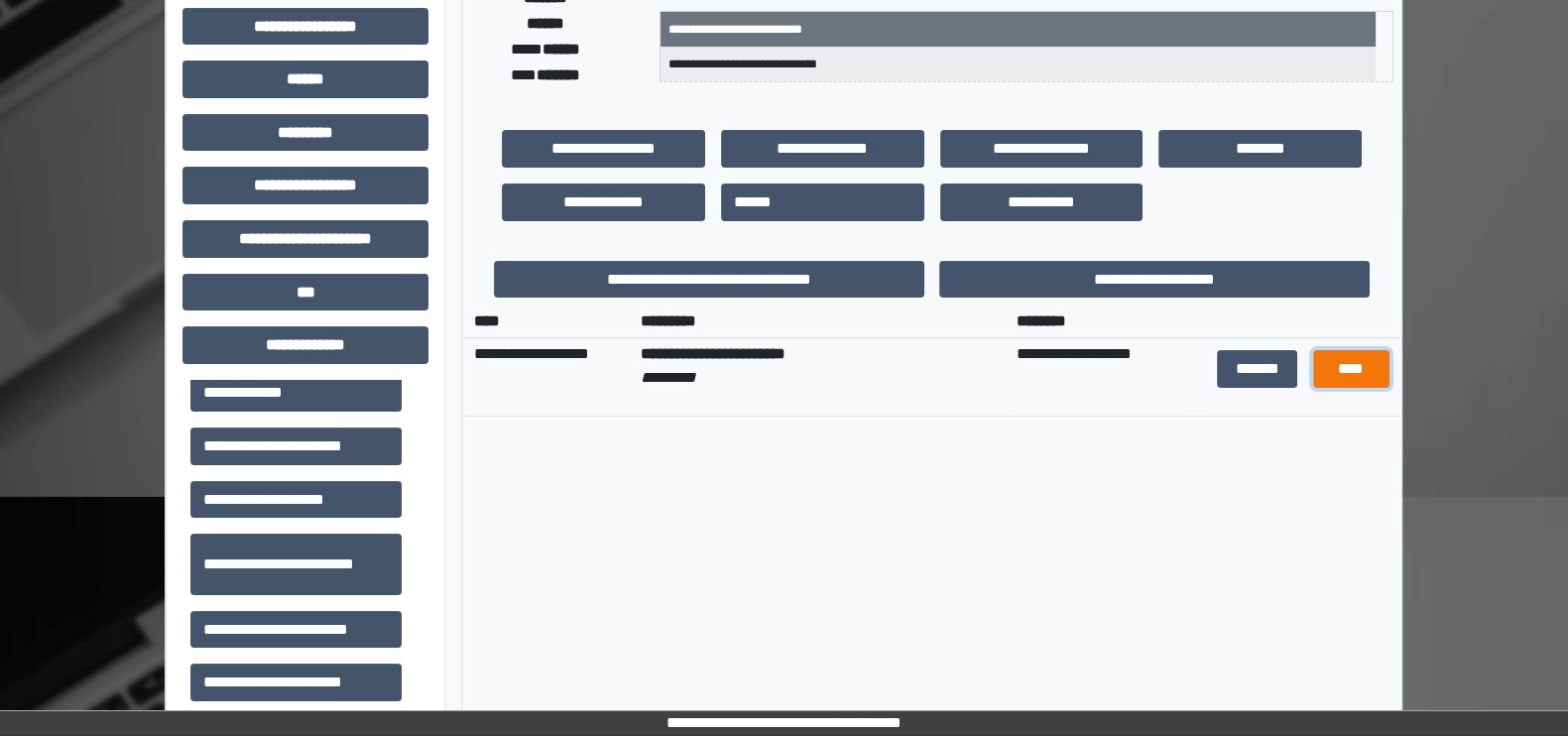 click on "****" at bounding box center [1351, 369] 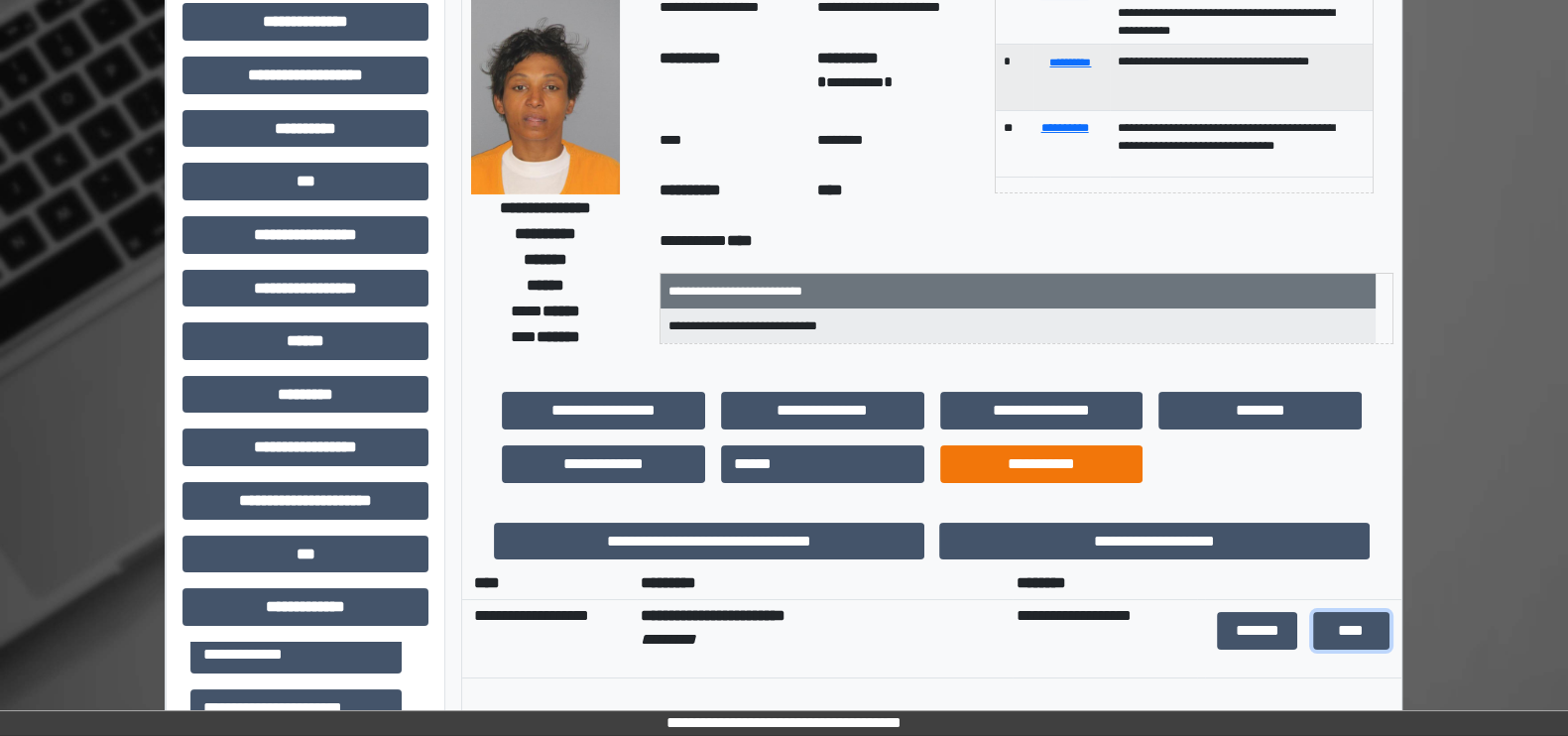 scroll, scrollTop: 0, scrollLeft: 0, axis: both 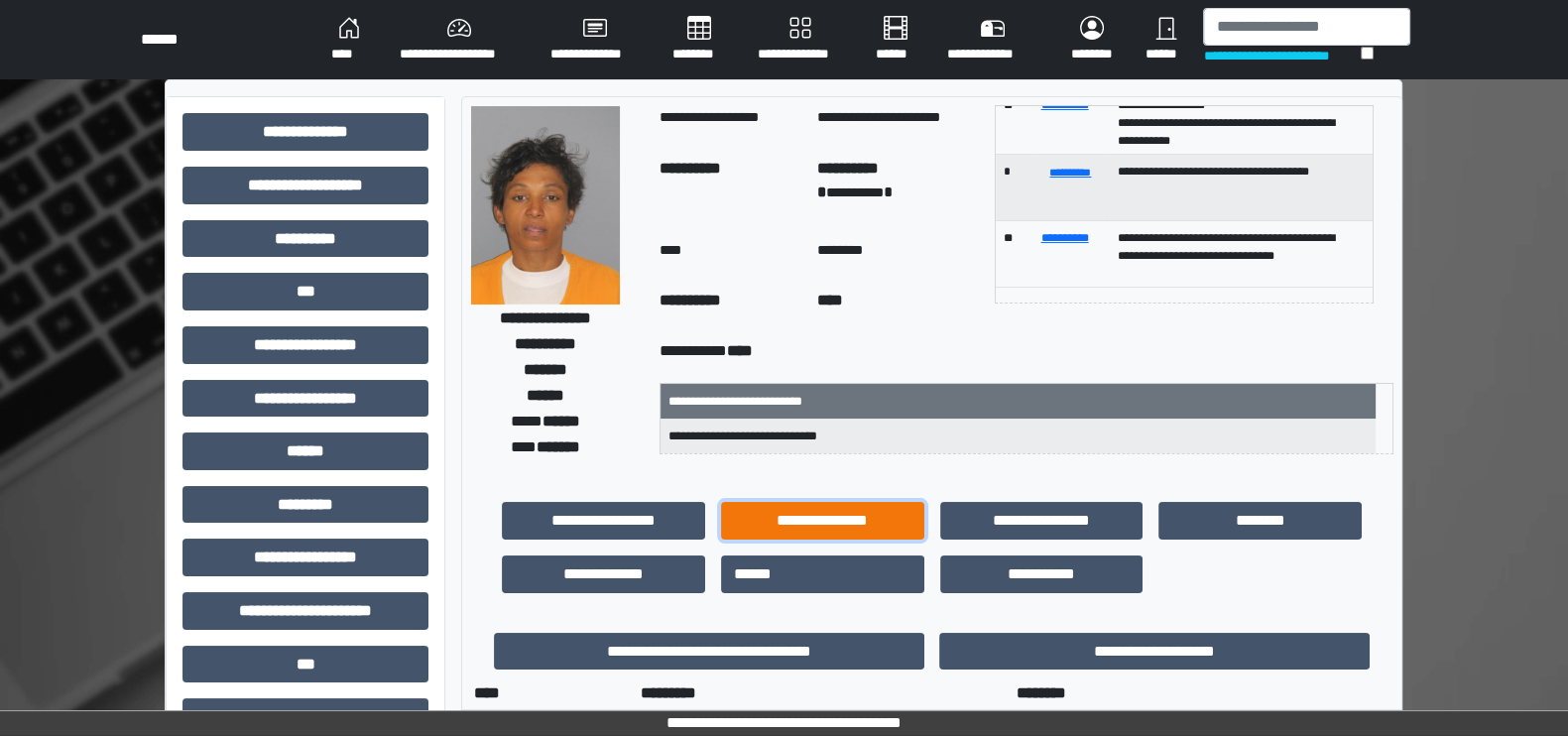 click on "**********" at bounding box center (822, 521) 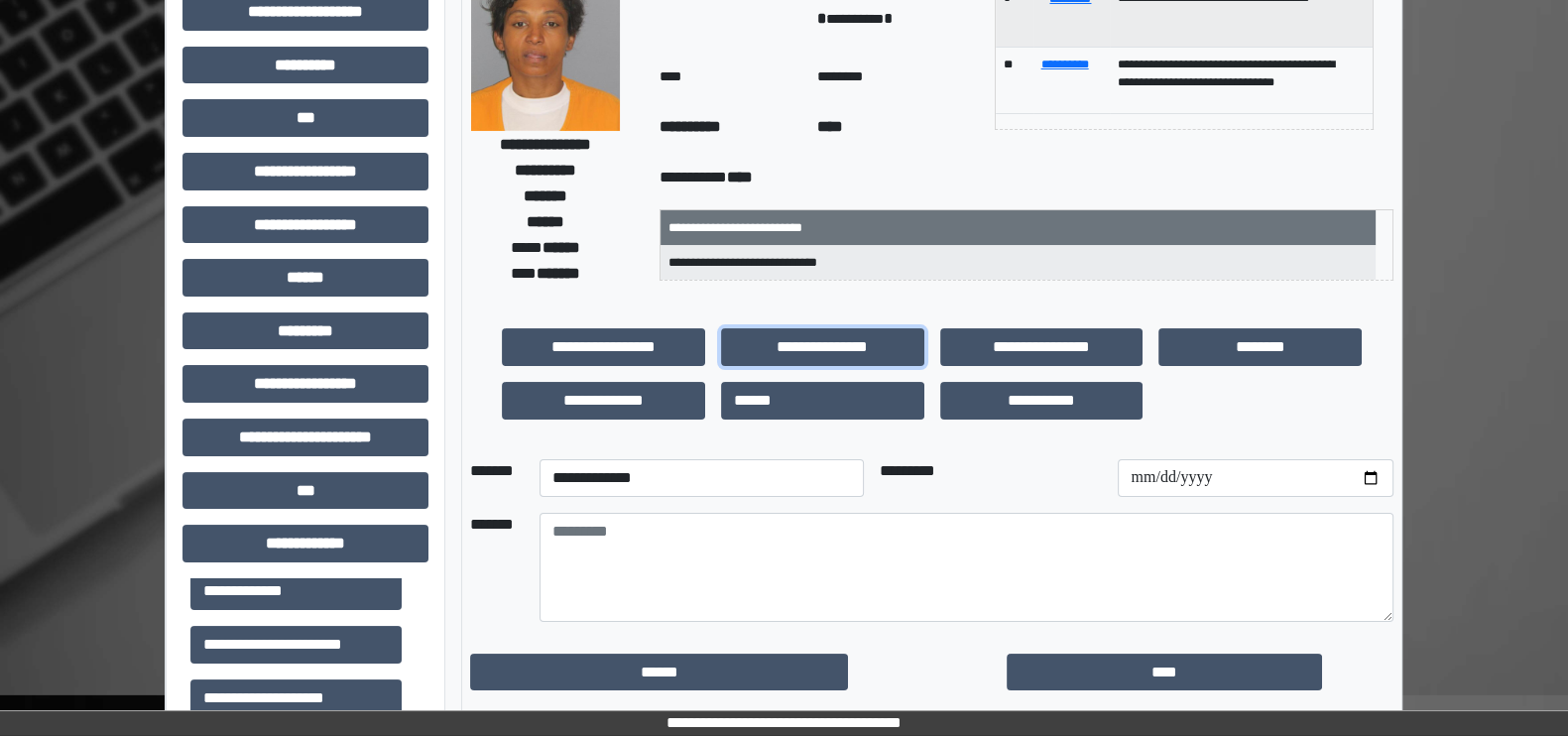 scroll, scrollTop: 247, scrollLeft: 0, axis: vertical 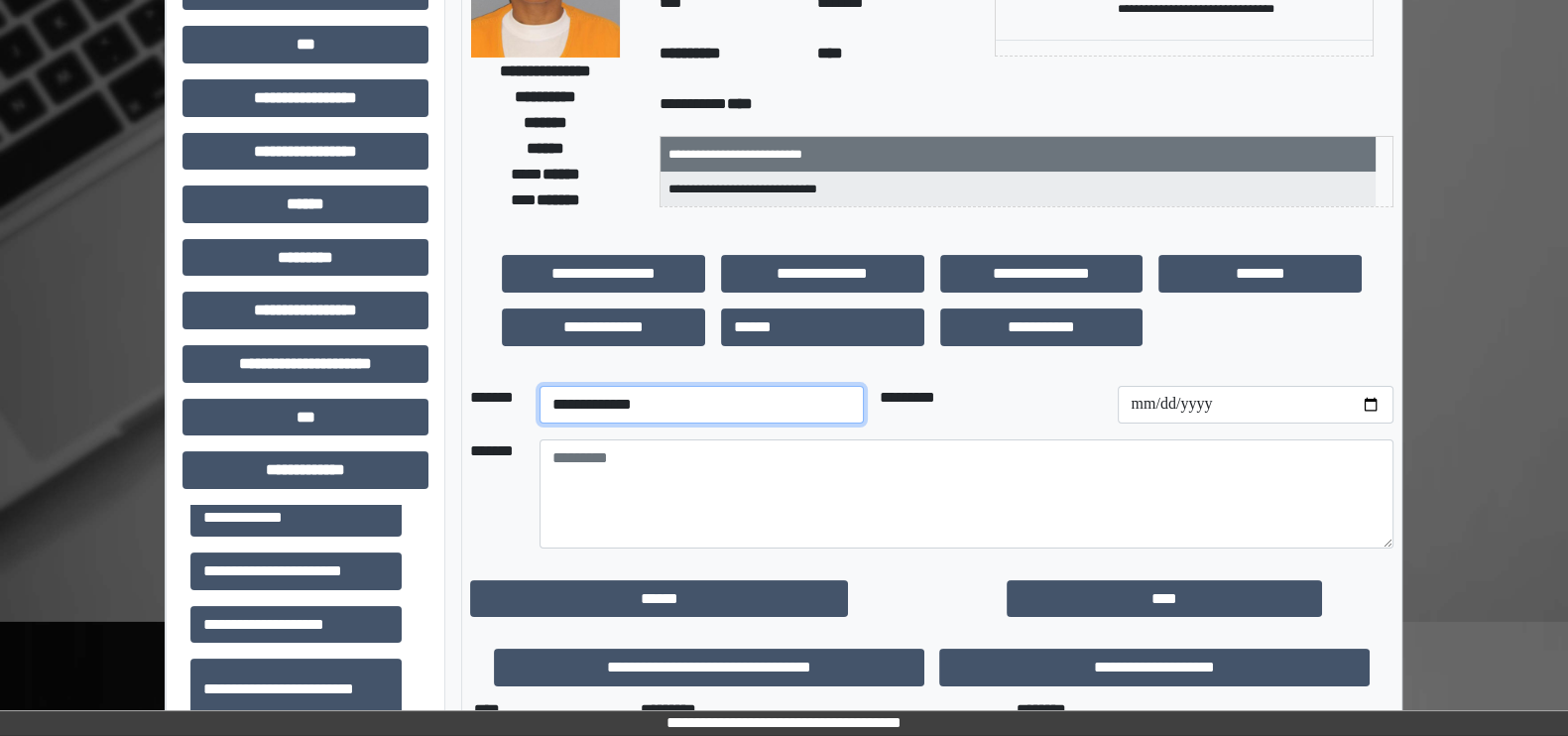 click on "**********" at bounding box center (701, 405) 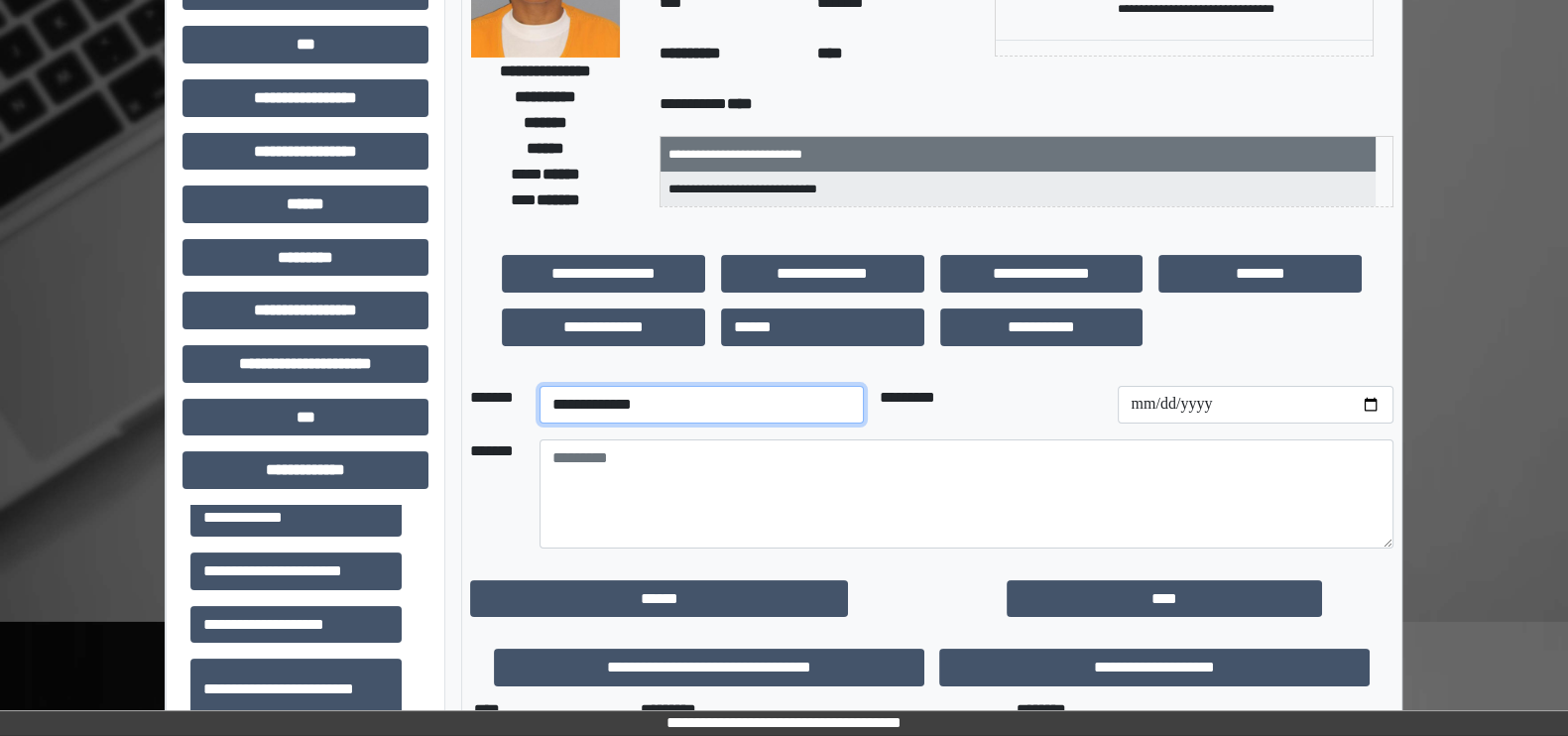 select on "**" 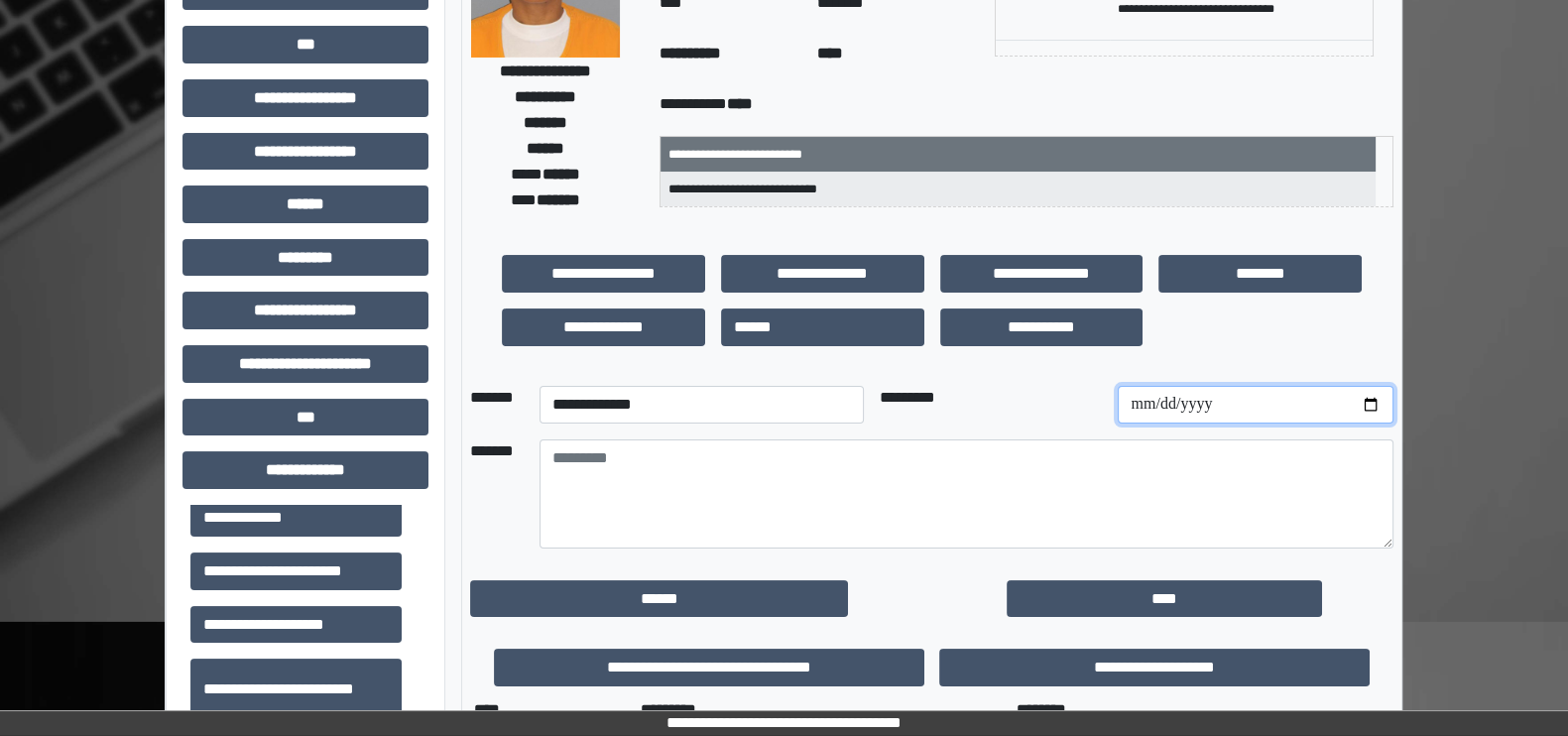 click at bounding box center [1255, 405] 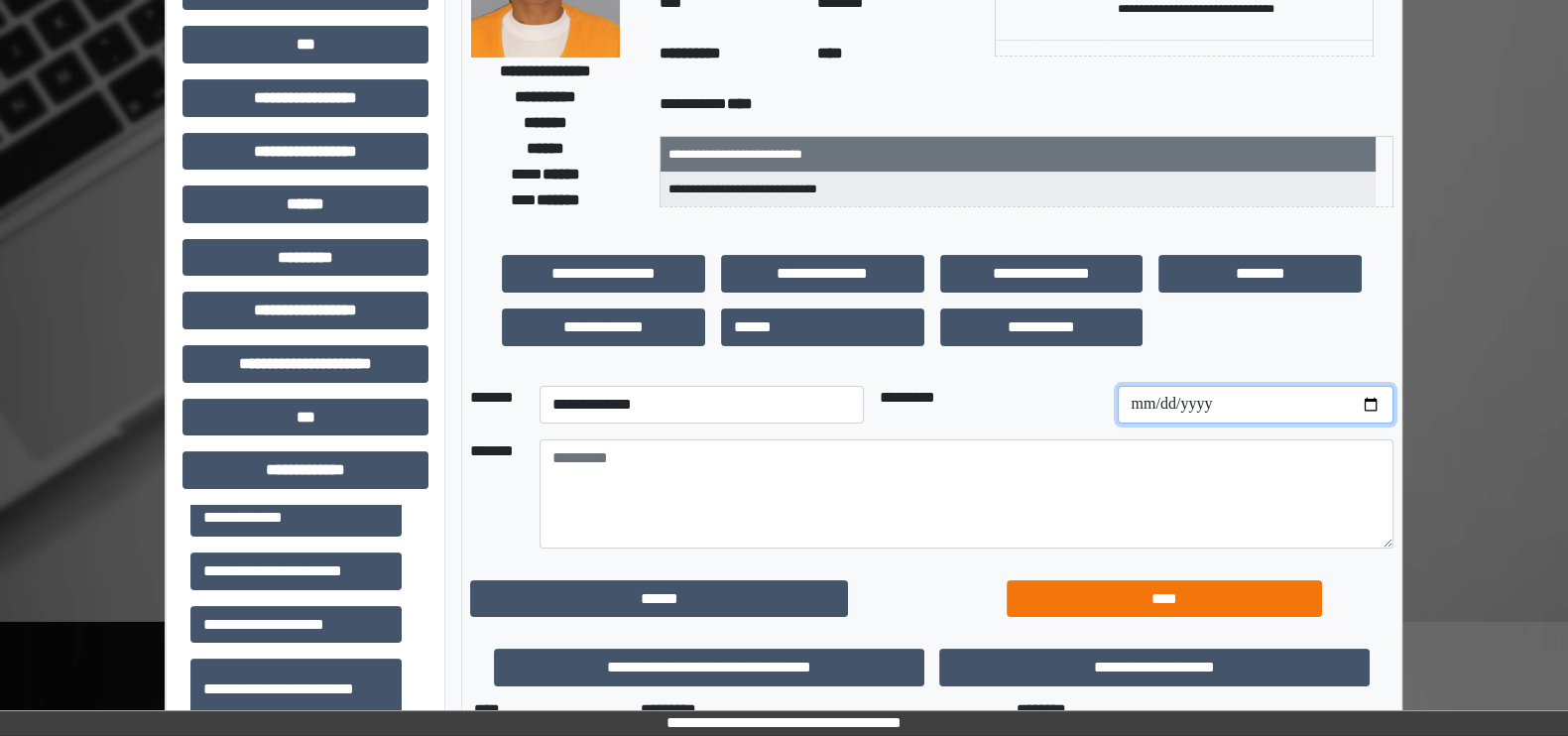 type on "**********" 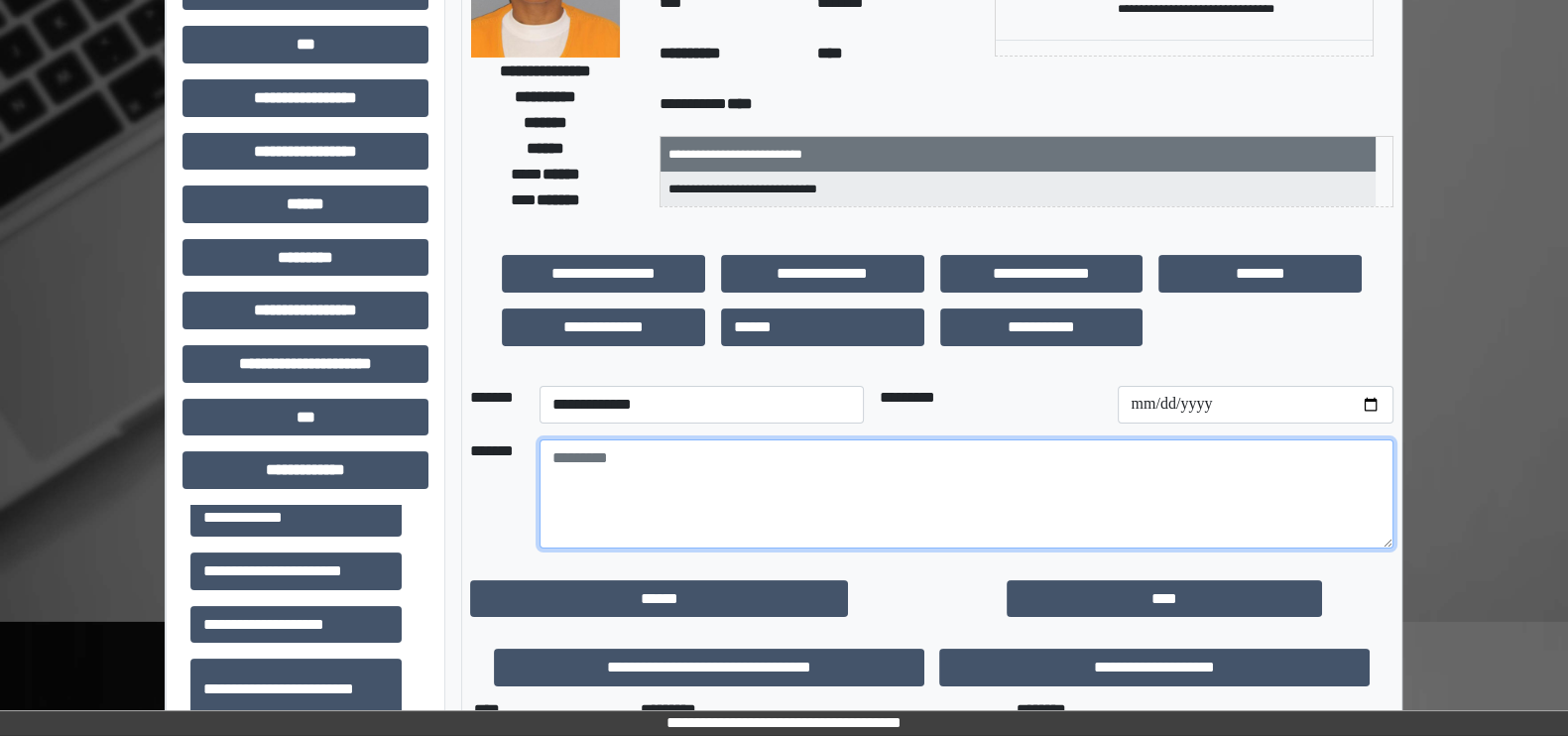 click at bounding box center (966, 494) 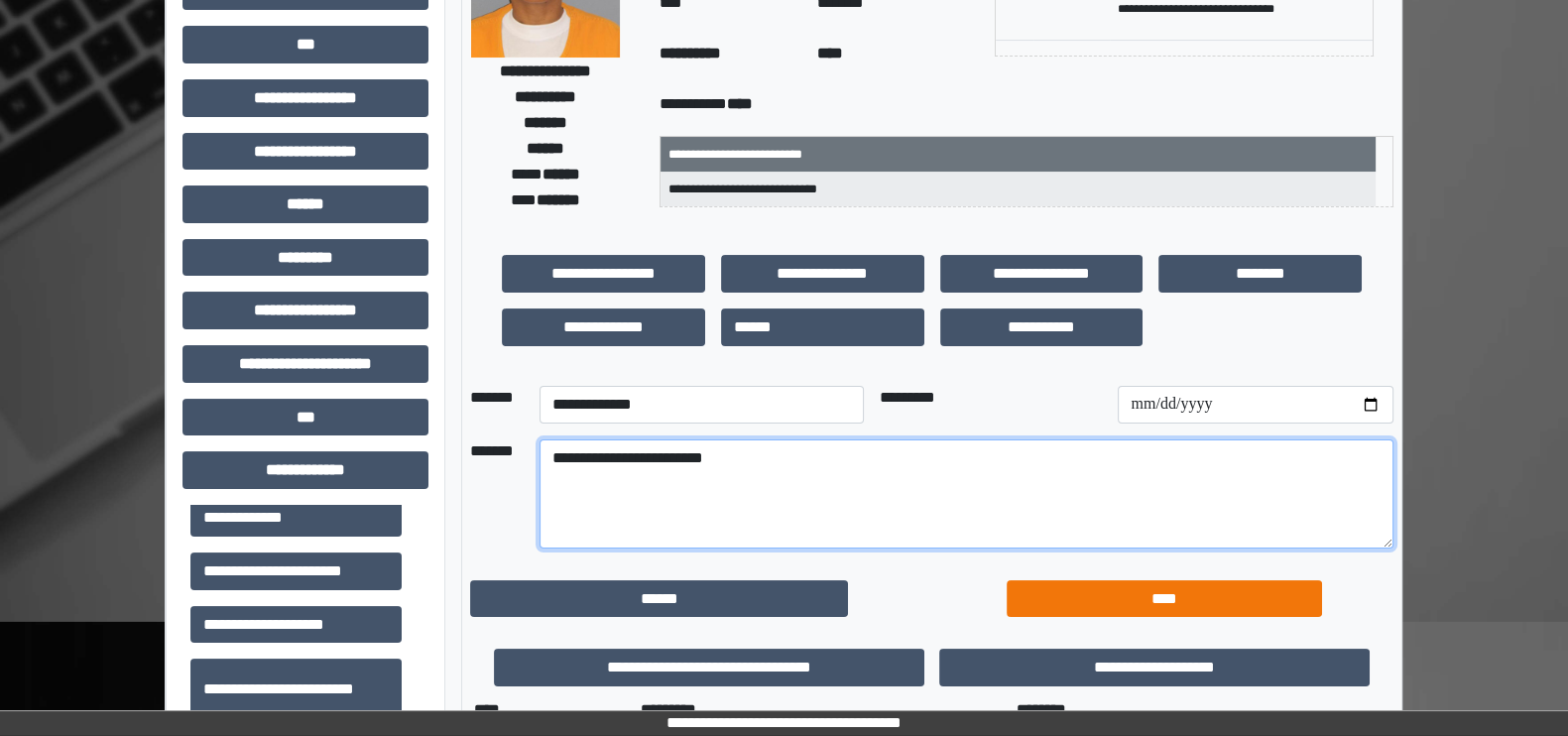 type on "**********" 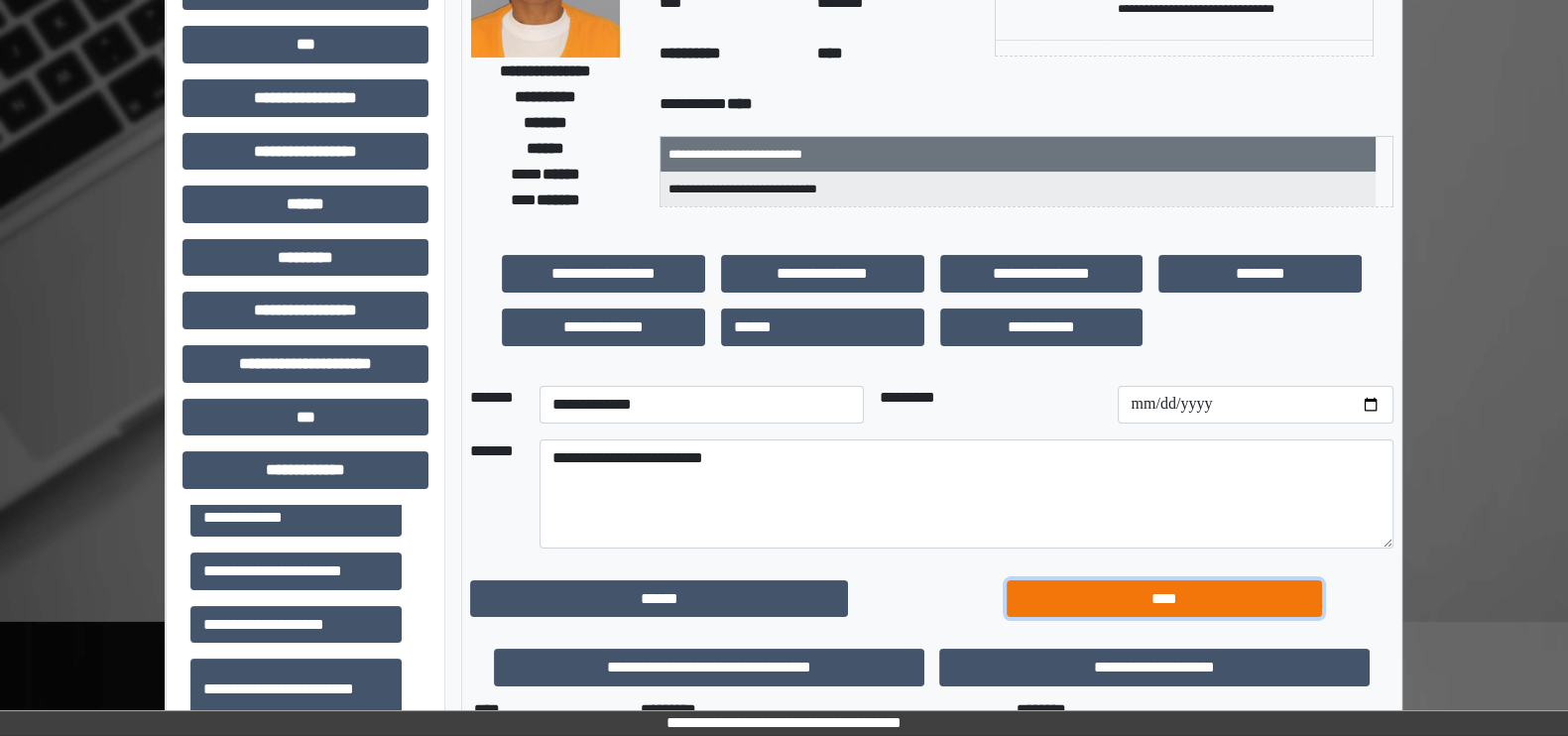 click on "****" at bounding box center (1164, 599) 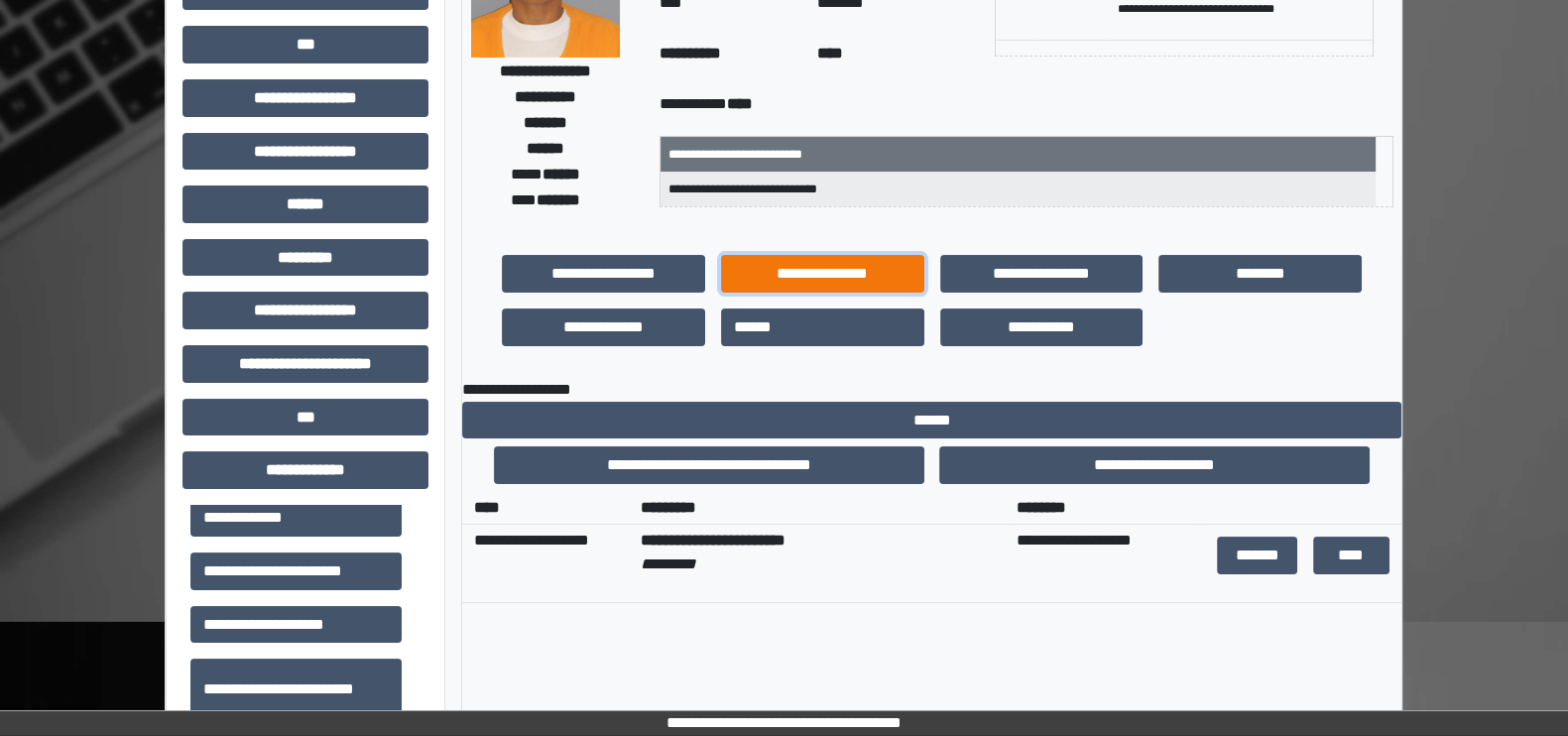 click on "**********" at bounding box center [822, 274] 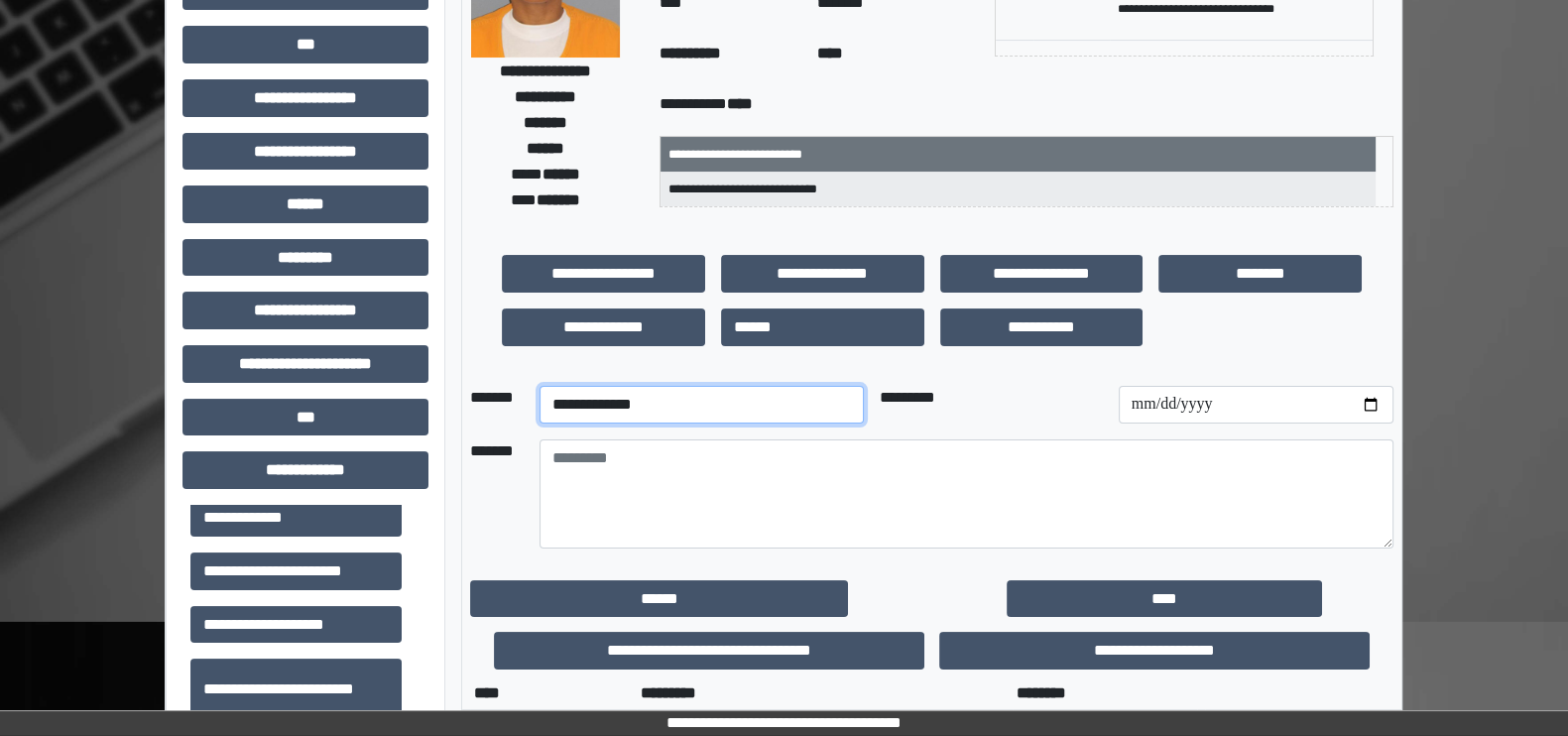 click on "**********" at bounding box center [701, 405] 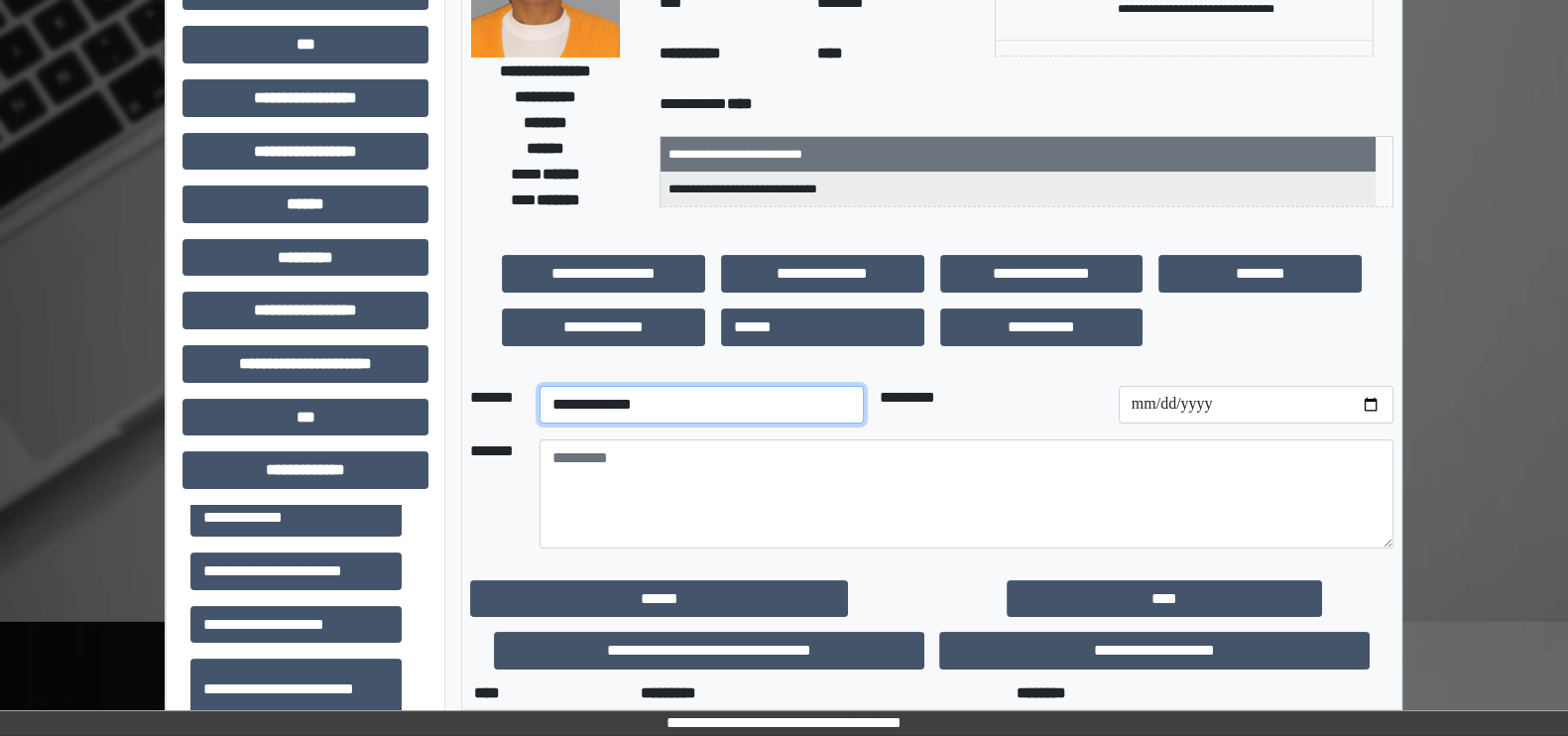 select on "*" 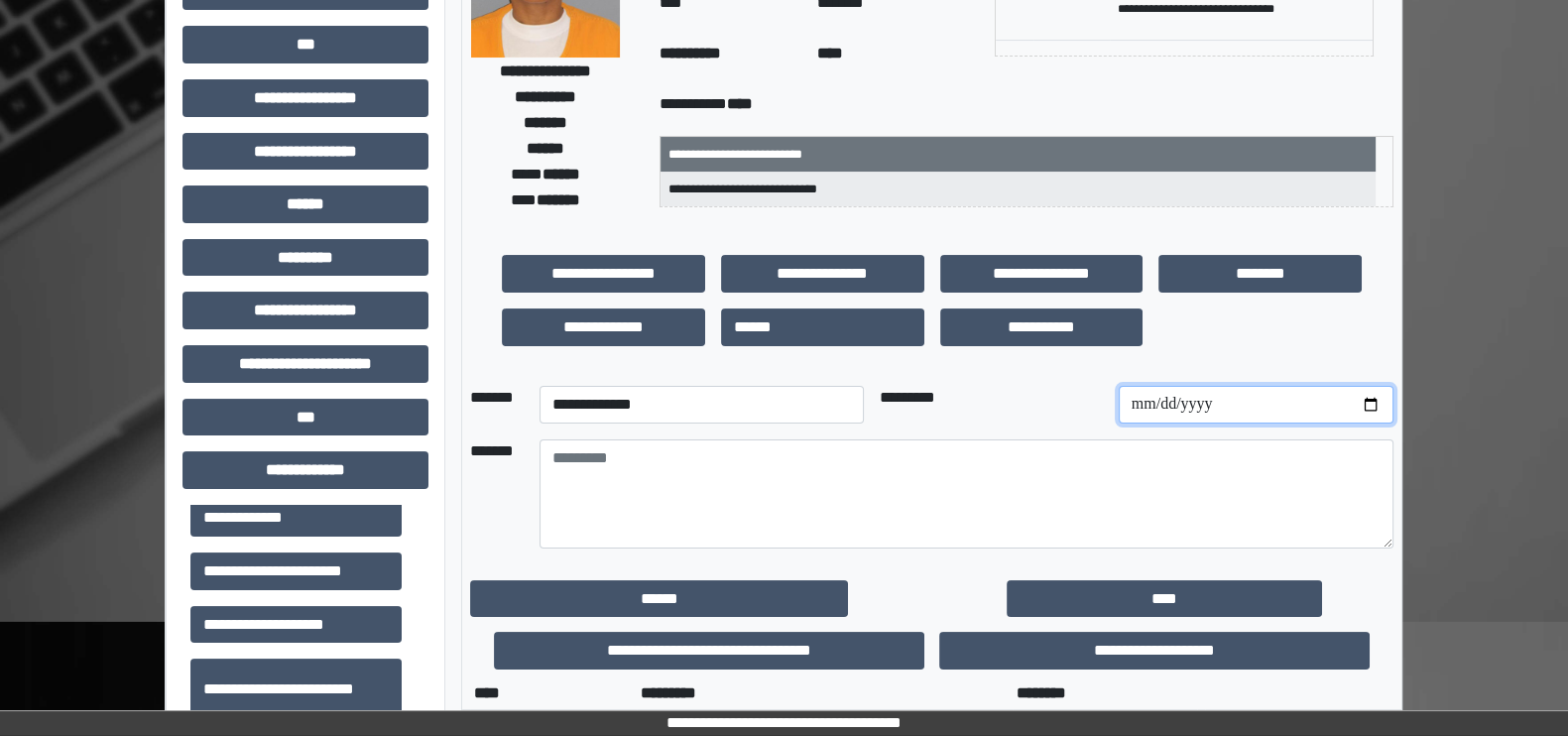 click at bounding box center [1256, 405] 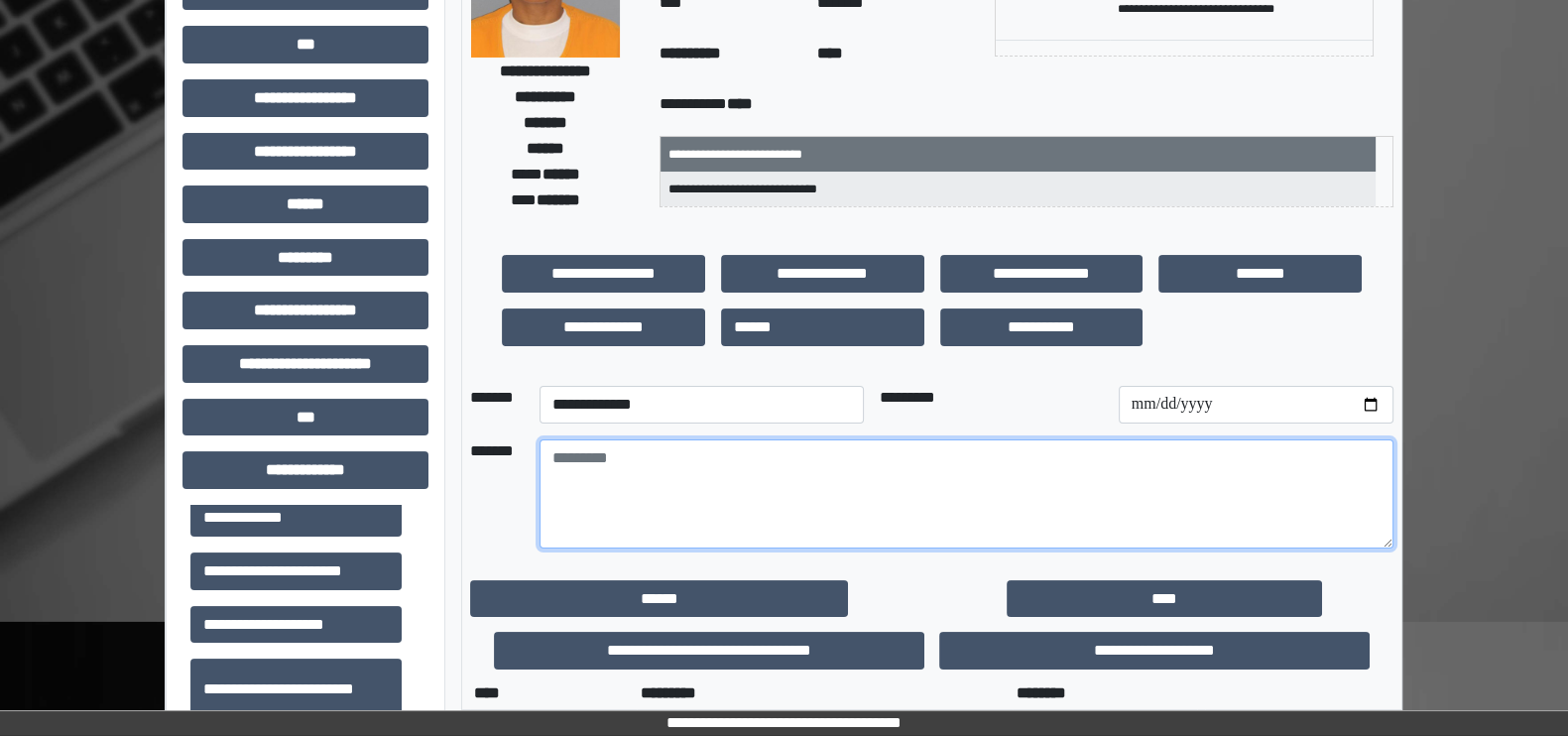 click at bounding box center [966, 494] 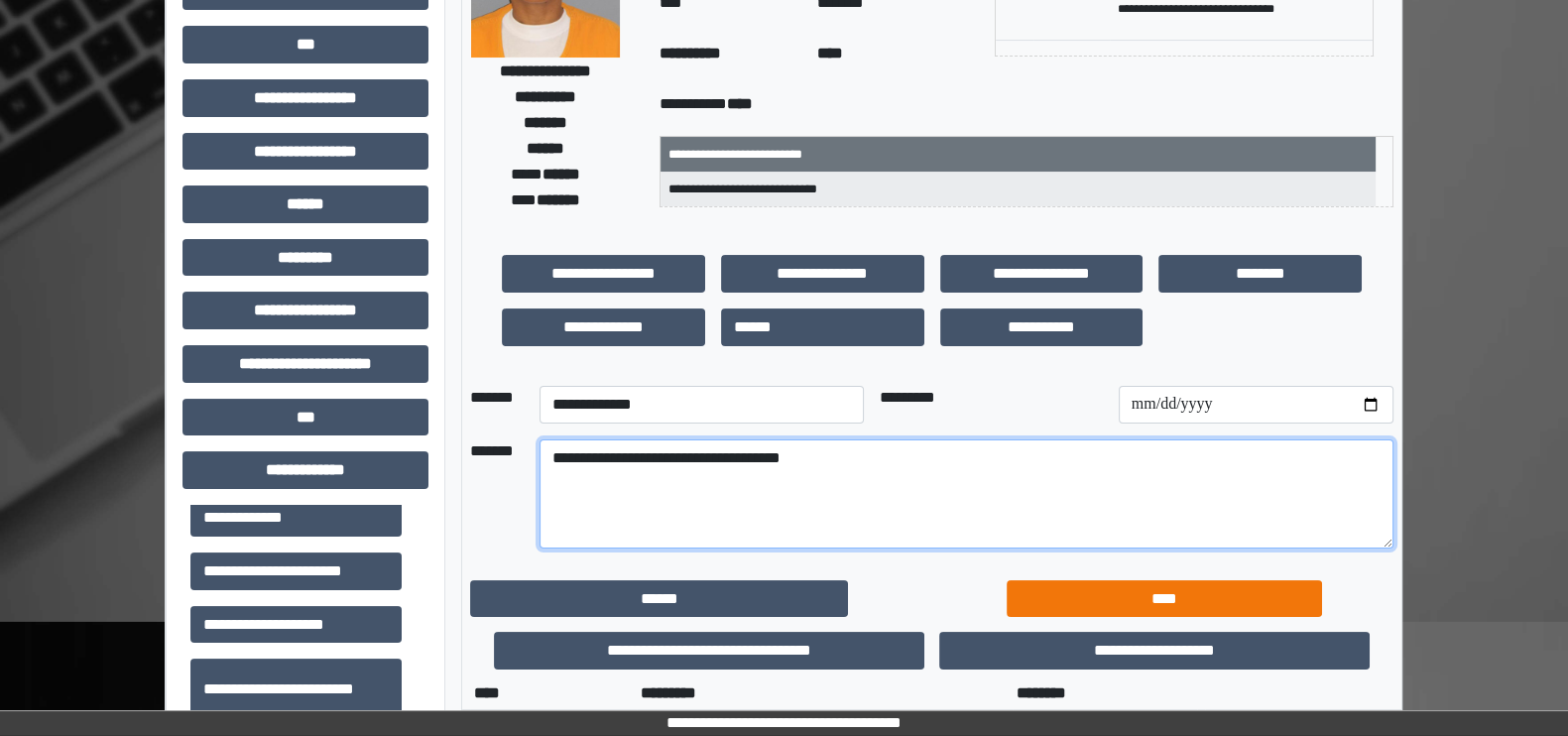 type on "**********" 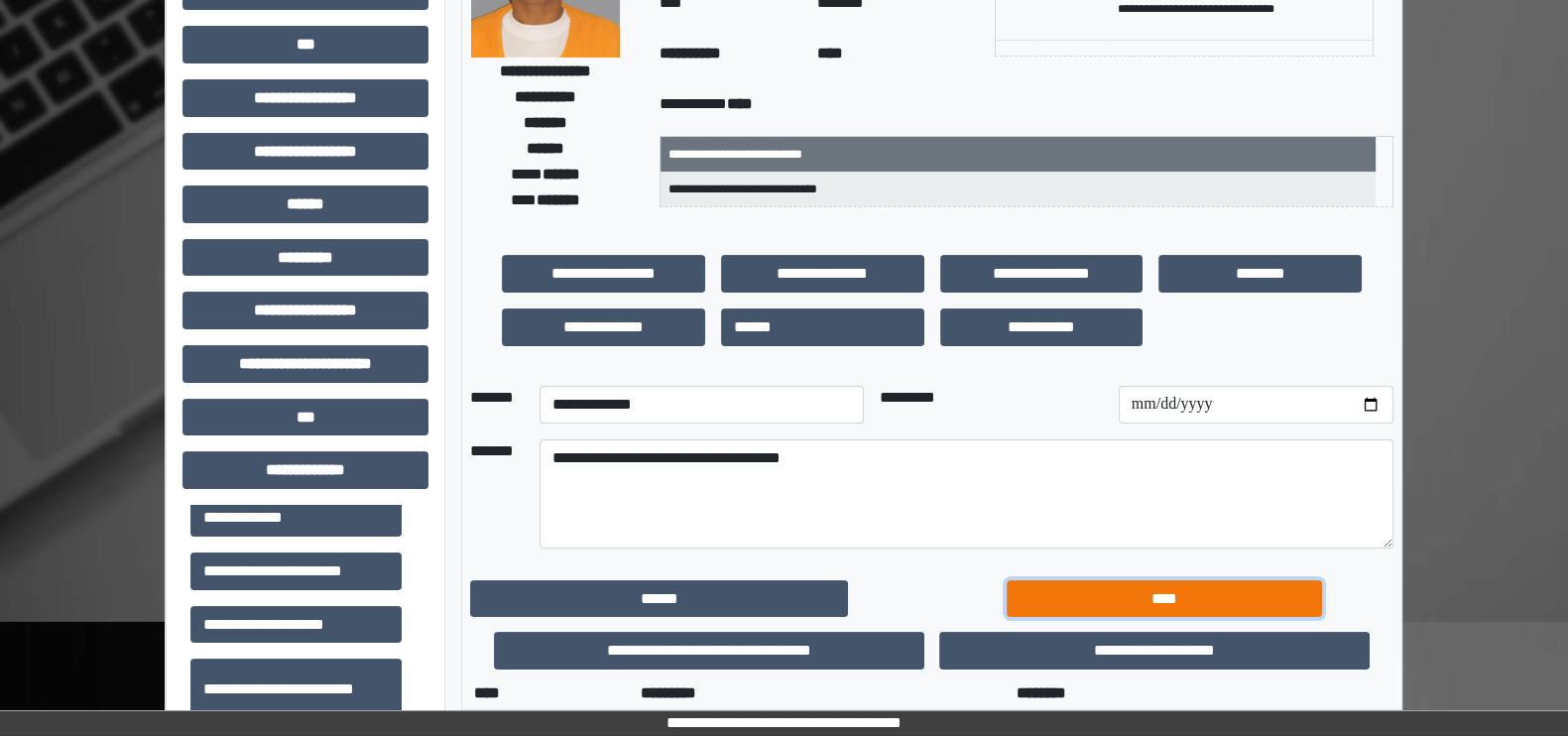 click on "****" at bounding box center (1164, 599) 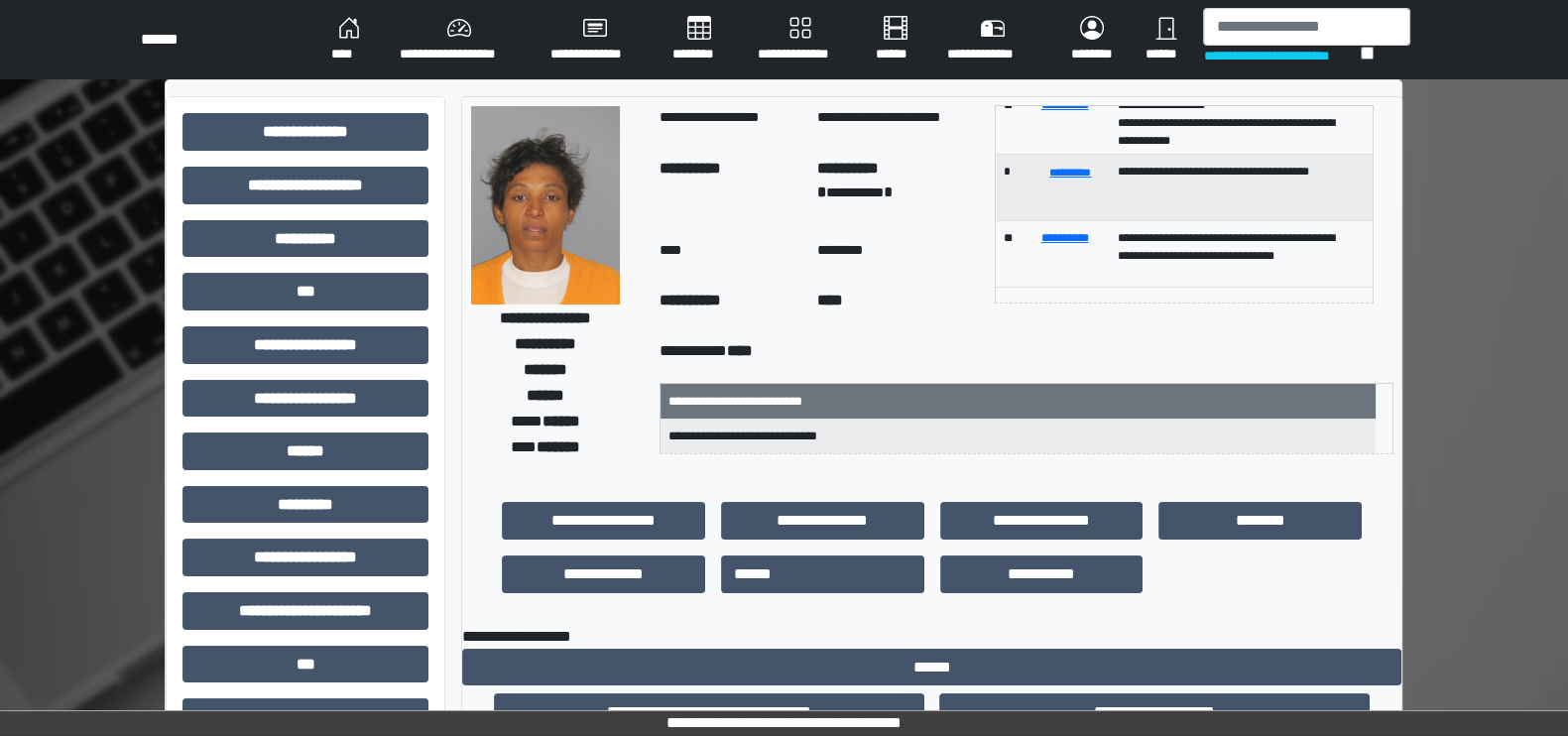 scroll, scrollTop: 0, scrollLeft: 0, axis: both 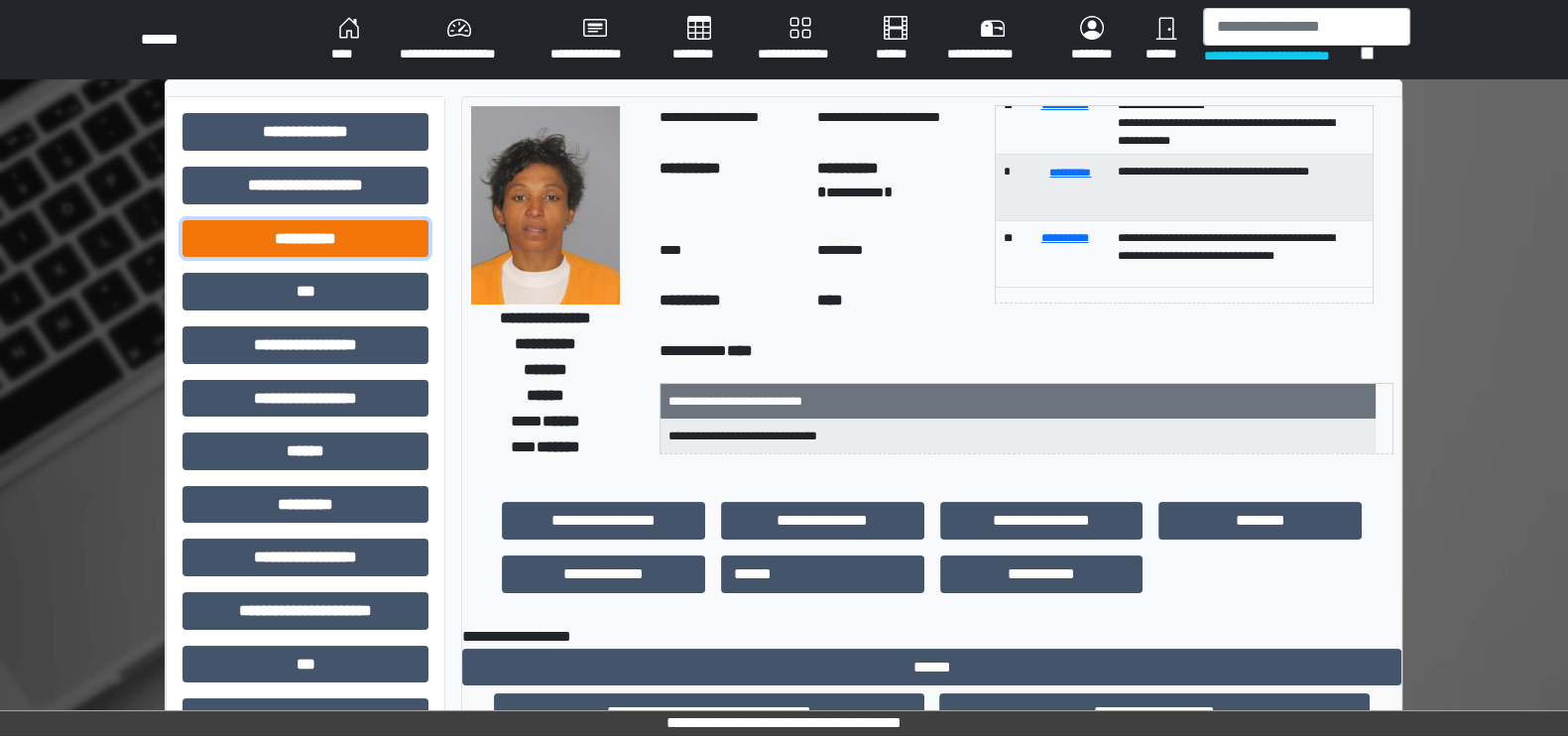 click on "**********" at bounding box center (305, 239) 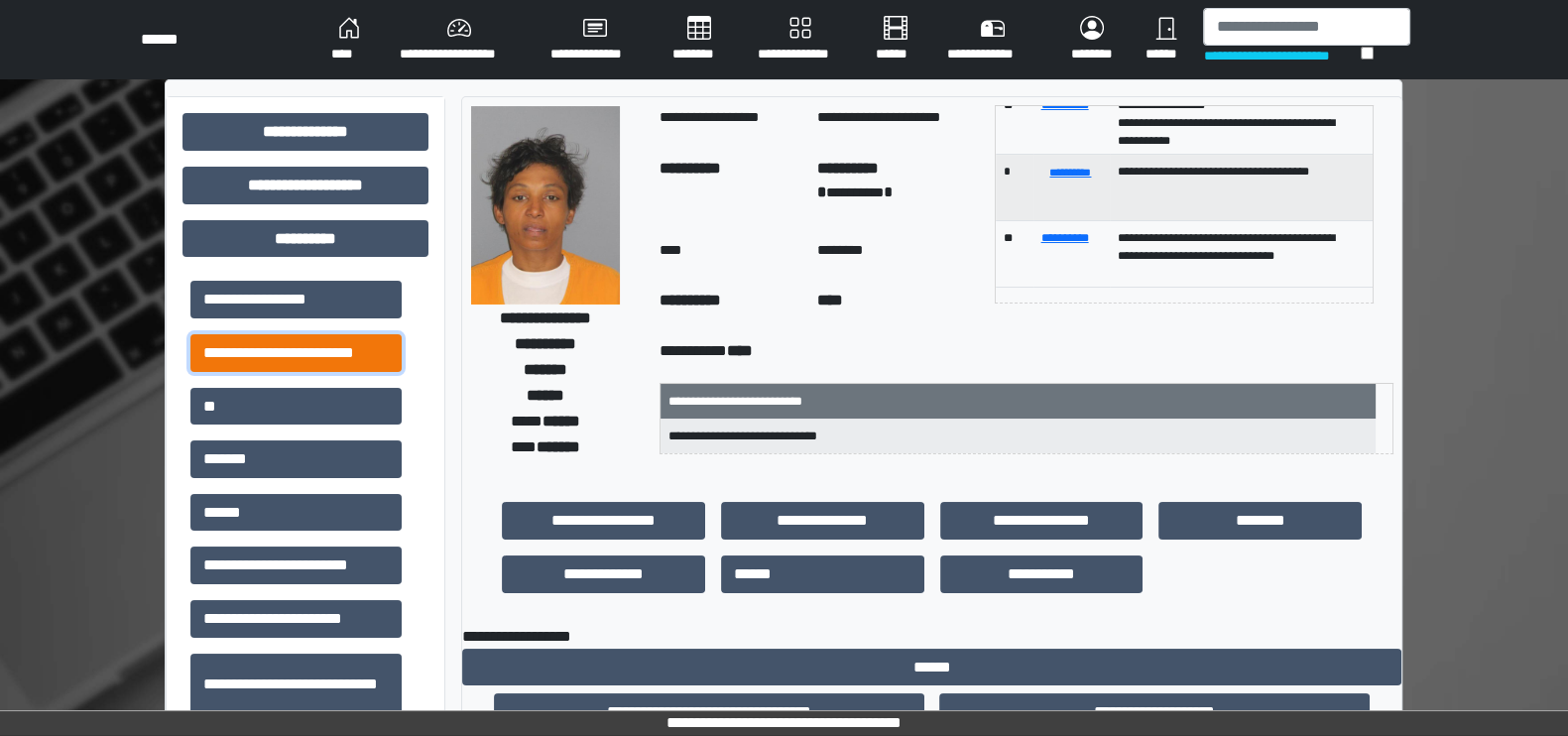 click on "**********" at bounding box center [296, 353] 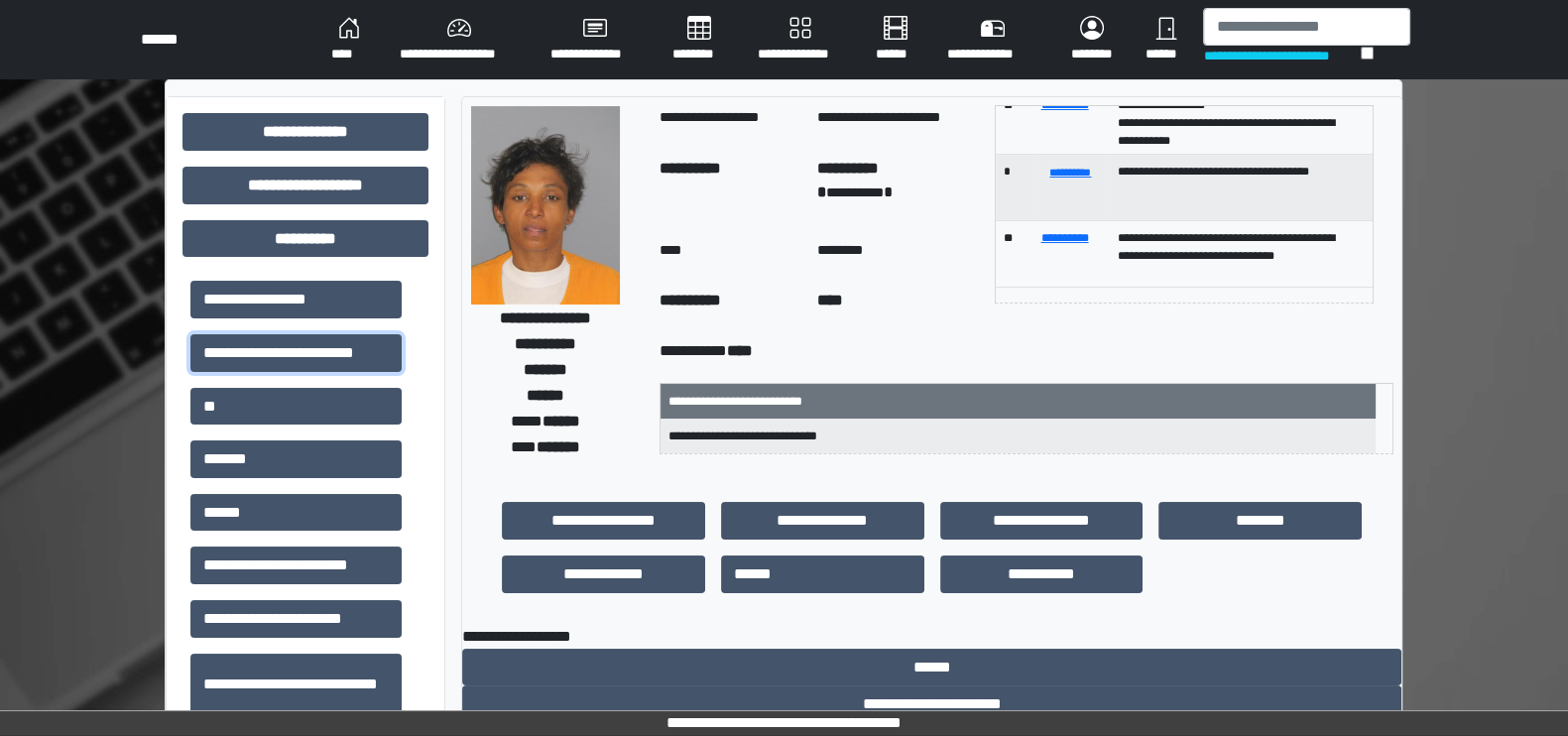 scroll, scrollTop: 372, scrollLeft: 0, axis: vertical 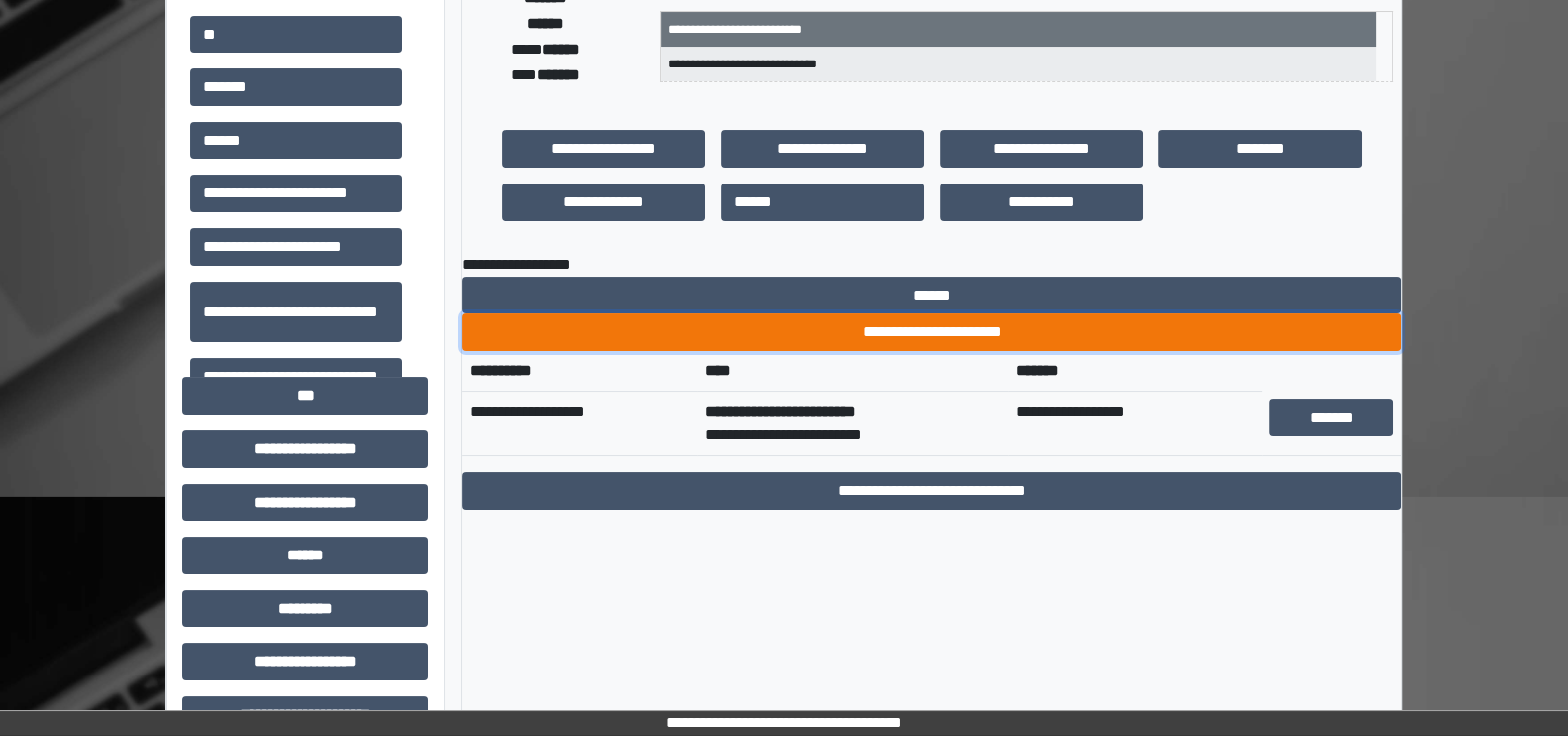 click on "**********" at bounding box center [931, 332] 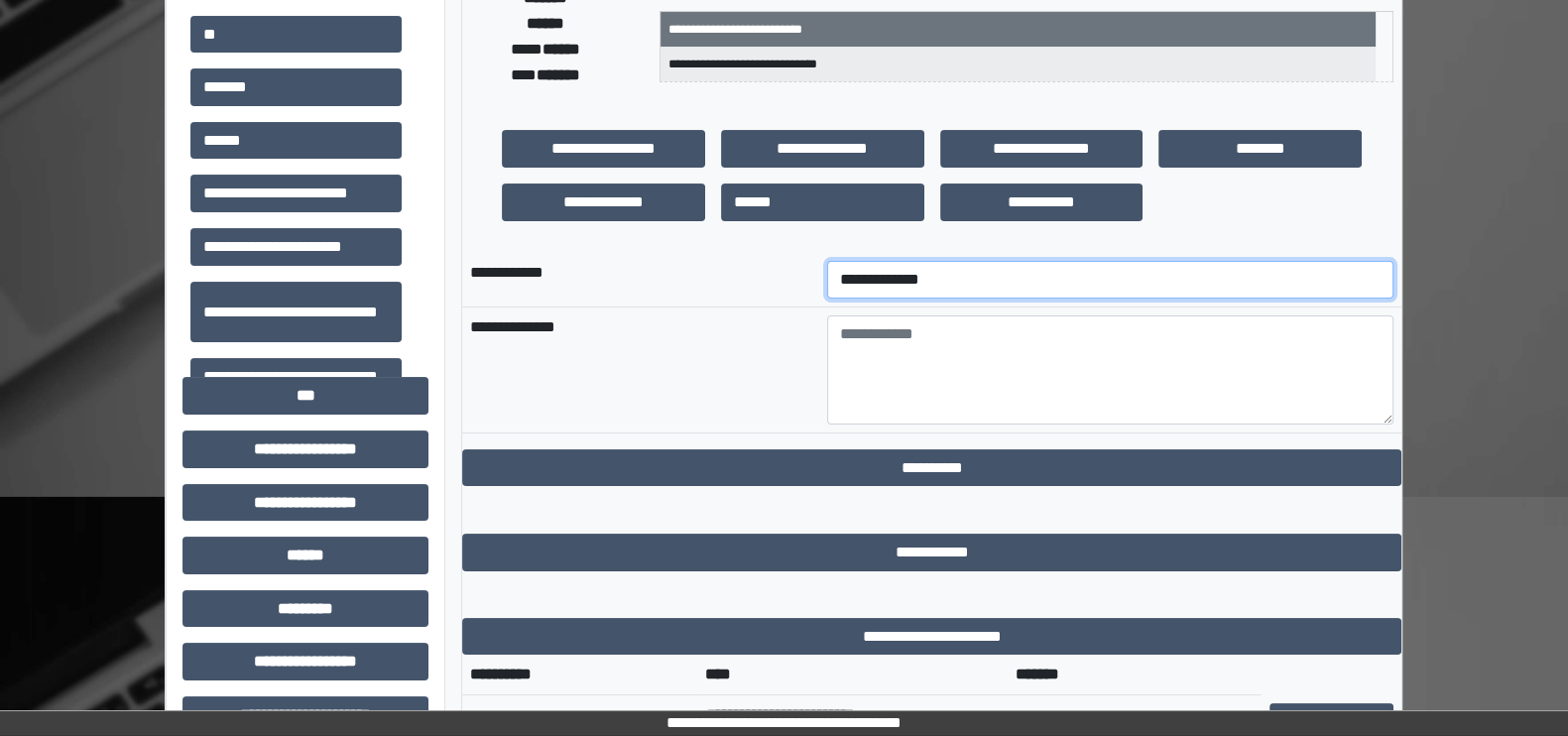 click on "**********" at bounding box center (1110, 280) 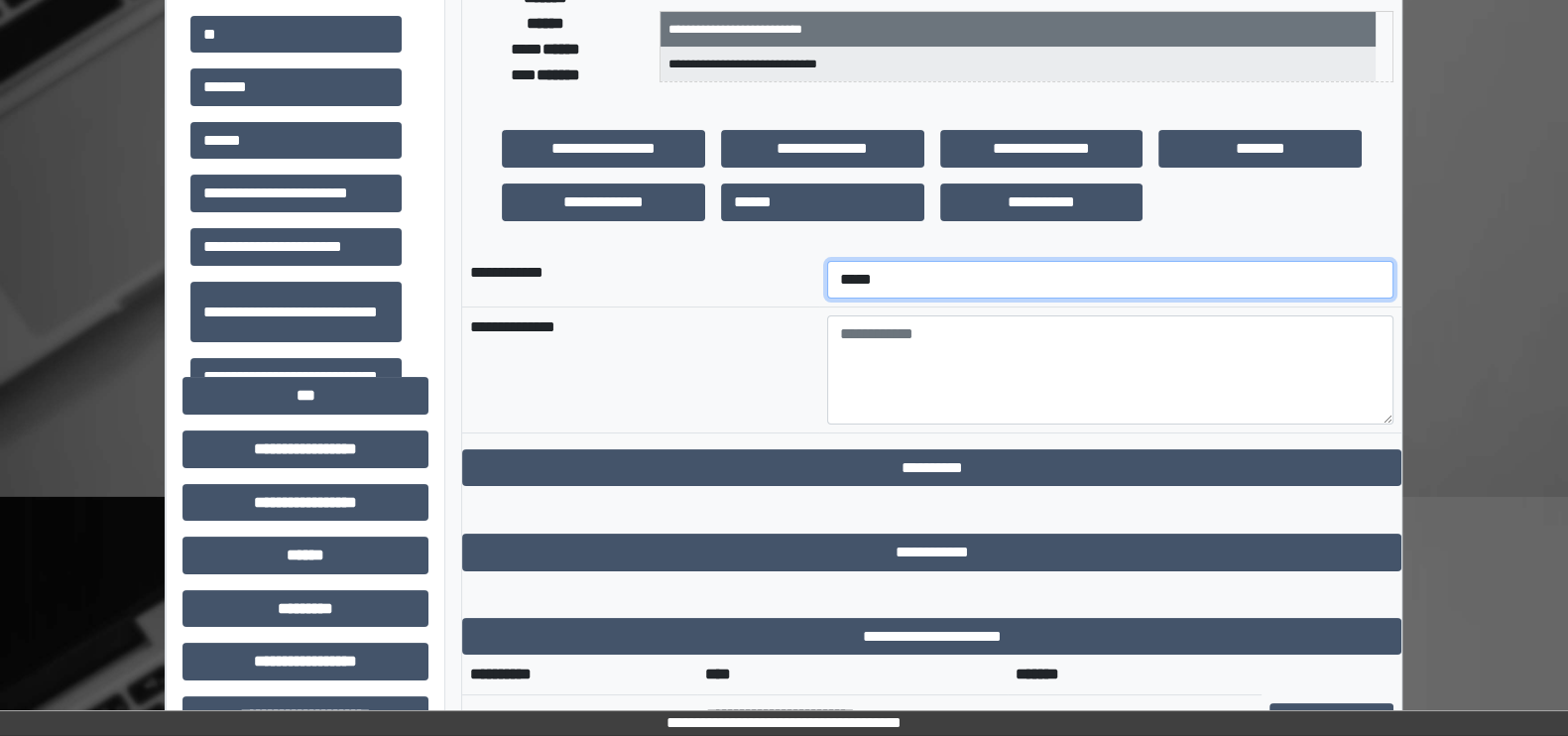 click on "**********" at bounding box center [1110, 280] 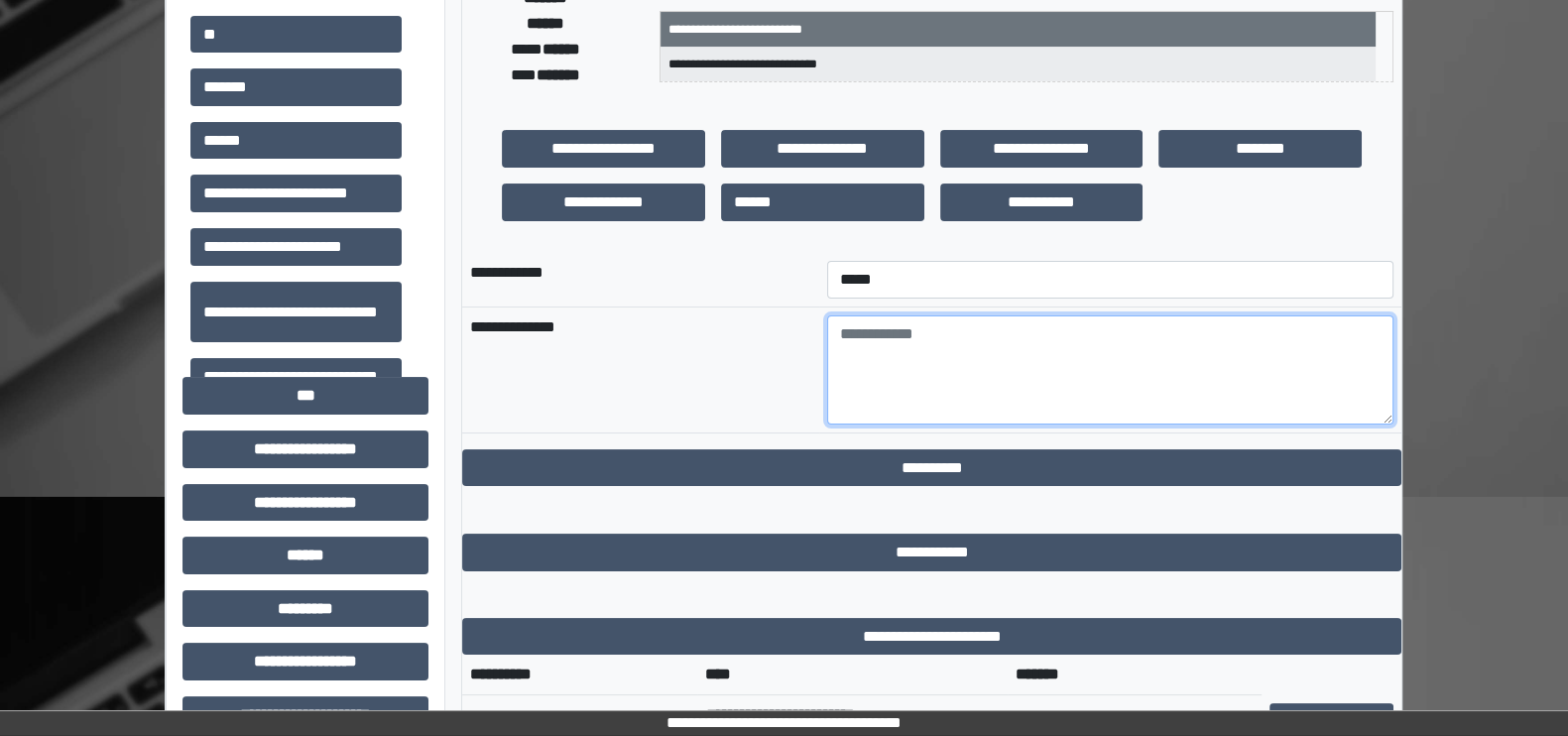 click at bounding box center [1110, 370] 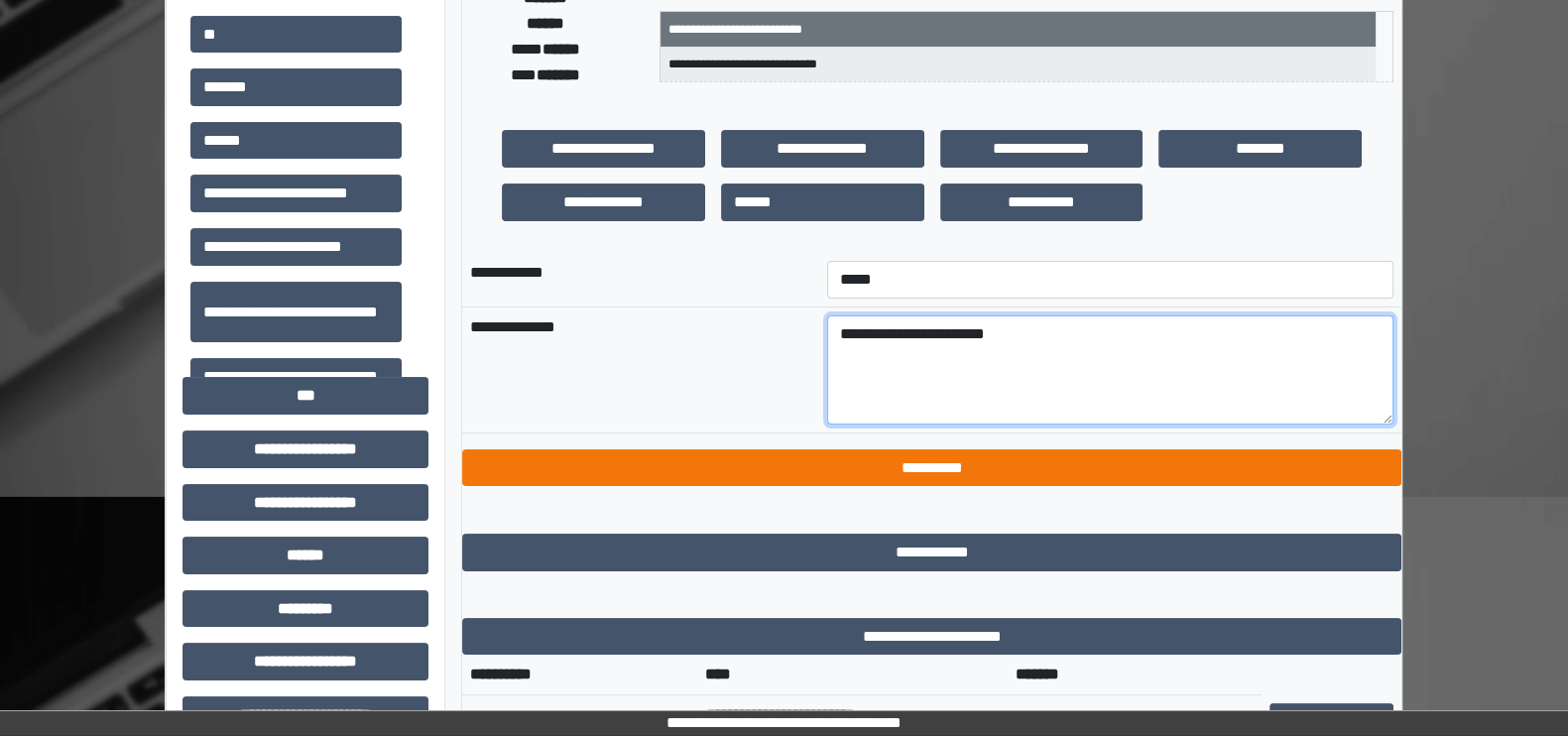 type on "**********" 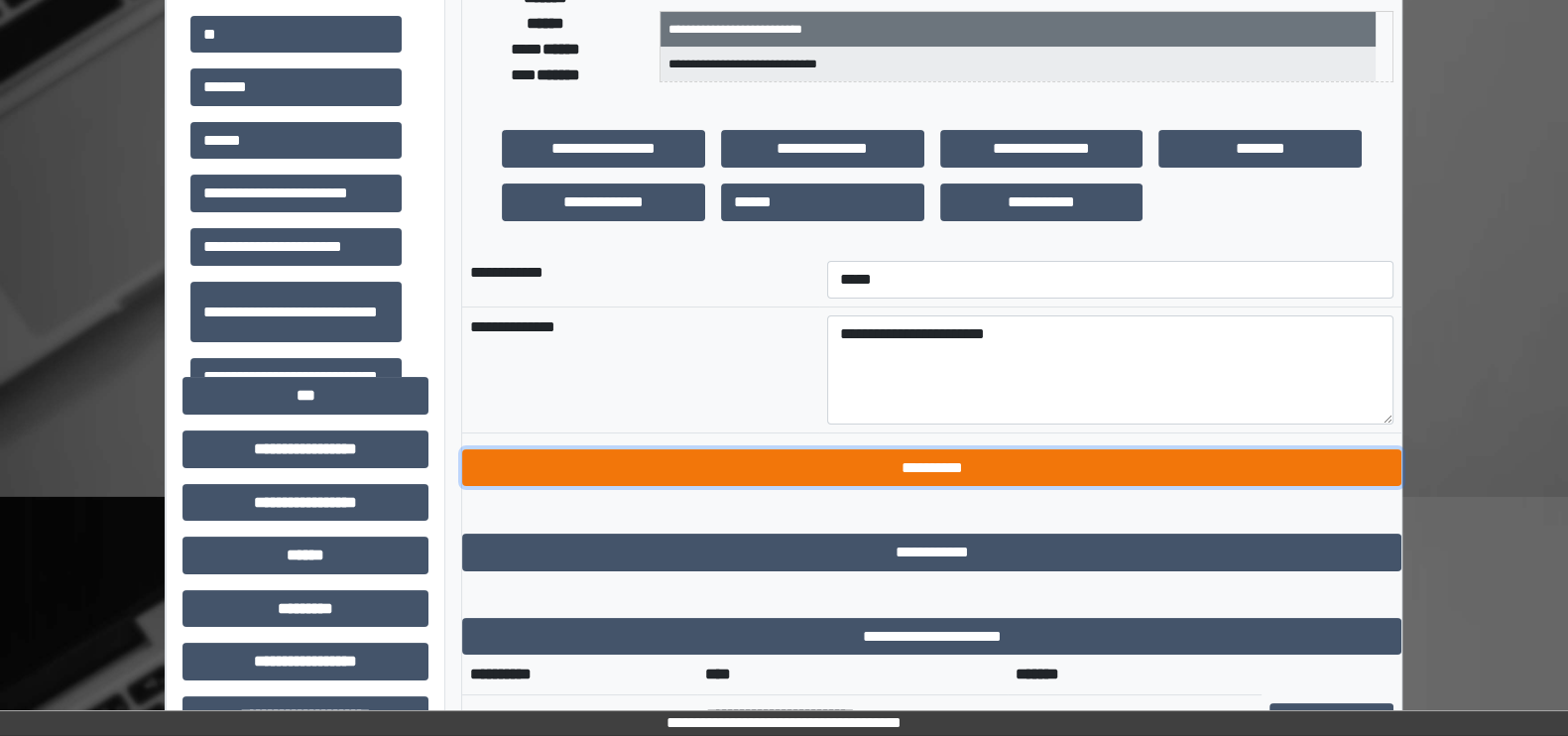 click on "**********" at bounding box center [931, 468] 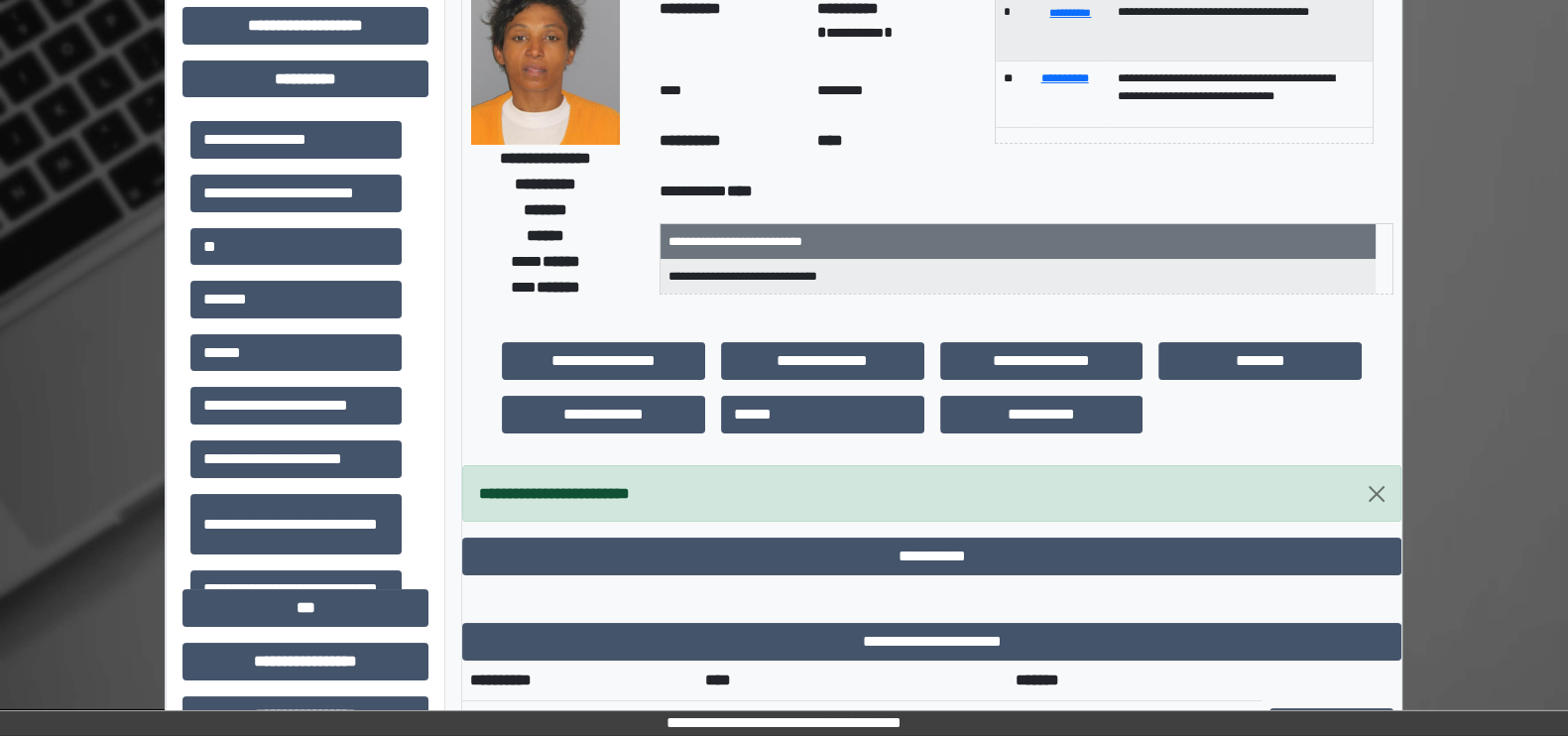 scroll, scrollTop: 0, scrollLeft: 0, axis: both 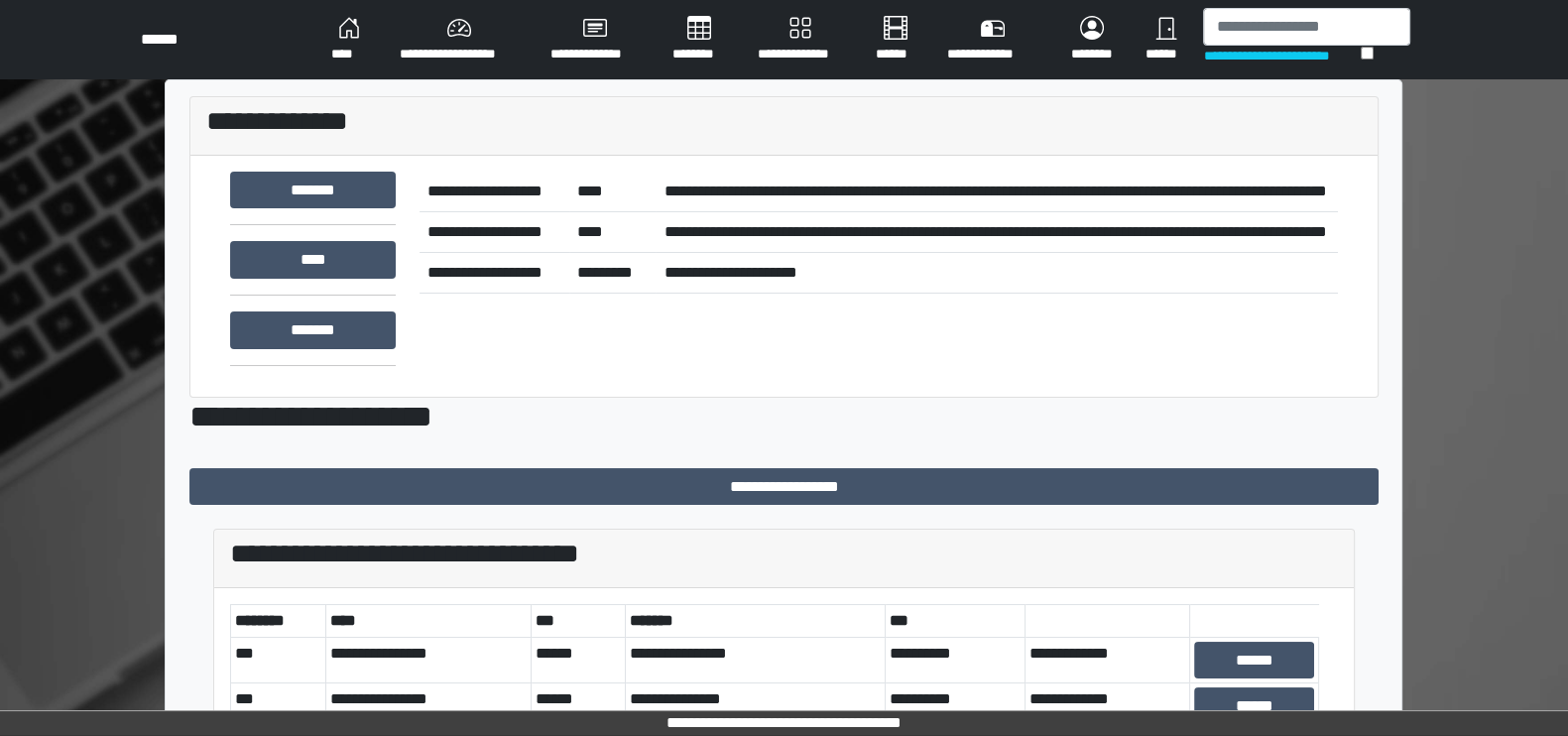 click on "**********" at bounding box center (1281, 56) 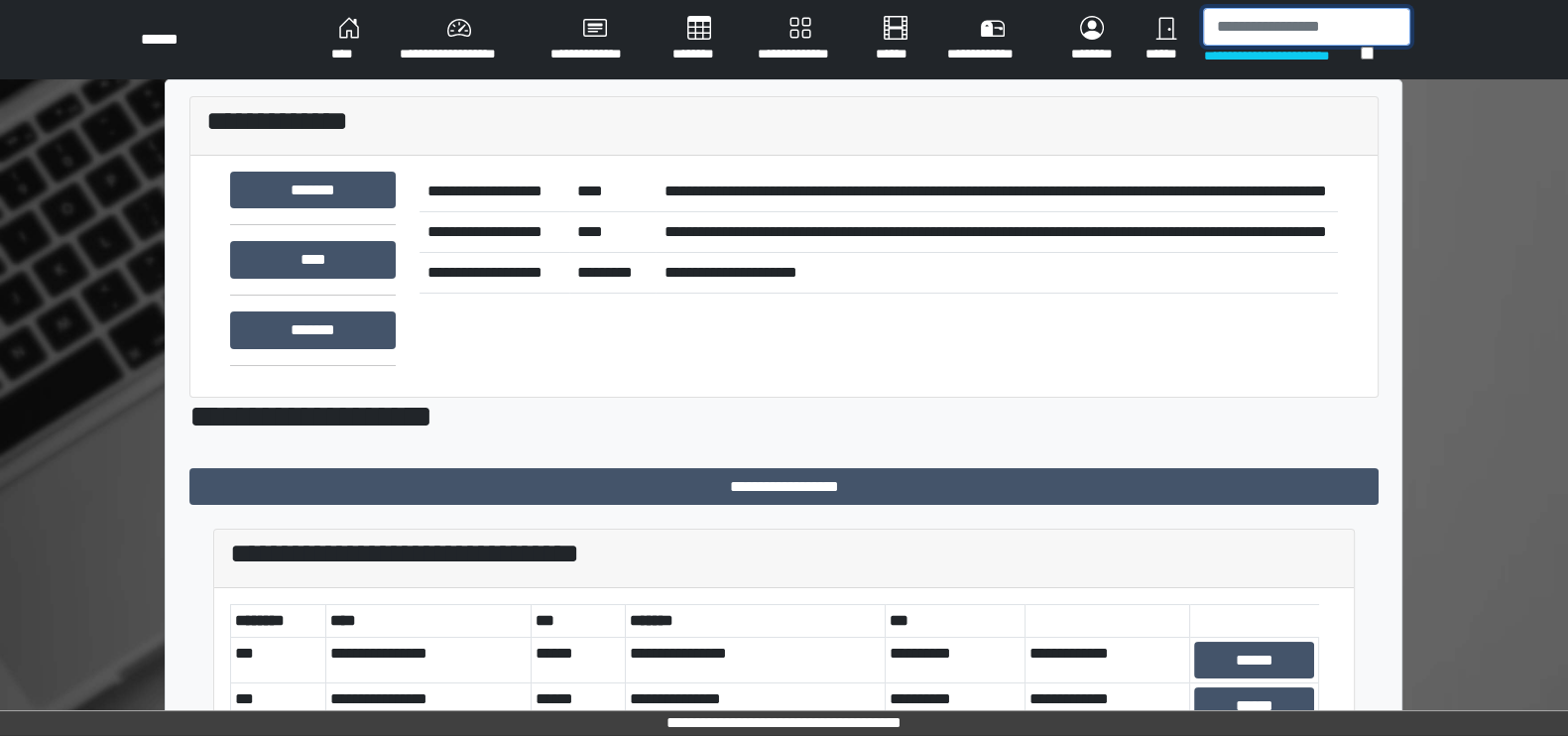 click at bounding box center (1306, 27) 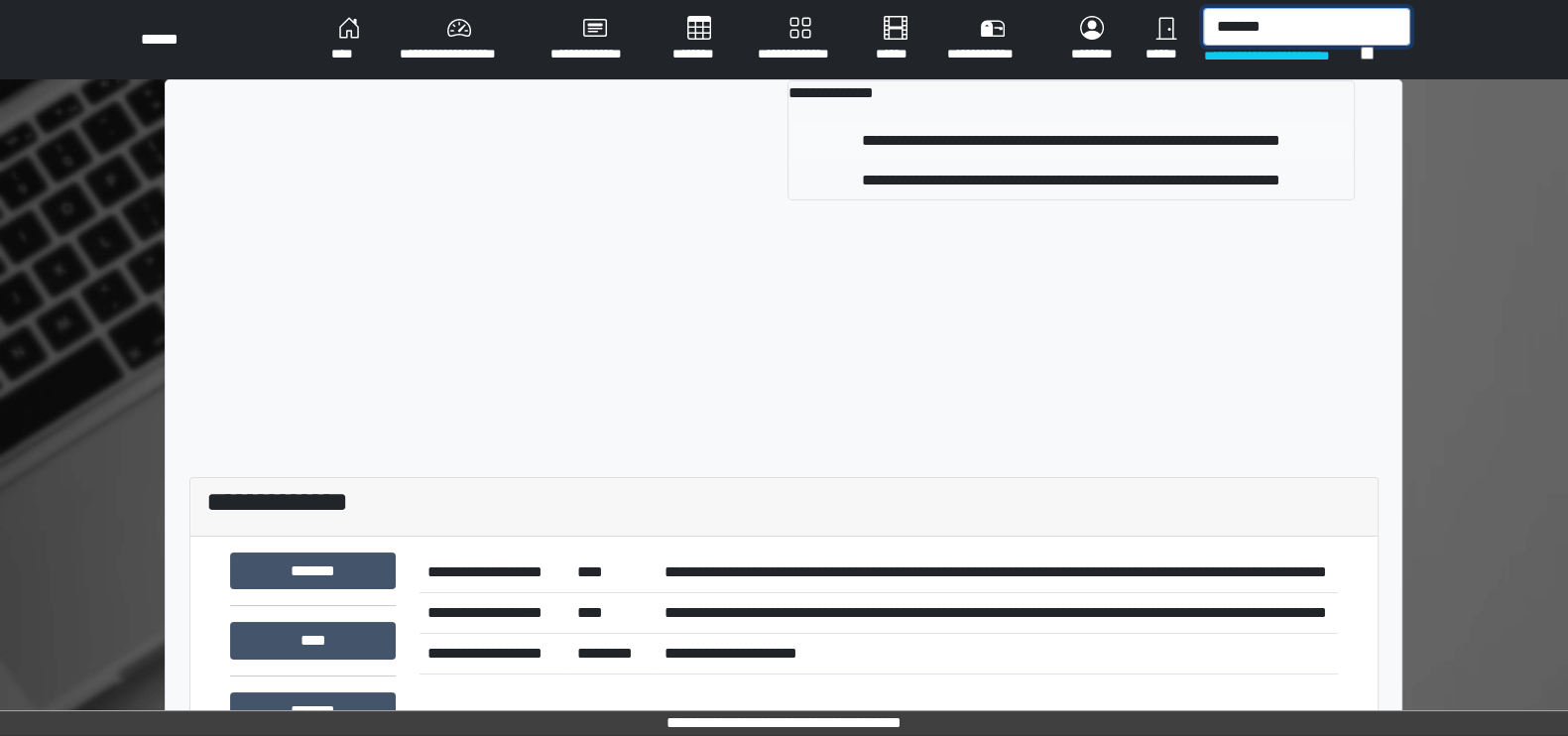 type on "*******" 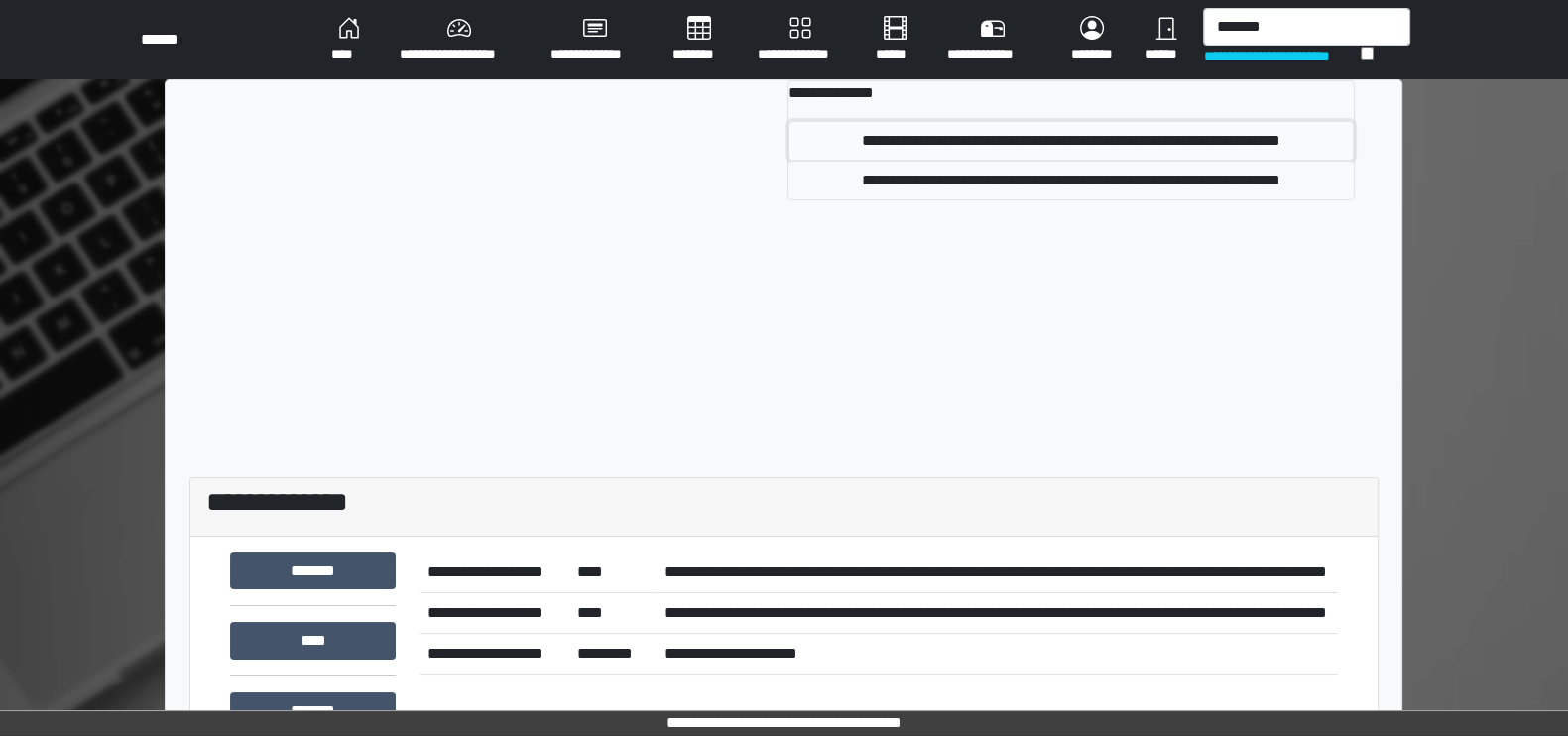 click on "**********" at bounding box center [1071, 141] 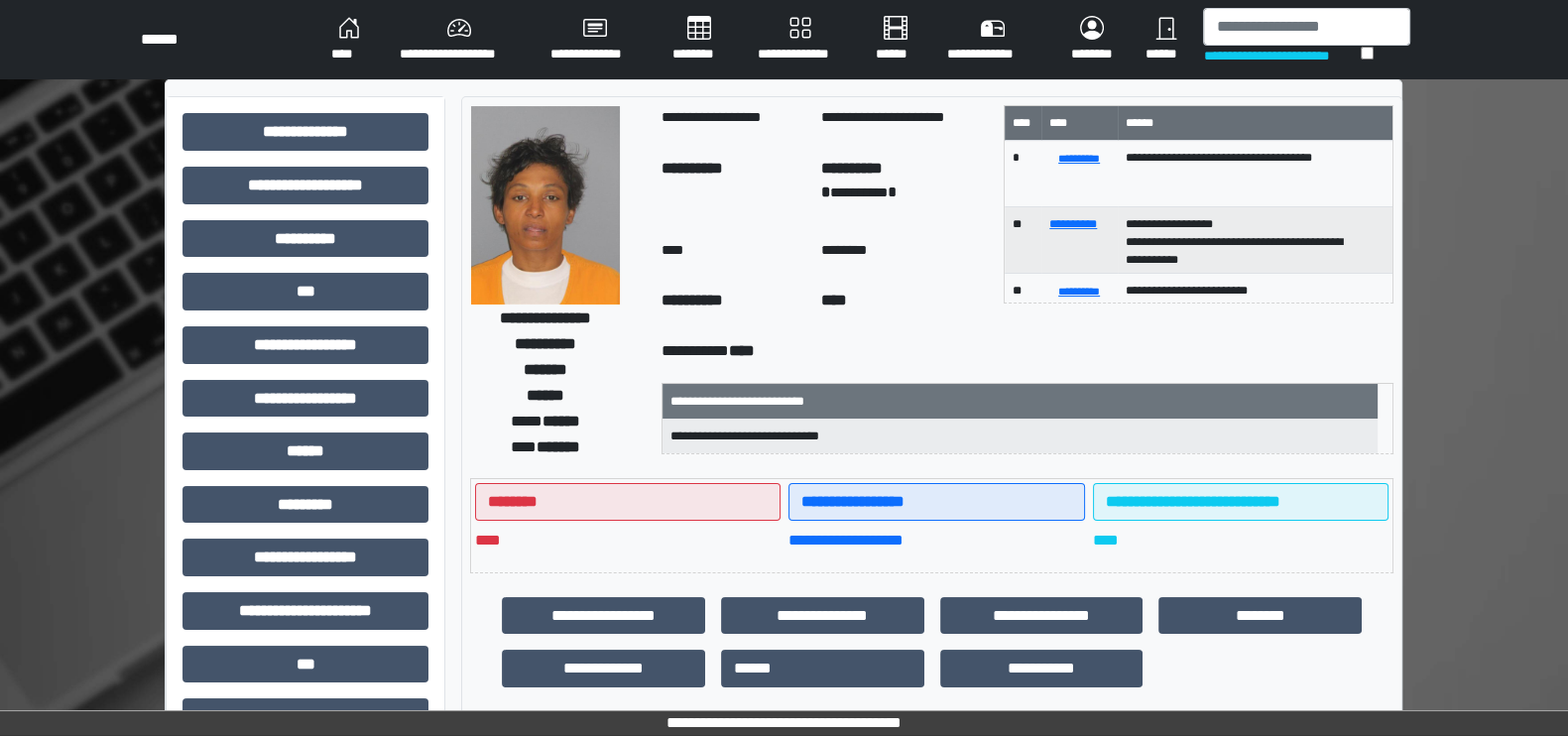 click on "****" at bounding box center [349, 40] 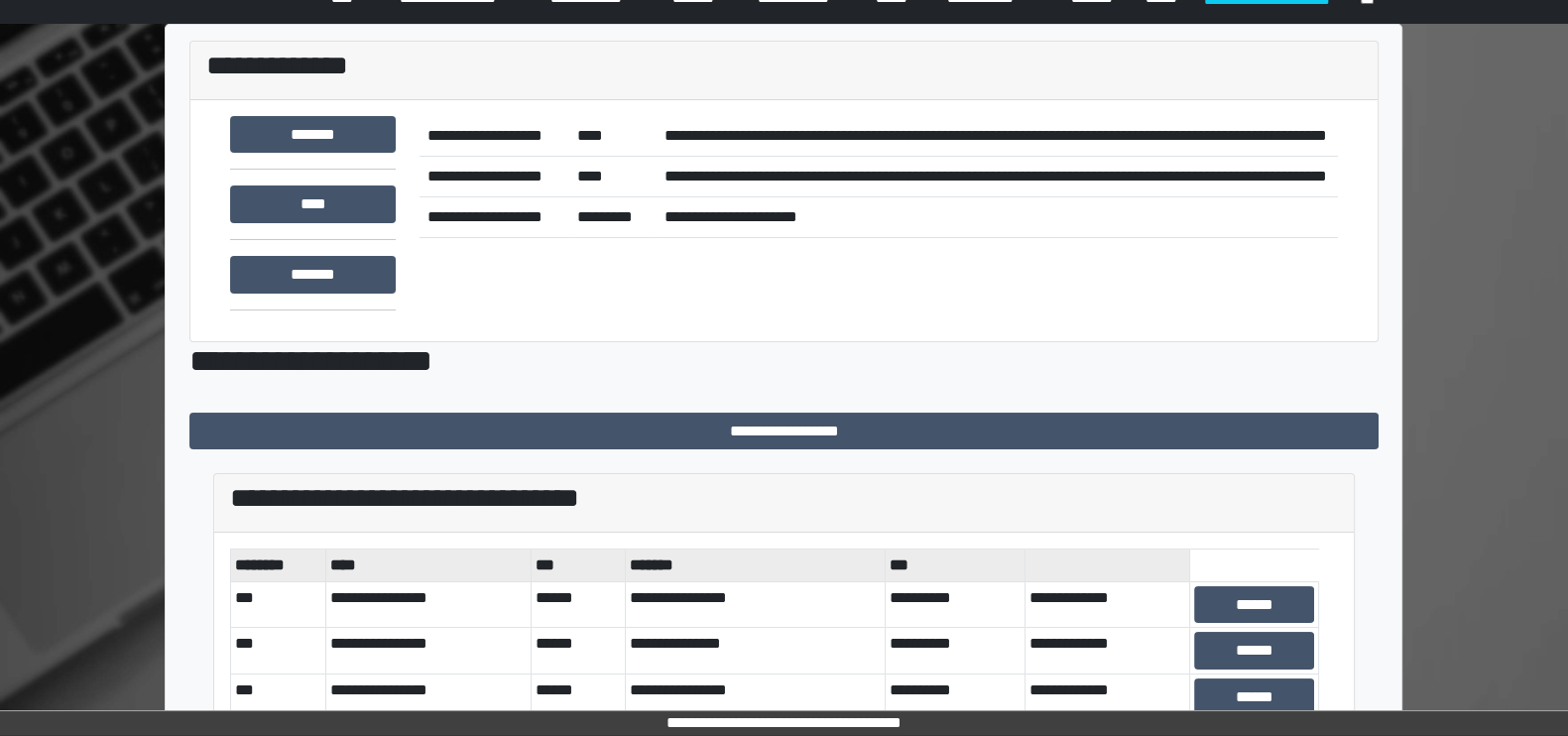 scroll, scrollTop: 162, scrollLeft: 0, axis: vertical 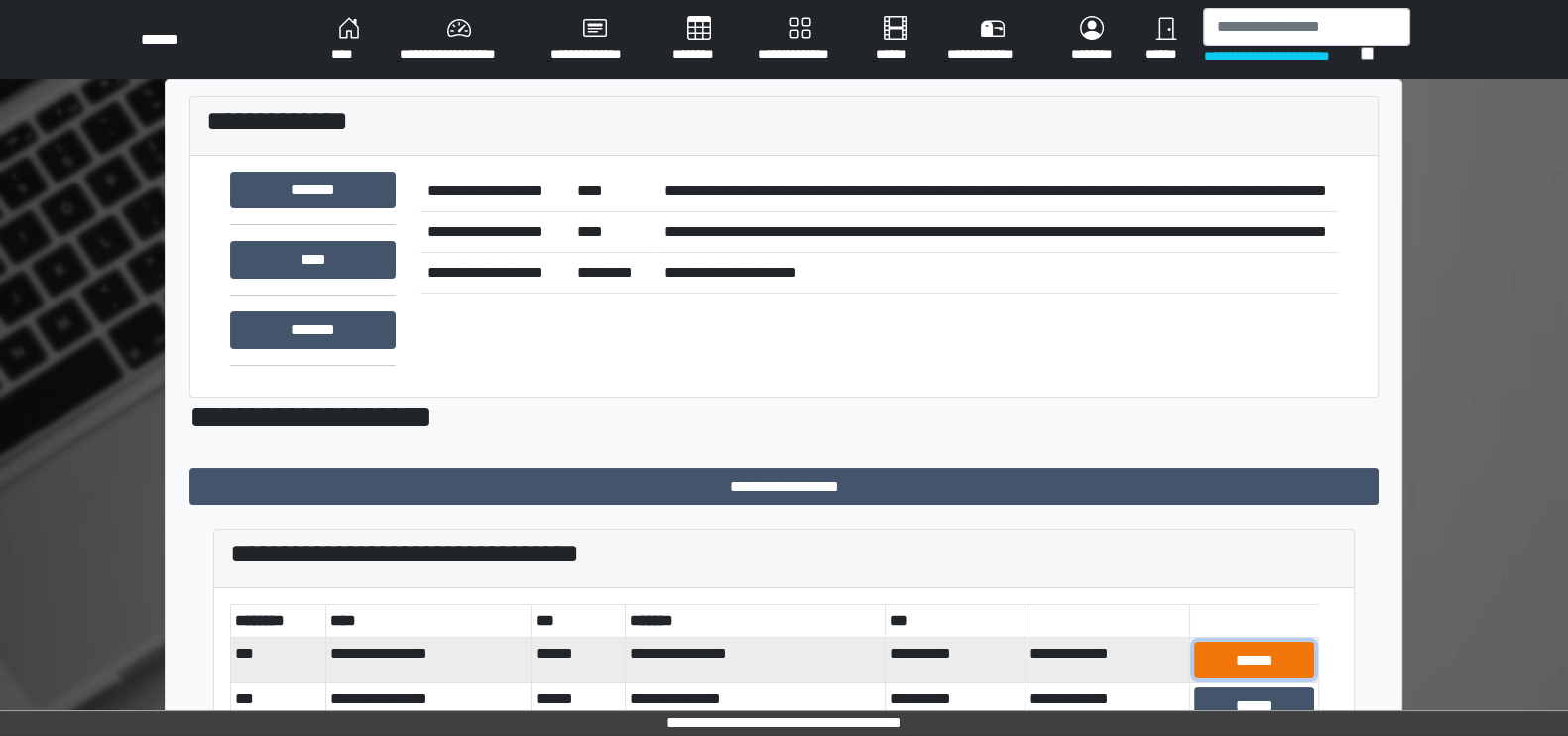 click on "******" at bounding box center [1254, 661] 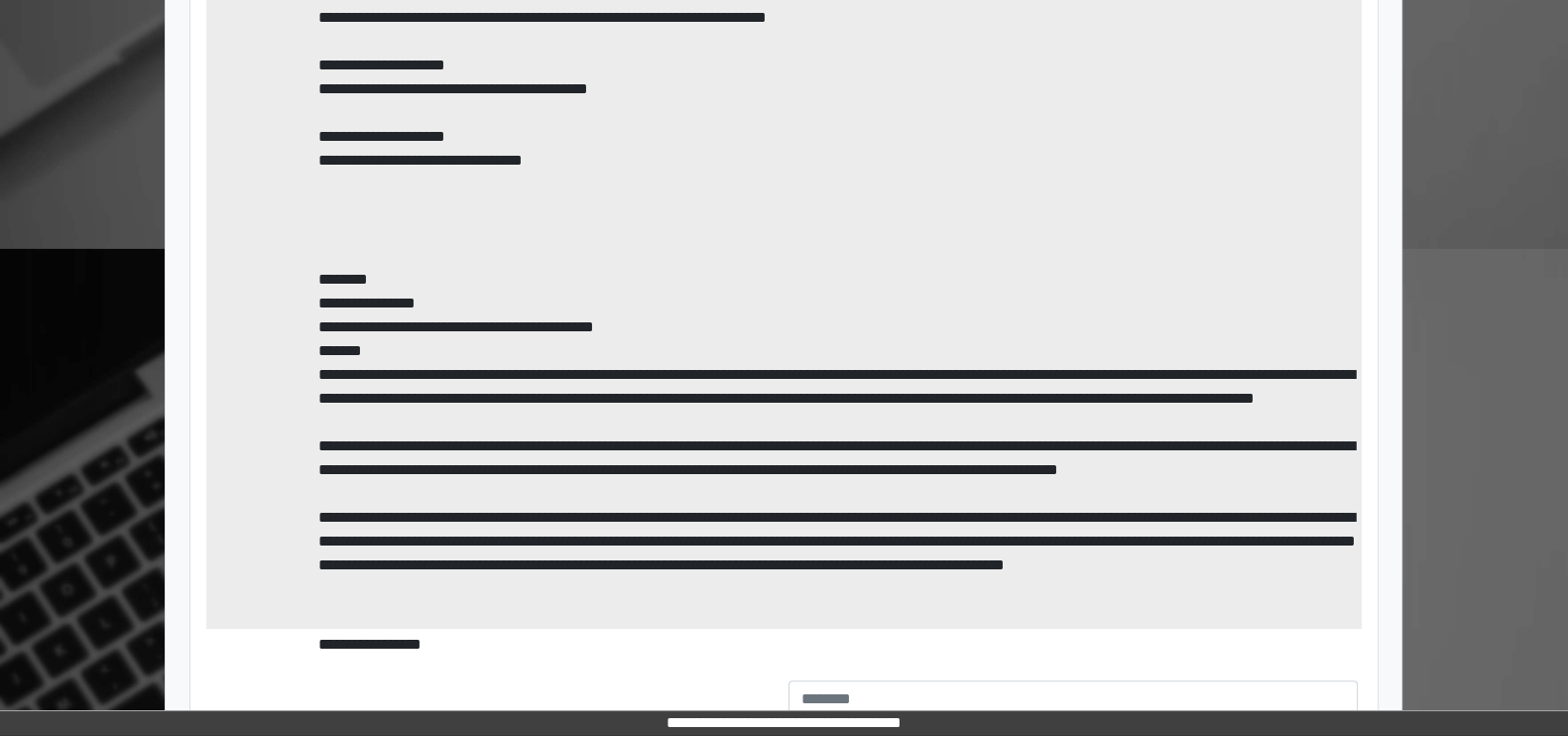 scroll, scrollTop: 770, scrollLeft: 0, axis: vertical 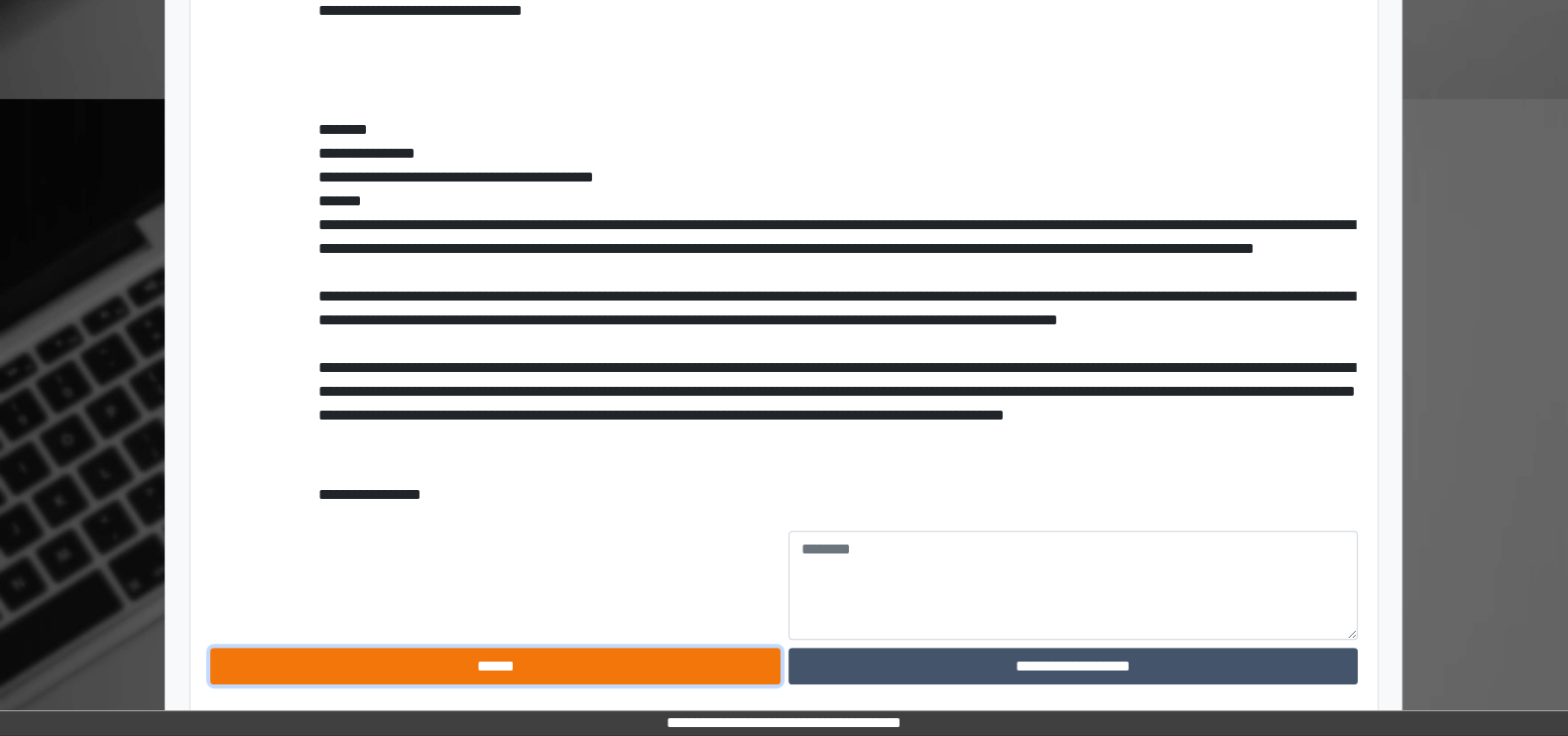 click on "******" at bounding box center [495, 667] 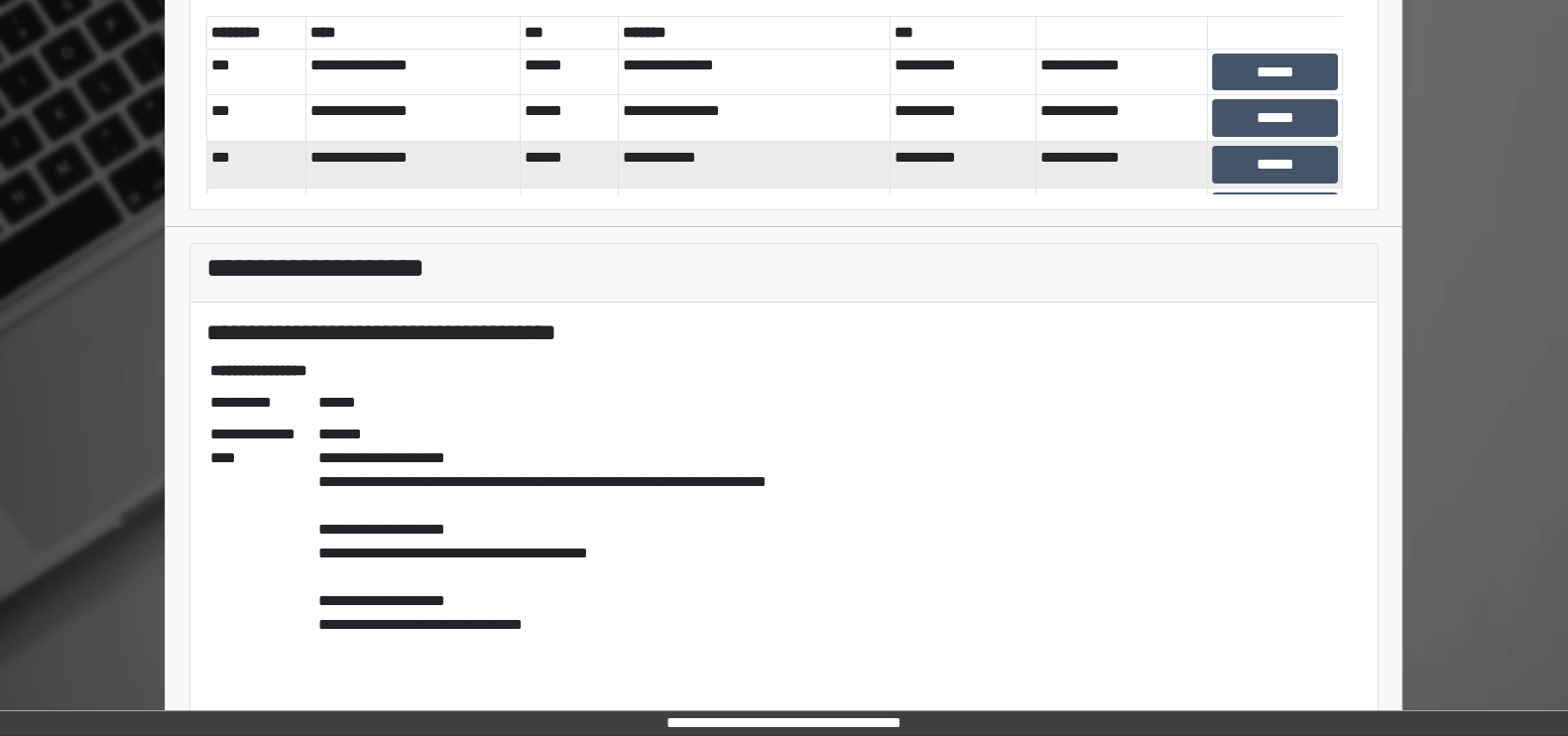 scroll, scrollTop: 0, scrollLeft: 0, axis: both 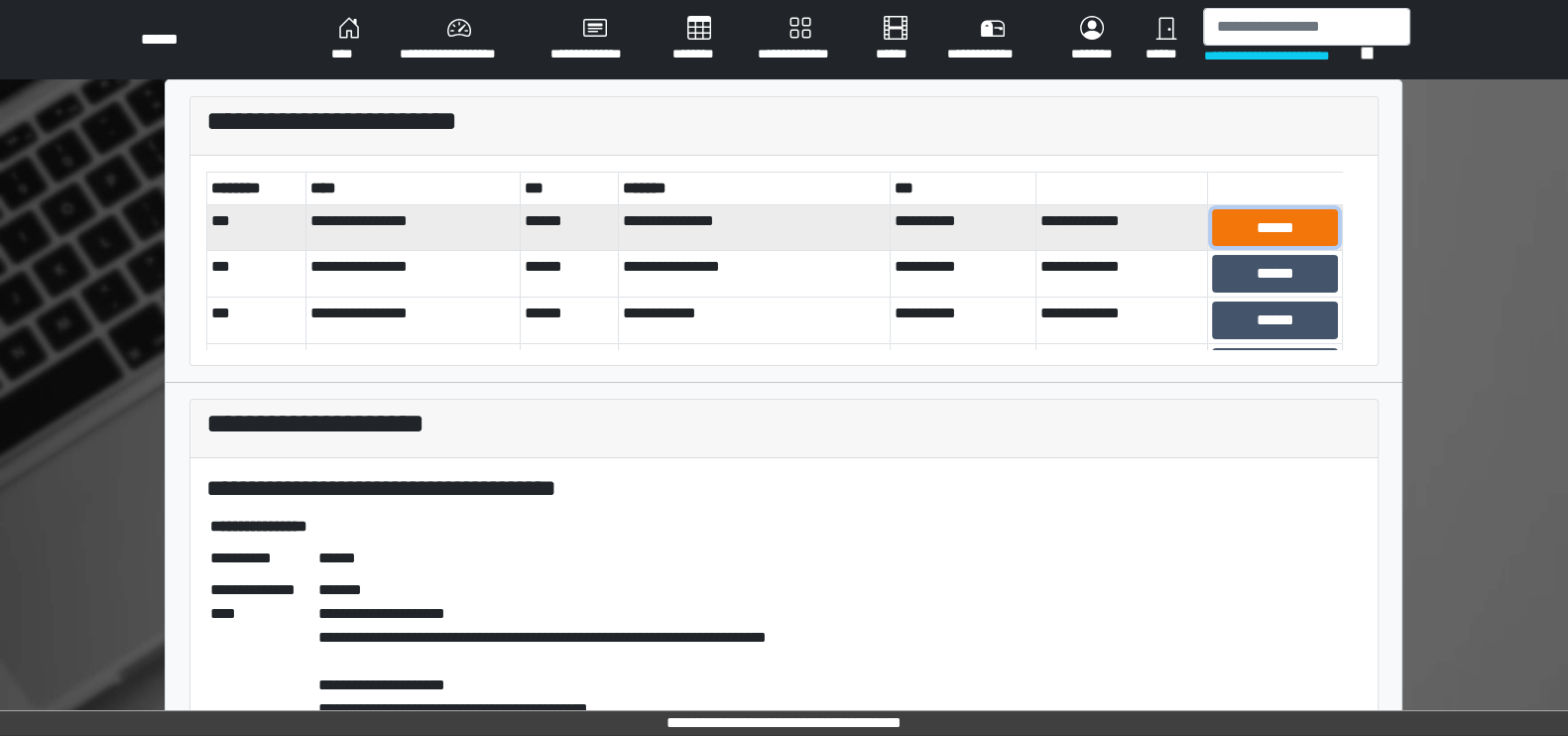 click on "******" at bounding box center [1274, 228] 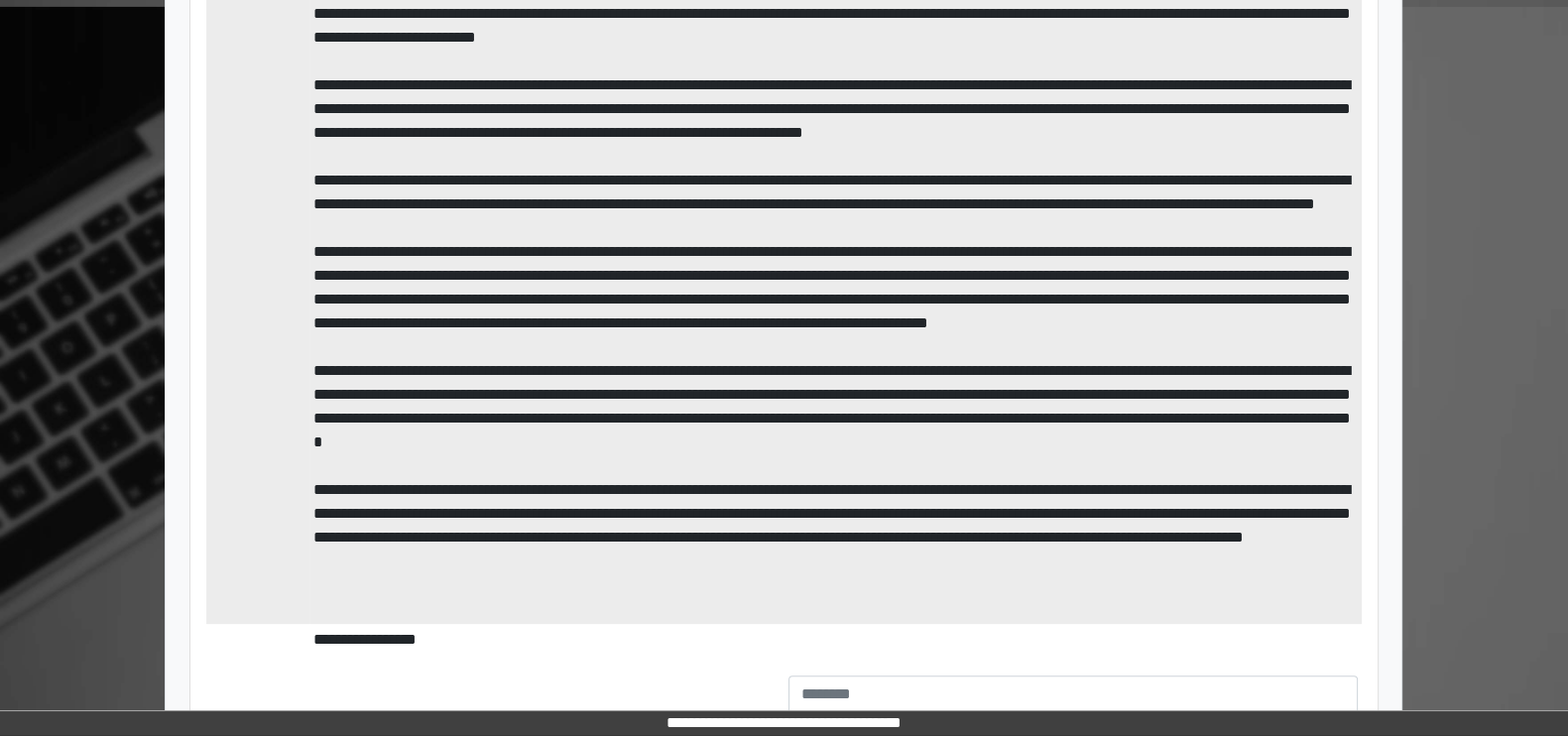 scroll, scrollTop: 1008, scrollLeft: 0, axis: vertical 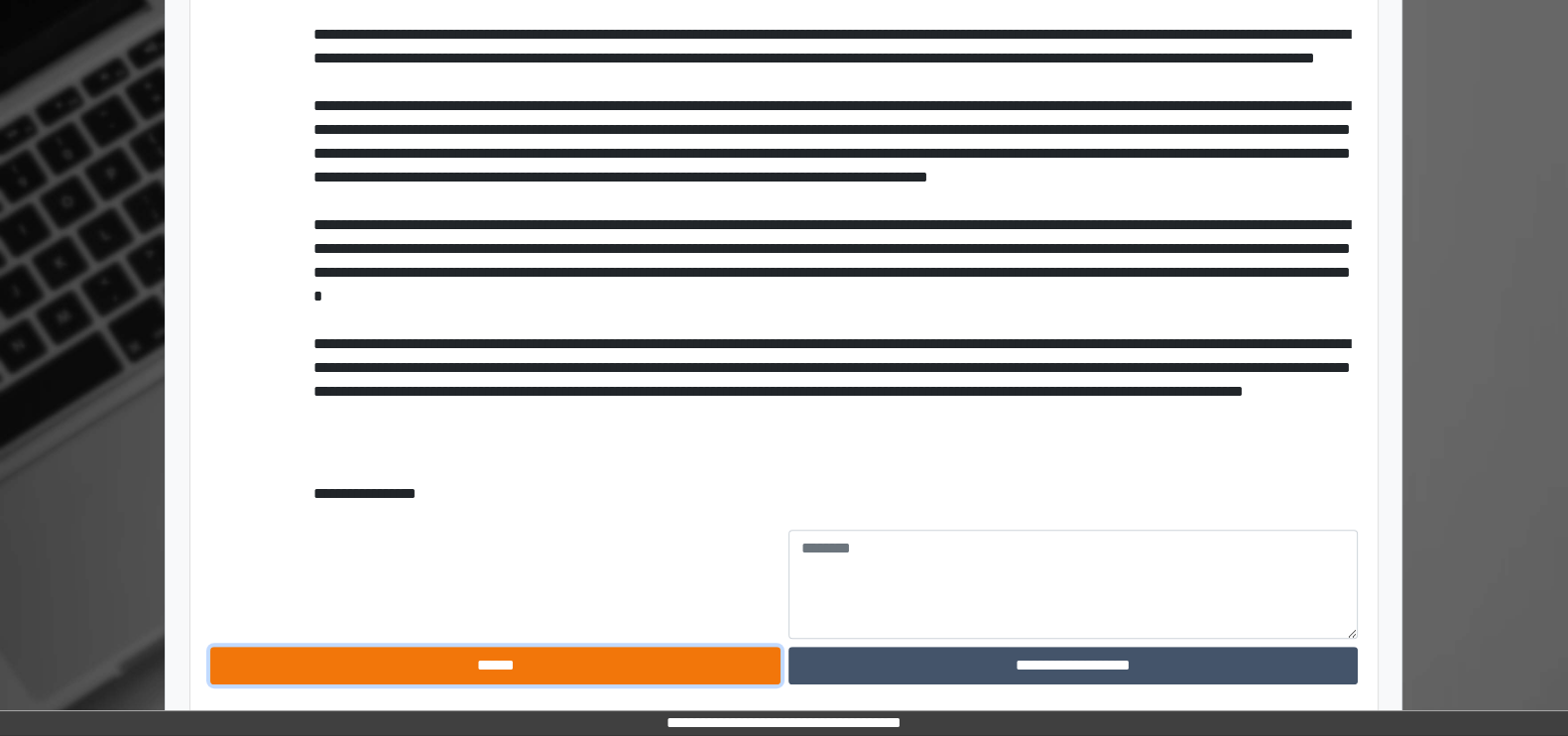 click on "******" at bounding box center (495, 666) 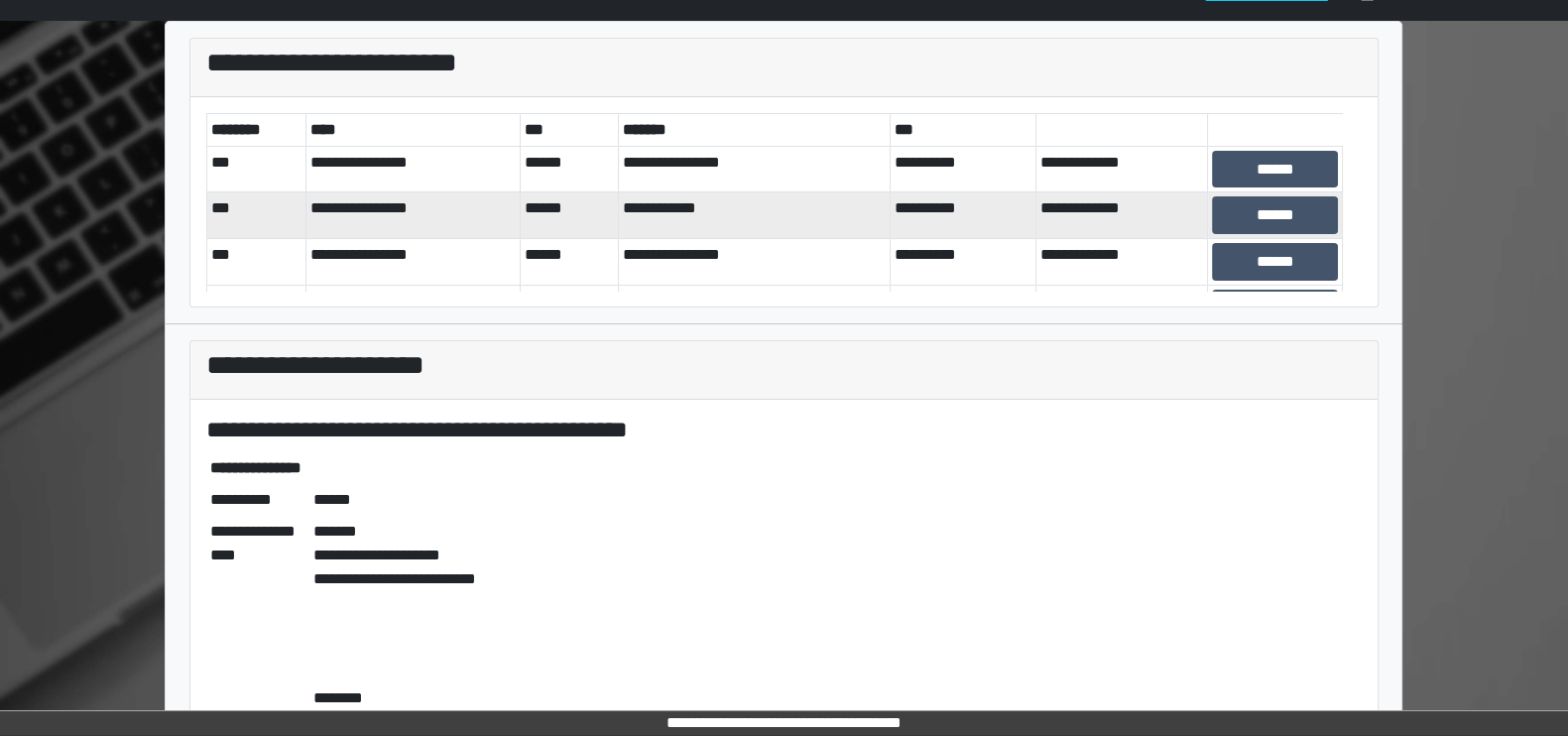 scroll, scrollTop: 0, scrollLeft: 0, axis: both 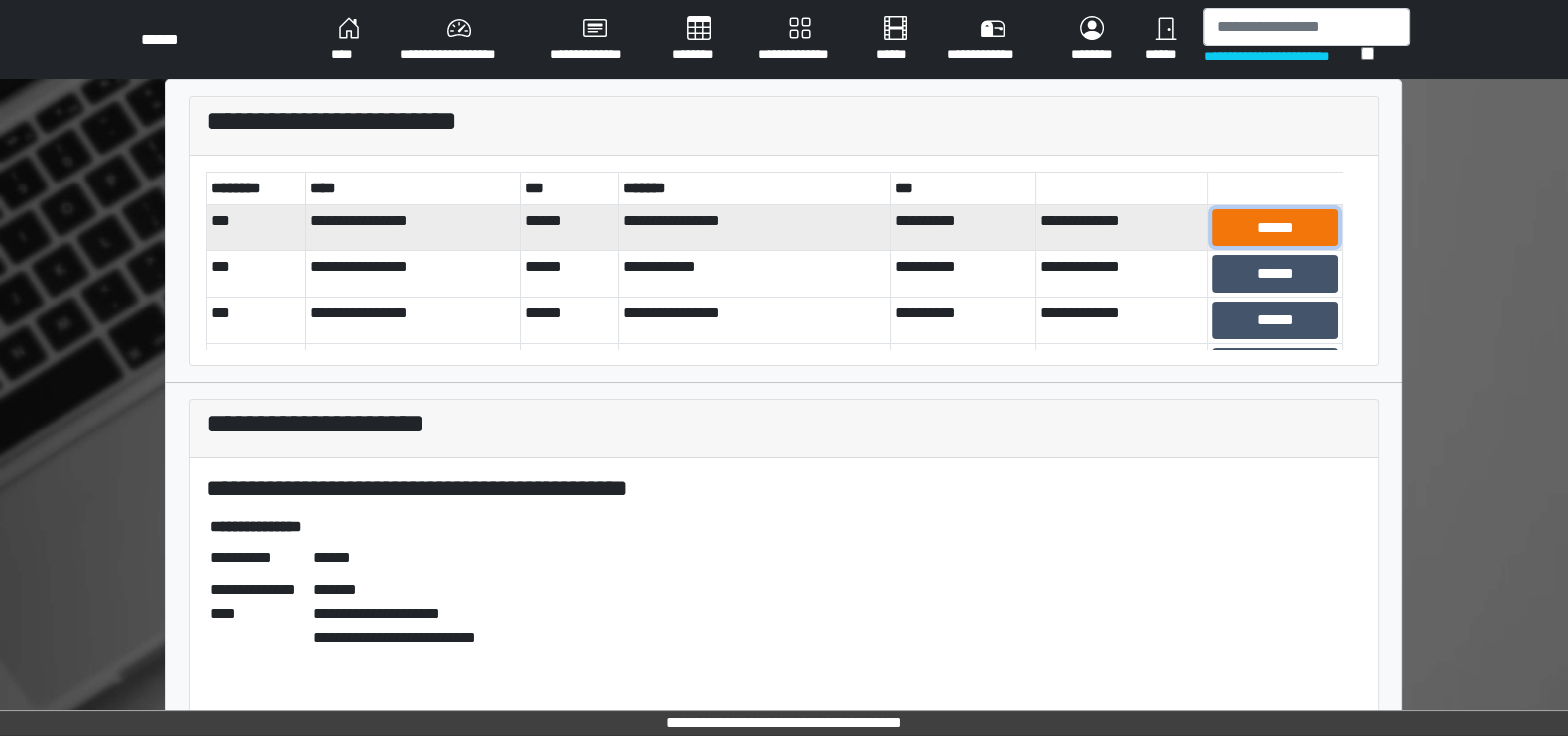 click on "******" at bounding box center (1274, 228) 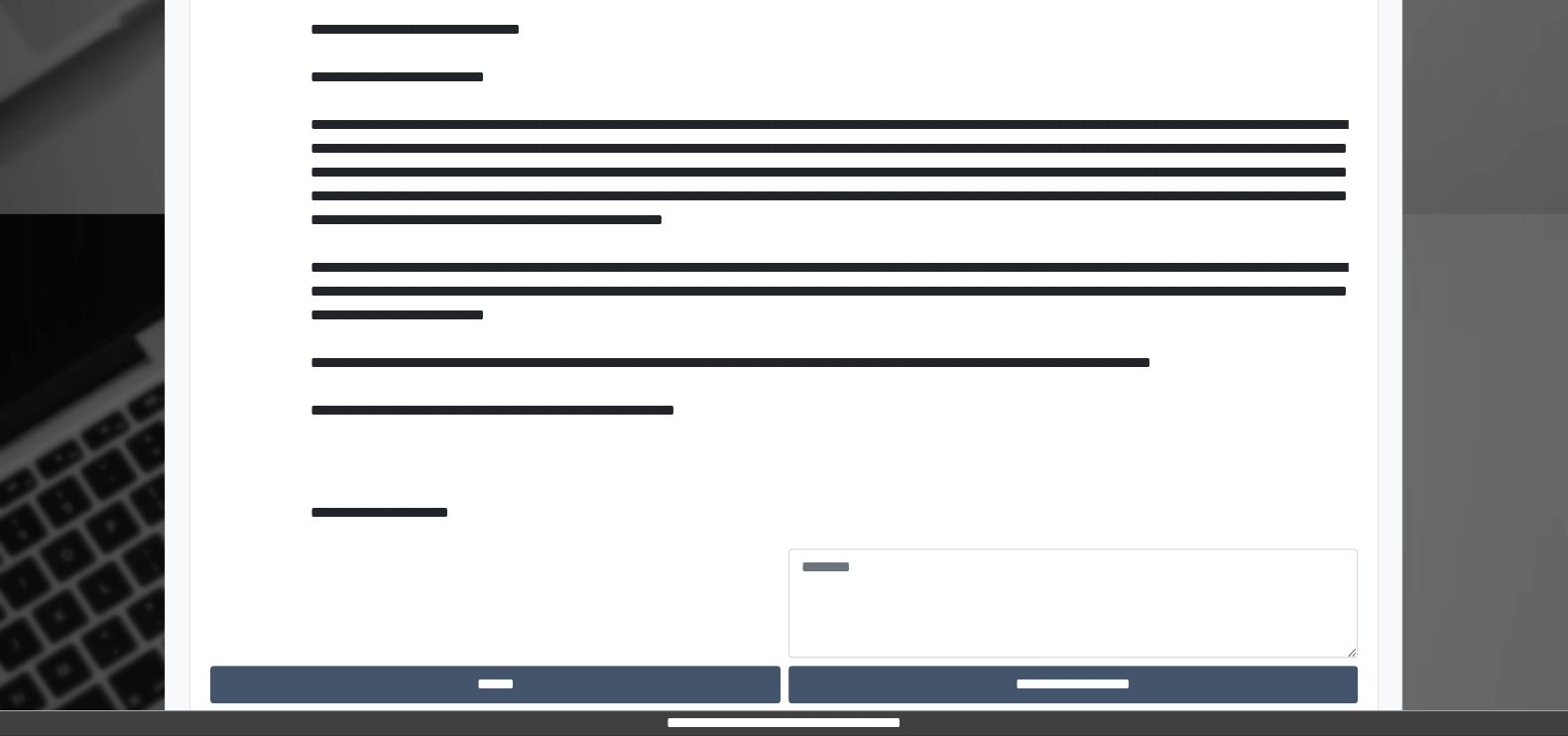 scroll, scrollTop: 1674, scrollLeft: 0, axis: vertical 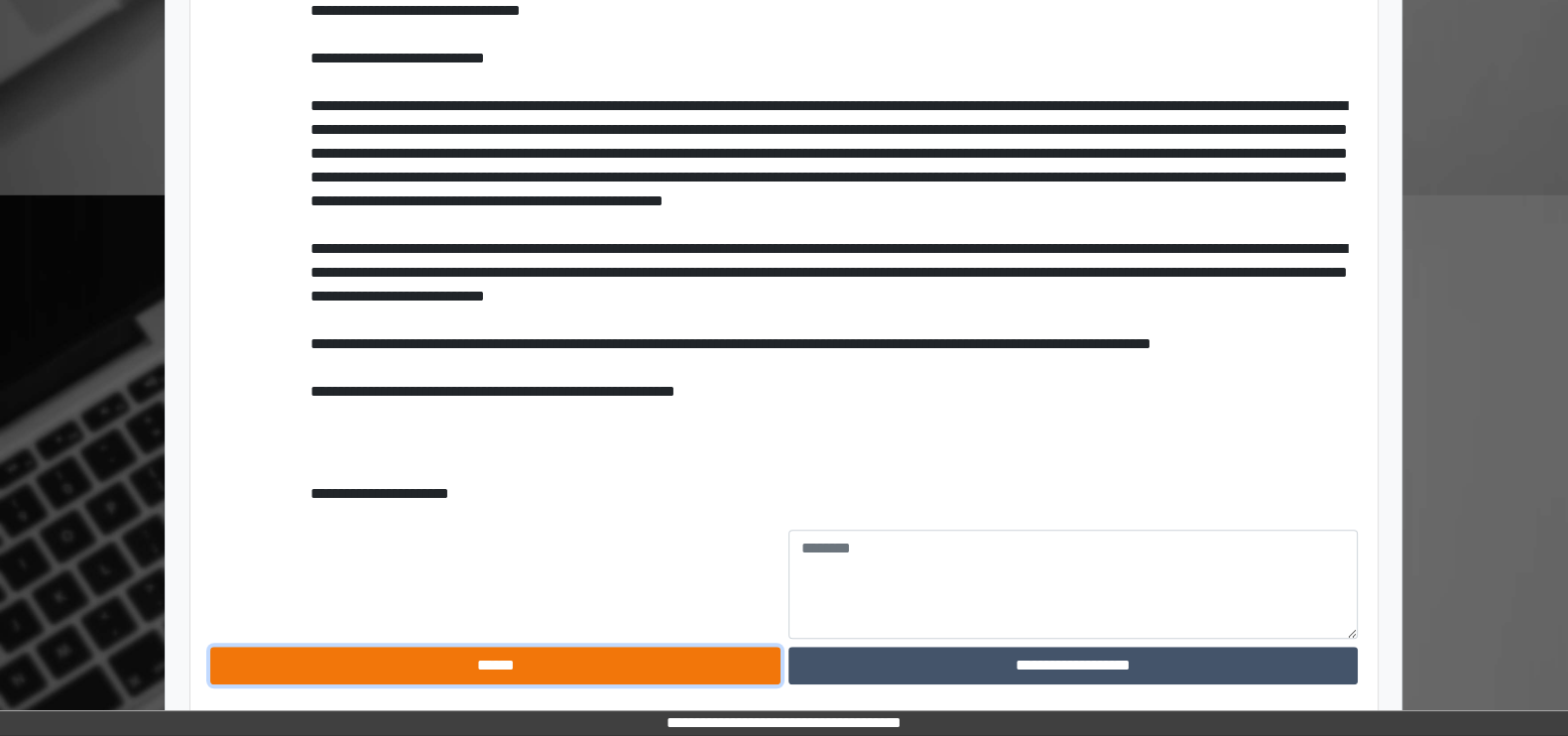 click on "******" at bounding box center (495, 666) 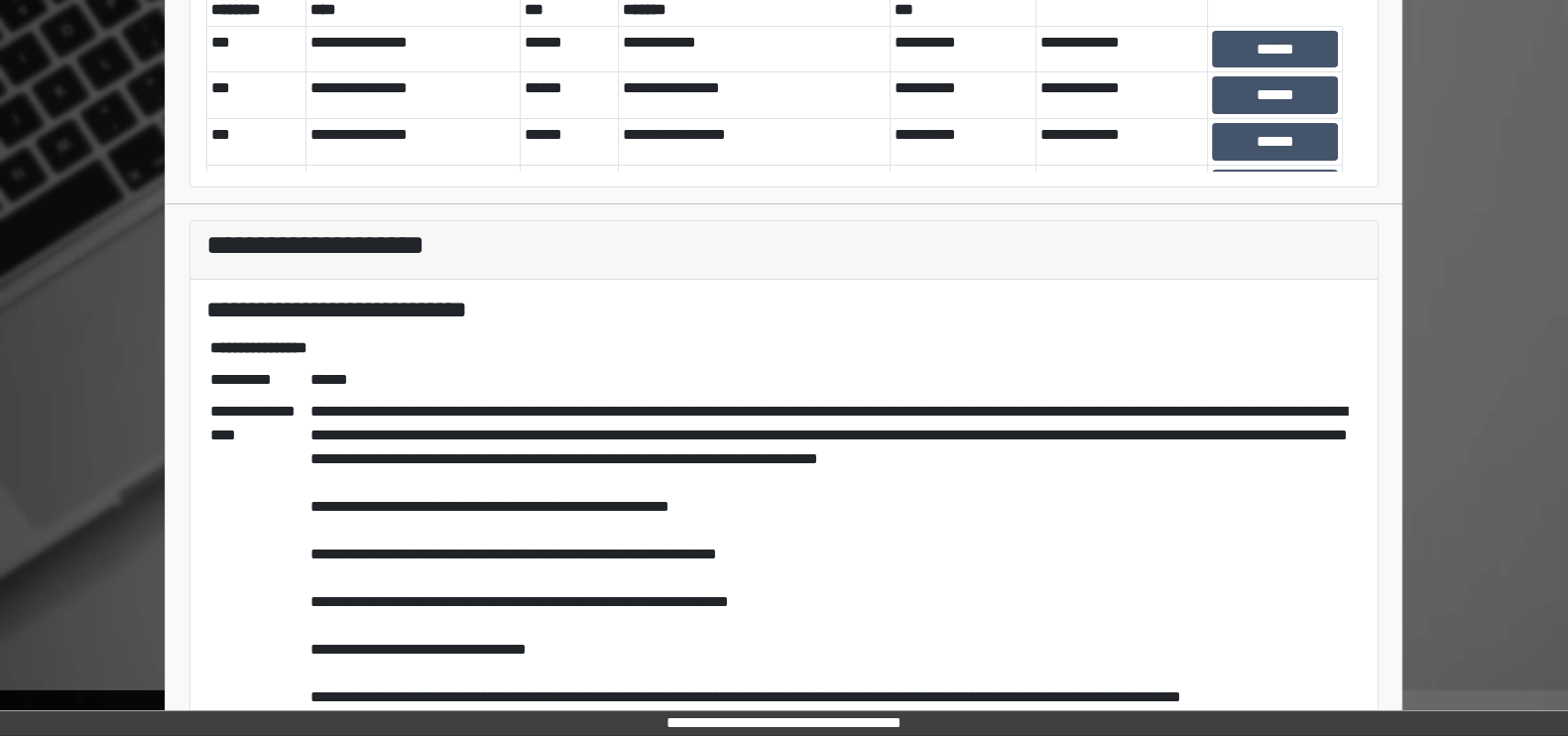 scroll, scrollTop: 0, scrollLeft: 0, axis: both 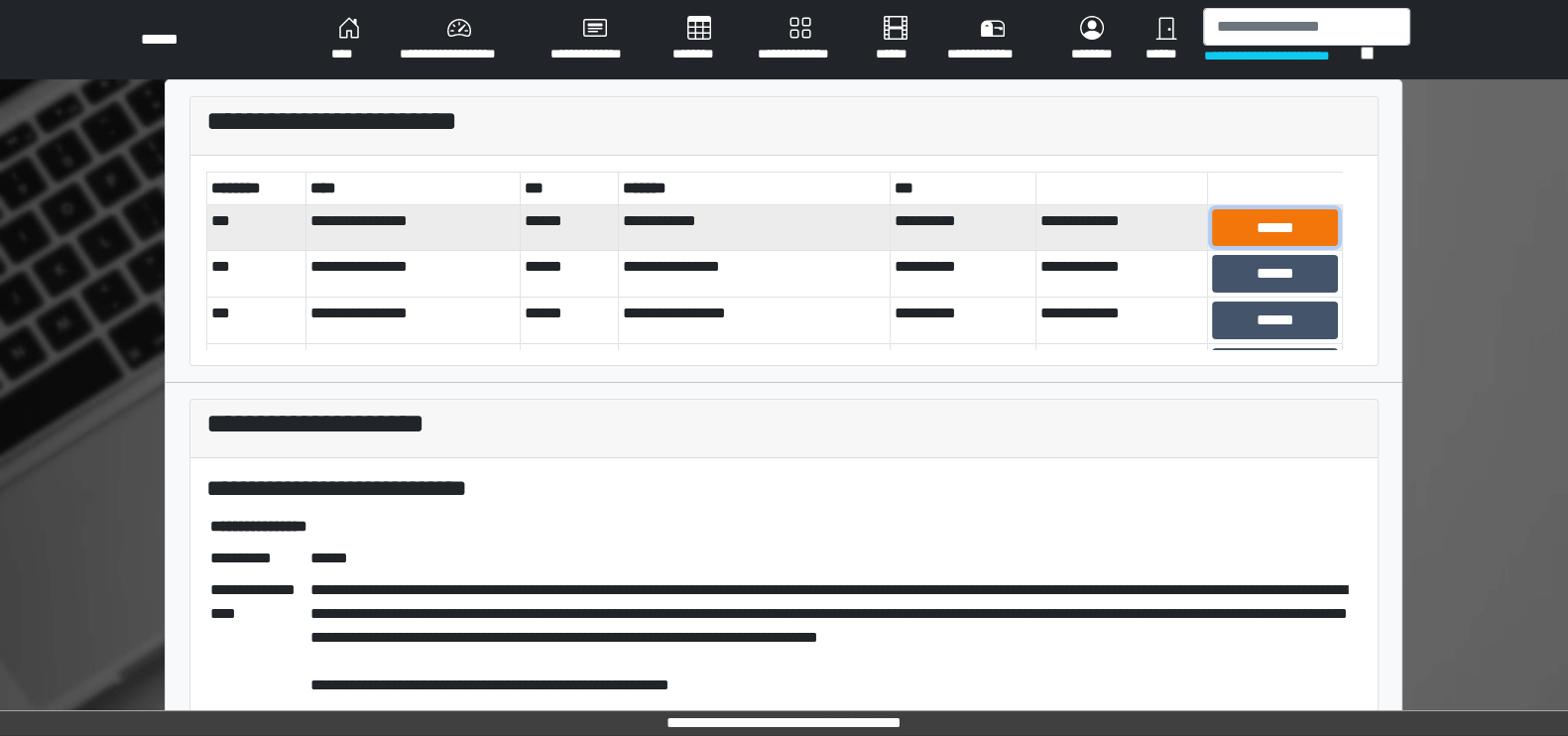 click on "******" at bounding box center [1274, 228] 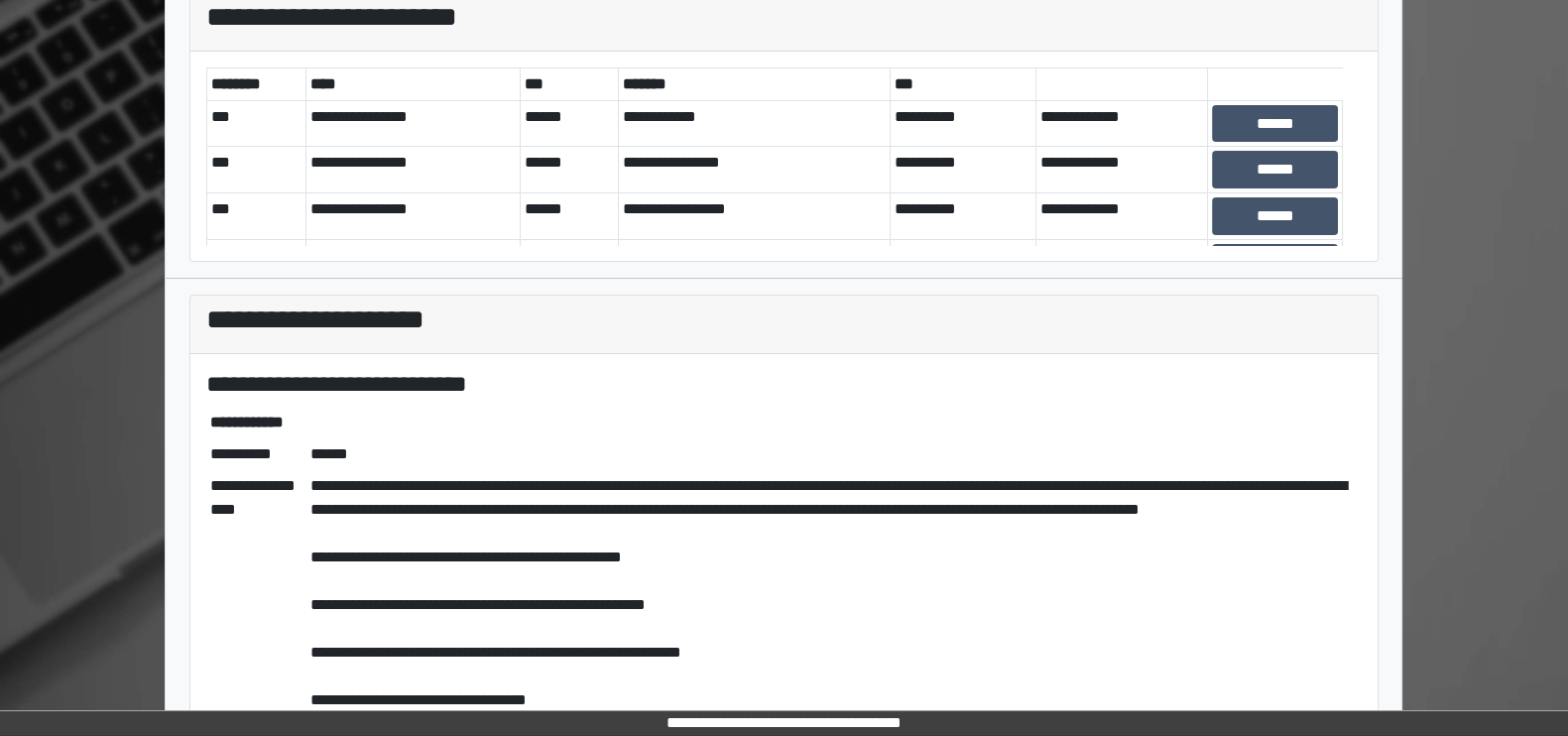 scroll, scrollTop: 0, scrollLeft: 0, axis: both 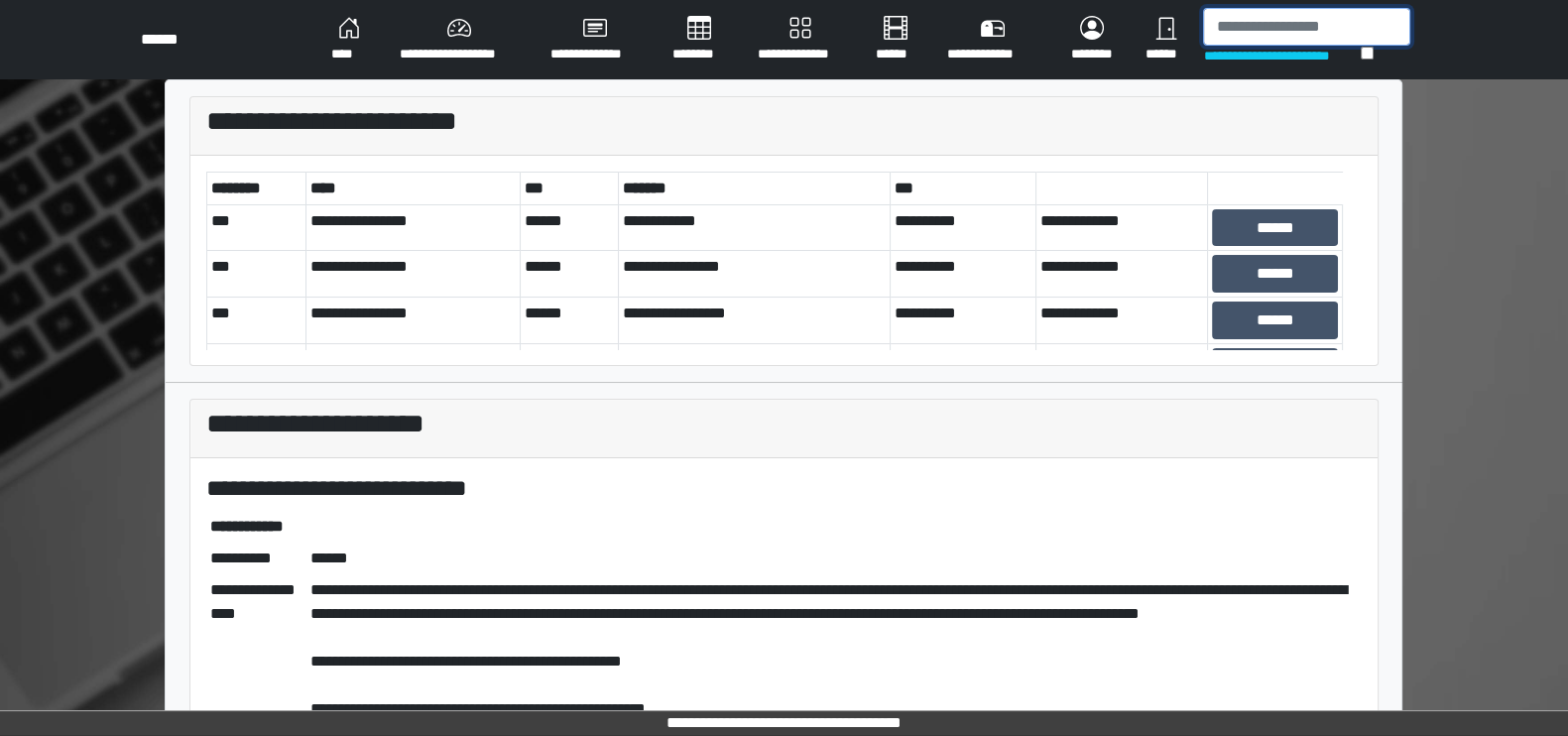 click at bounding box center [1306, 27] 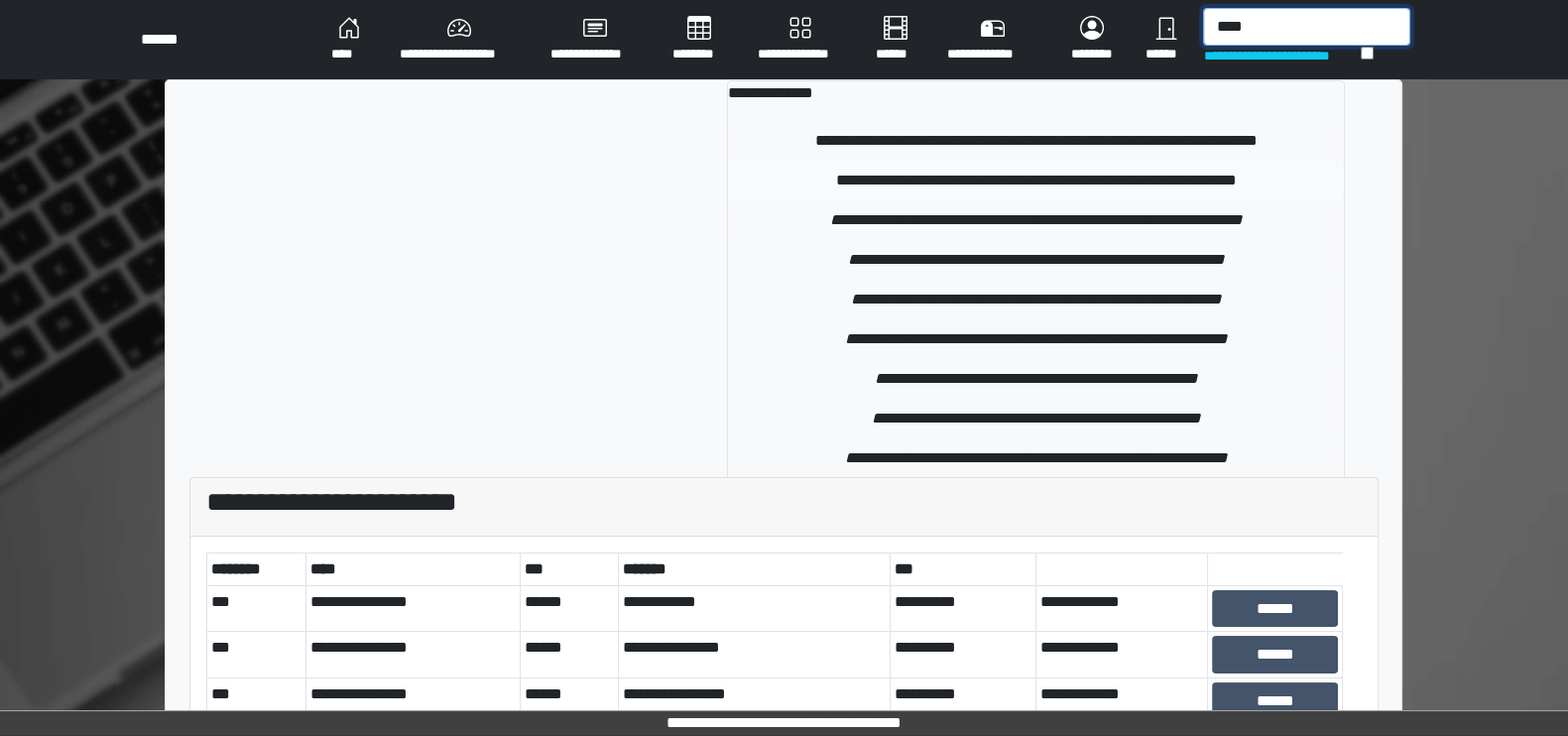 type on "****" 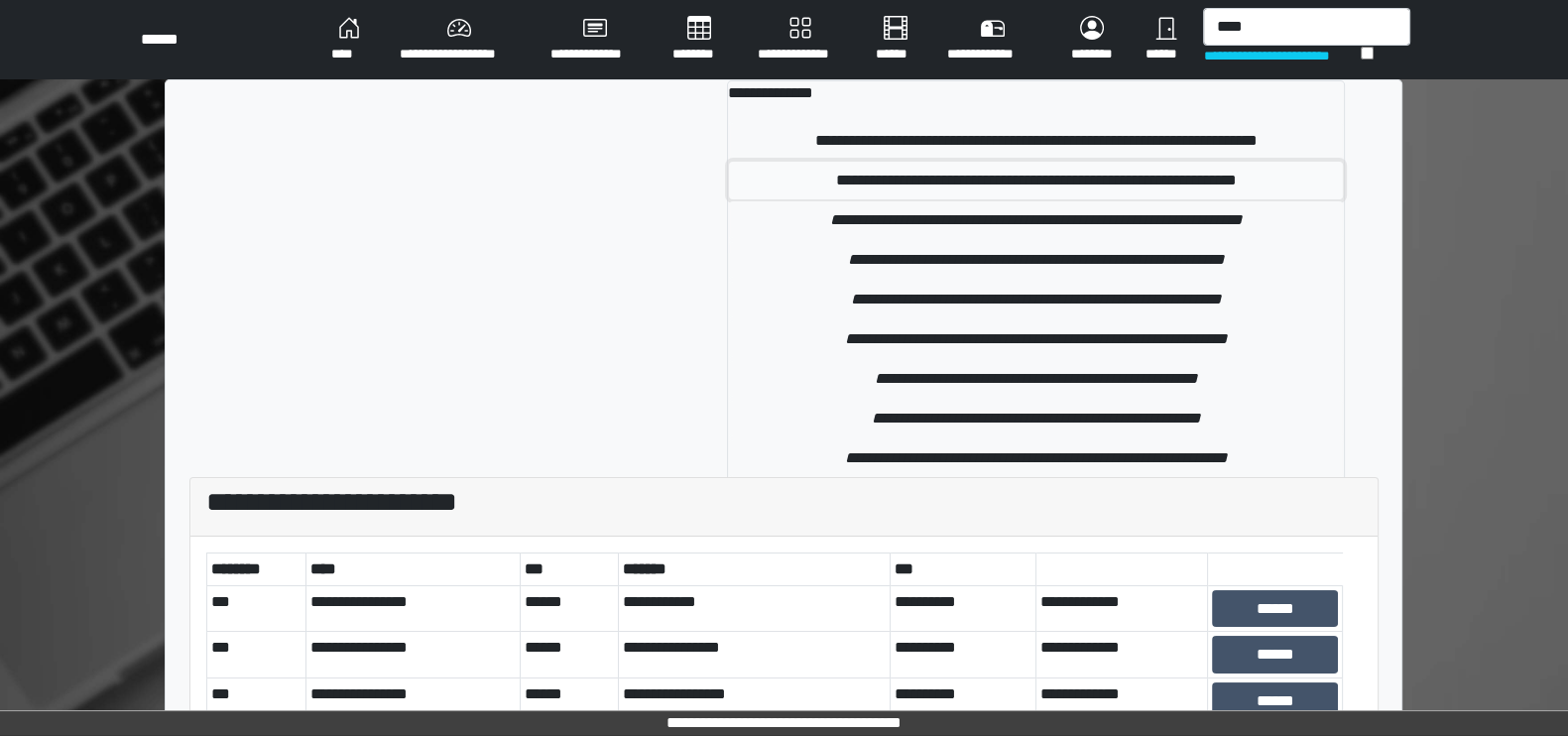 click on "**********" at bounding box center [1035, 181] 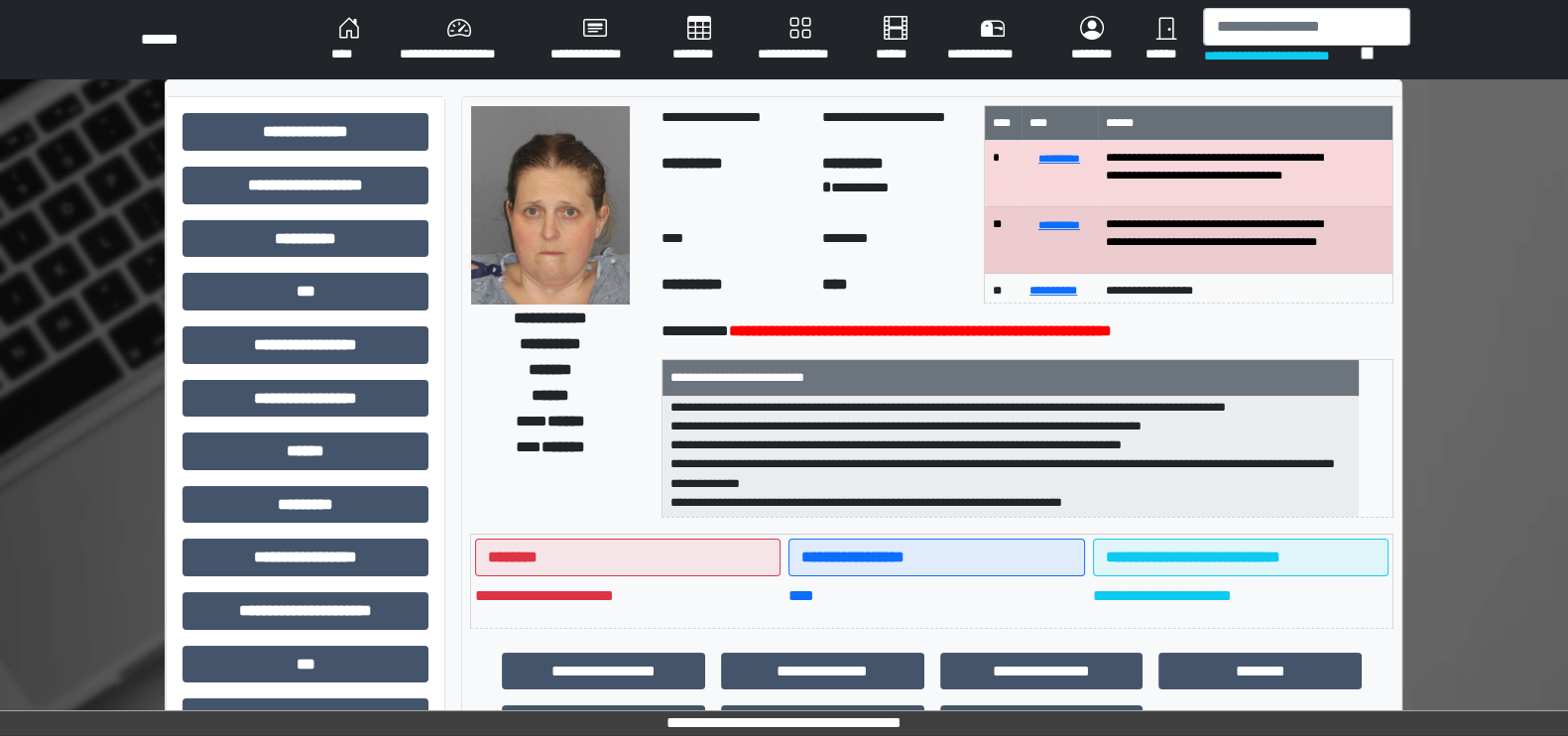 scroll, scrollTop: 348, scrollLeft: 0, axis: vertical 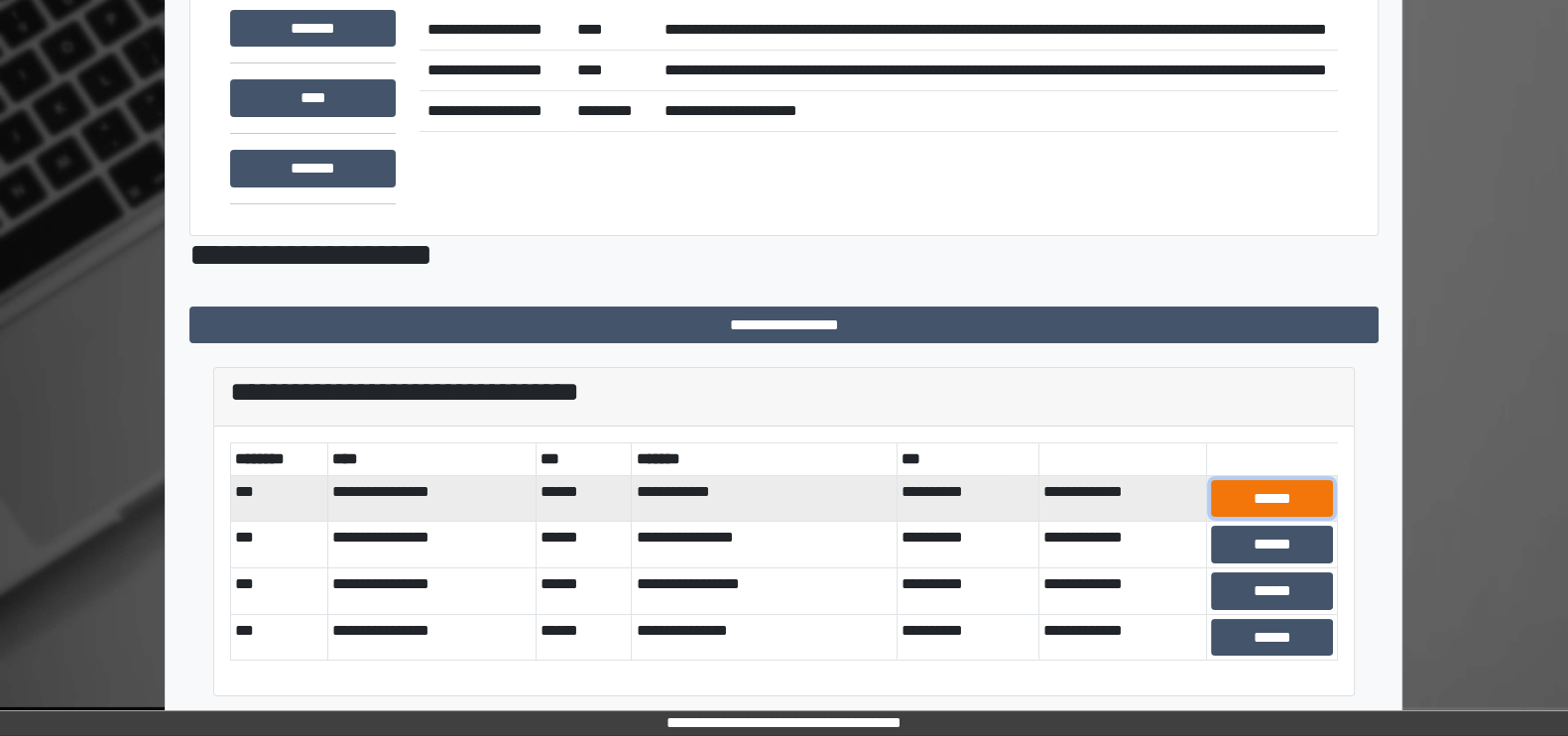 click on "******" at bounding box center [1272, 499] 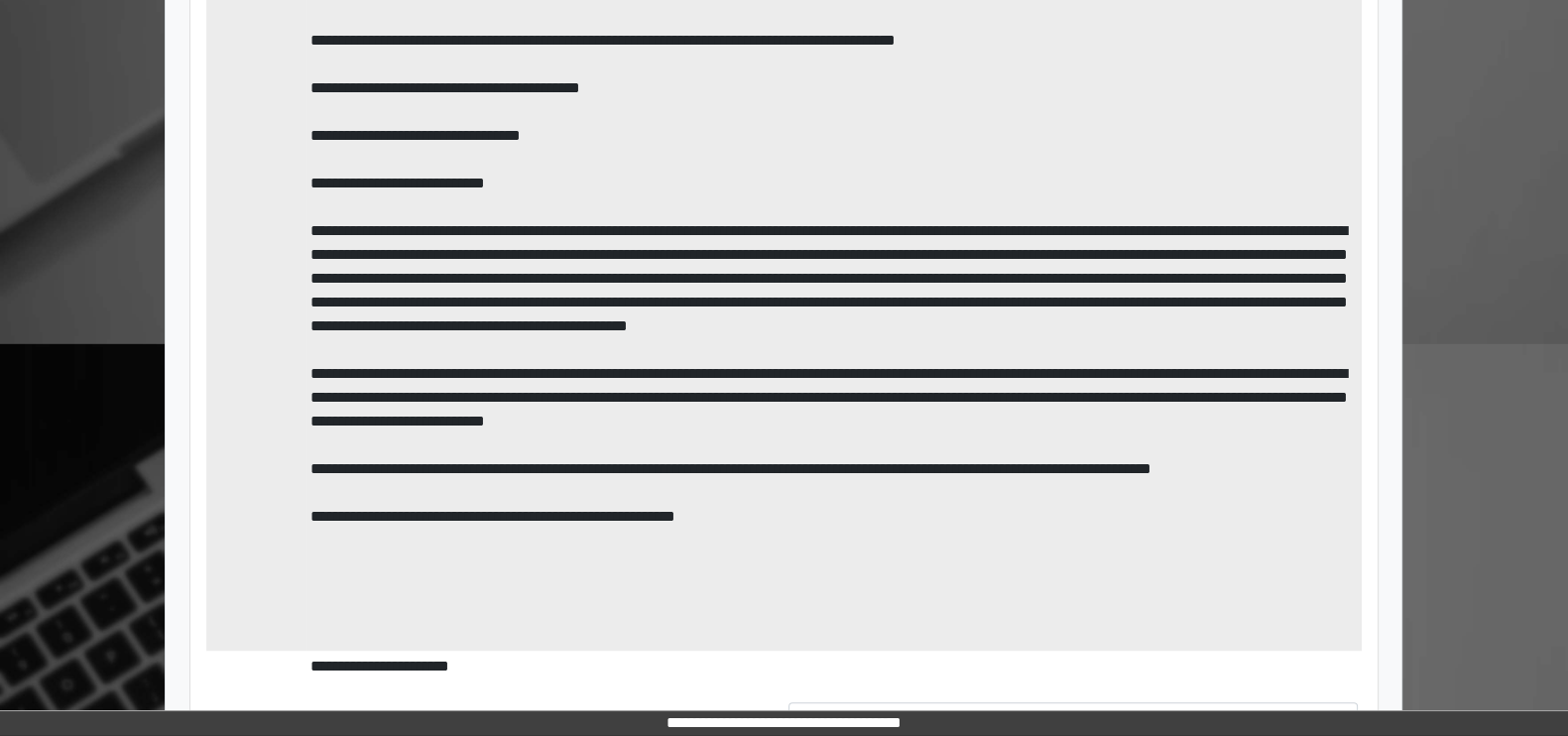 scroll, scrollTop: 1698, scrollLeft: 0, axis: vertical 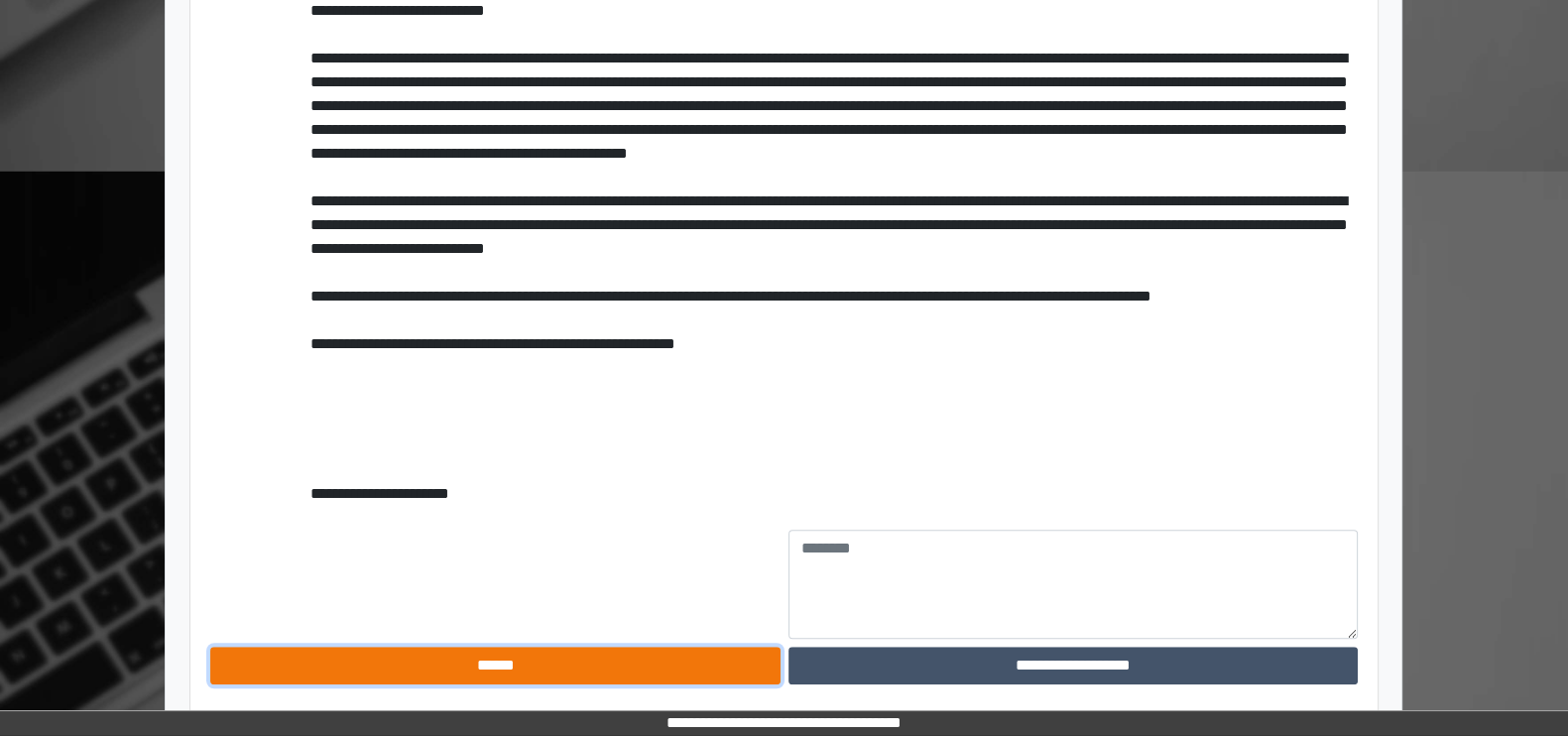 click on "******" at bounding box center [495, 666] 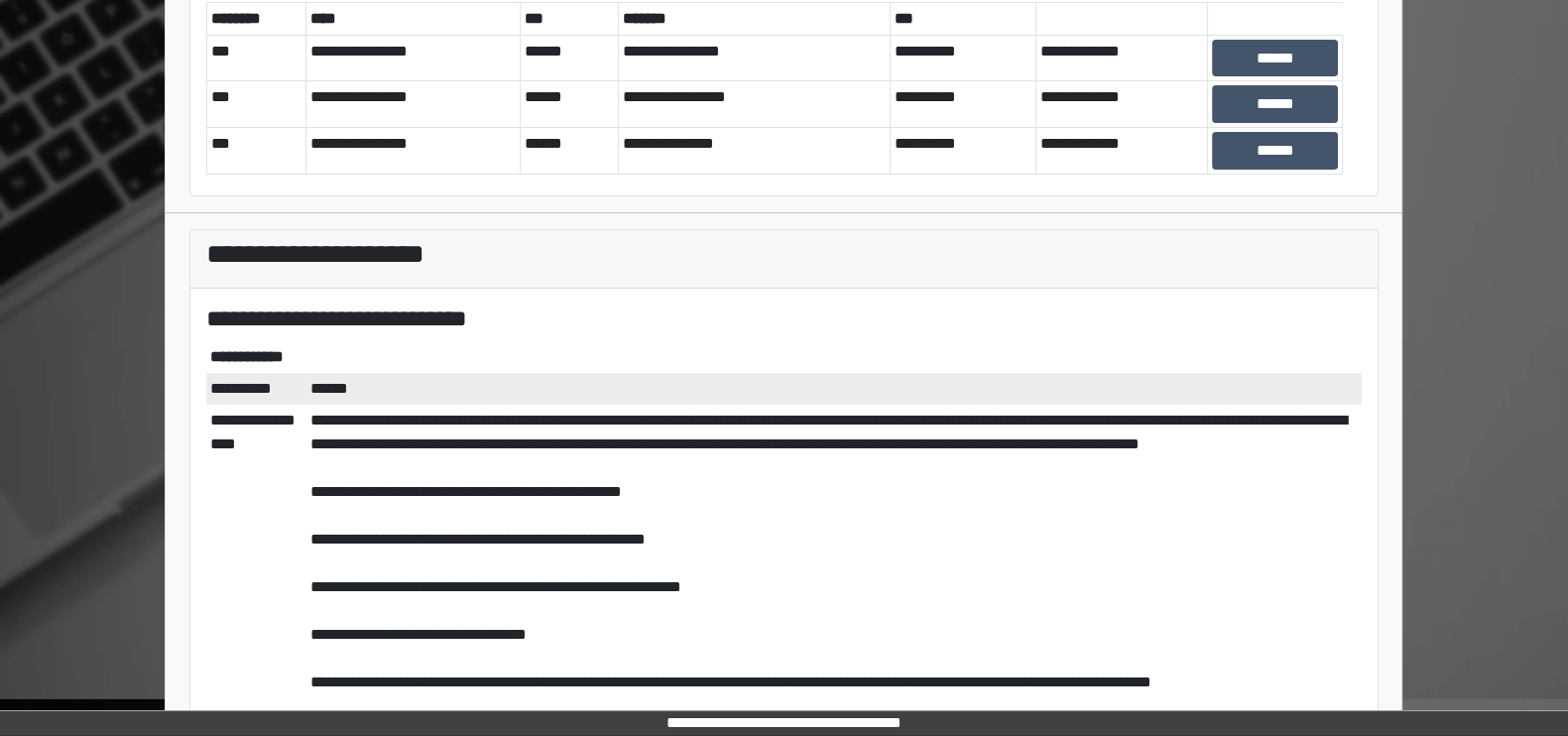 scroll, scrollTop: 0, scrollLeft: 0, axis: both 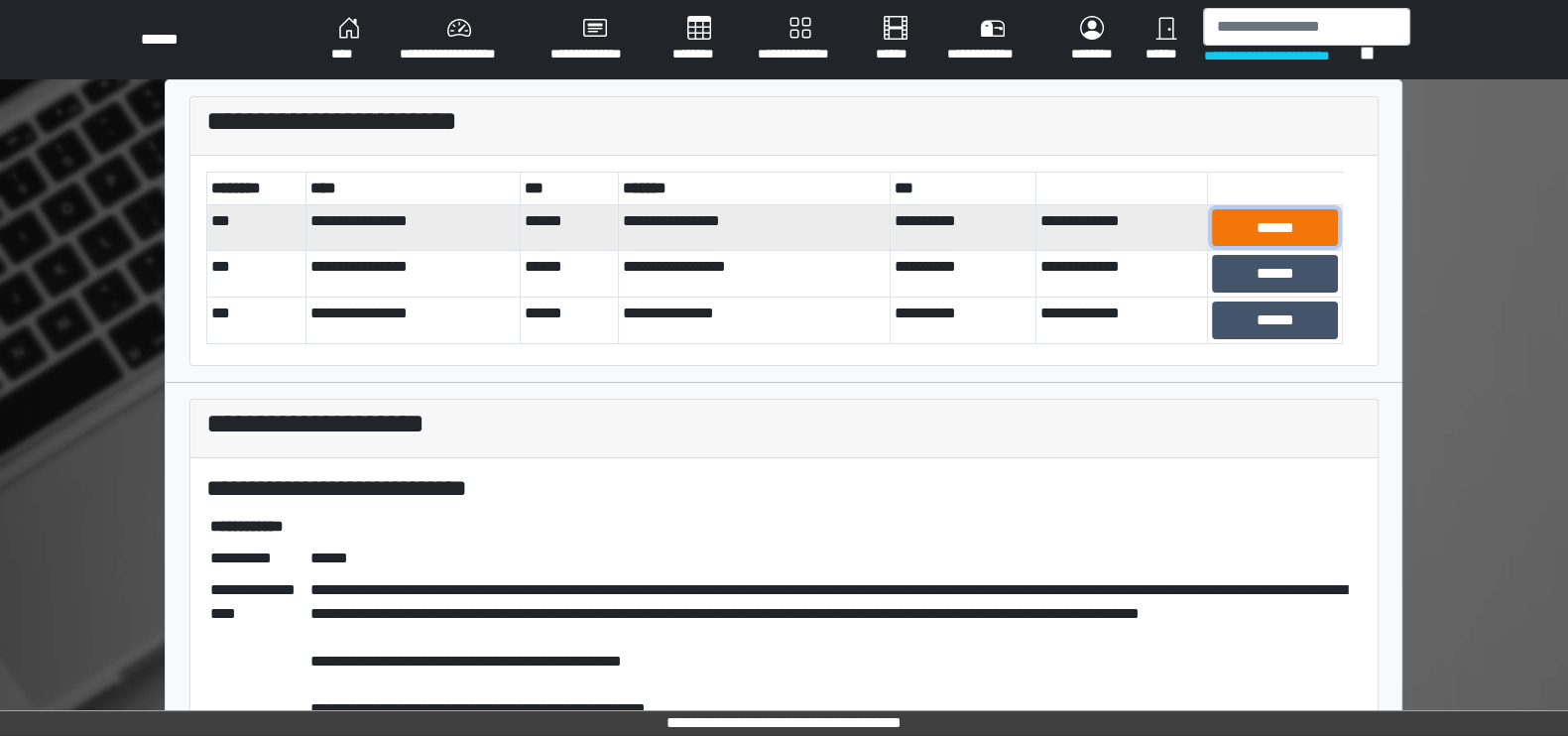 click on "******" at bounding box center [1274, 228] 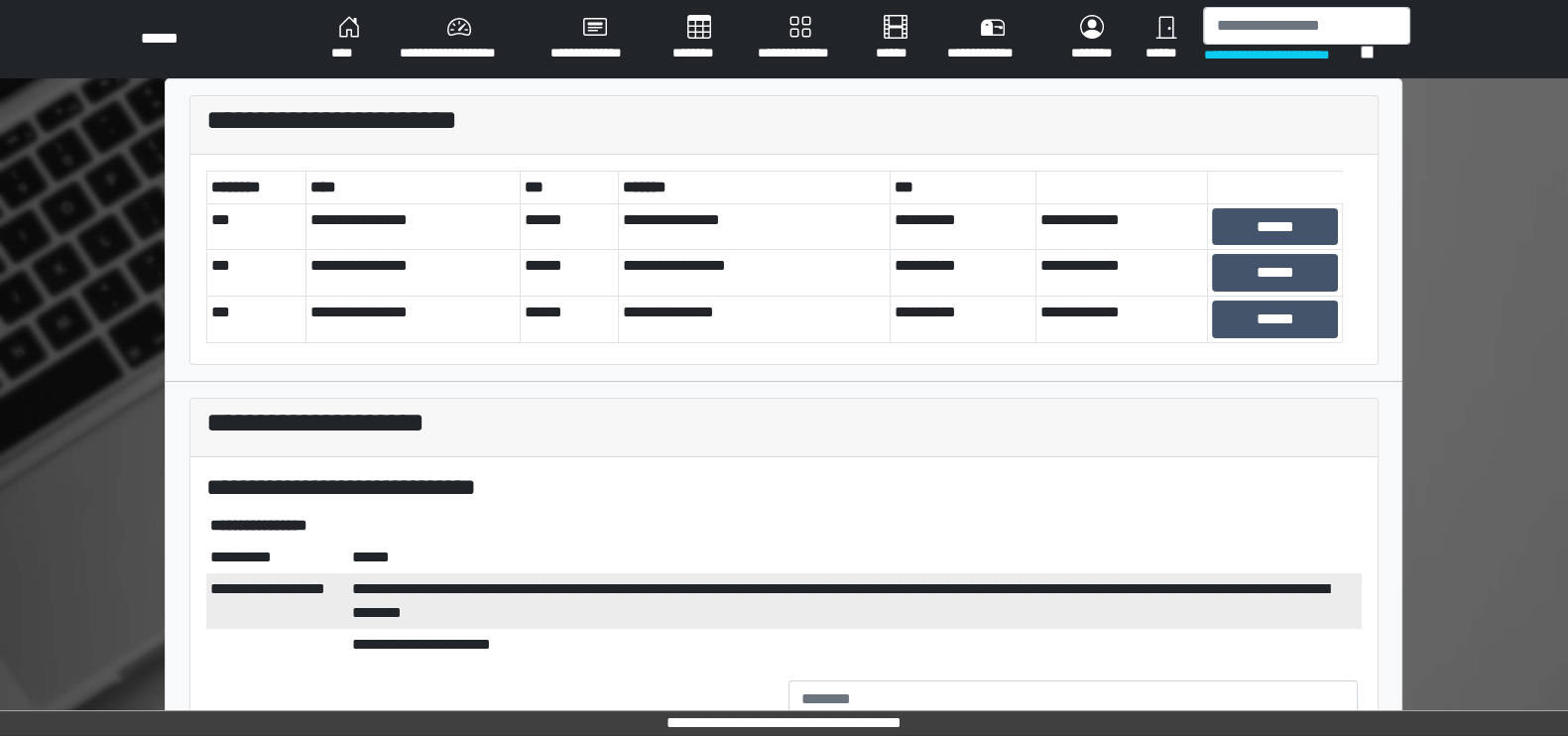 scroll, scrollTop: 0, scrollLeft: 0, axis: both 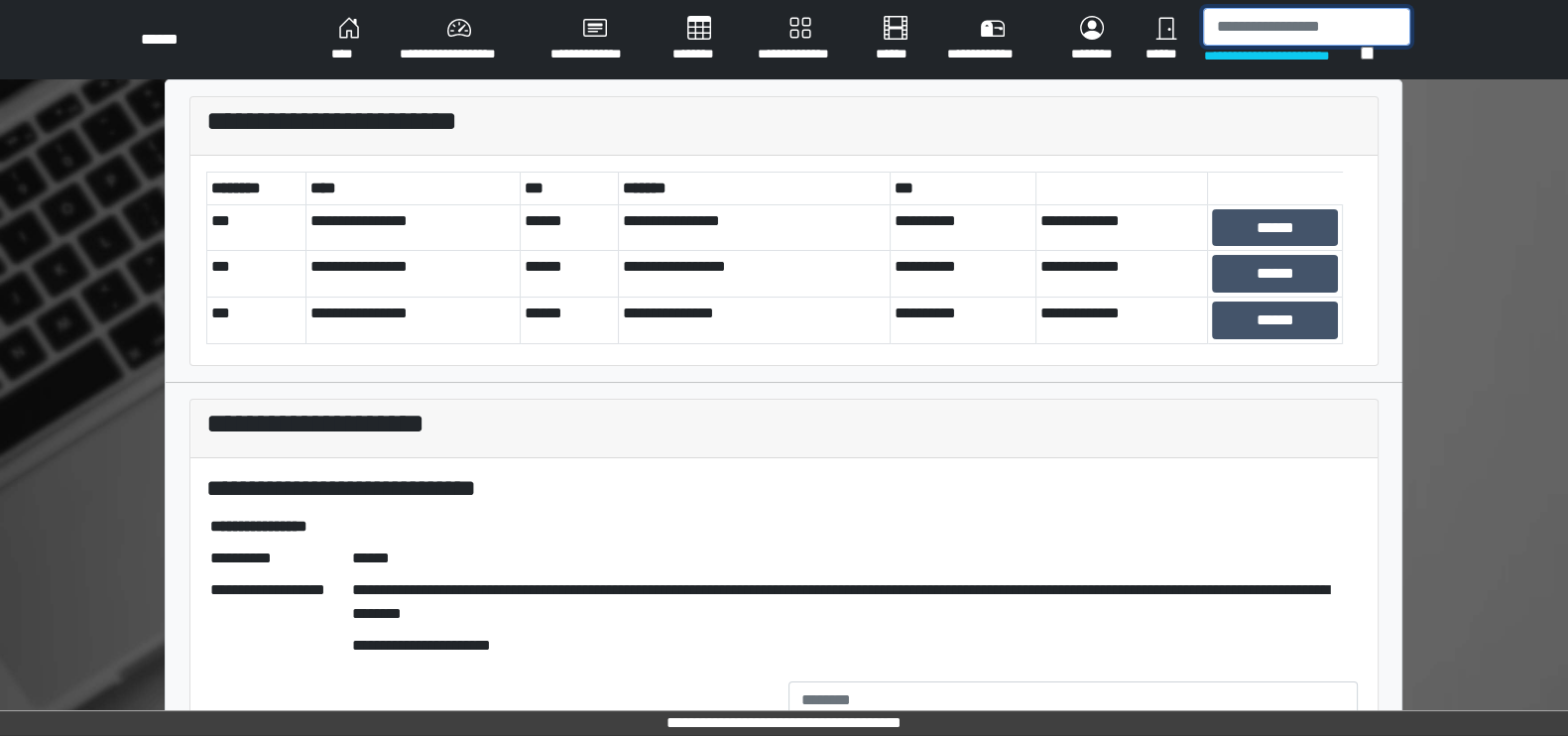 drag, startPoint x: 1254, startPoint y: 36, endPoint x: 1265, endPoint y: 41, distance: 12.083046 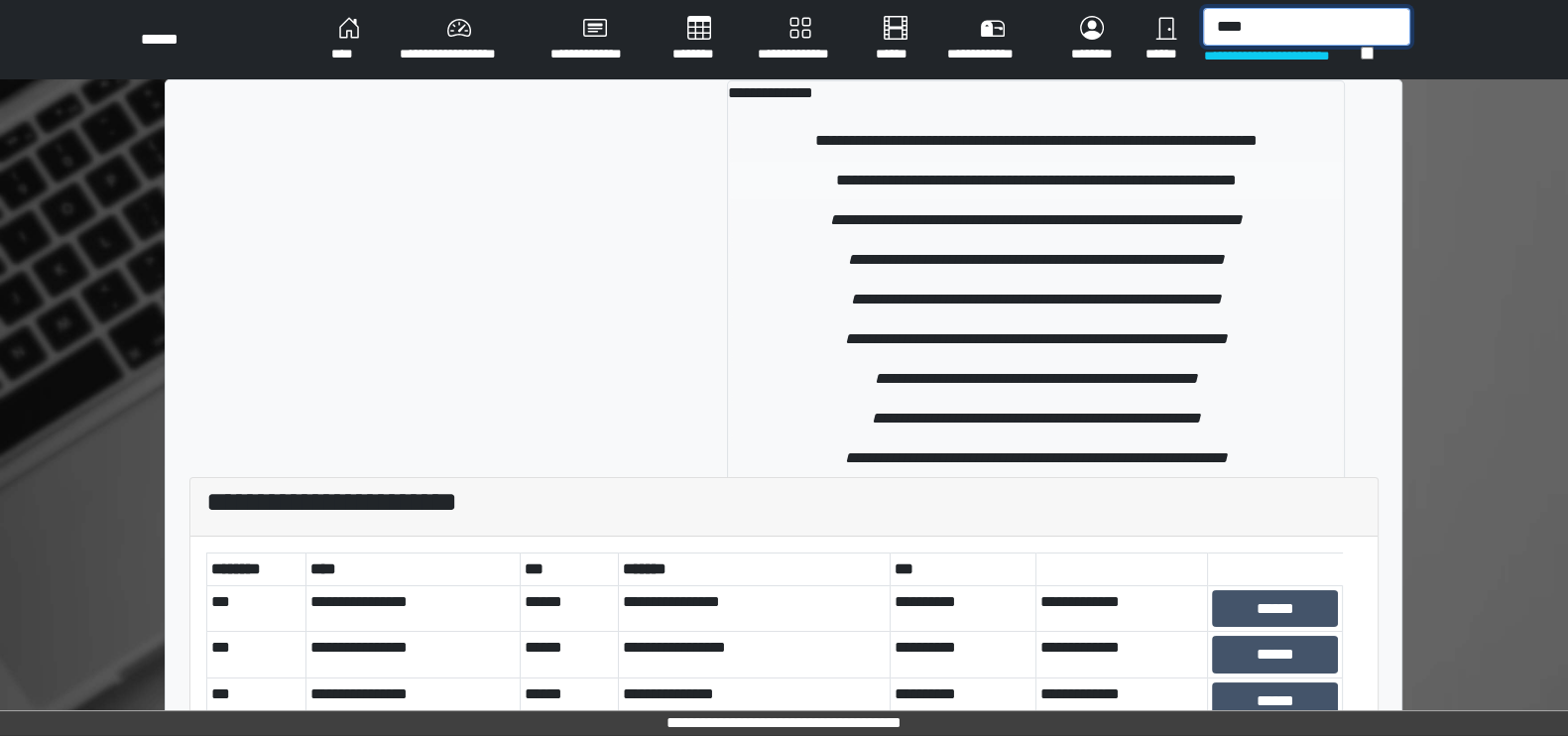 type on "****" 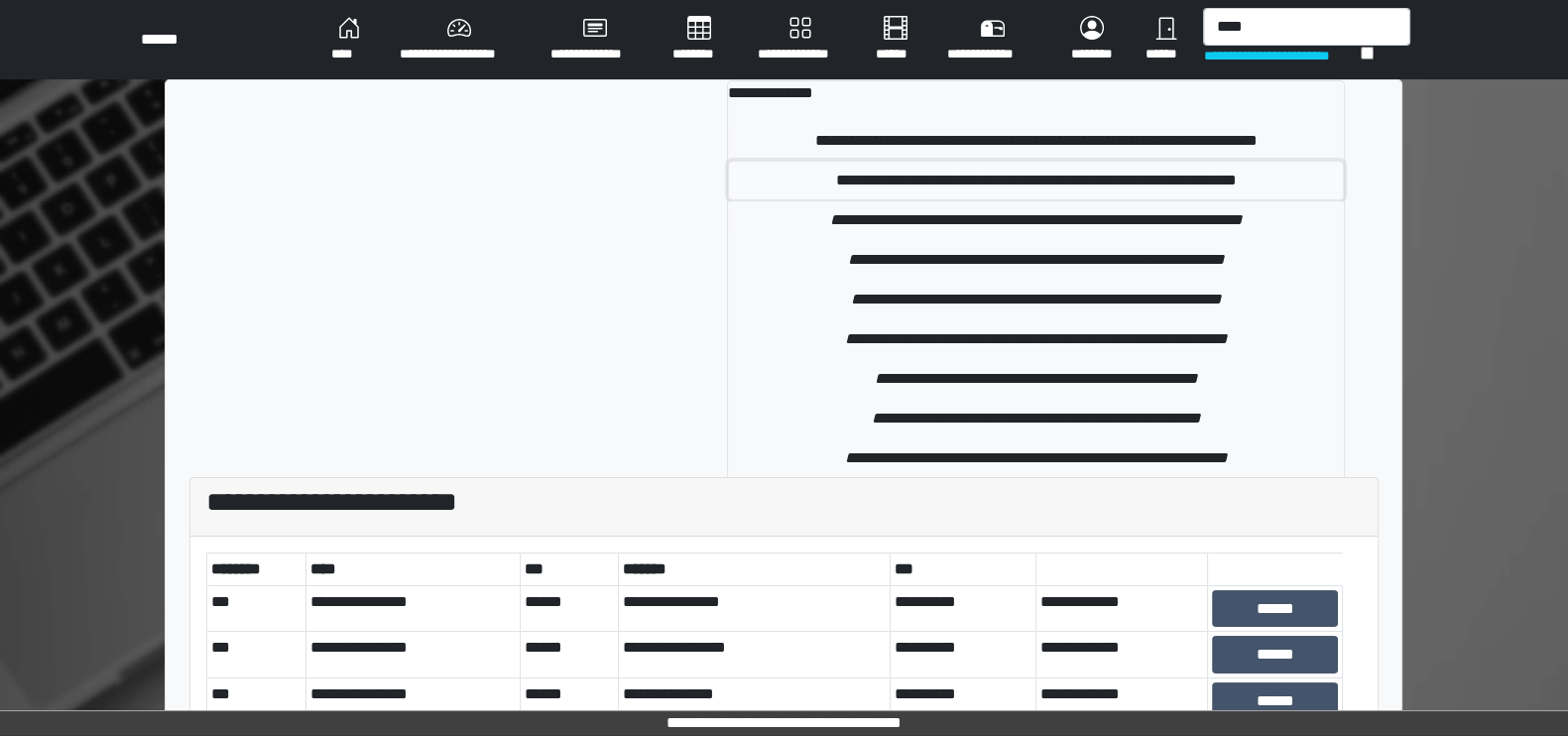 click on "**********" at bounding box center [1035, 181] 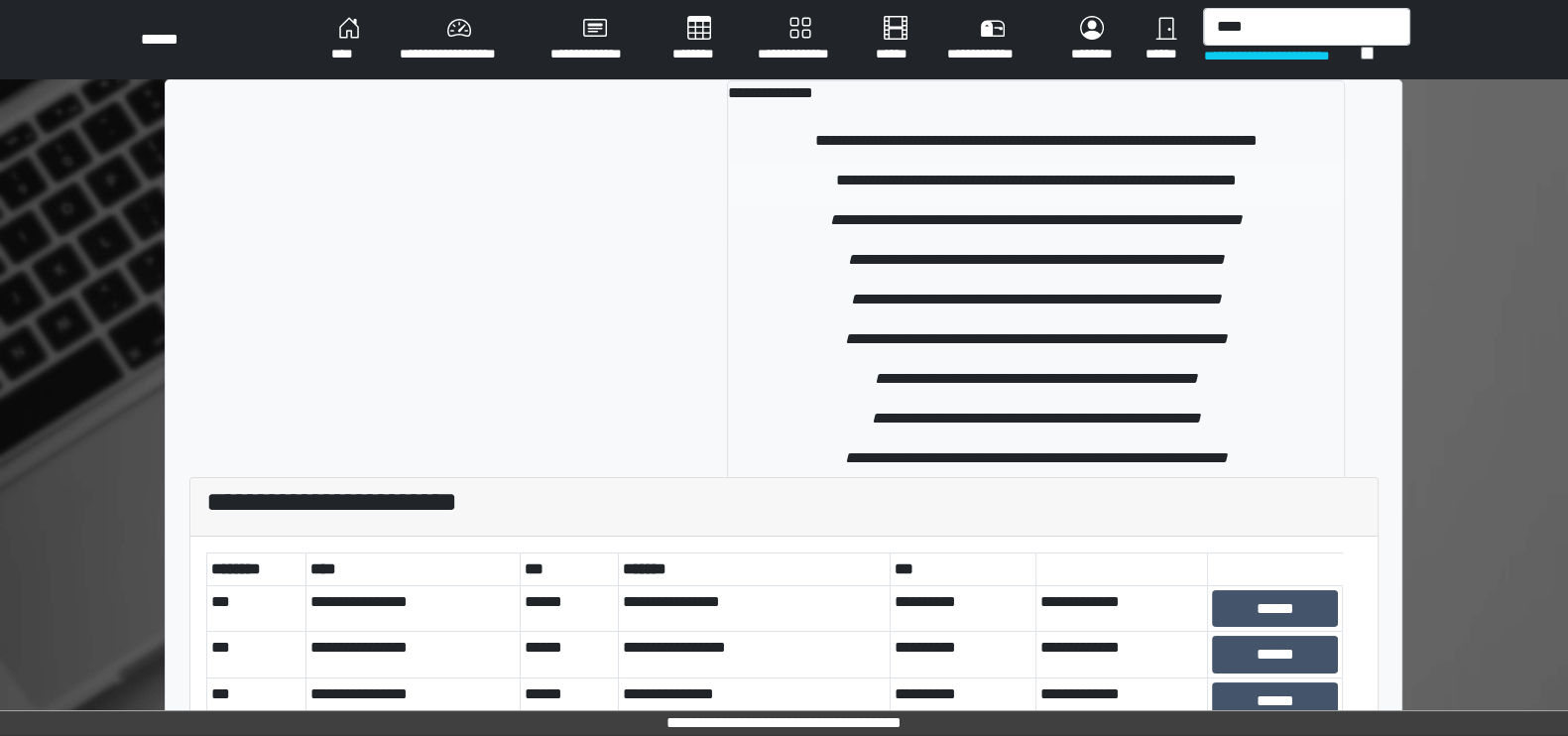 type 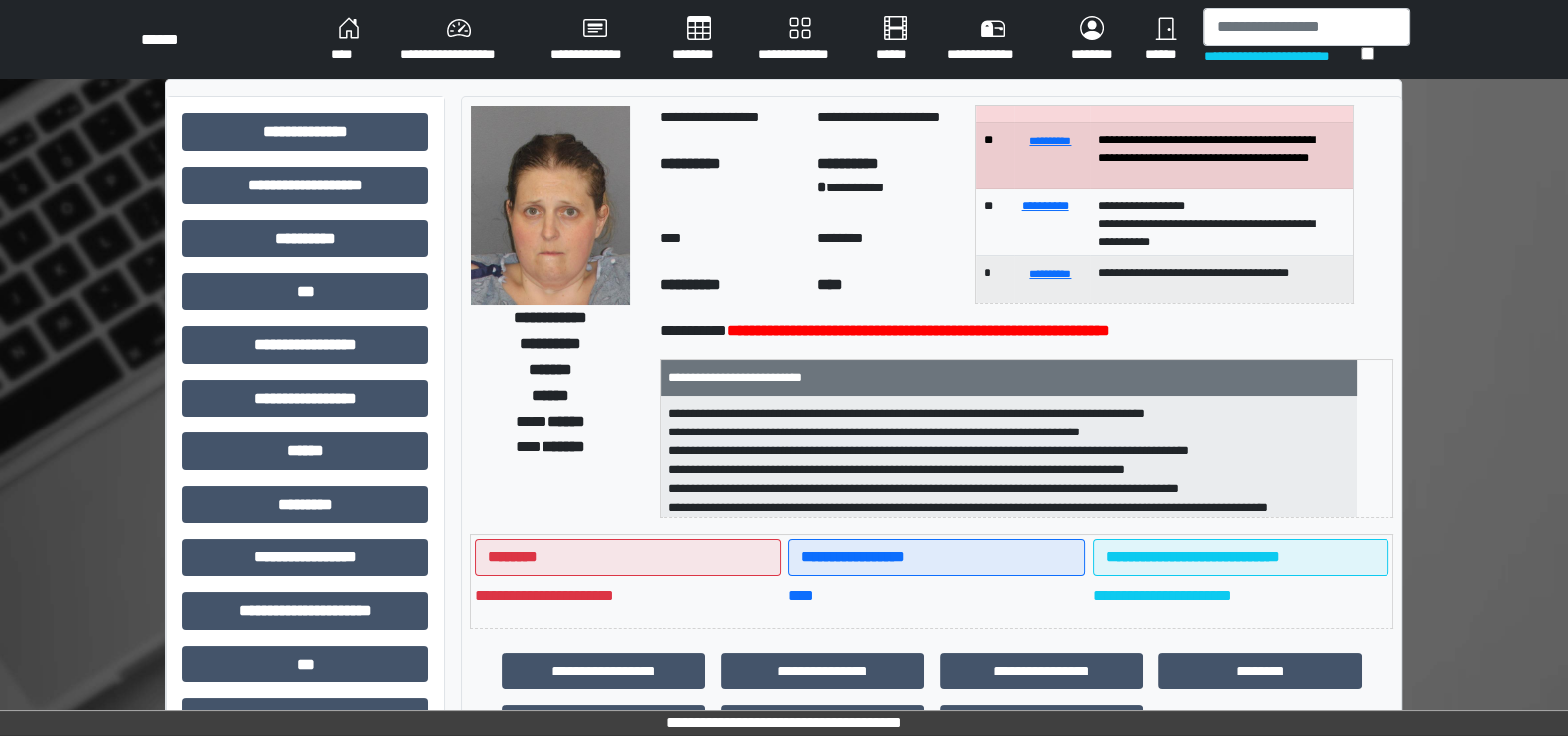 scroll, scrollTop: 123, scrollLeft: 0, axis: vertical 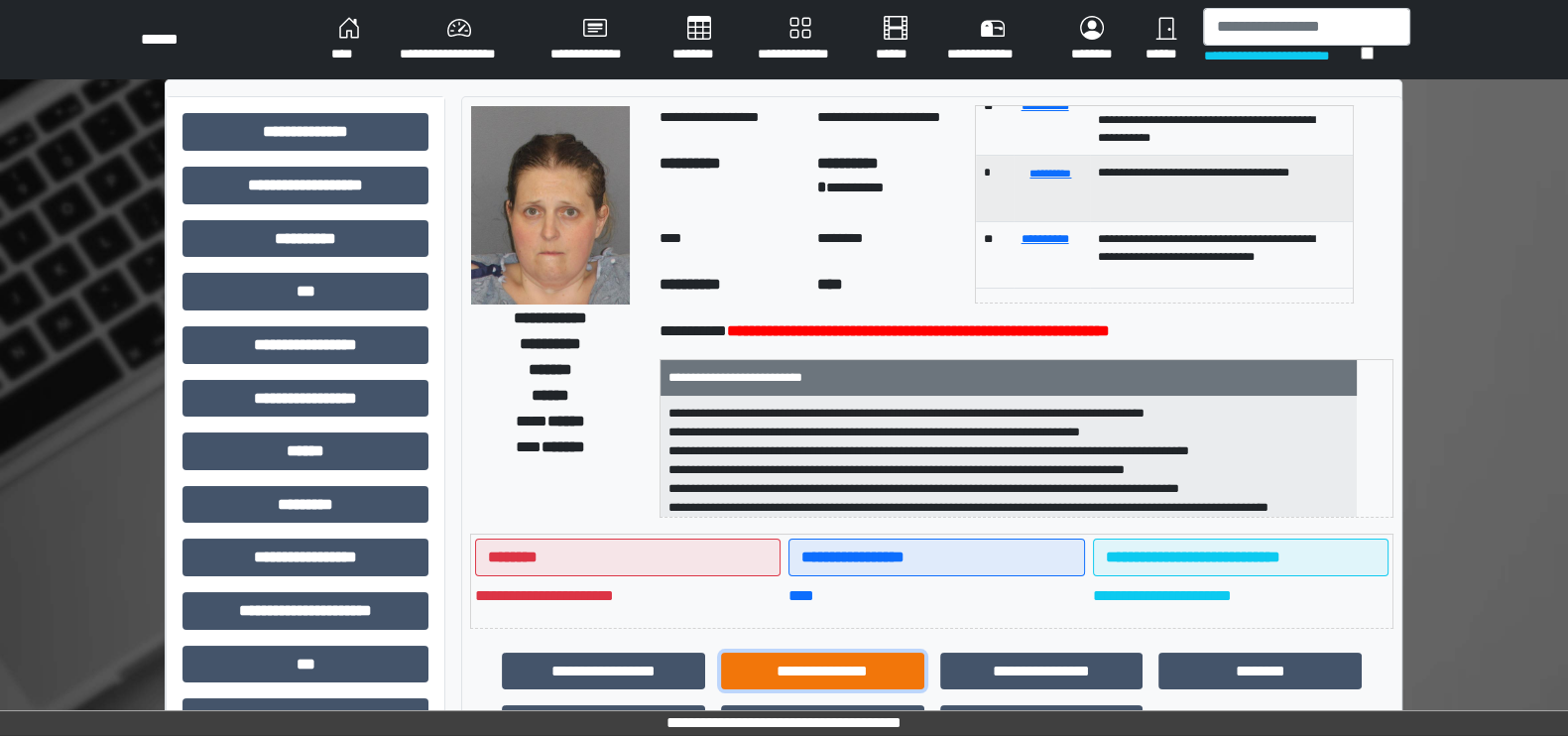 click on "**********" at bounding box center [822, 672] 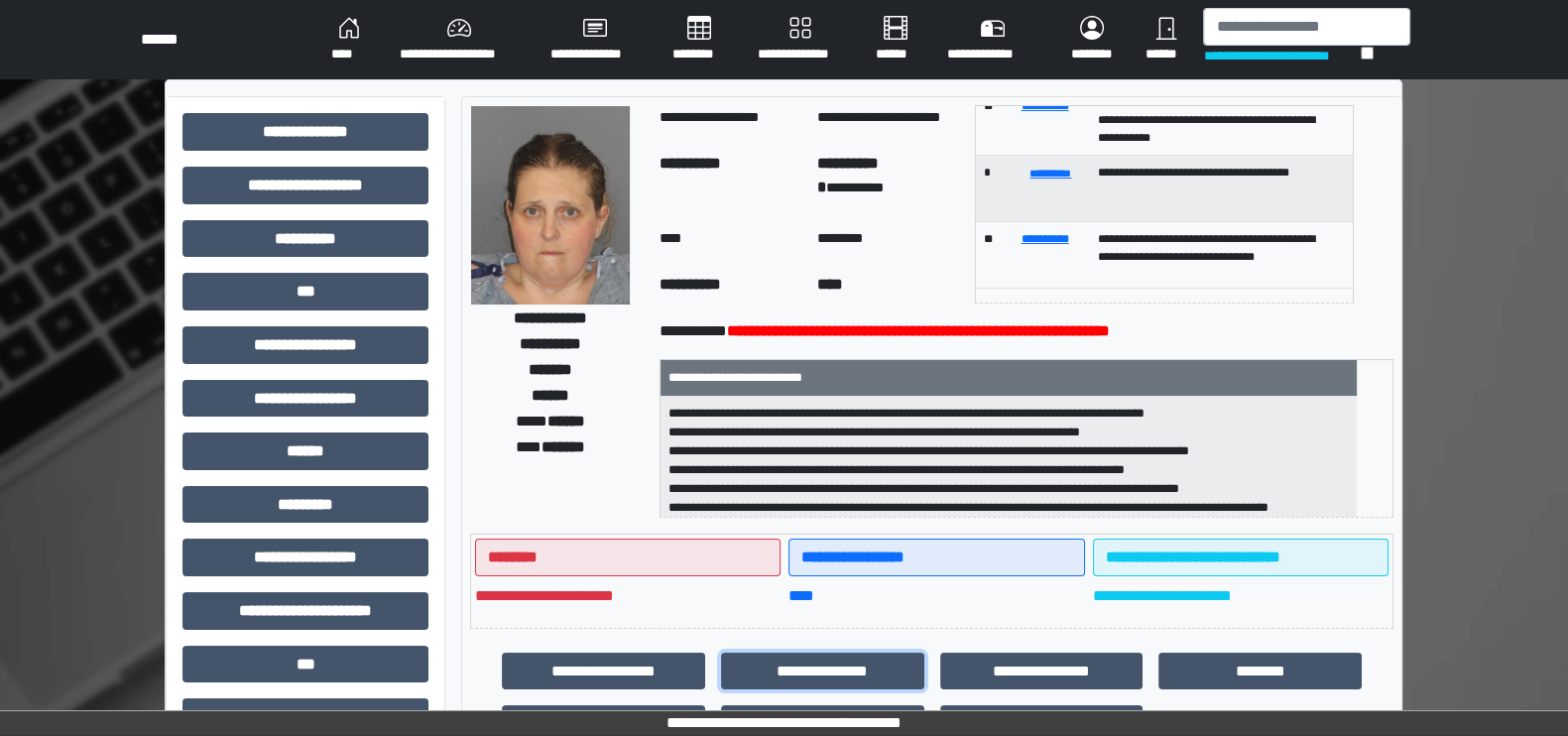scroll, scrollTop: 1, scrollLeft: 0, axis: vertical 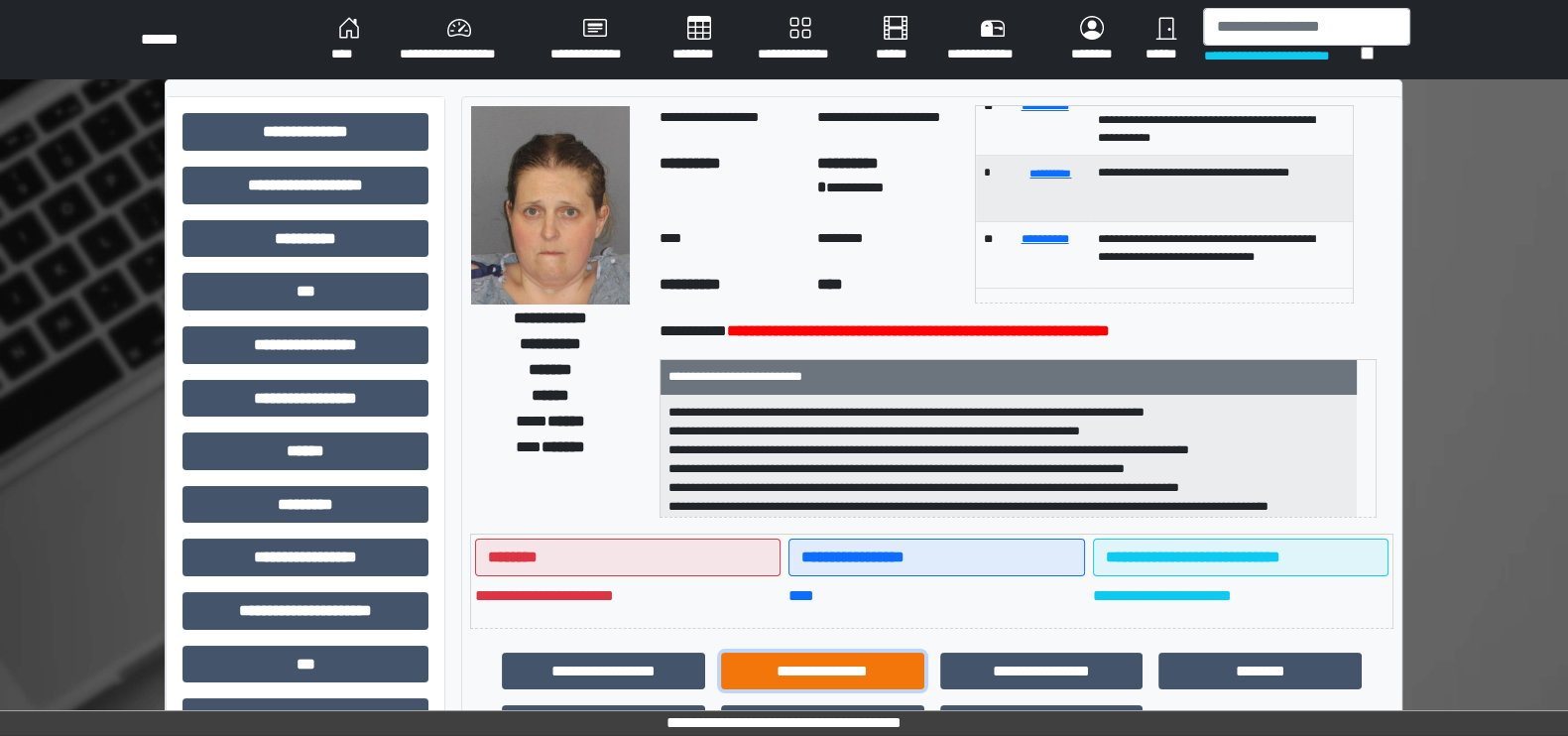 click on "**********" at bounding box center (822, 672) 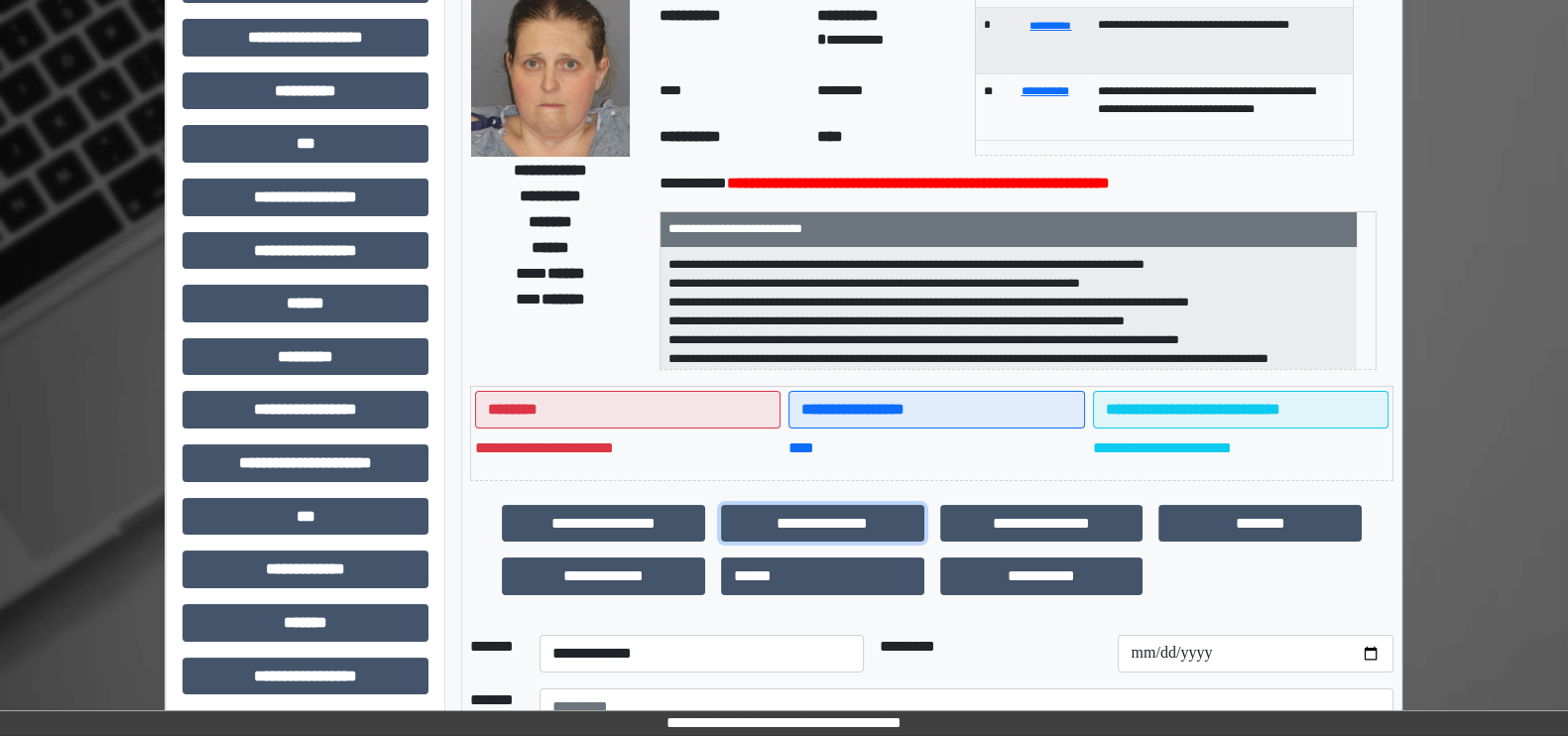 scroll, scrollTop: 372, scrollLeft: 0, axis: vertical 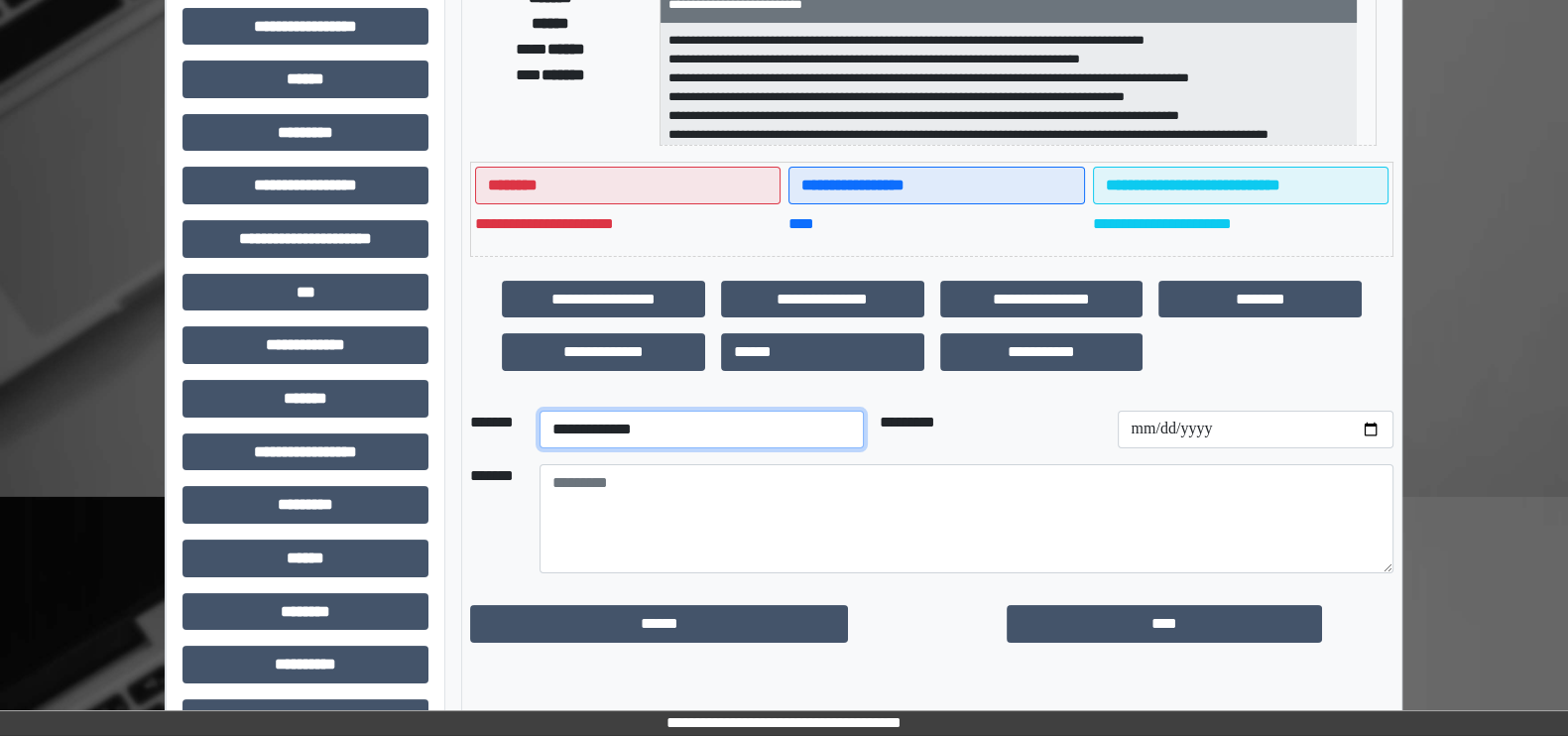 click on "**********" at bounding box center (701, 429) 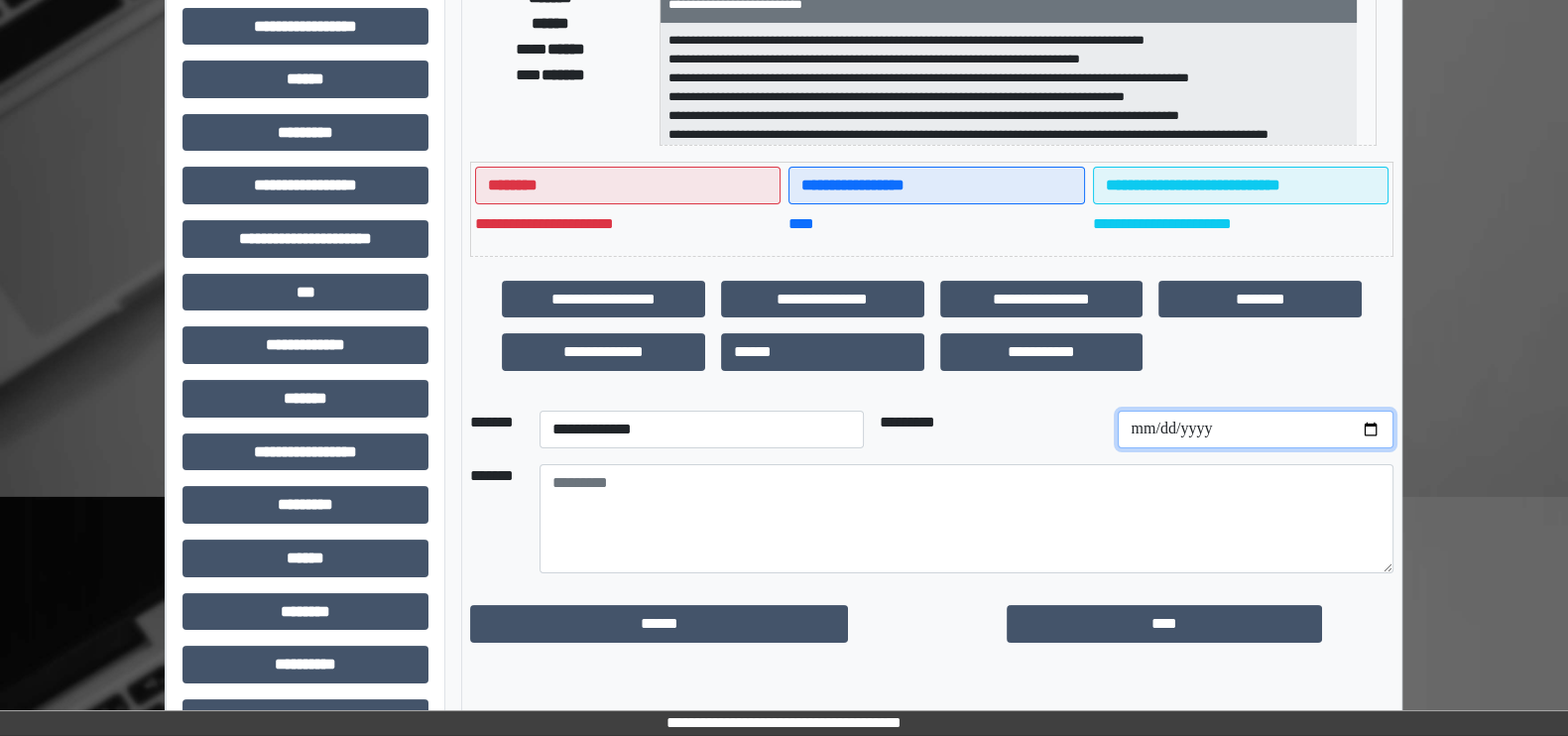 click at bounding box center (1255, 429) 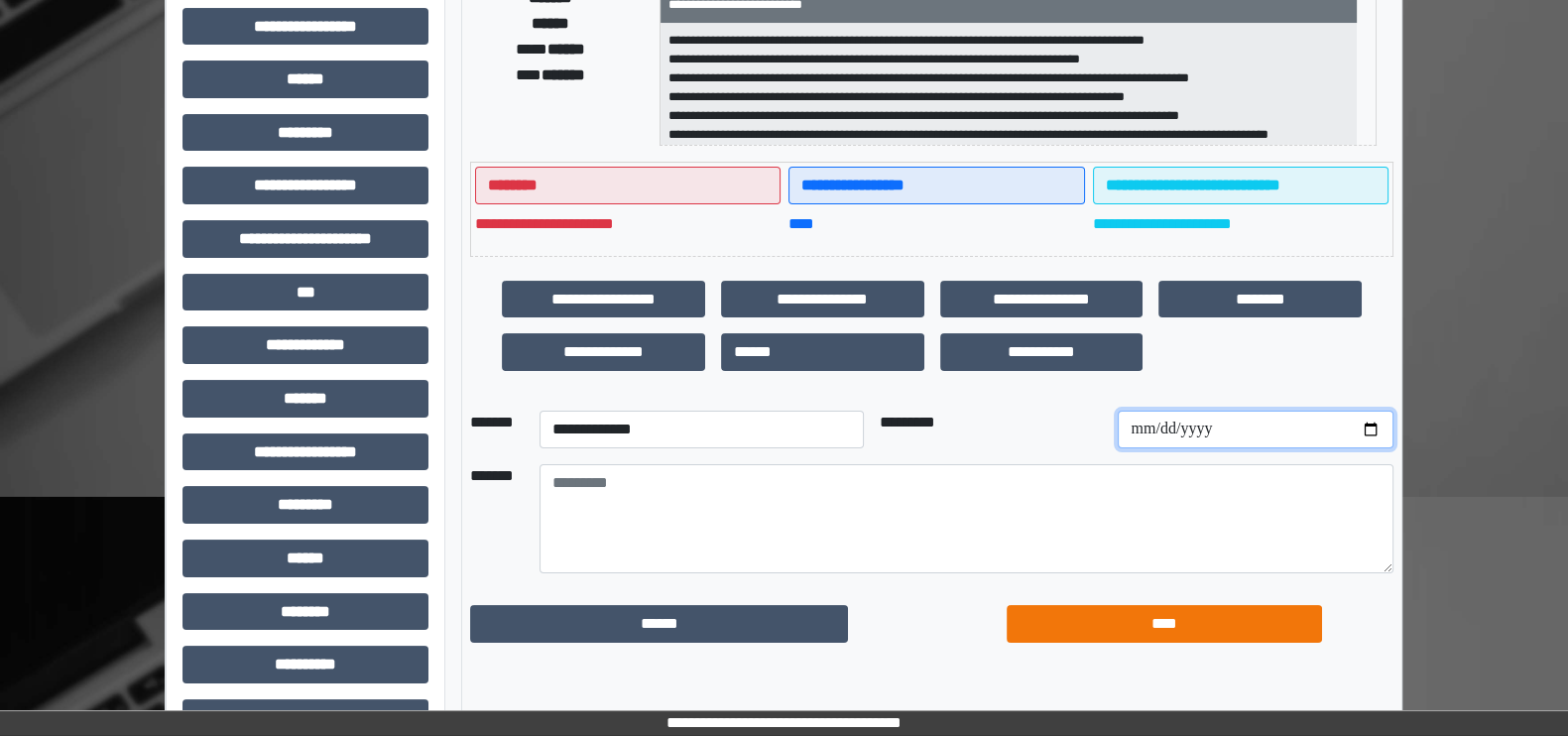 type on "**********" 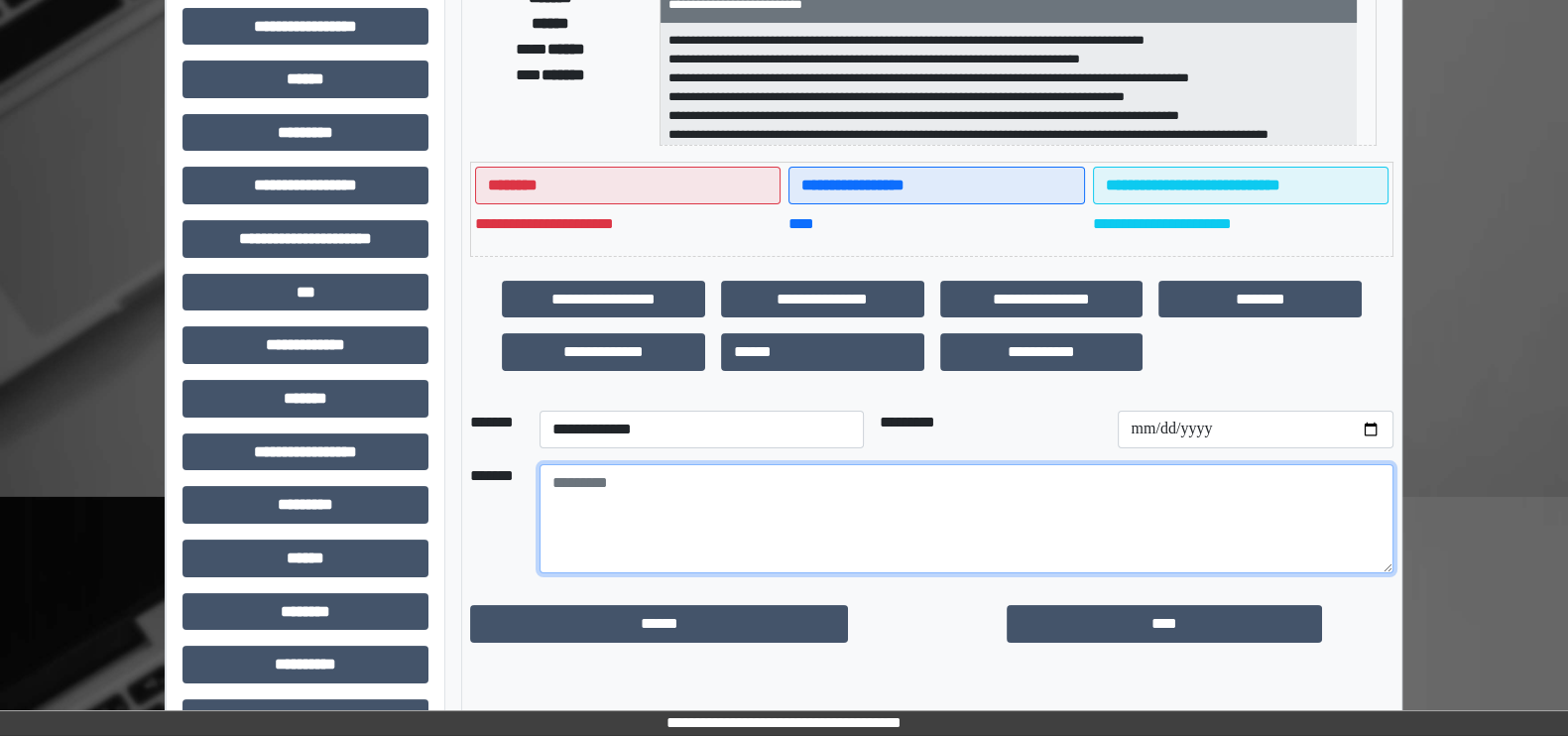 click at bounding box center [966, 519] 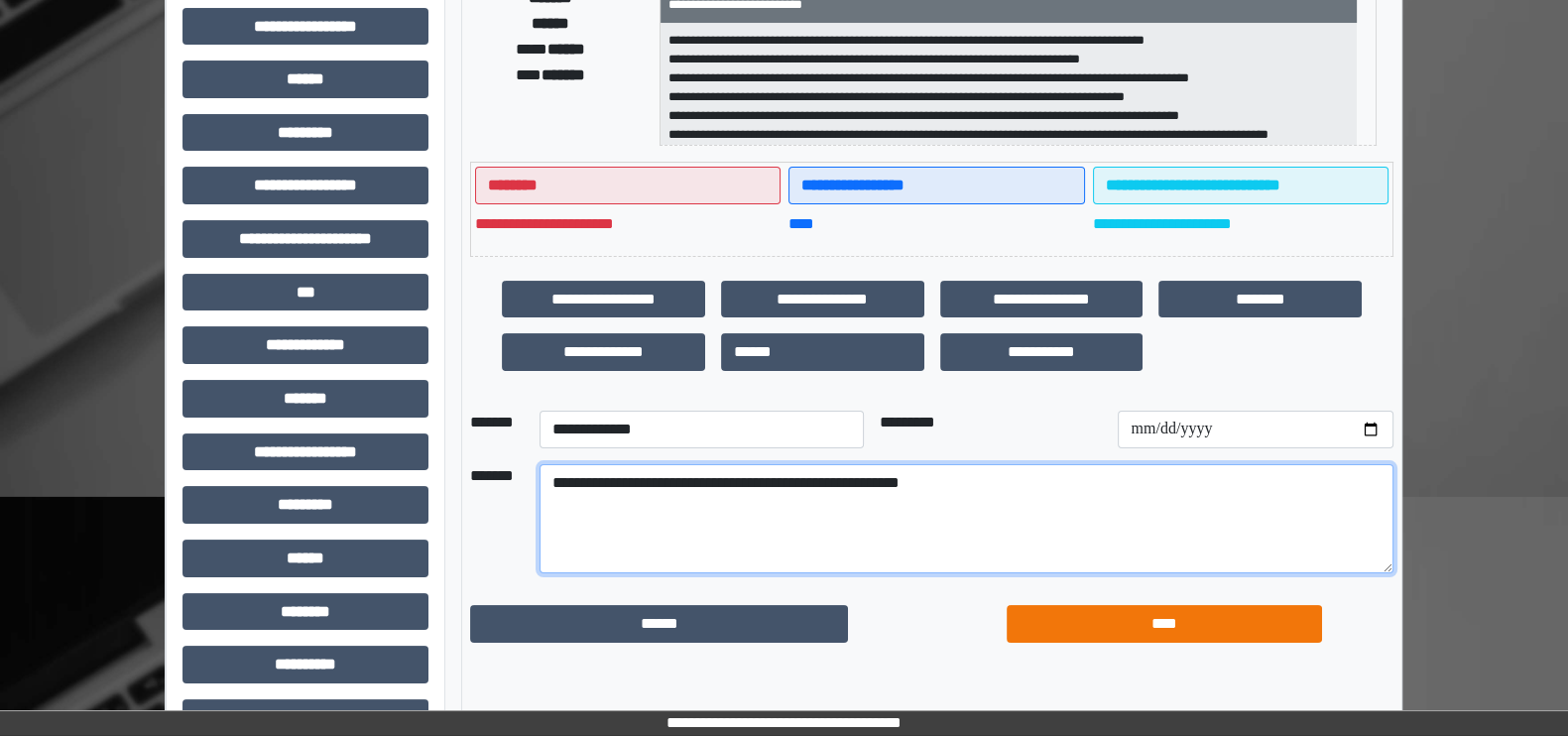 type on "**********" 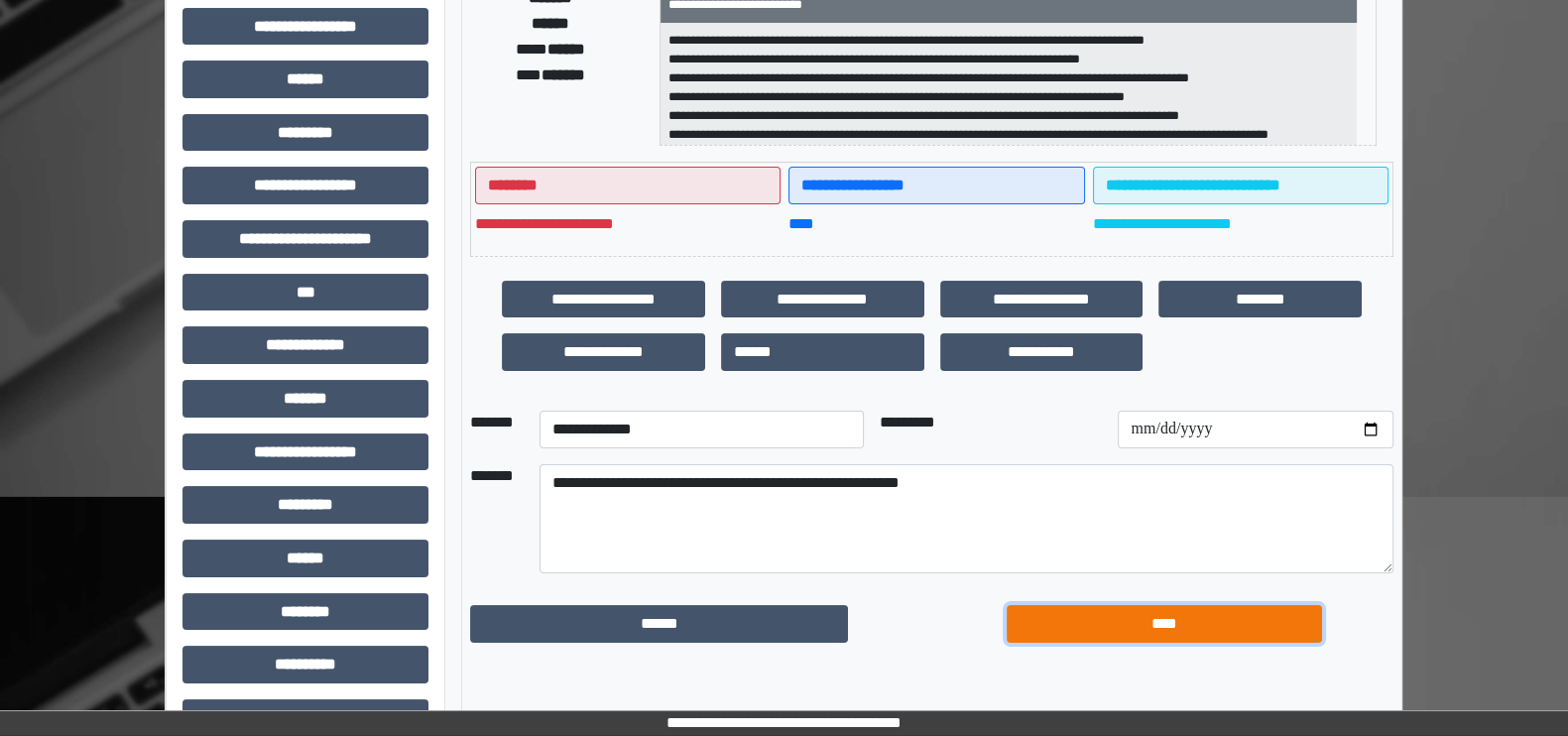 click on "****" at bounding box center [1164, 624] 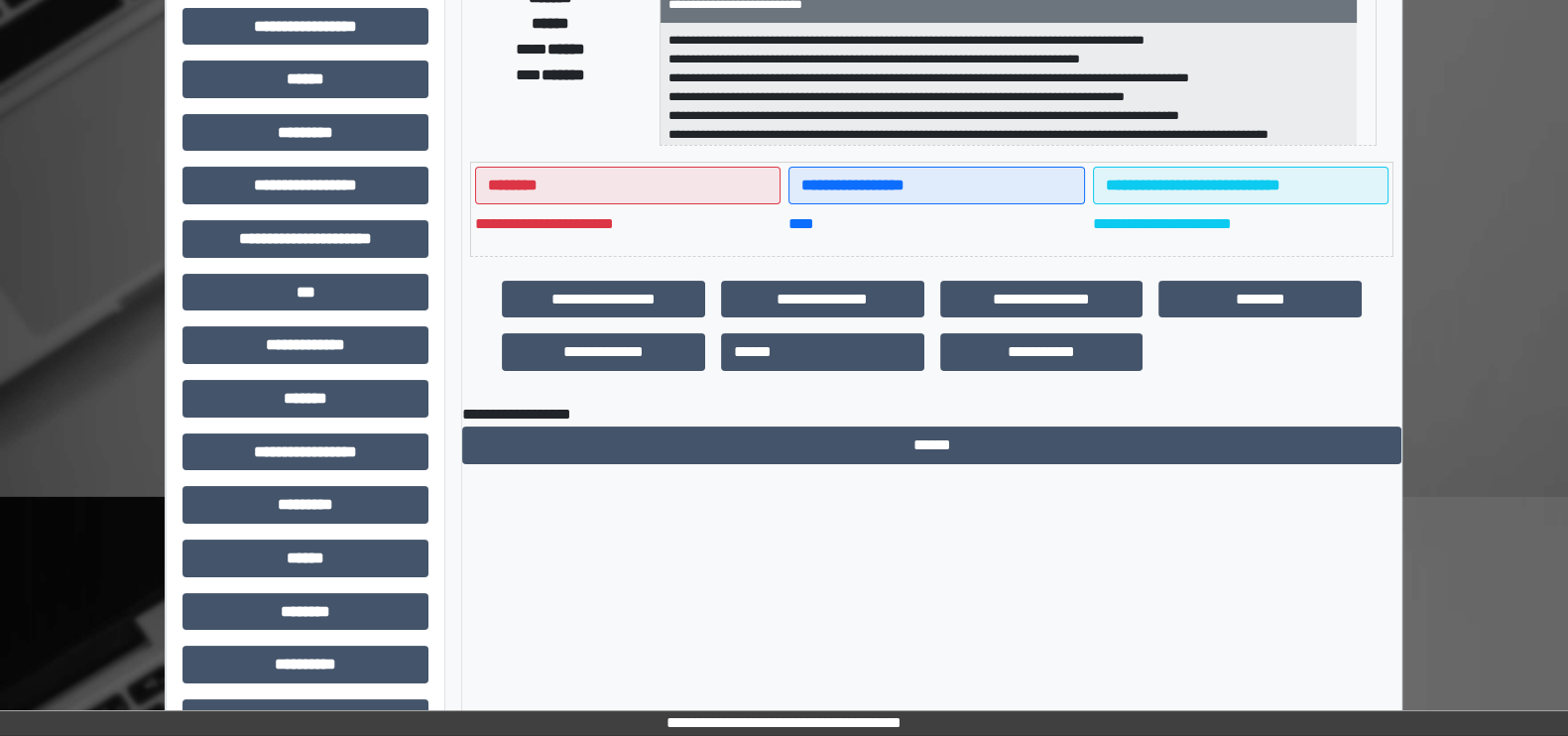 scroll, scrollTop: 0, scrollLeft: 0, axis: both 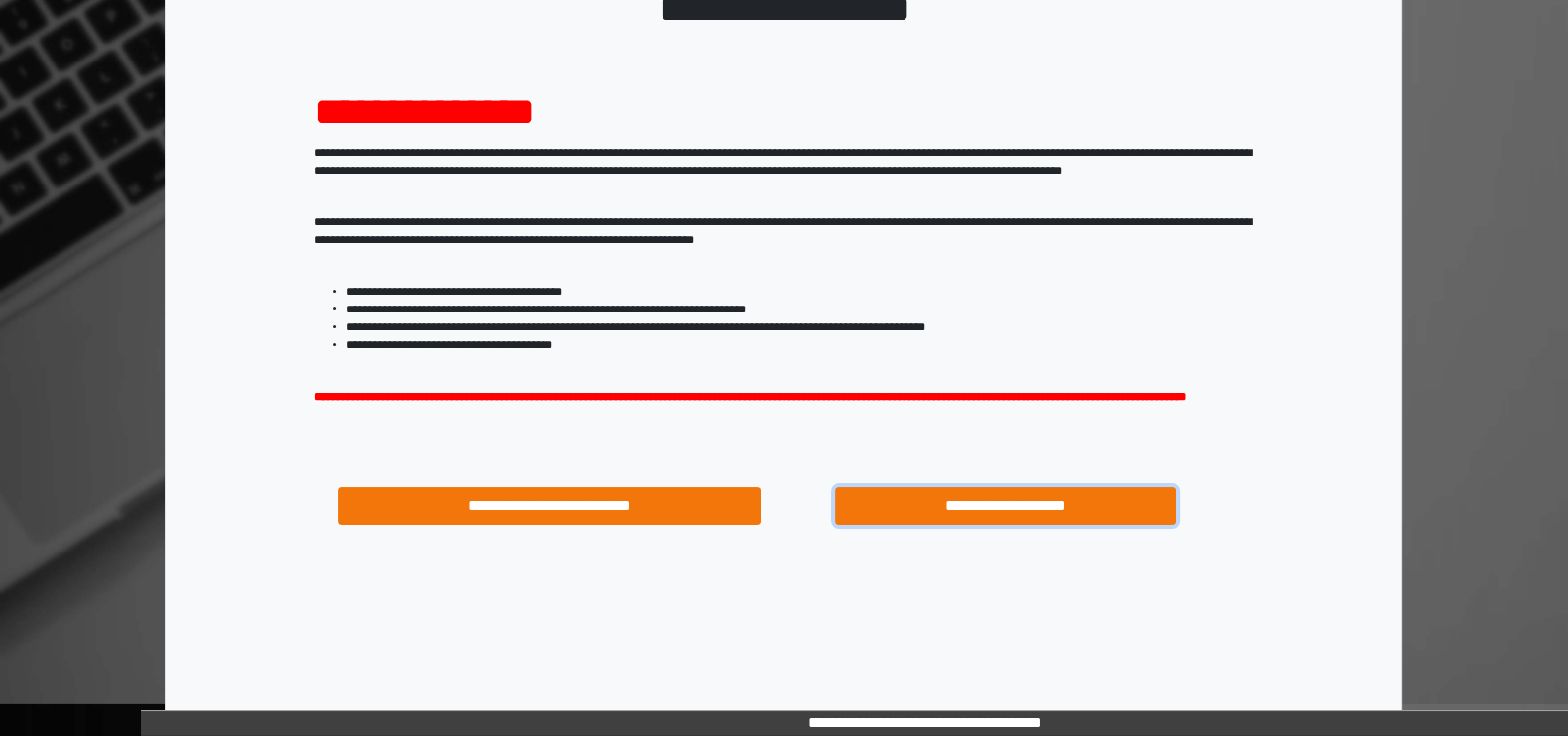 click on "**********" at bounding box center [1006, 506] 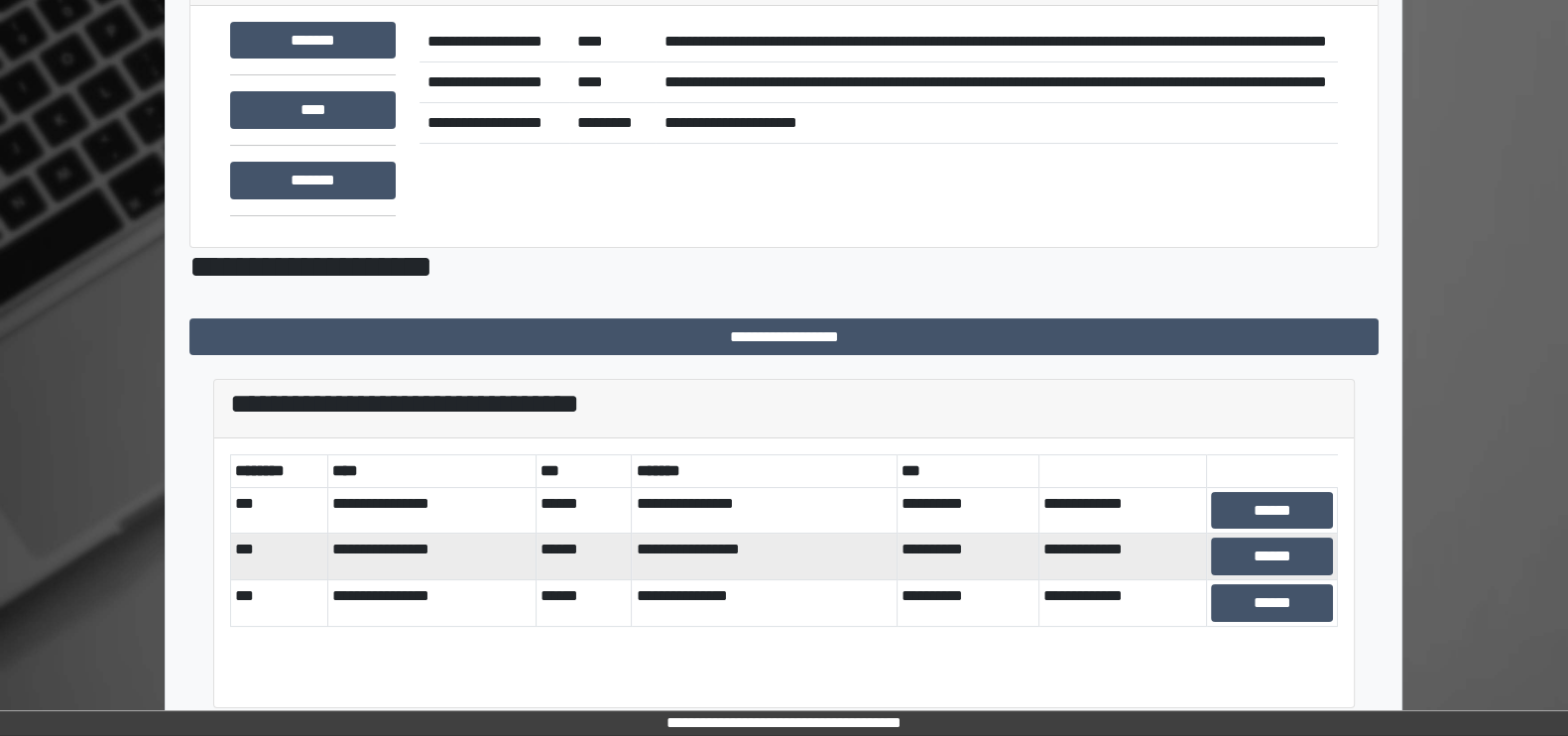 scroll, scrollTop: 162, scrollLeft: 0, axis: vertical 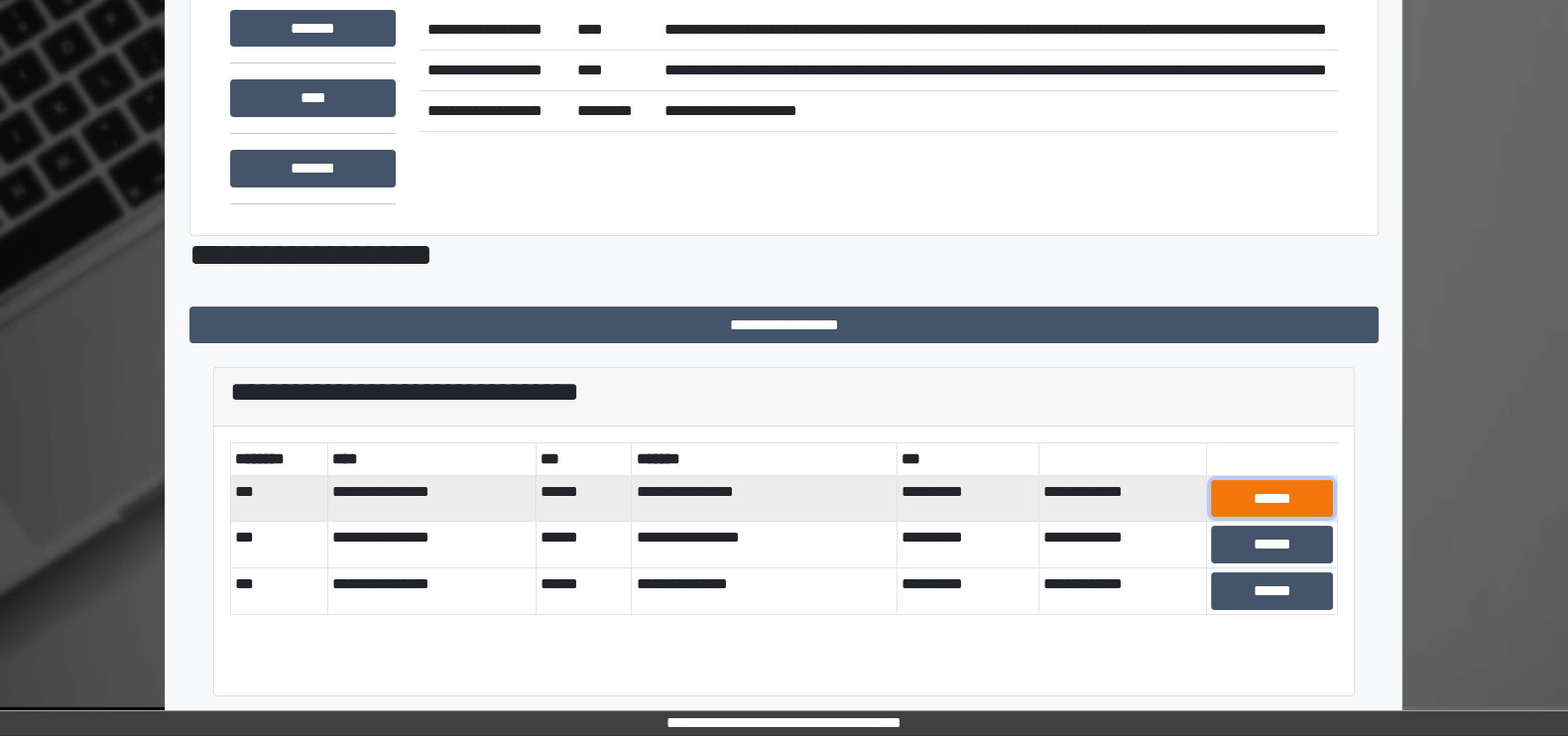 click on "******" at bounding box center [1272, 499] 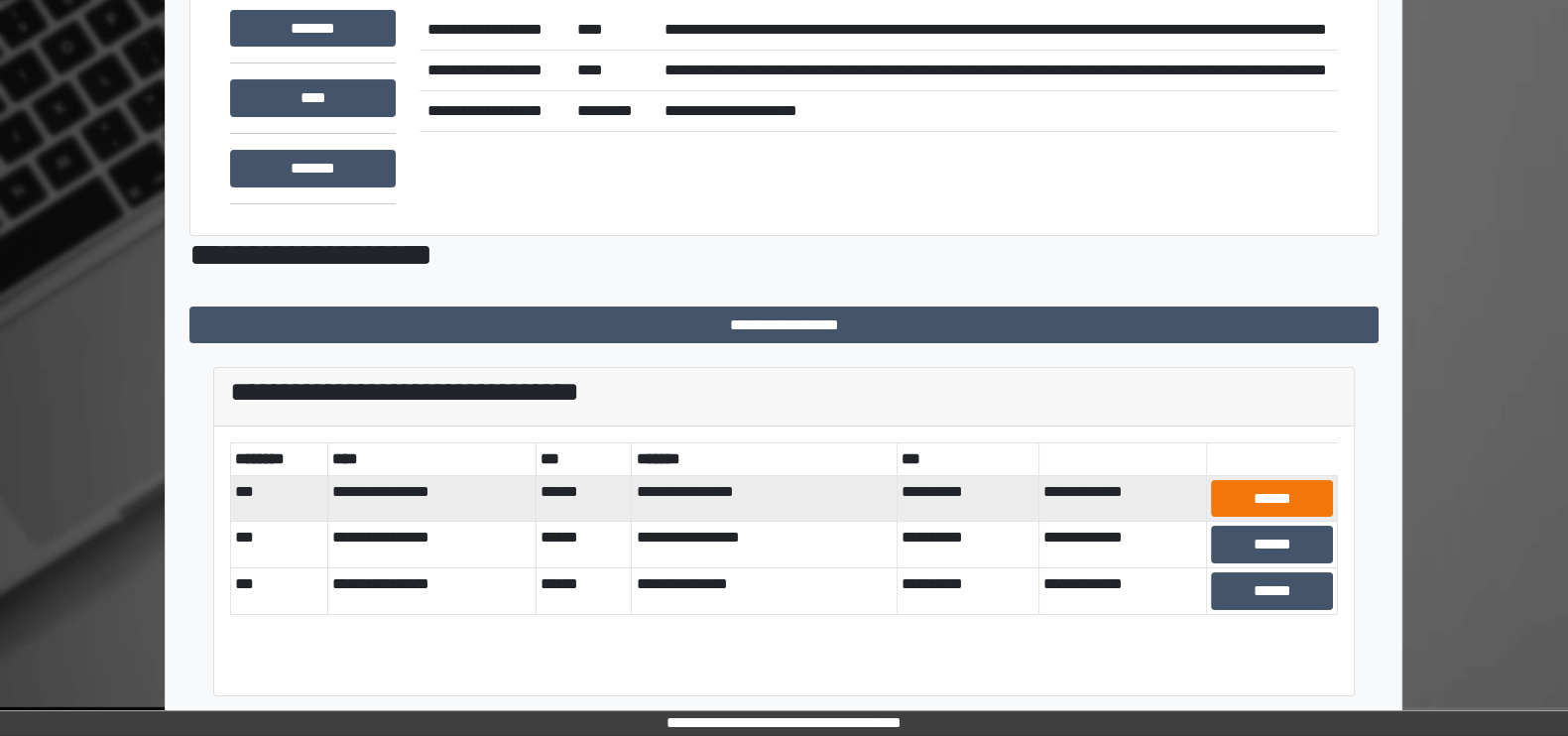 scroll, scrollTop: 151, scrollLeft: 0, axis: vertical 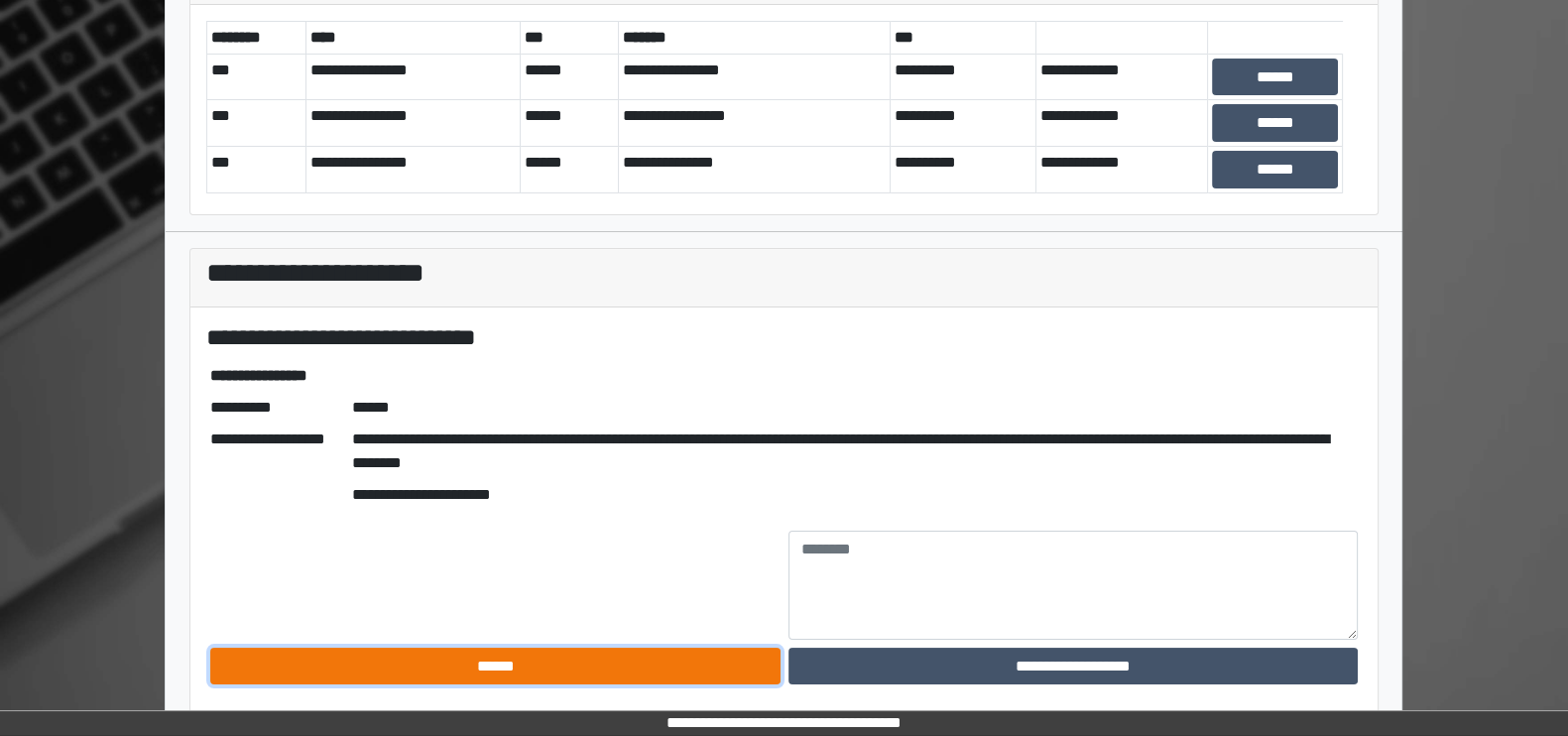 click on "******" at bounding box center (495, 667) 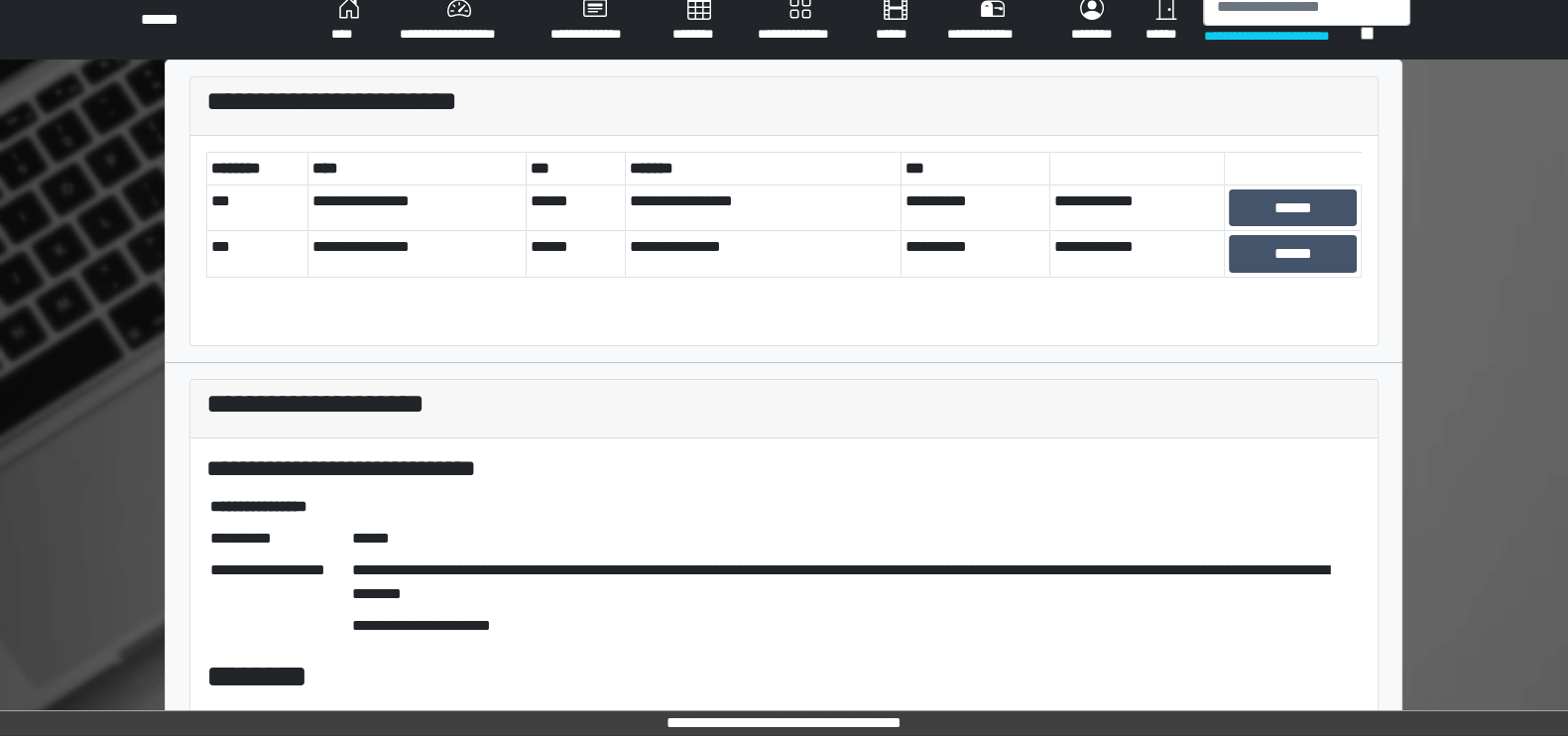 scroll, scrollTop: 20, scrollLeft: 0, axis: vertical 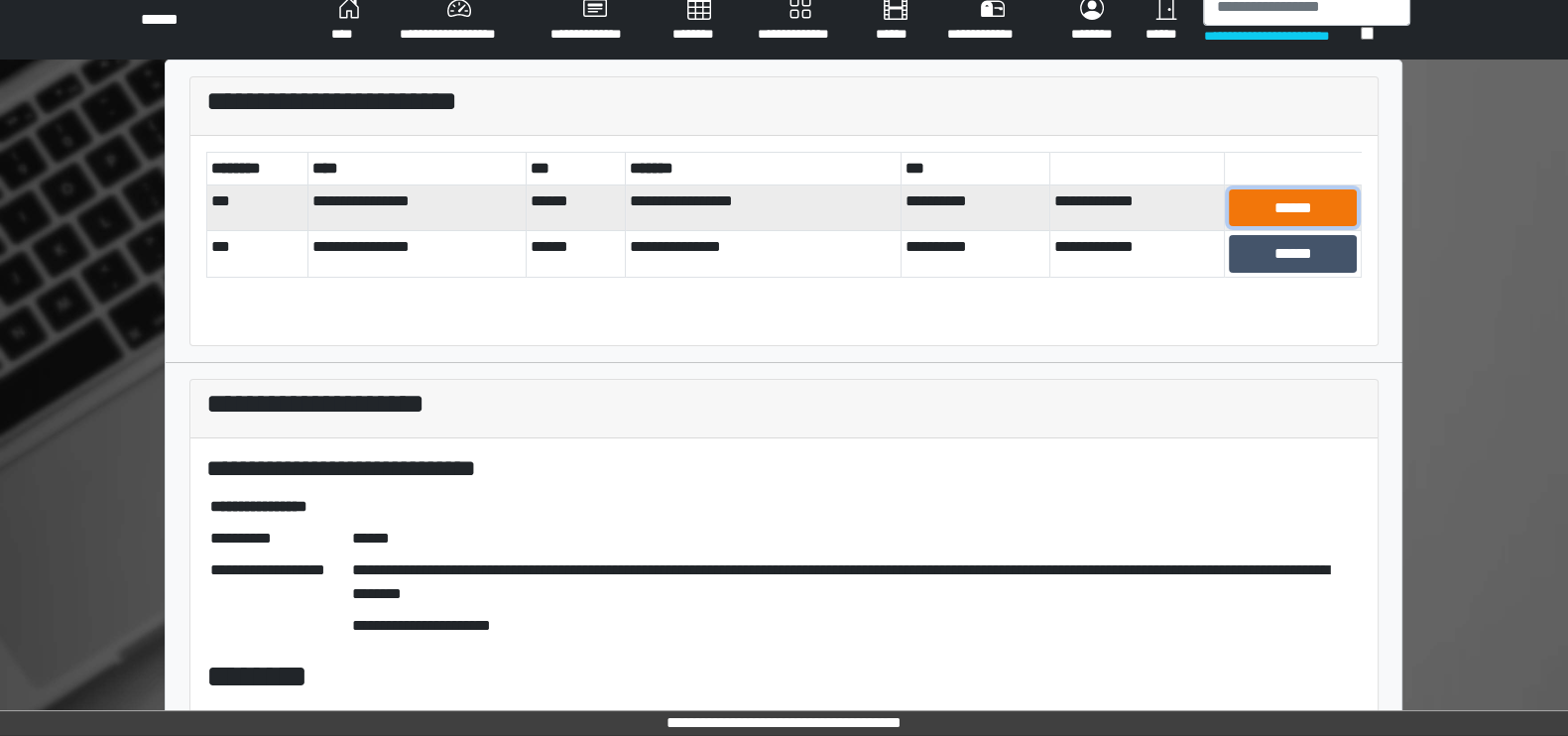 click on "******" at bounding box center [1292, 208] 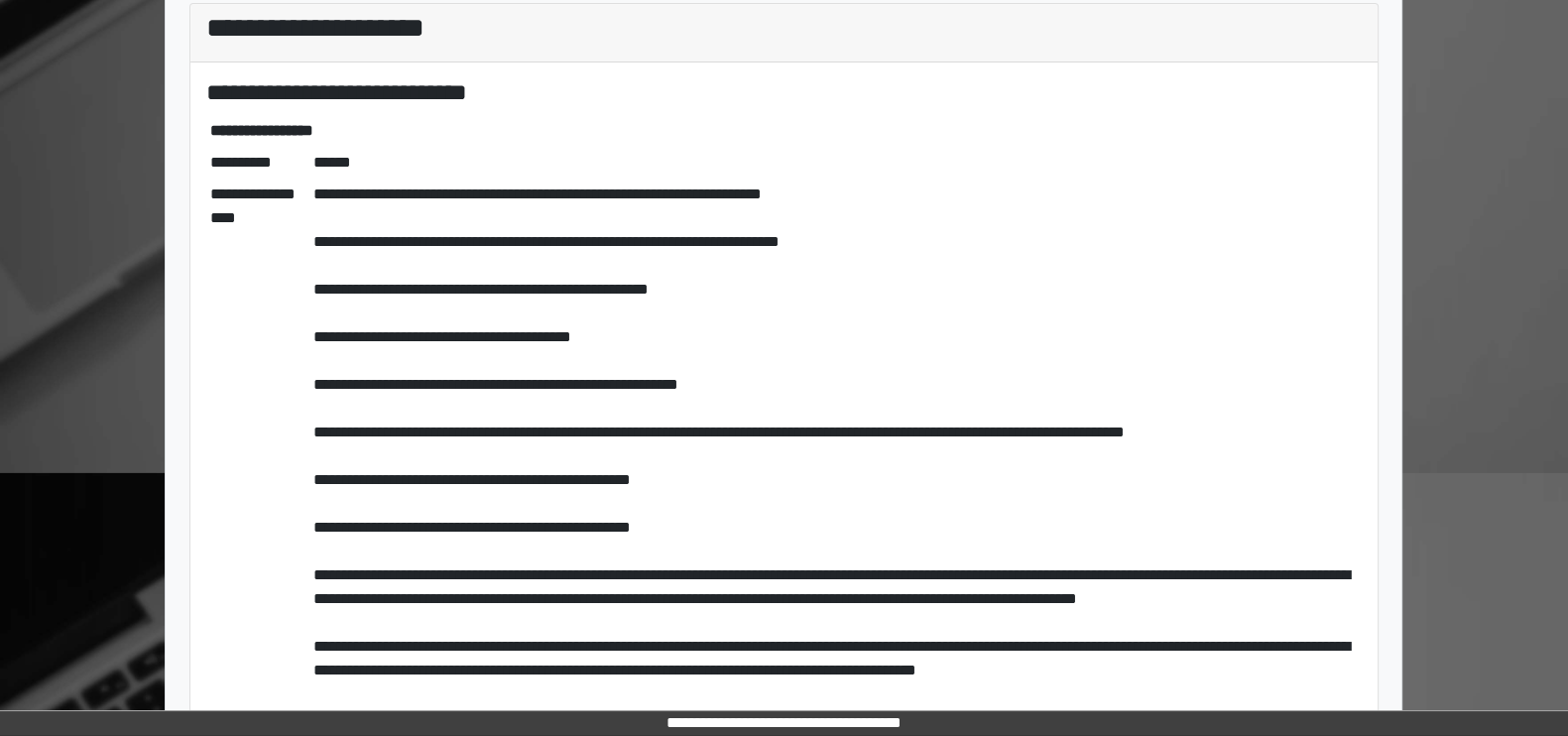 scroll, scrollTop: 0, scrollLeft: 0, axis: both 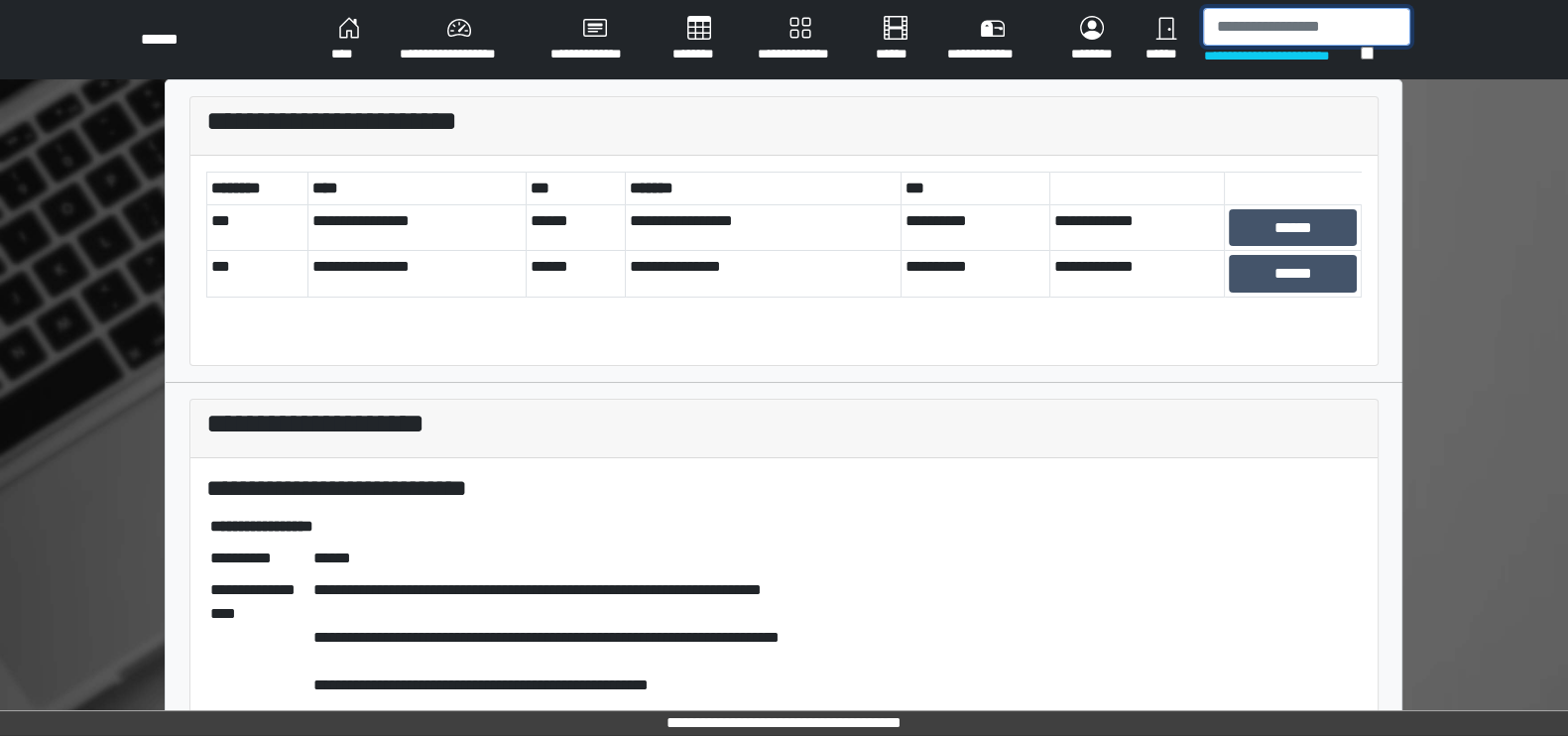 click at bounding box center [1306, 27] 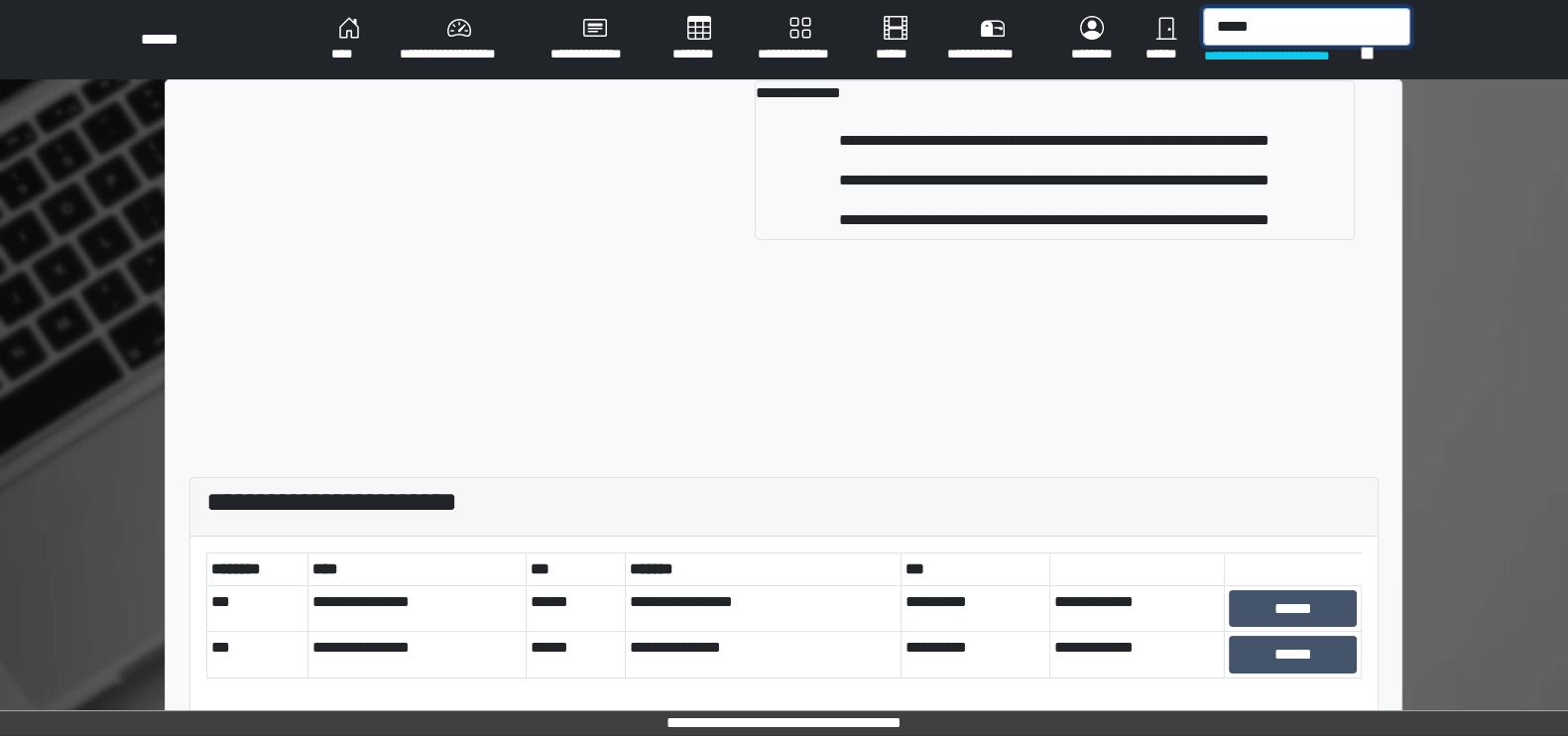 type on "*****" 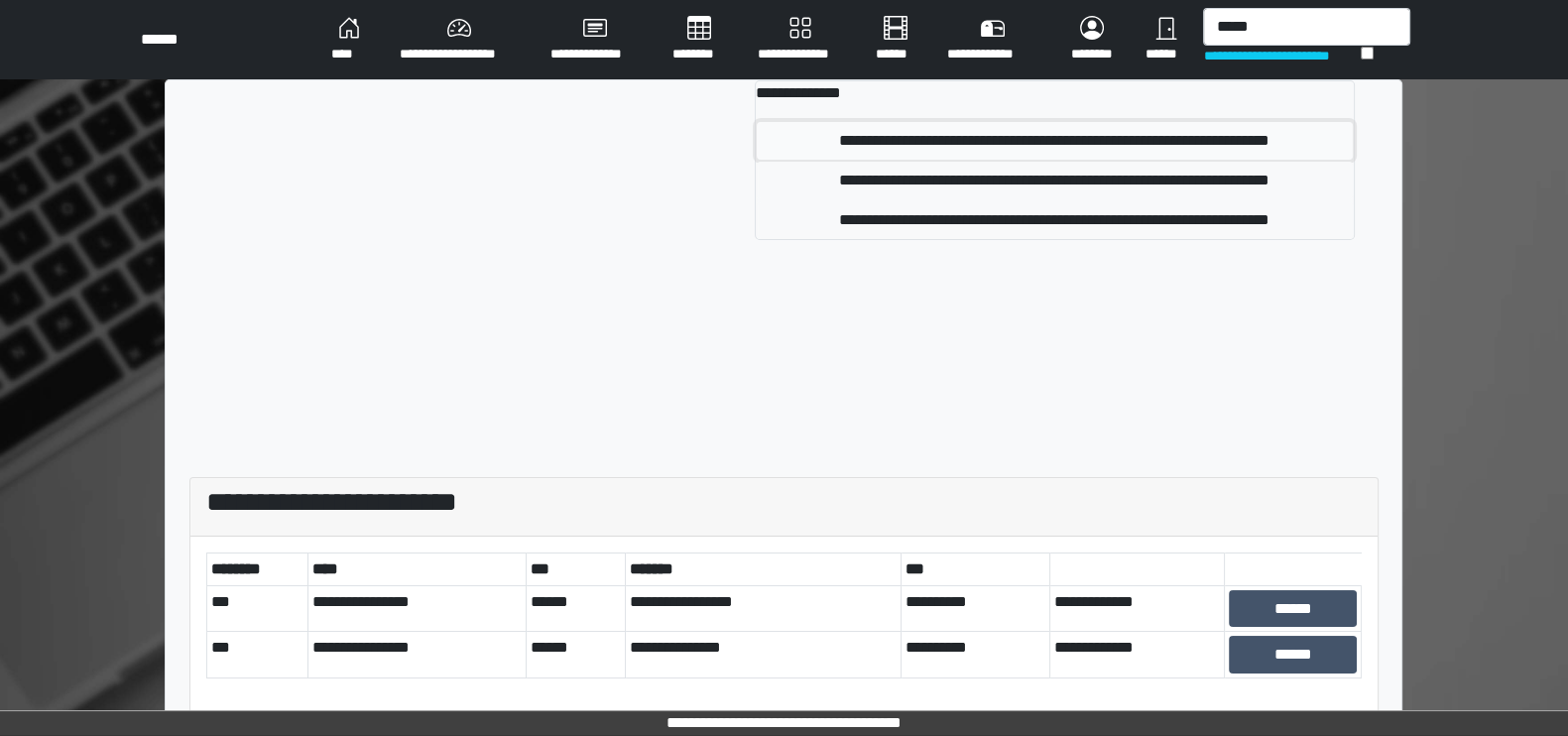 click on "**********" at bounding box center (1054, 141) 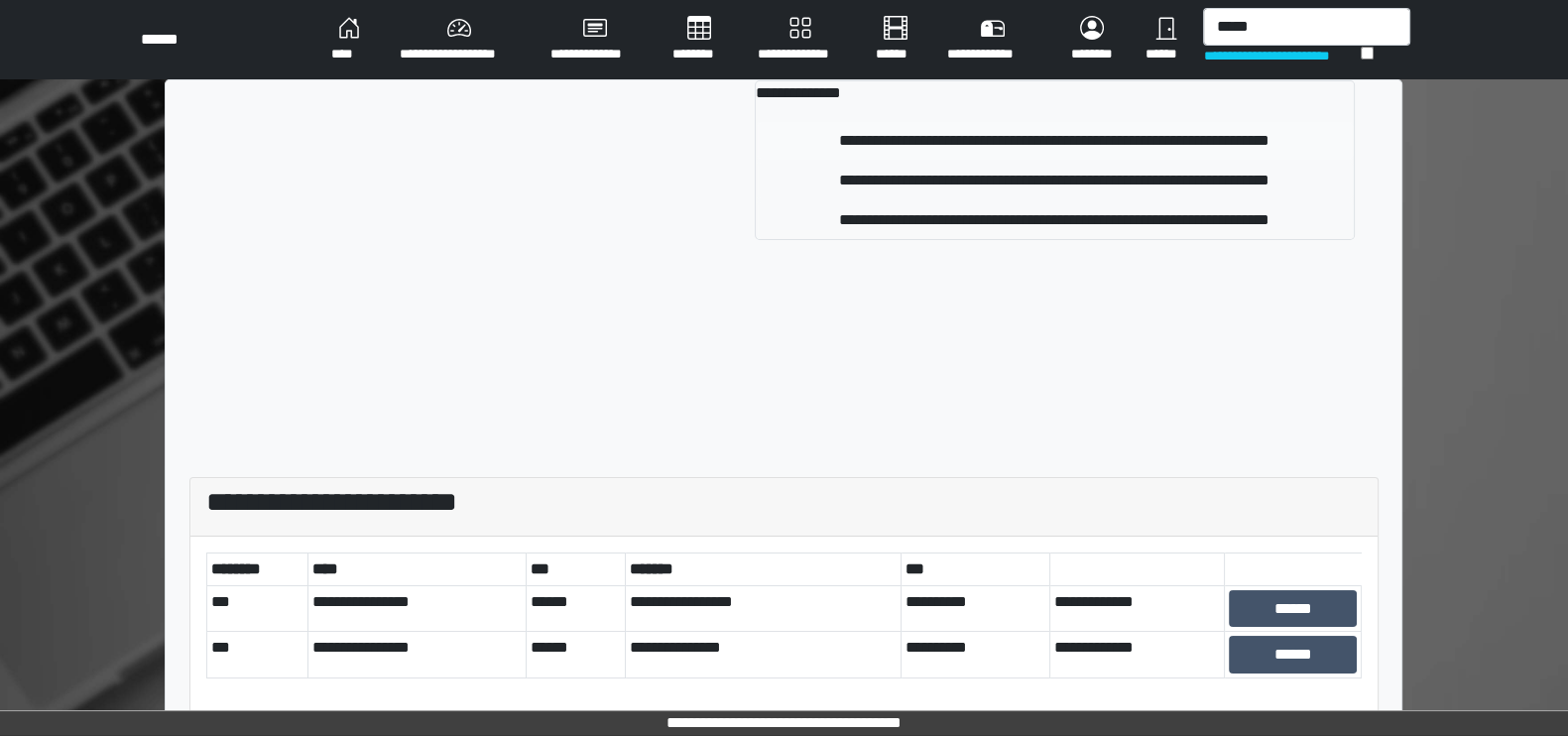 type 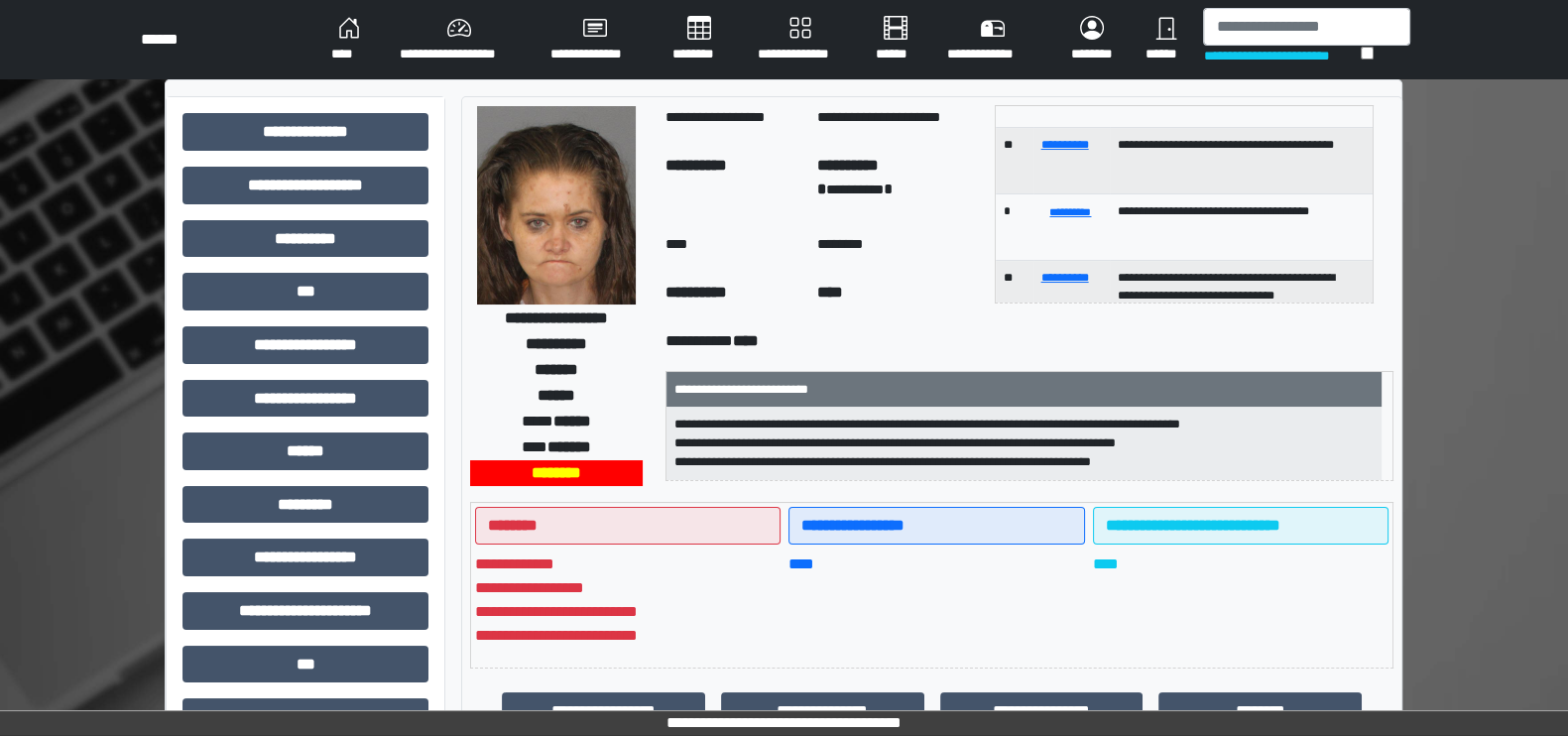 scroll, scrollTop: 383, scrollLeft: 0, axis: vertical 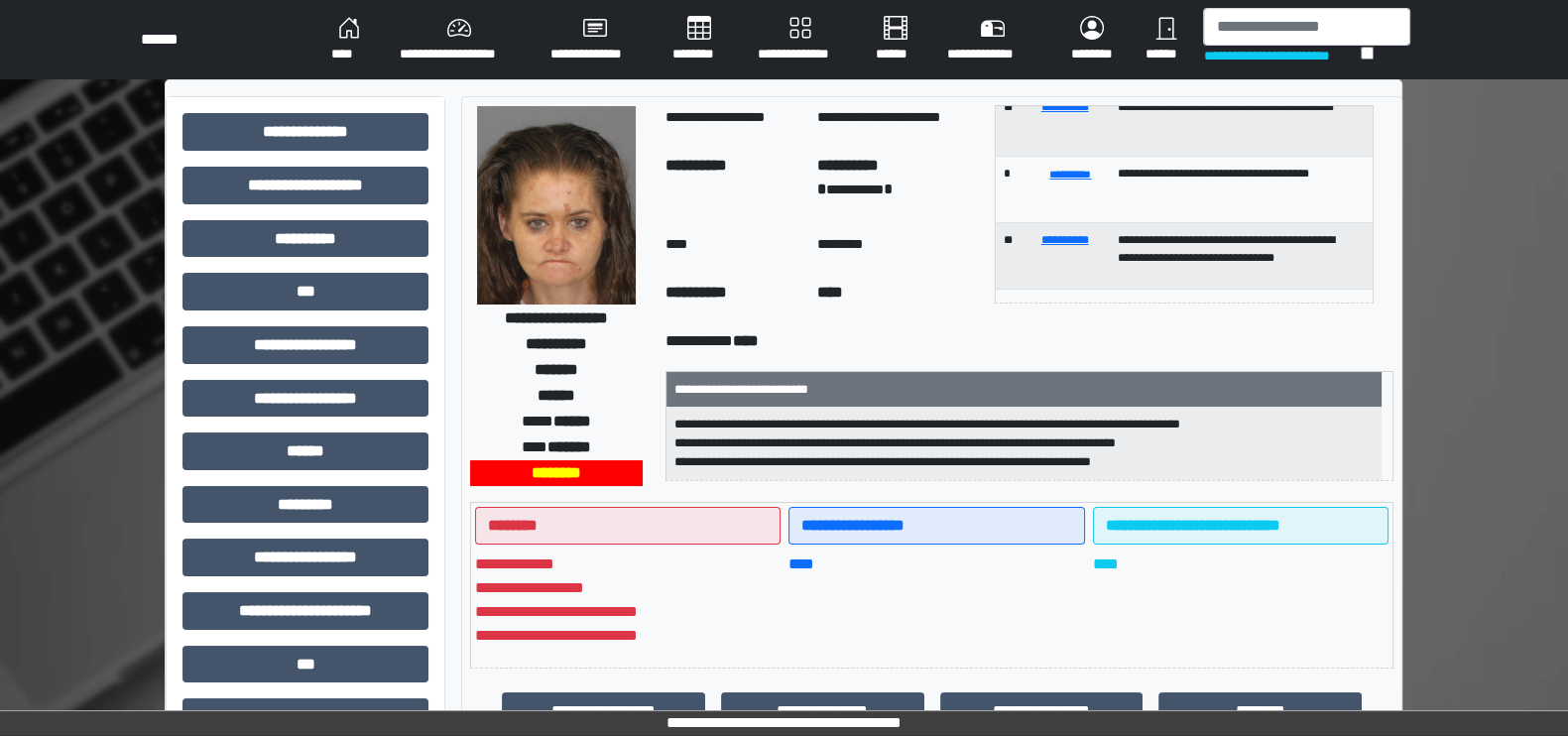 click on "****" at bounding box center (349, 40) 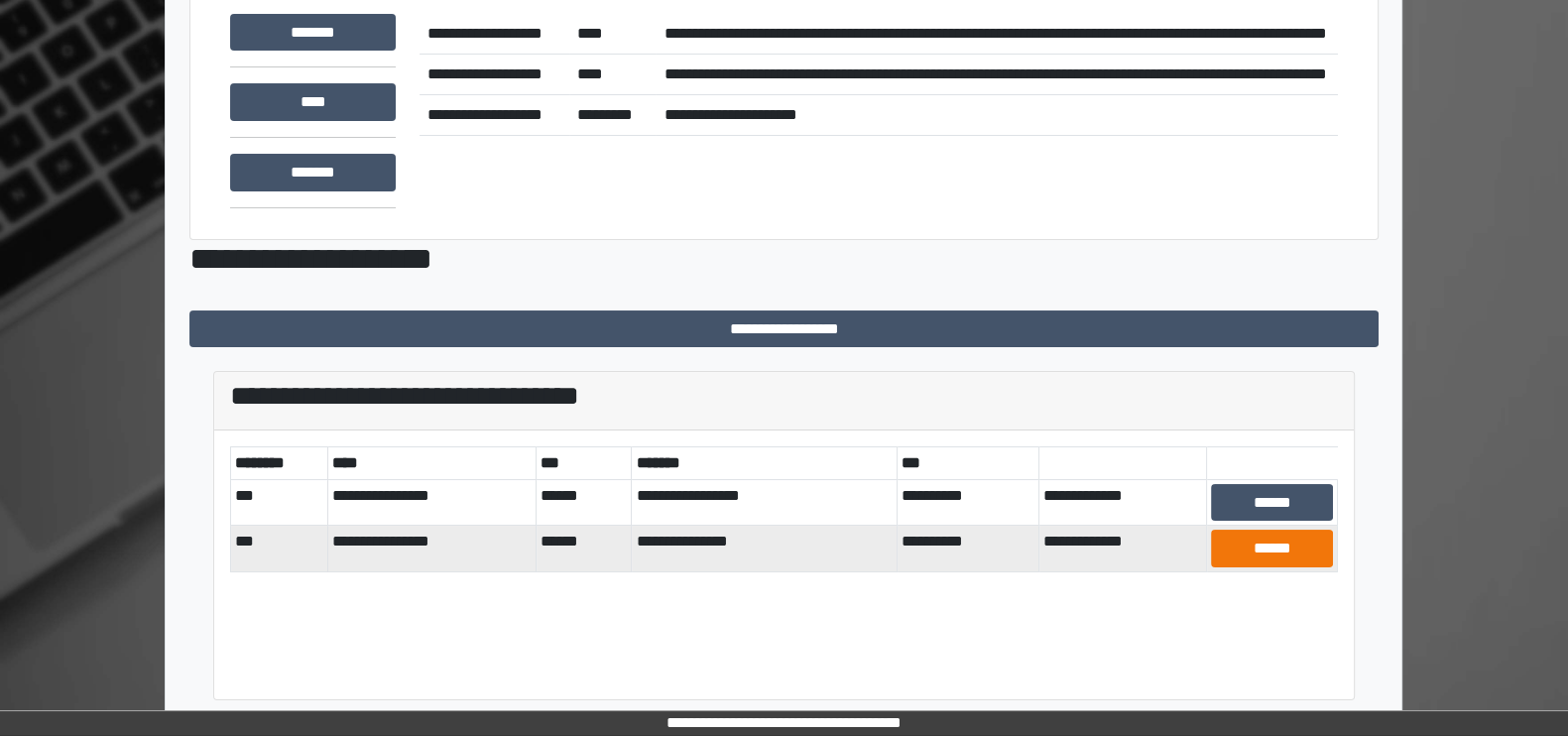 scroll, scrollTop: 162, scrollLeft: 0, axis: vertical 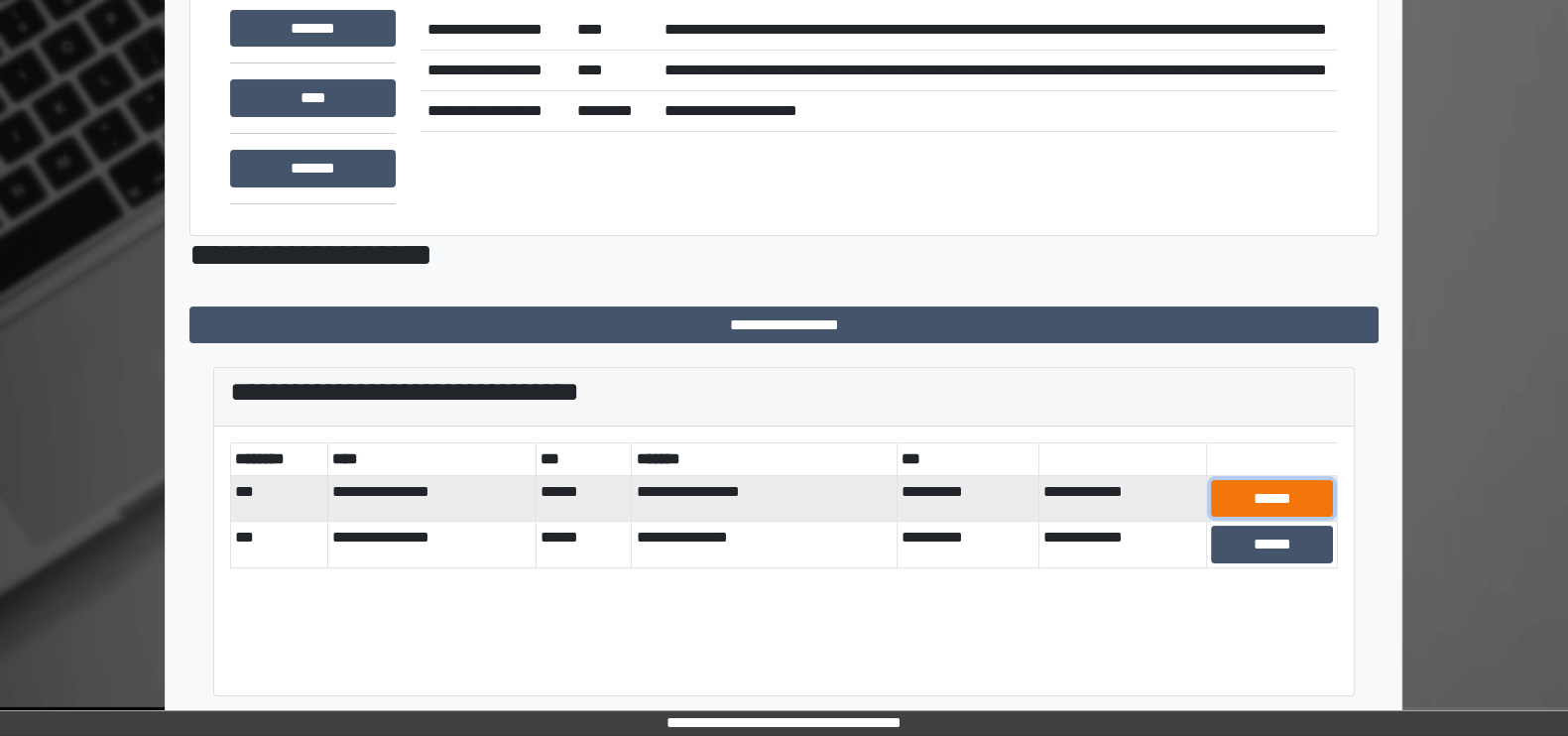click on "******" at bounding box center (1272, 499) 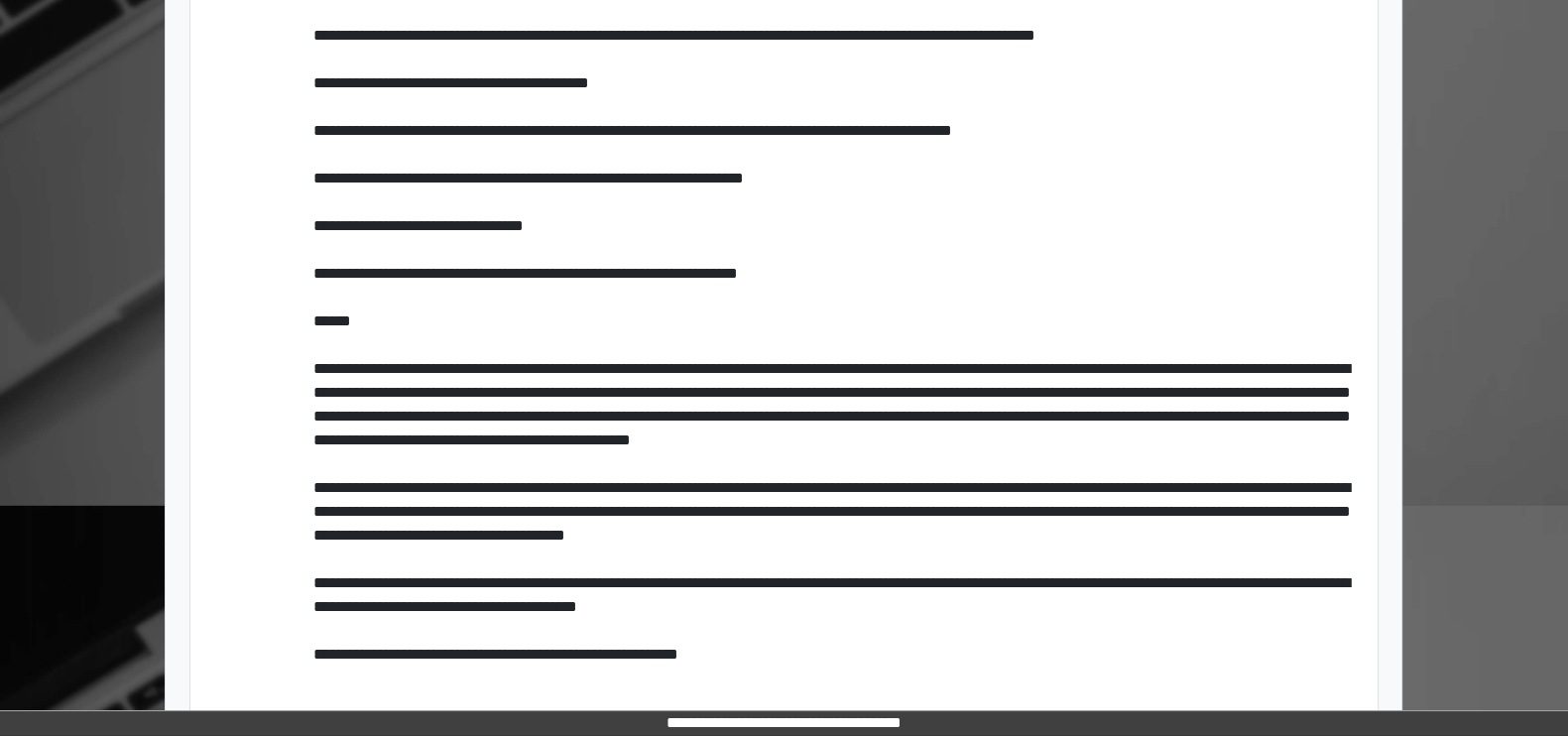 scroll, scrollTop: 1626, scrollLeft: 0, axis: vertical 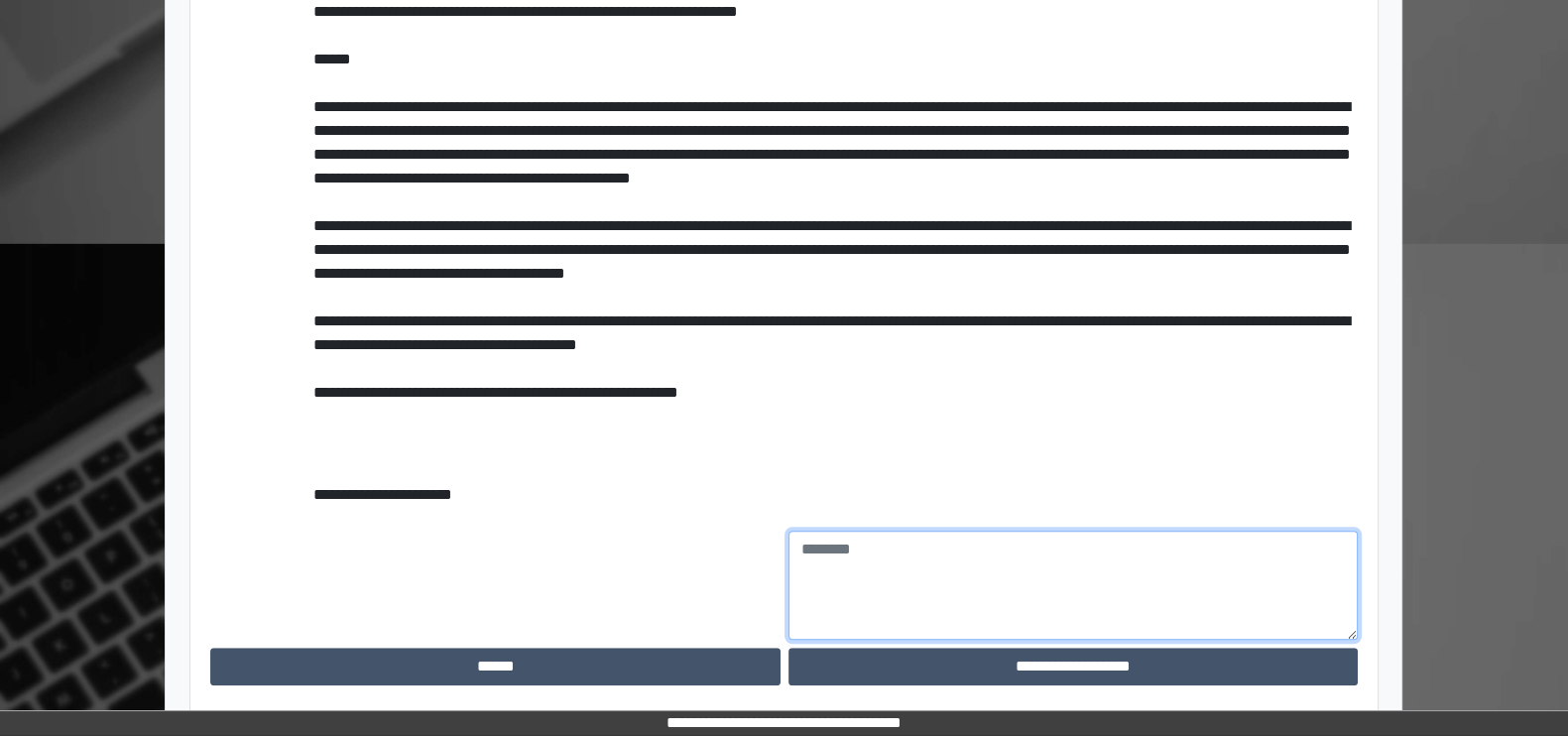 click at bounding box center (1073, 585) 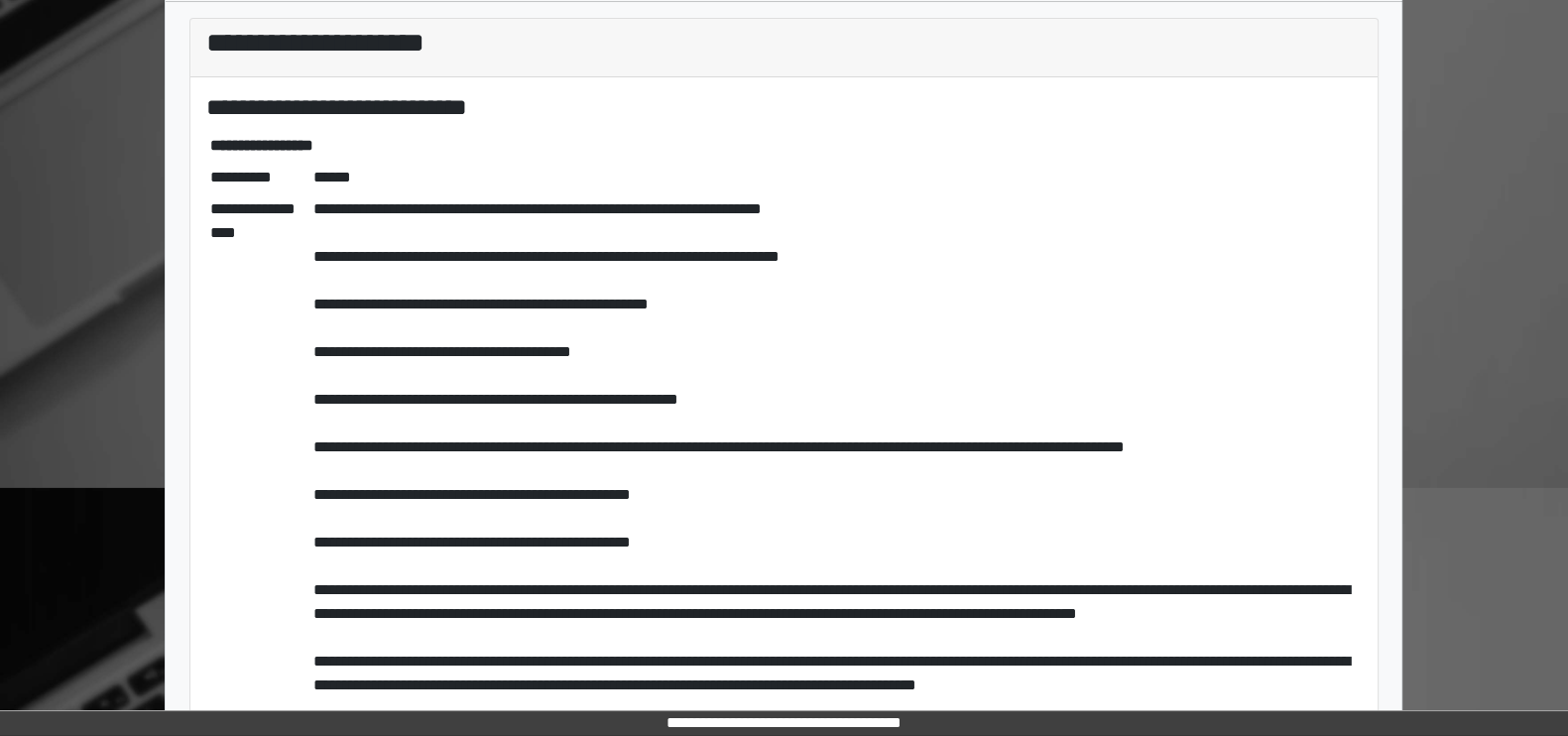 scroll, scrollTop: 0, scrollLeft: 0, axis: both 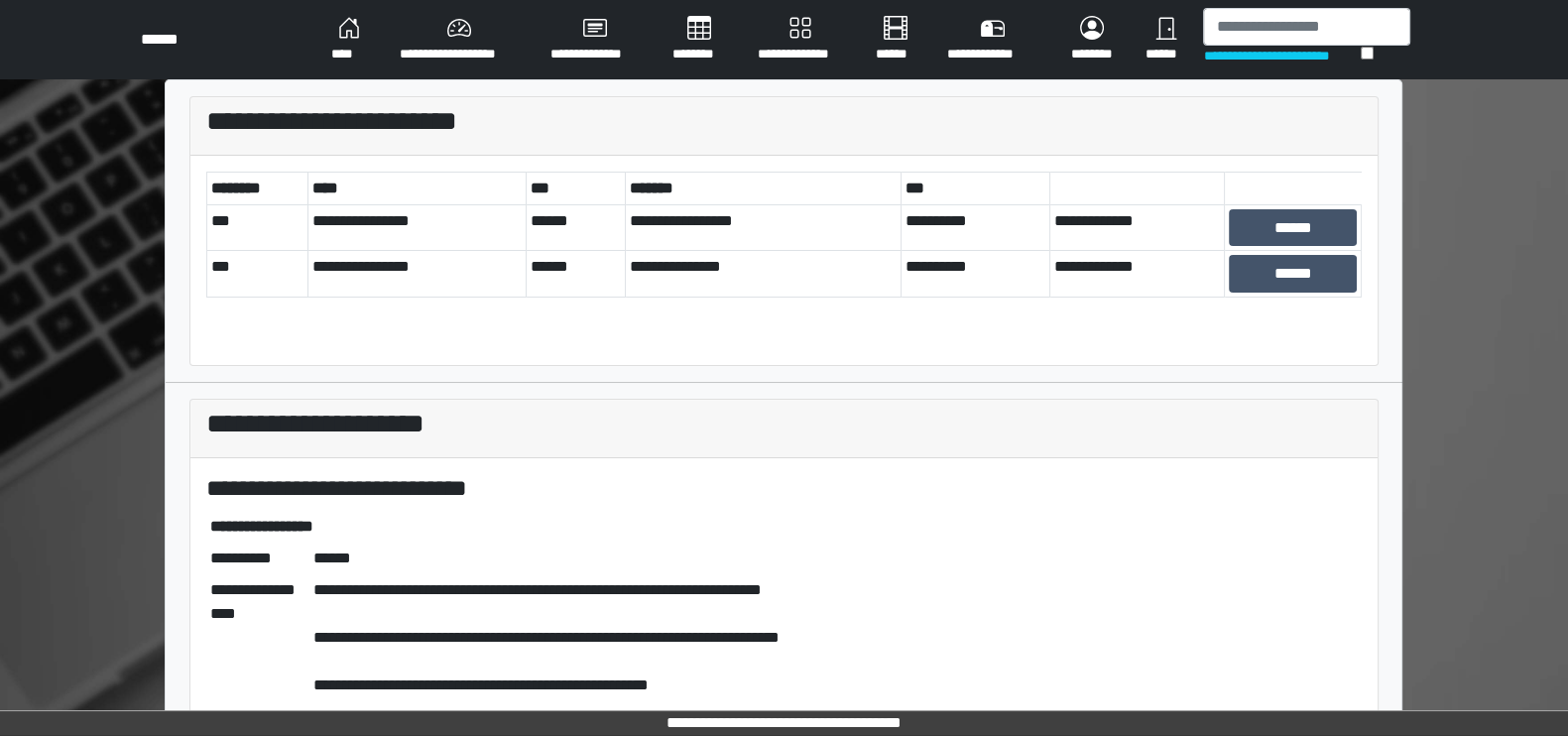 type on "**********" 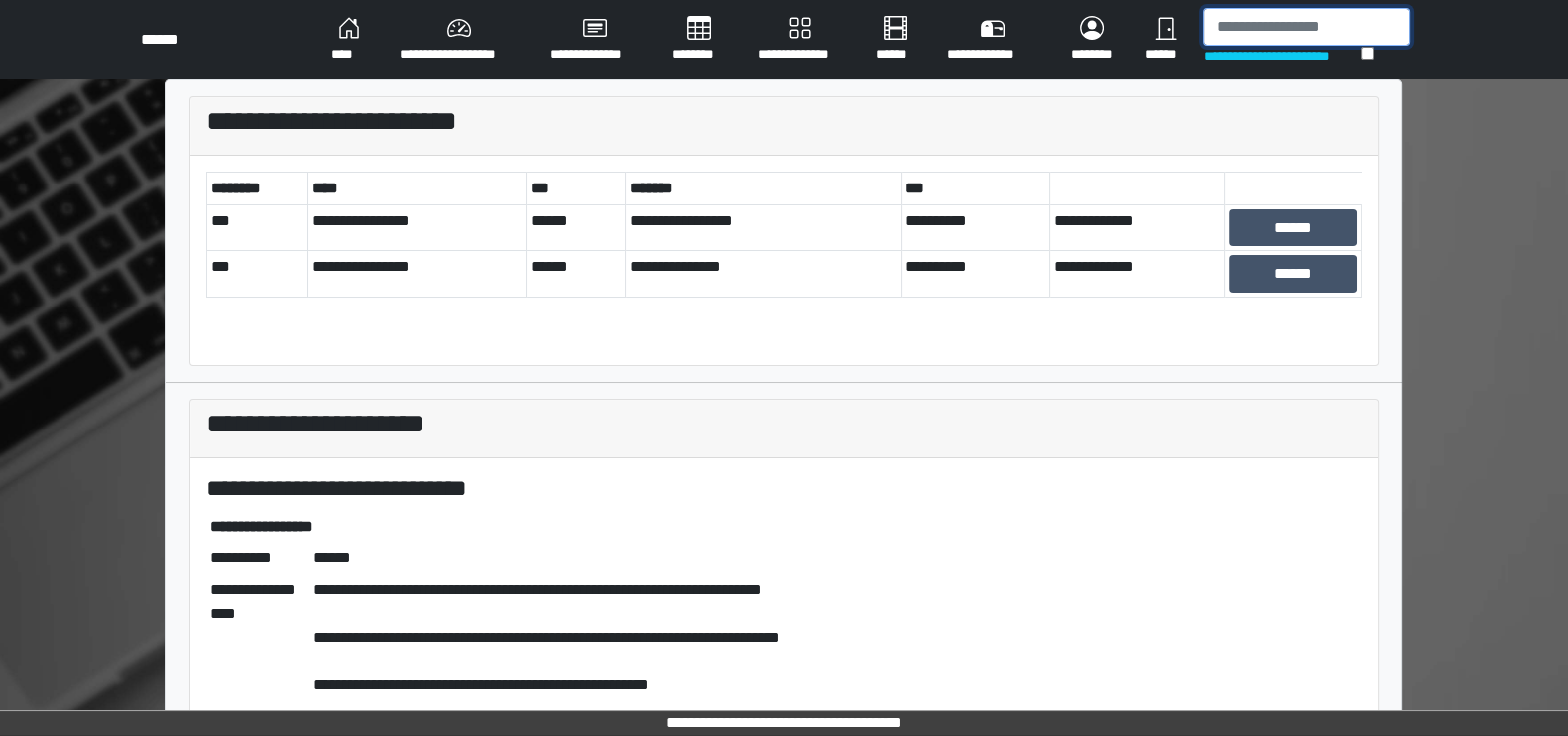 click at bounding box center (1306, 27) 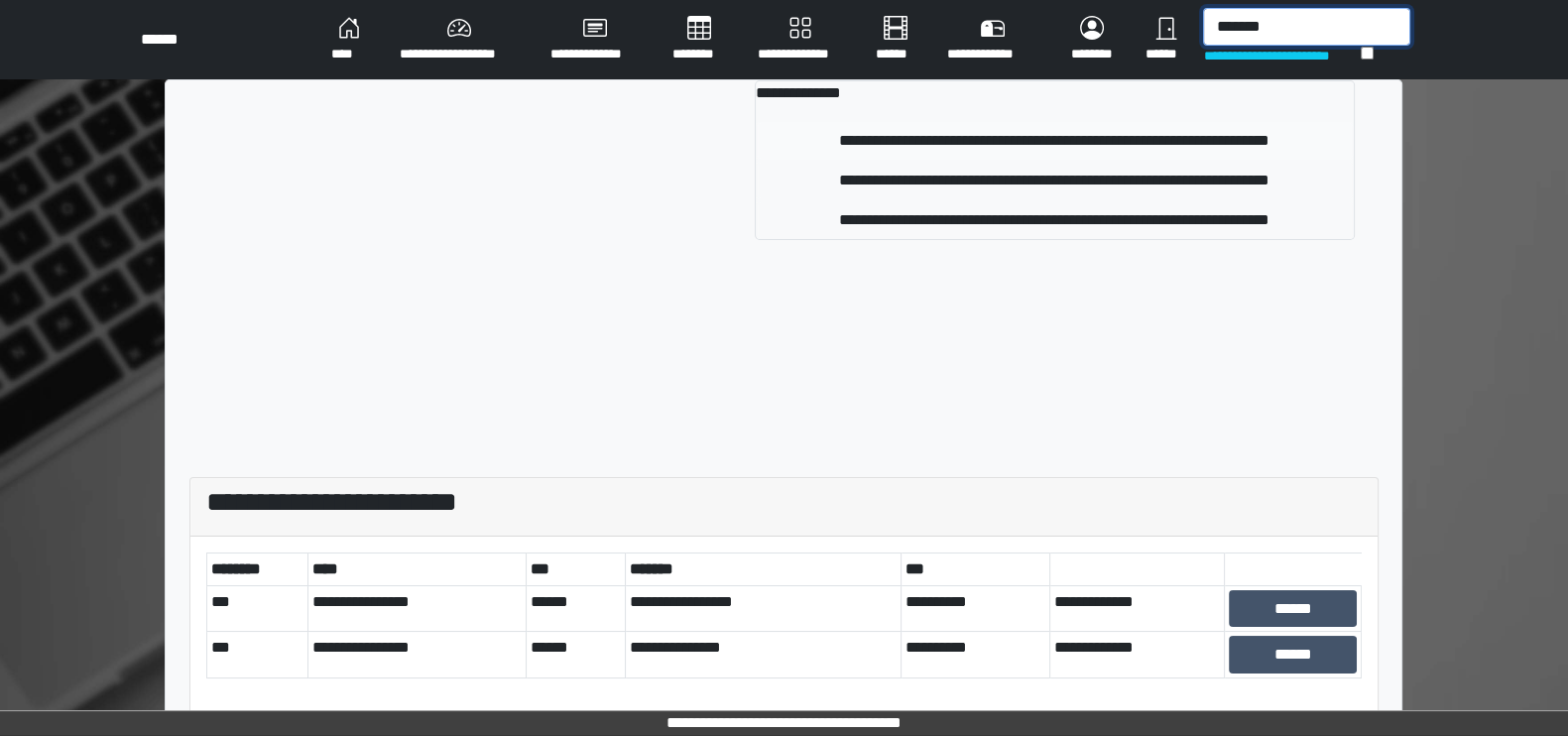 type on "*******" 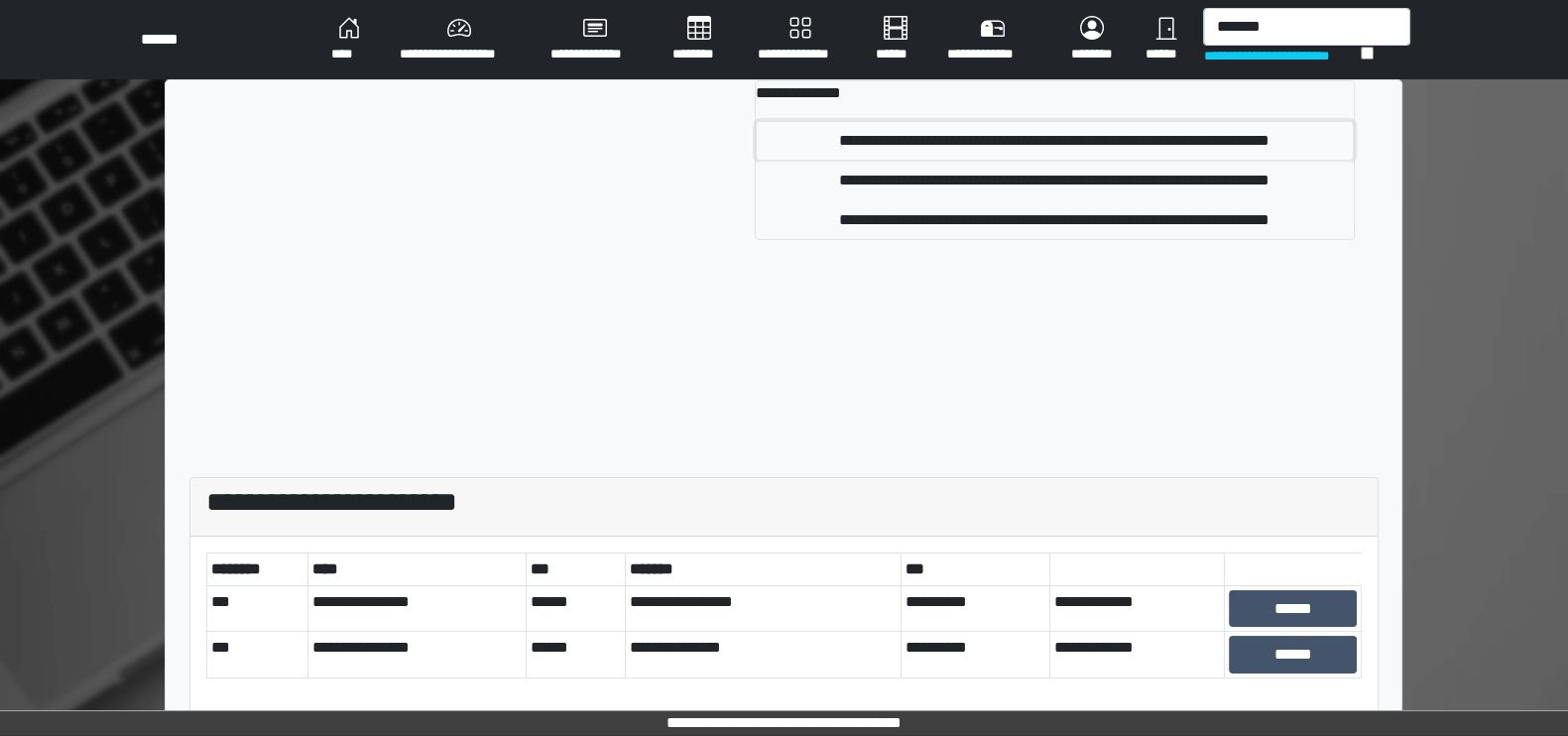 click on "**********" at bounding box center [1054, 141] 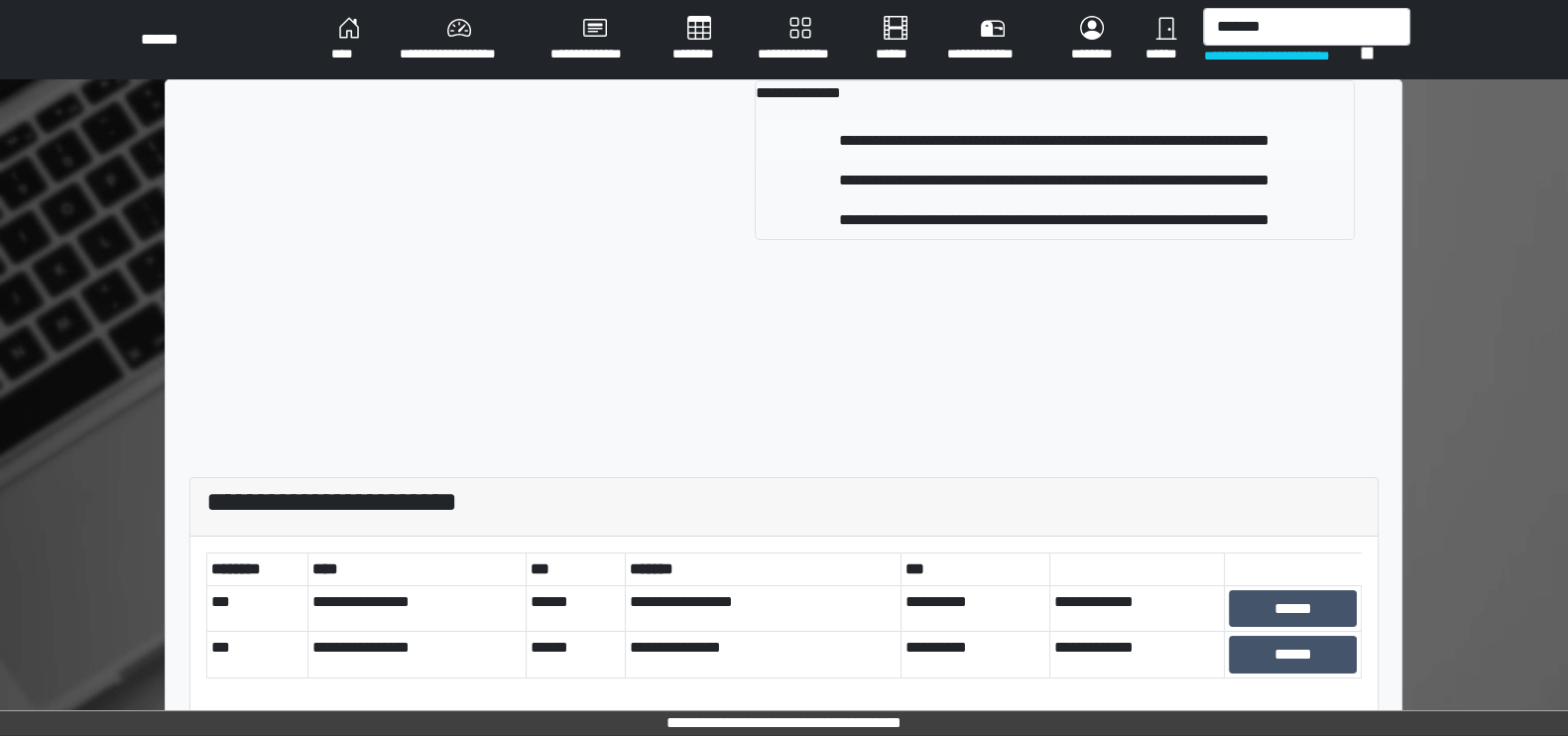 type 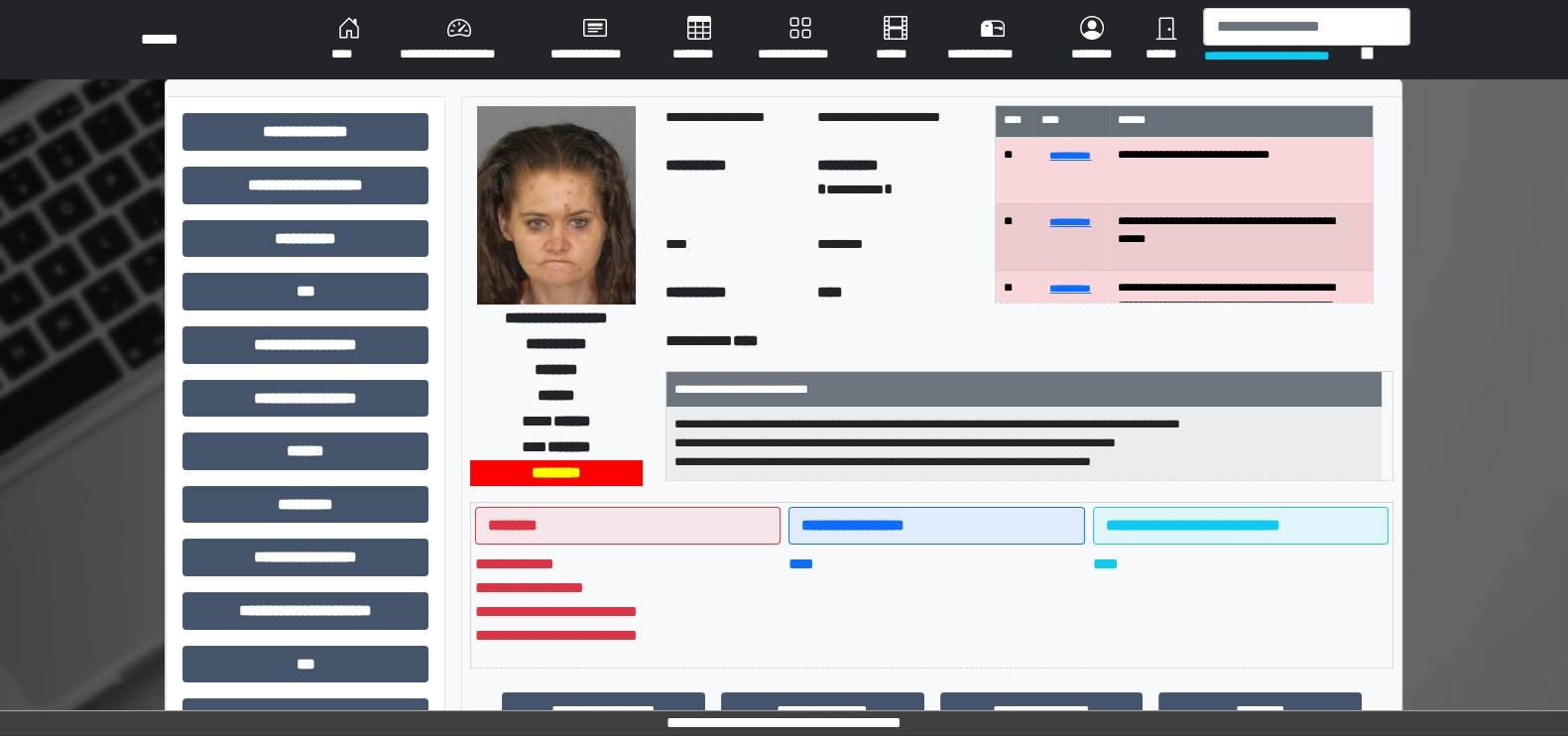 scroll, scrollTop: 0, scrollLeft: 0, axis: both 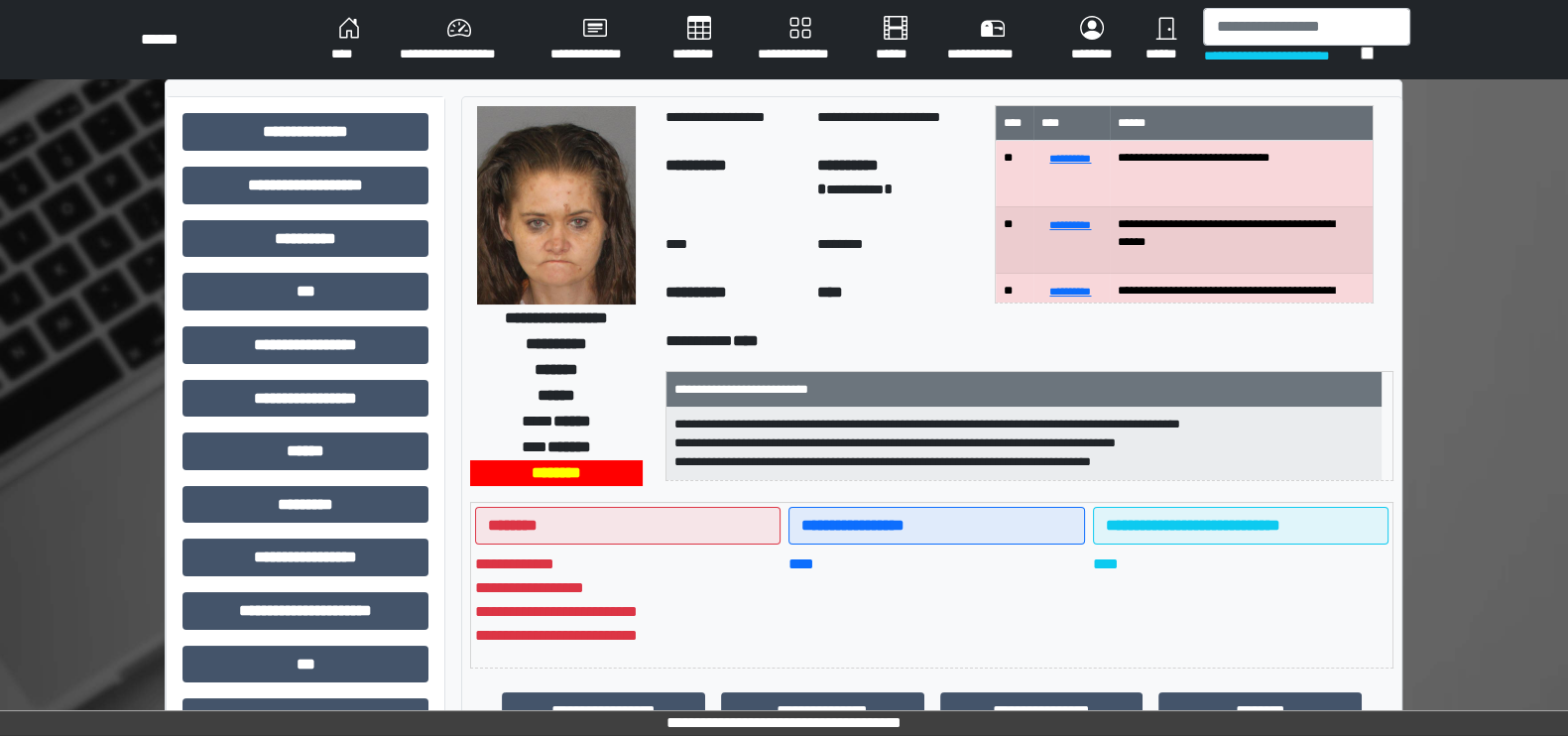 click on "****" at bounding box center (349, 40) 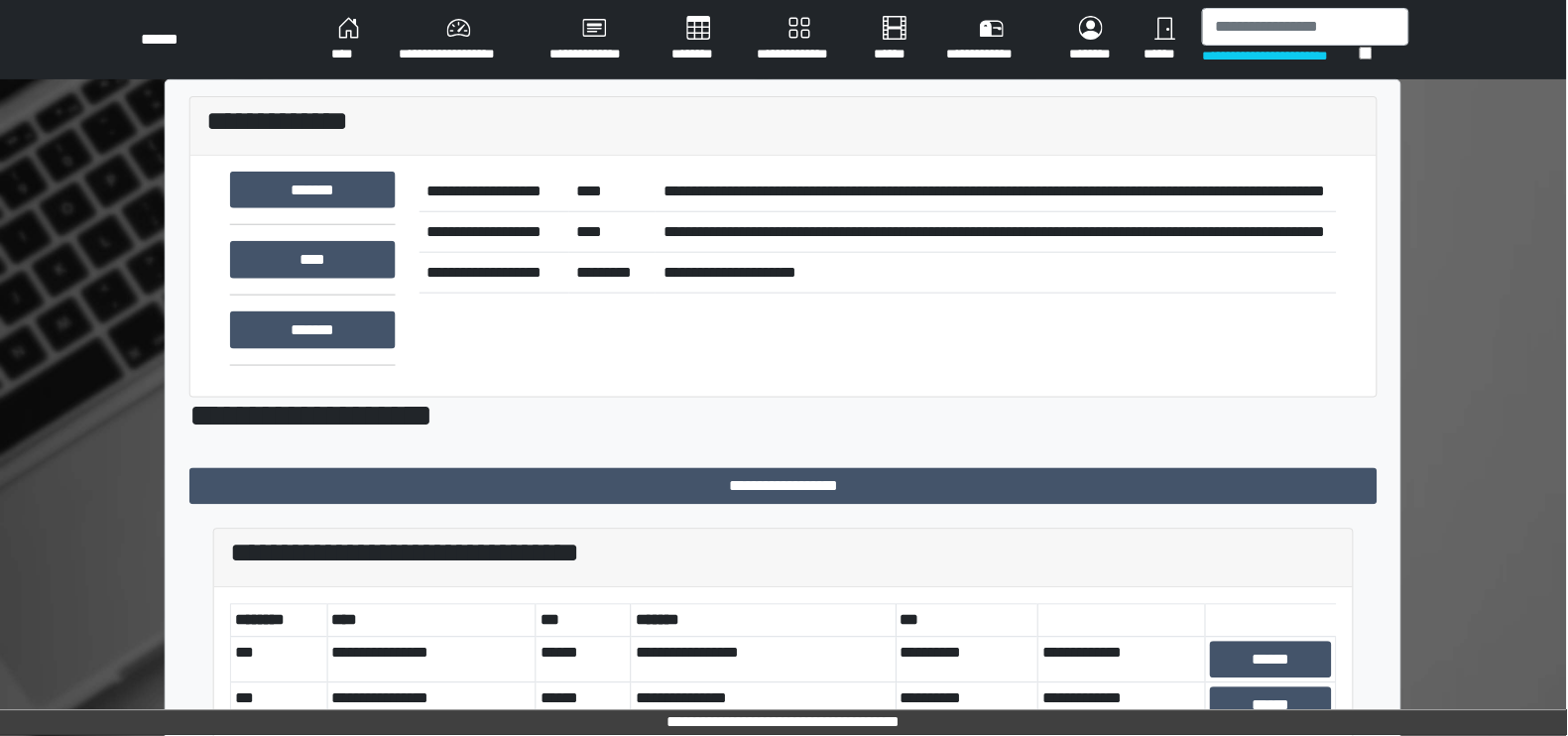 click on "****" at bounding box center (349, 40) 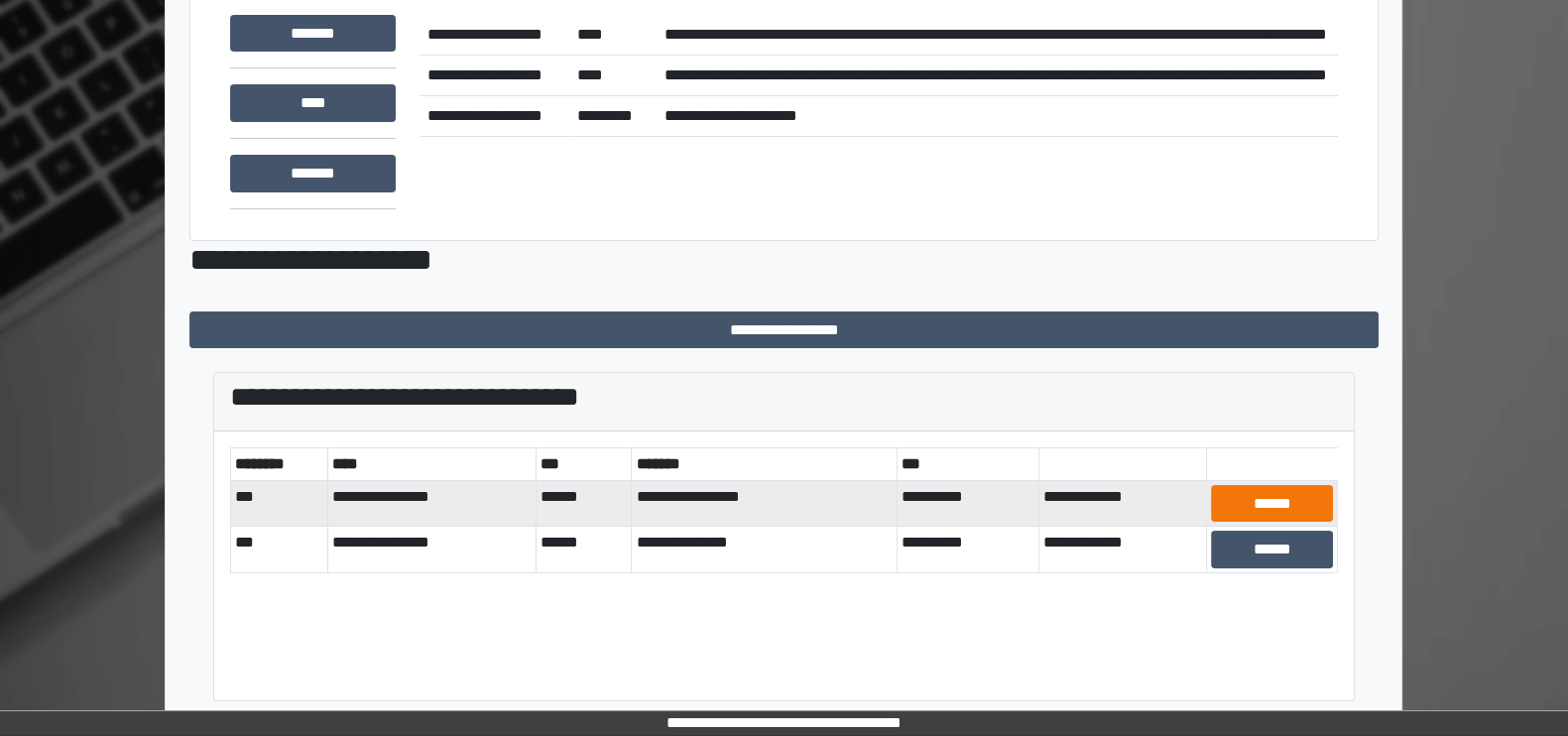 scroll, scrollTop: 162, scrollLeft: 0, axis: vertical 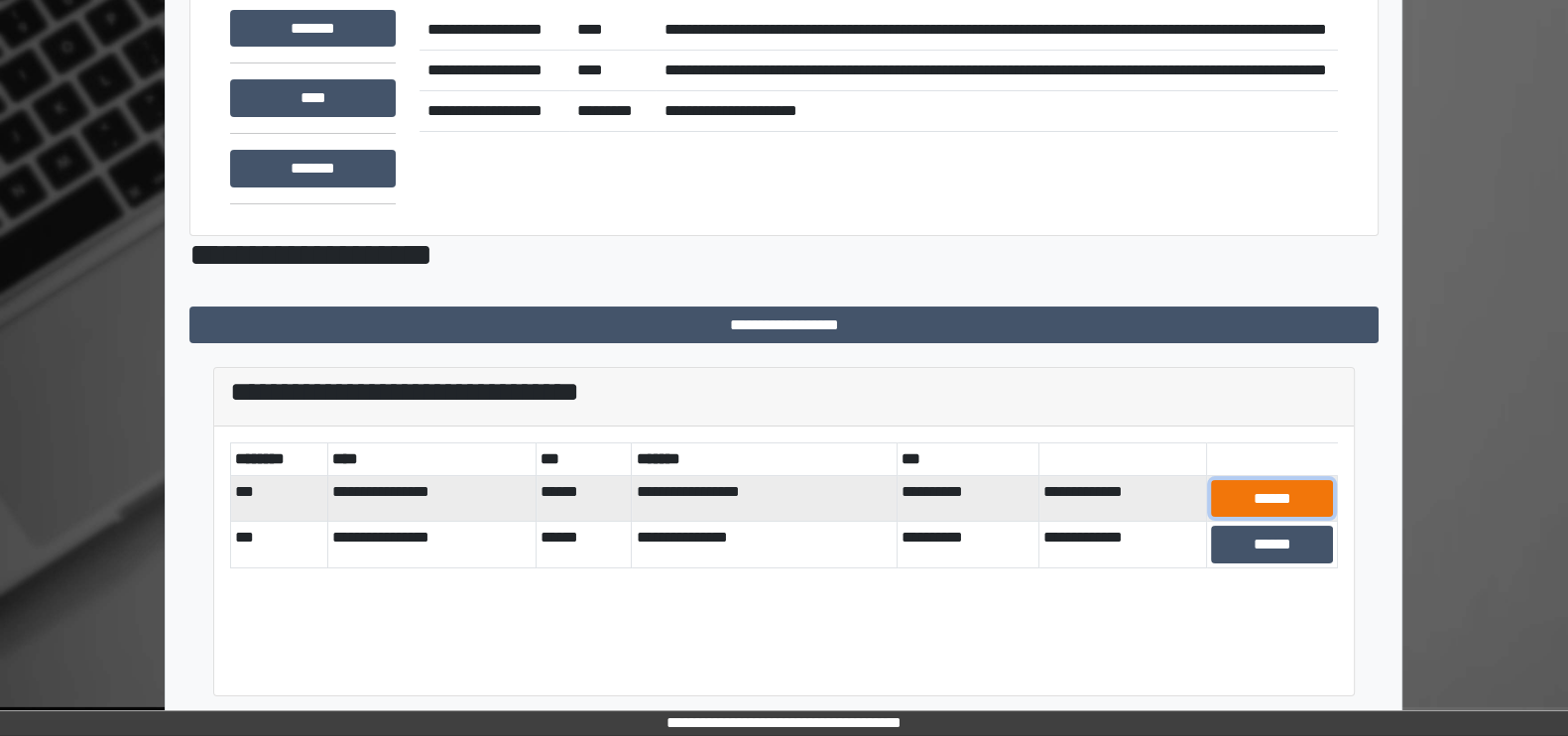 click on "******" at bounding box center [1272, 499] 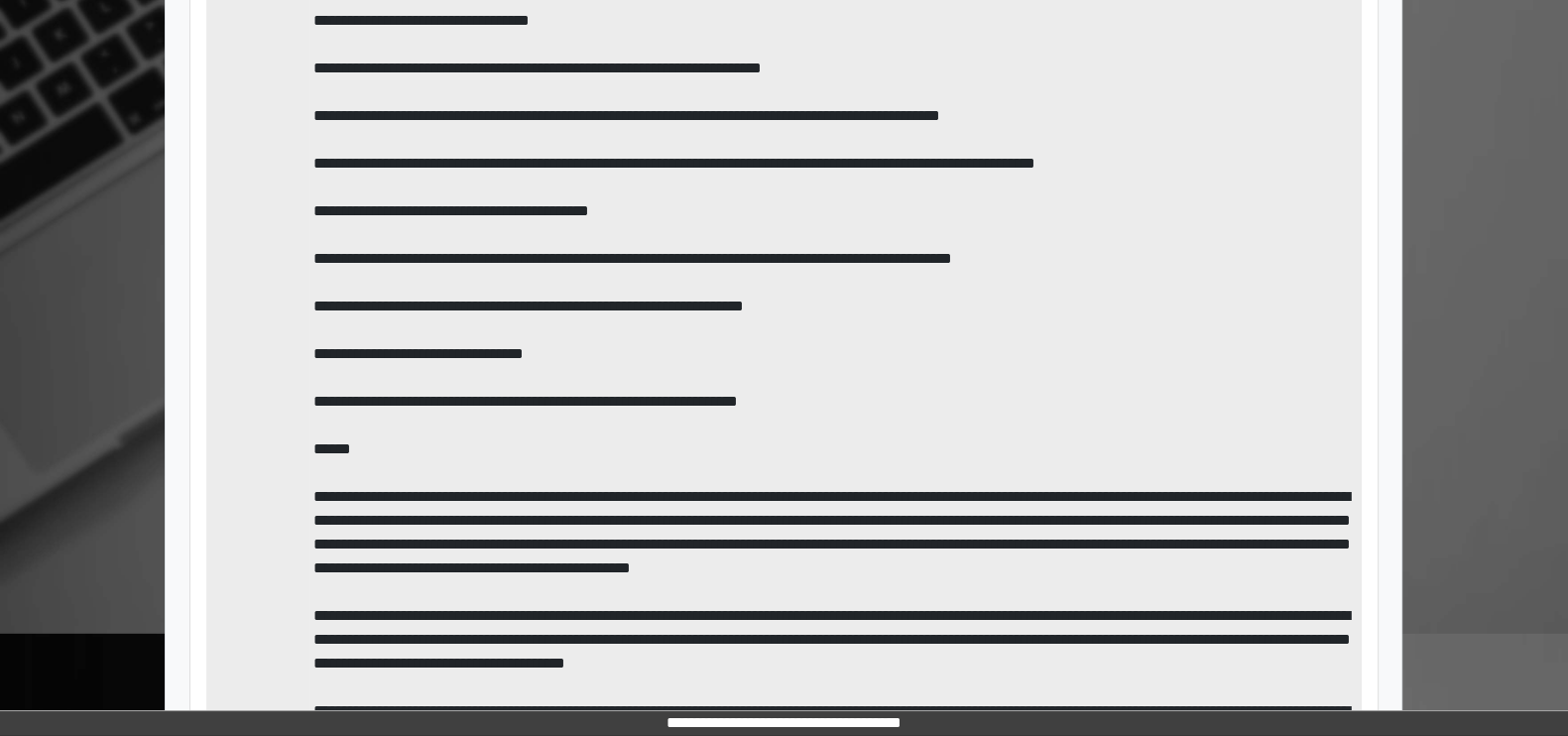 scroll, scrollTop: 1626, scrollLeft: 0, axis: vertical 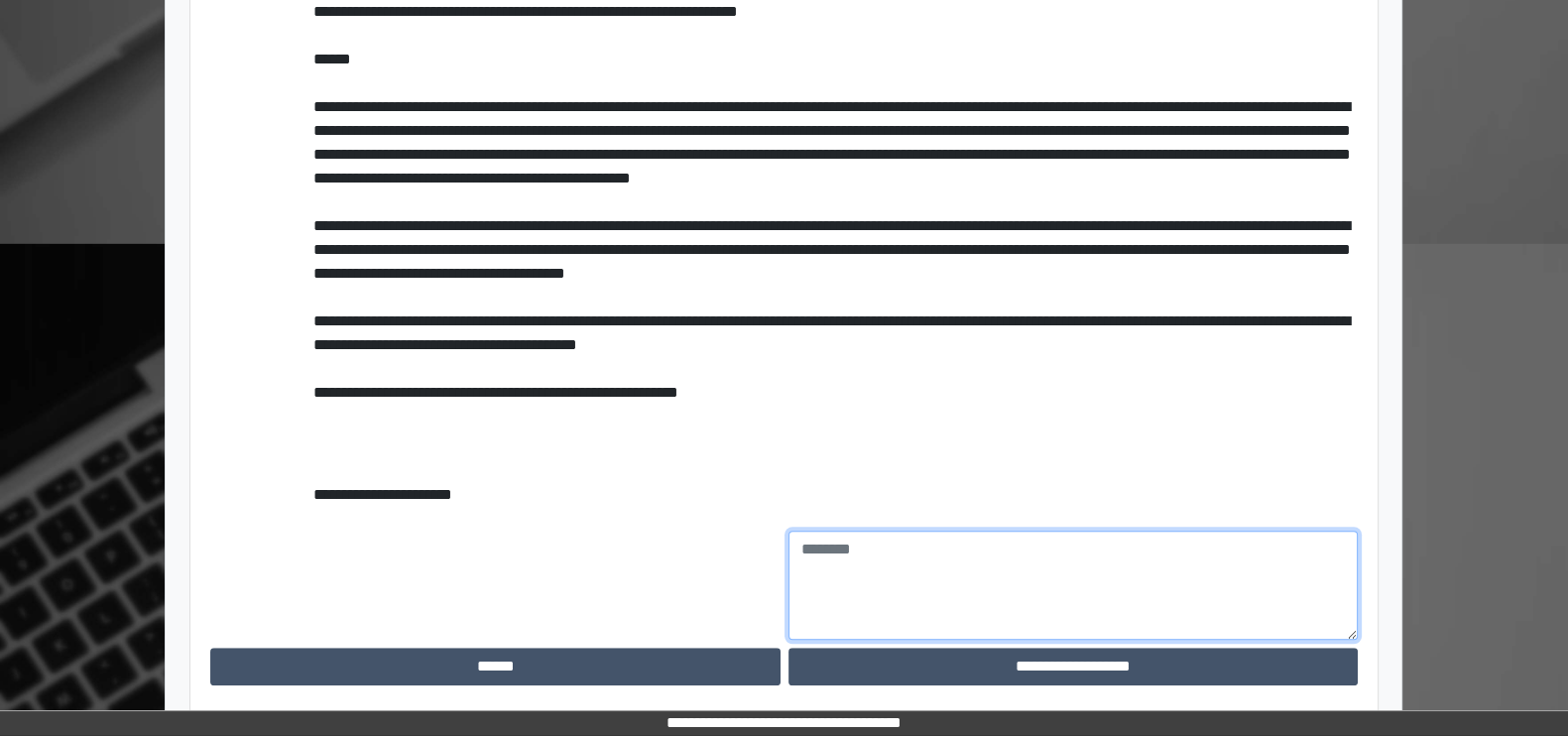 click at bounding box center [1073, 585] 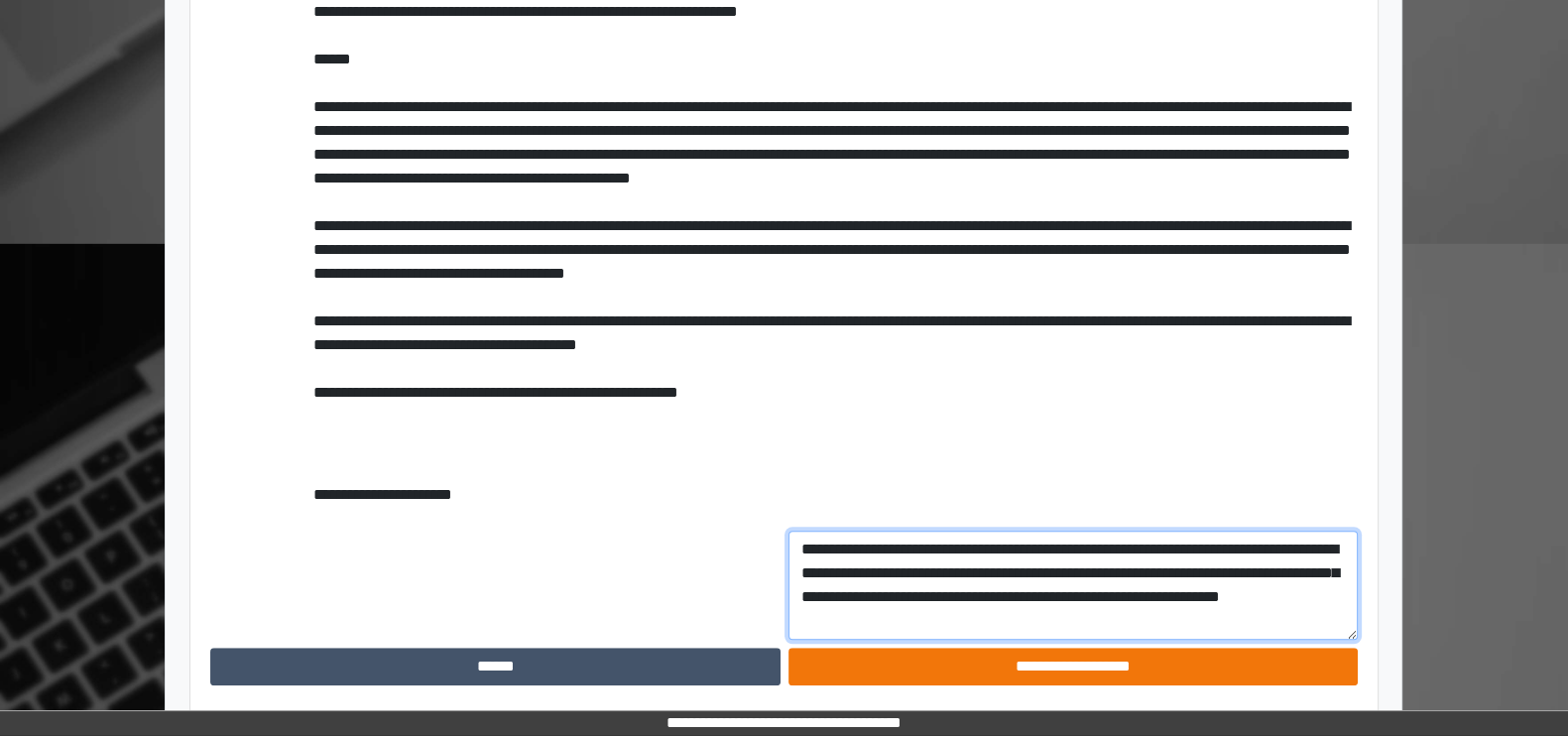 type on "**********" 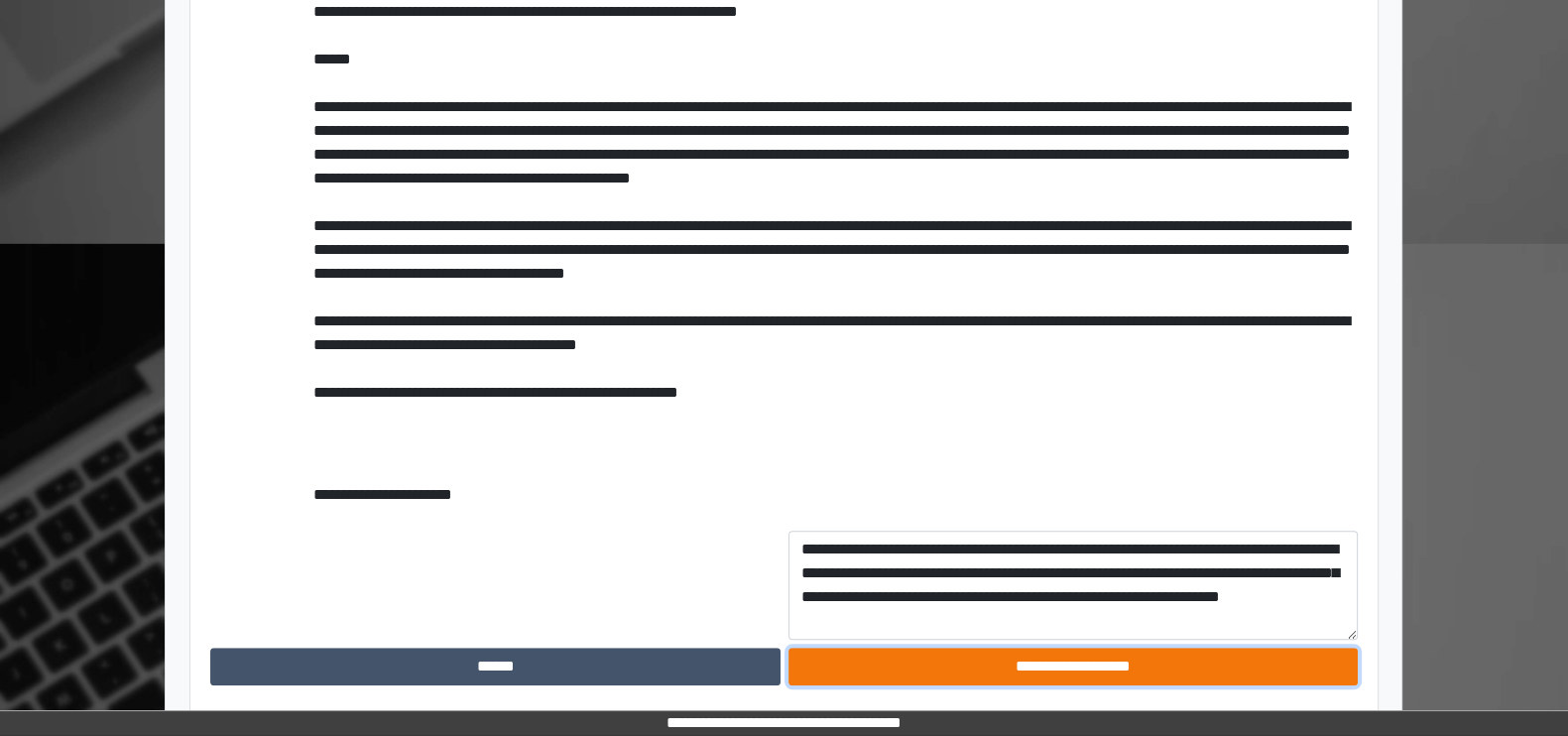 click on "**********" at bounding box center [1073, 667] 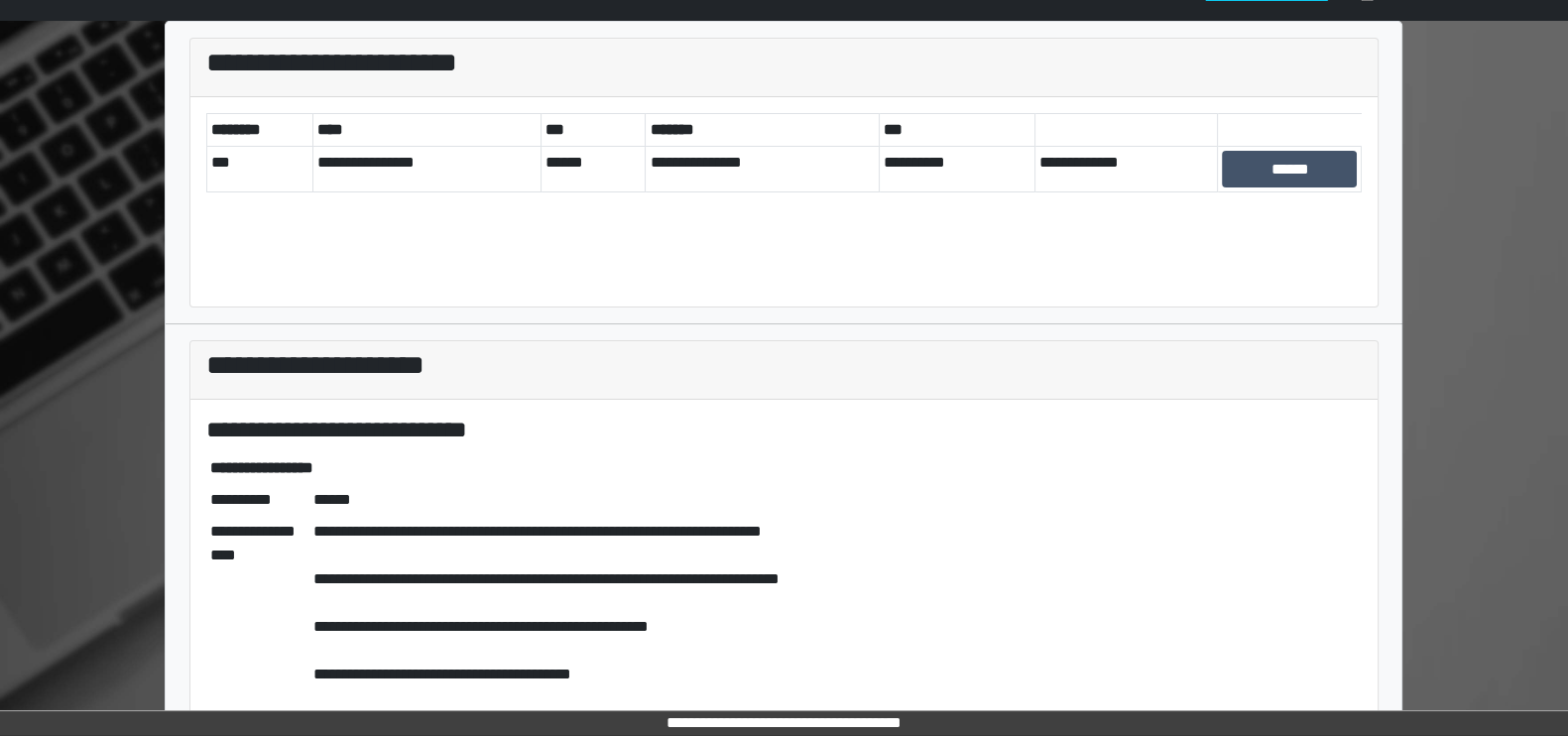 scroll, scrollTop: 0, scrollLeft: 0, axis: both 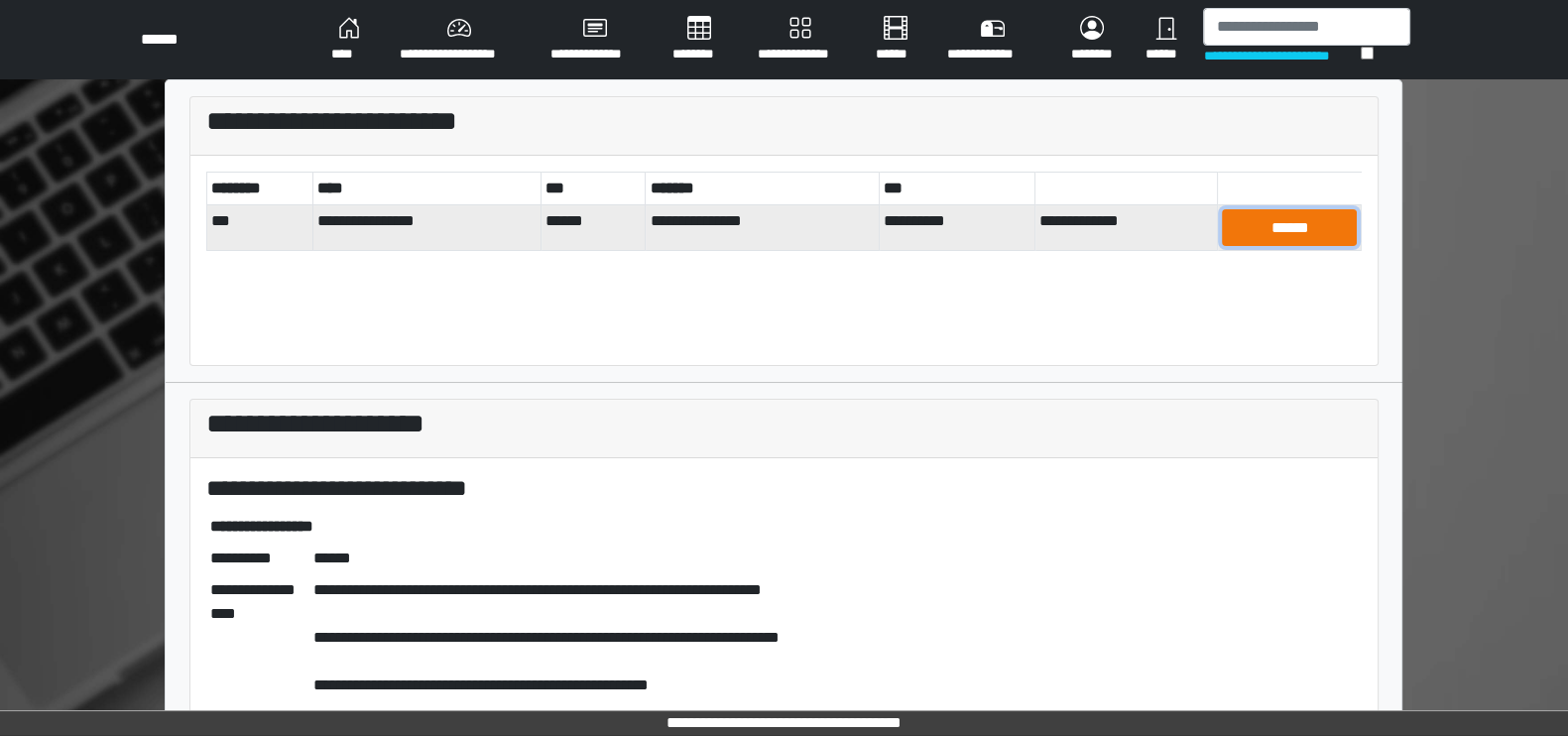 click on "******" at bounding box center [1289, 228] 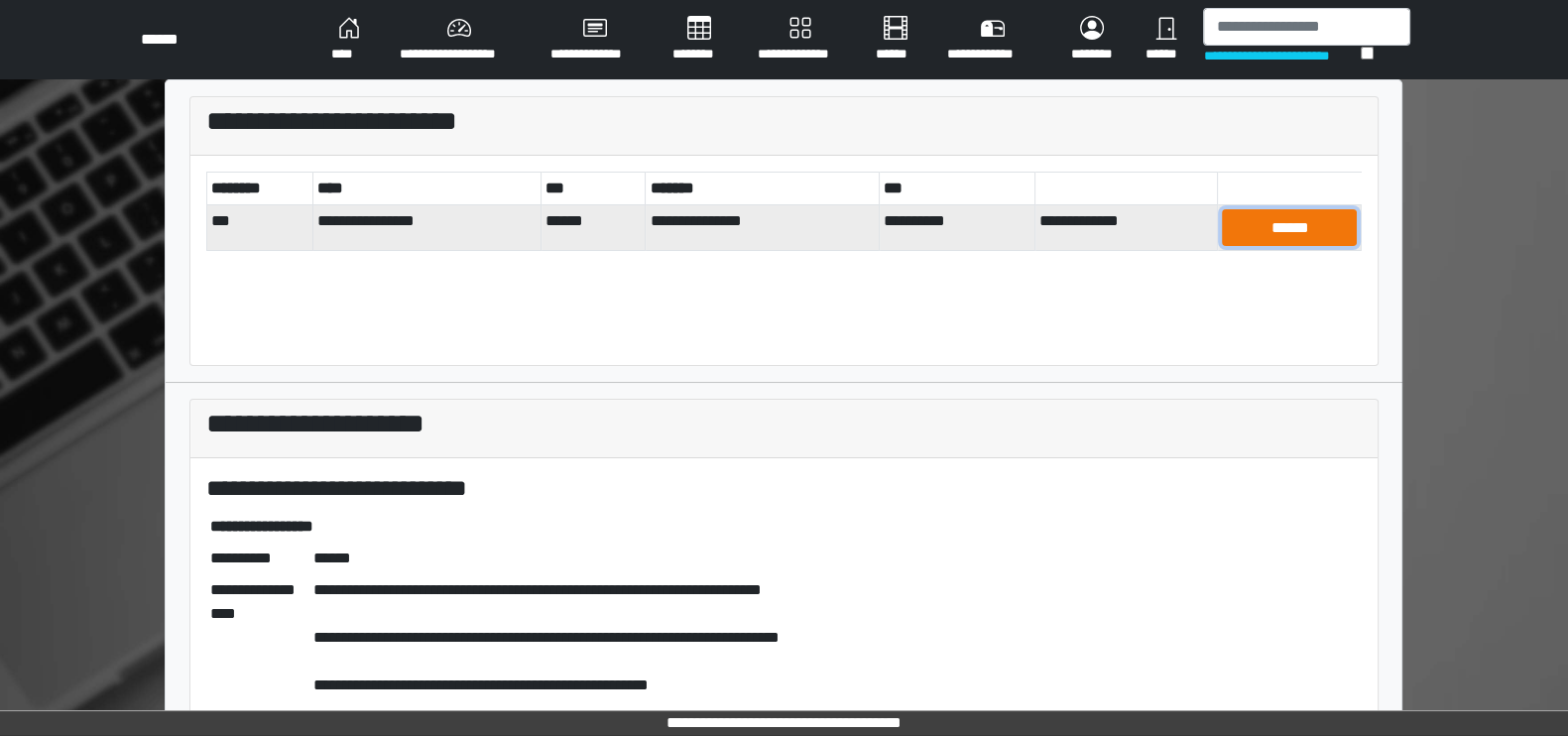 click on "******" at bounding box center (1289, 228) 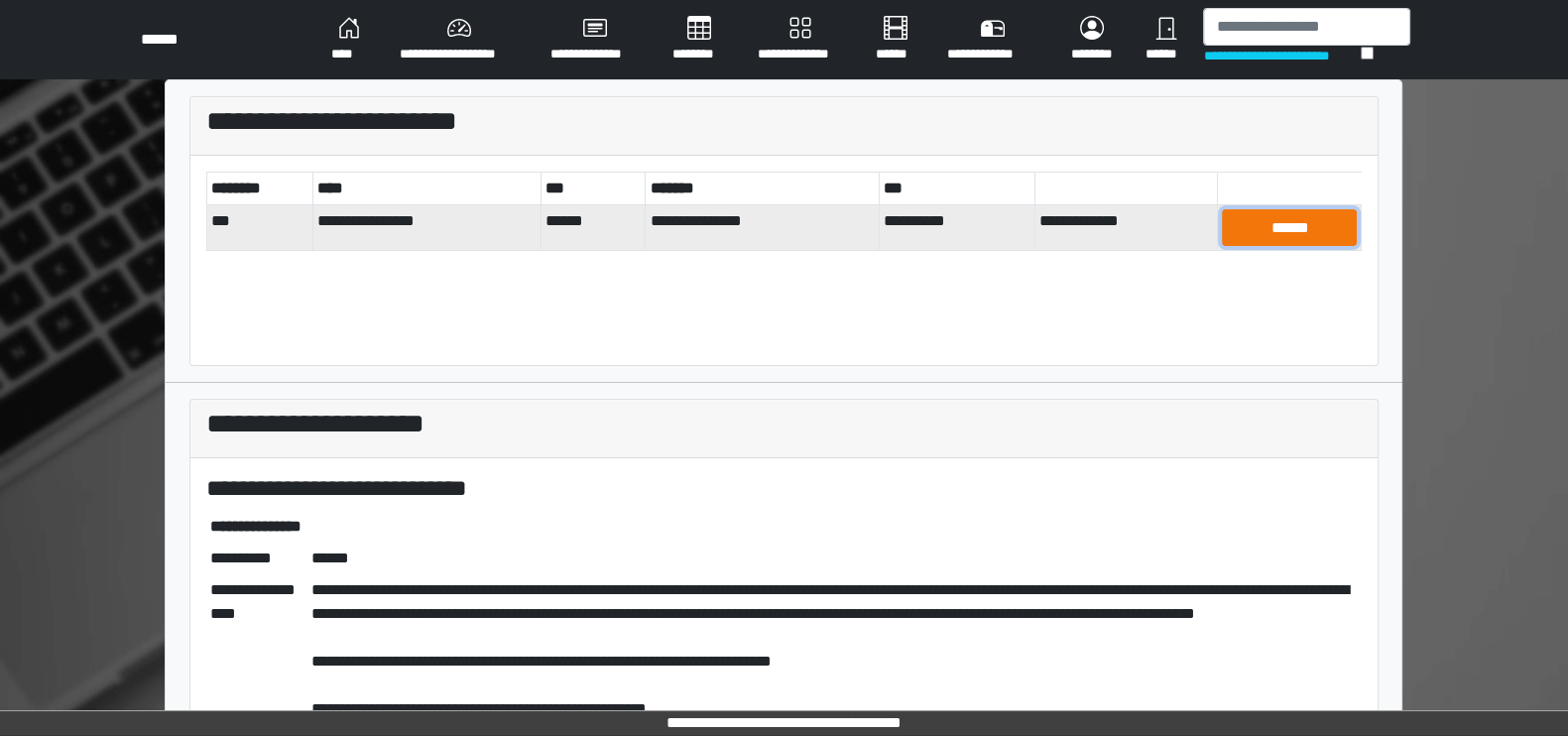 click on "******" at bounding box center (1289, 228) 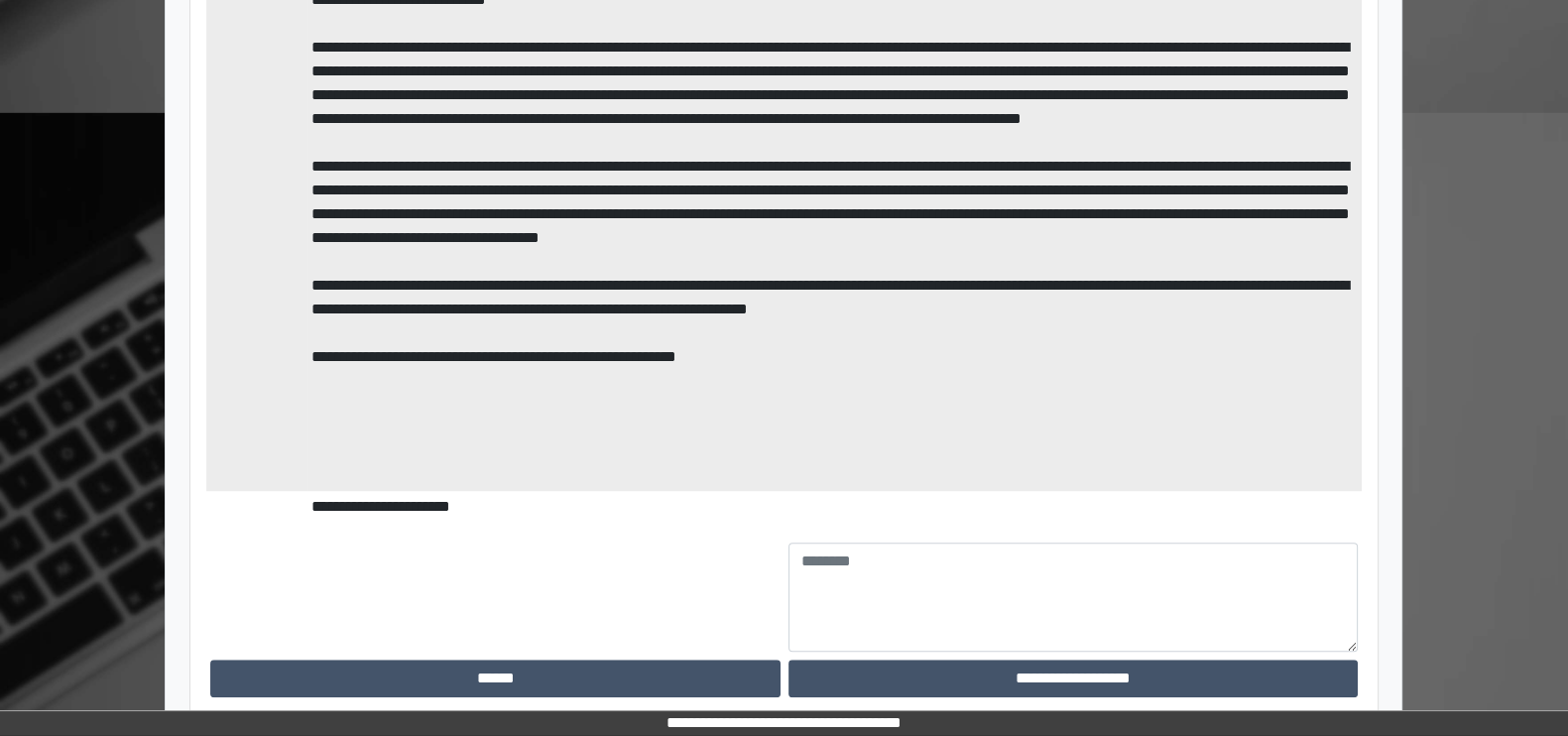 scroll, scrollTop: 1770, scrollLeft: 0, axis: vertical 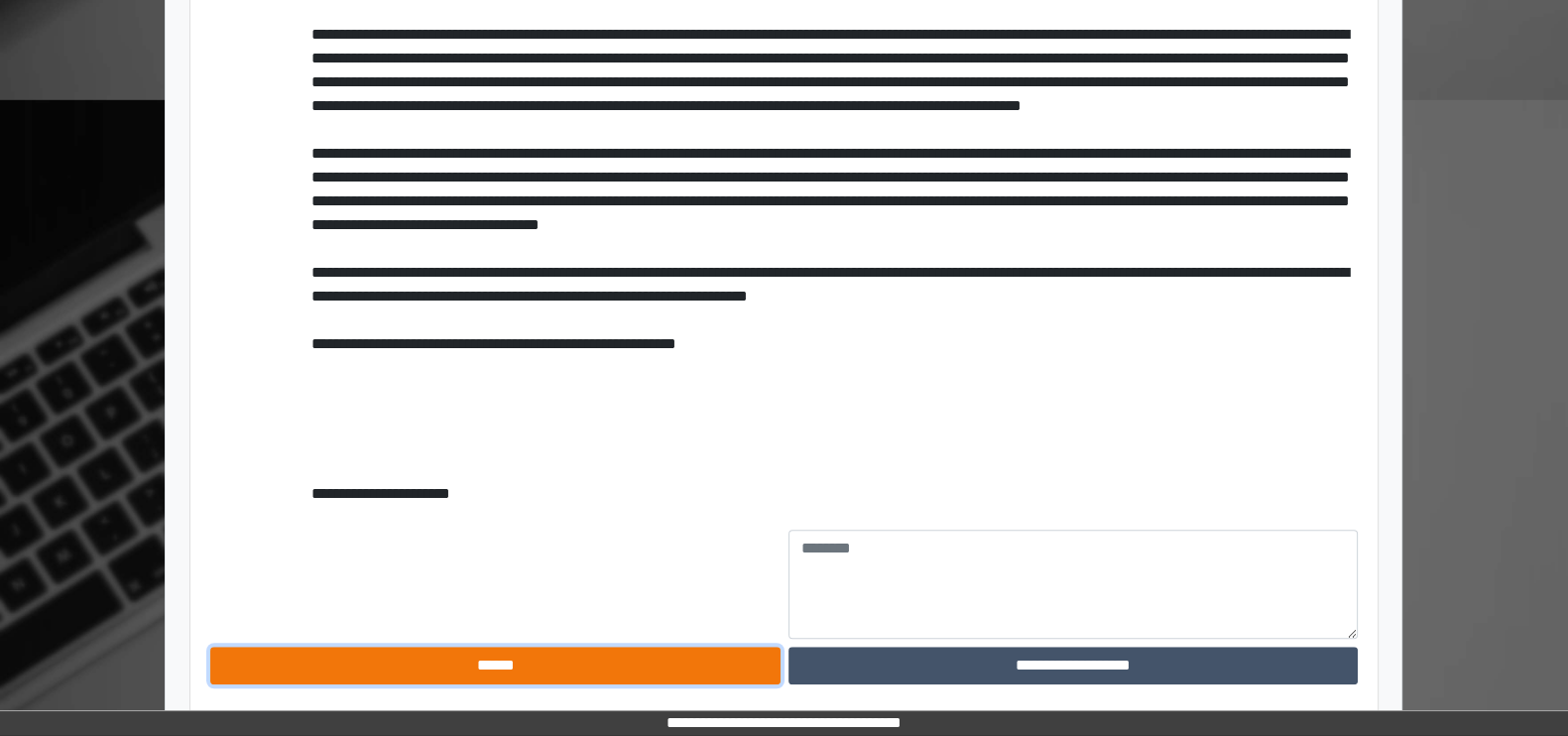 click on "******" at bounding box center (495, 666) 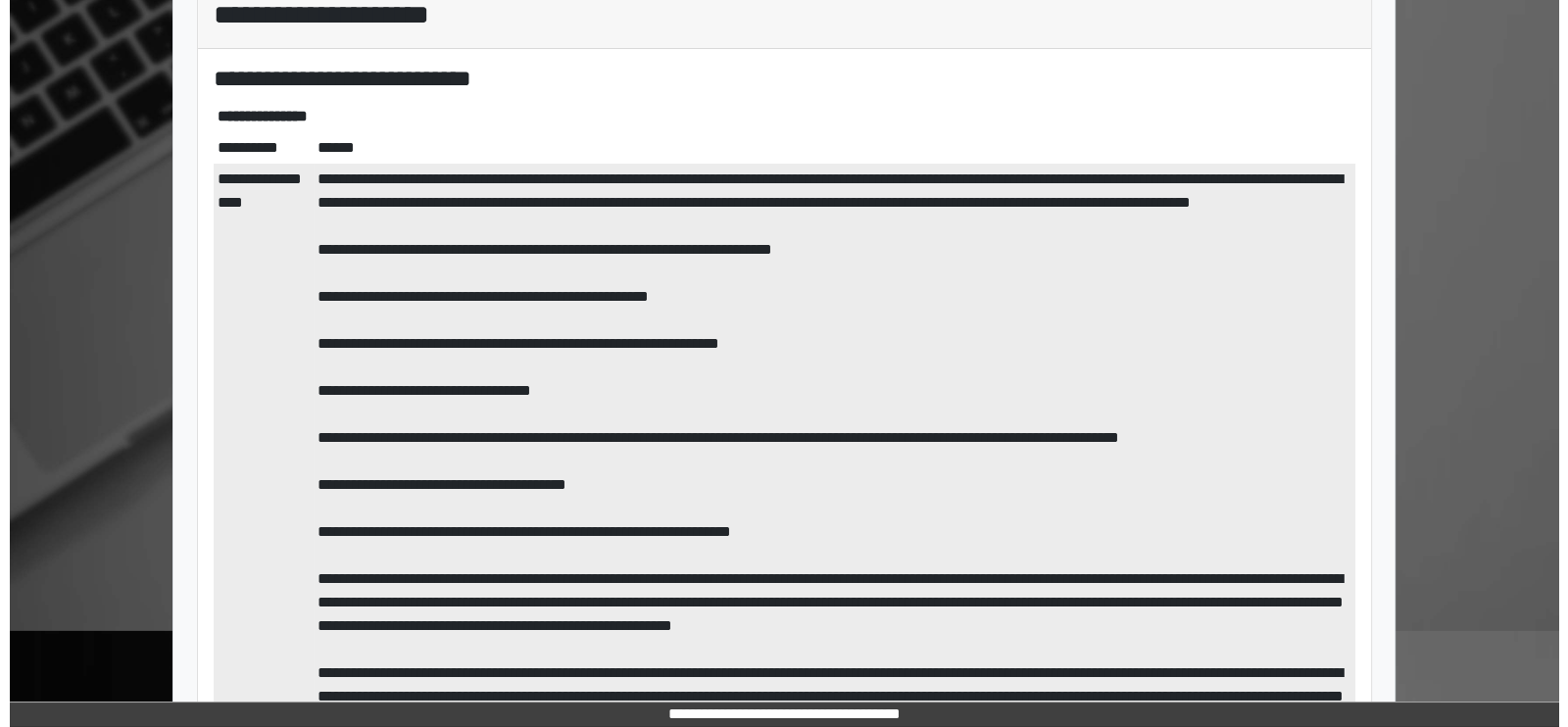 scroll, scrollTop: 0, scrollLeft: 0, axis: both 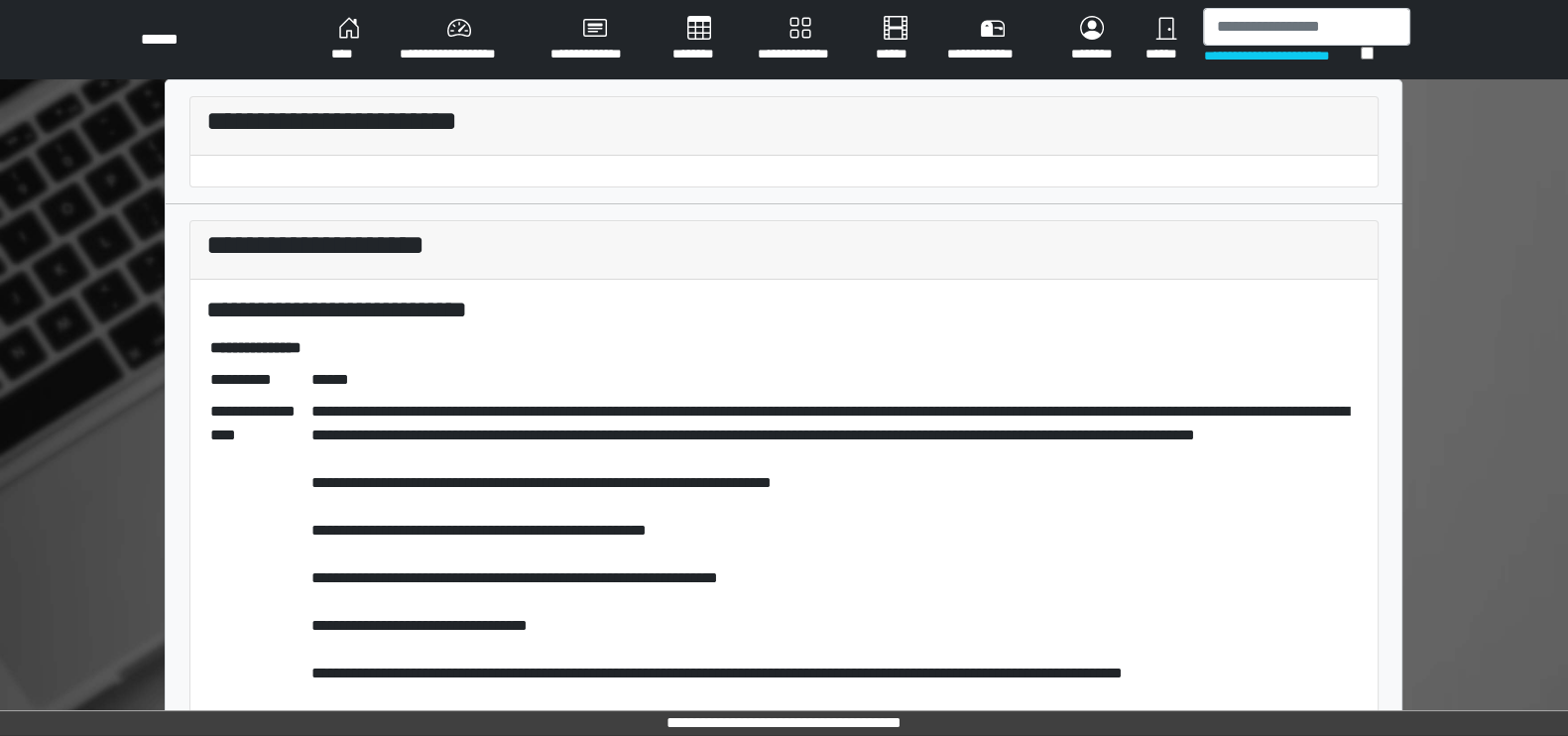 click on "****" at bounding box center [349, 40] 